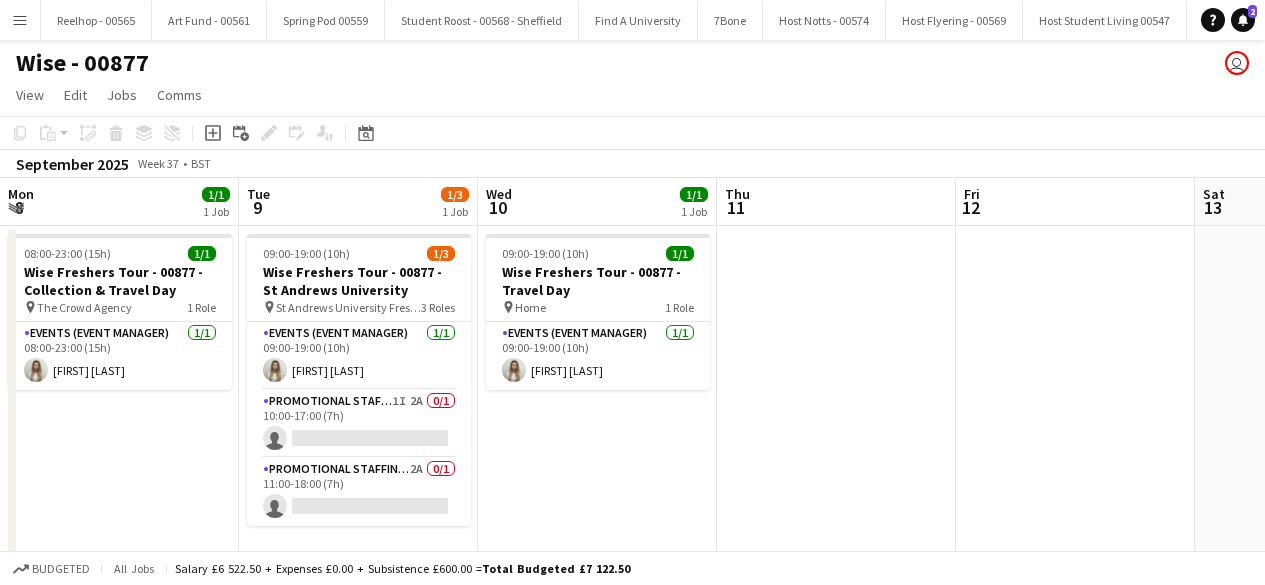 scroll, scrollTop: 0, scrollLeft: 0, axis: both 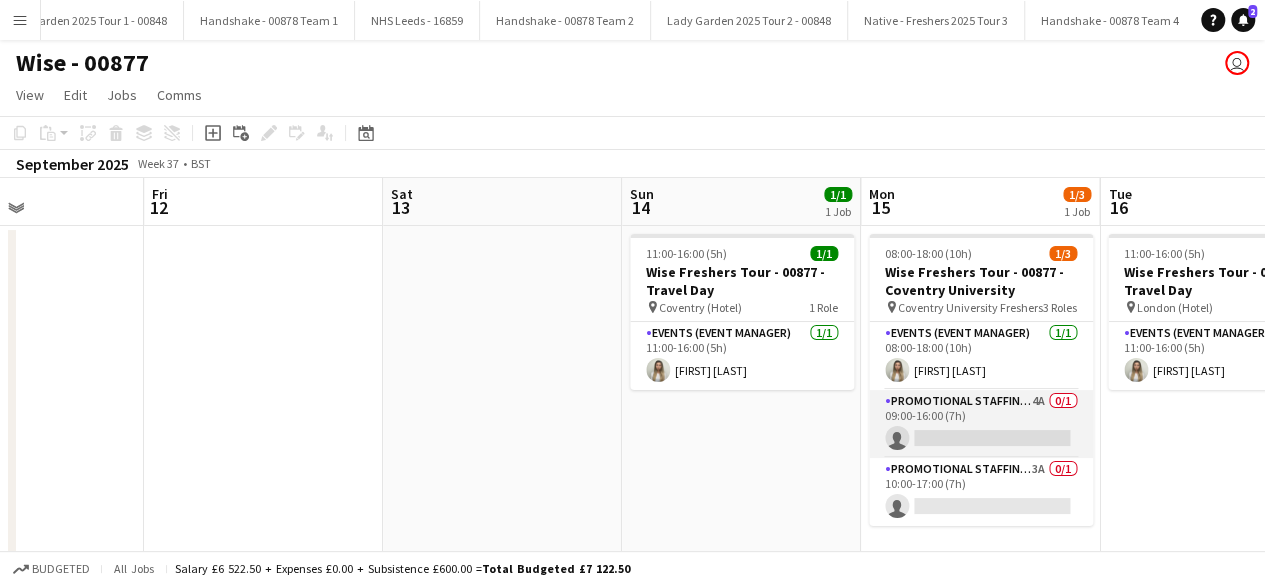 click on "Promotional Staffing (Brand Ambassadors)   4A   0/1   09:00-16:00 (7h)
single-neutral-actions" at bounding box center (981, 424) 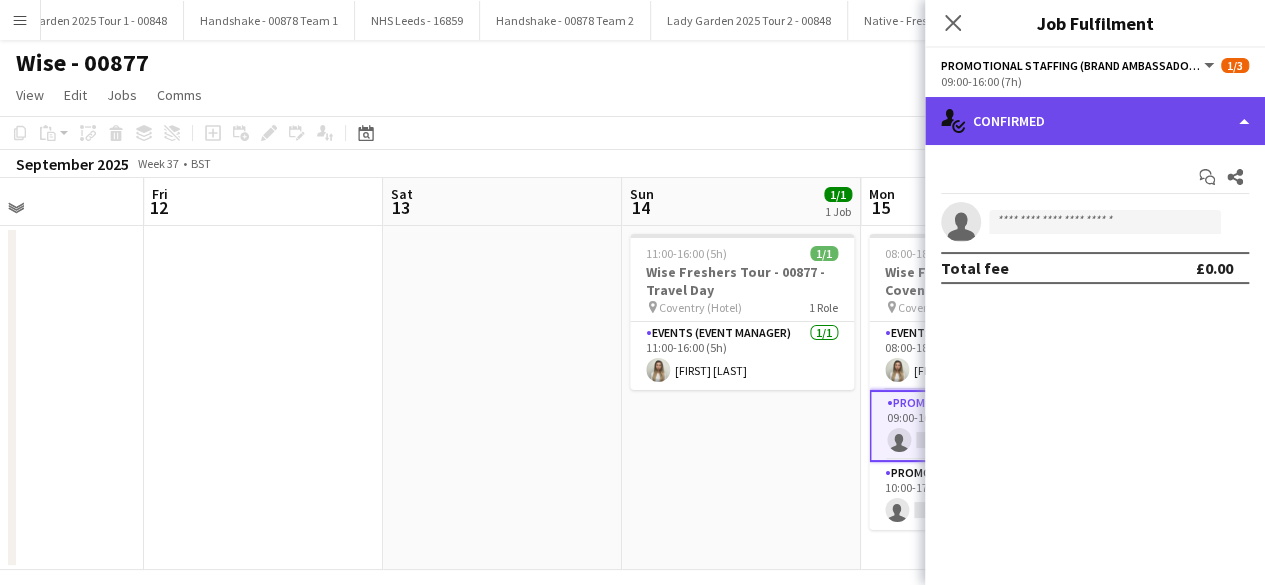 click on "single-neutral-actions-check-2
Confirmed" 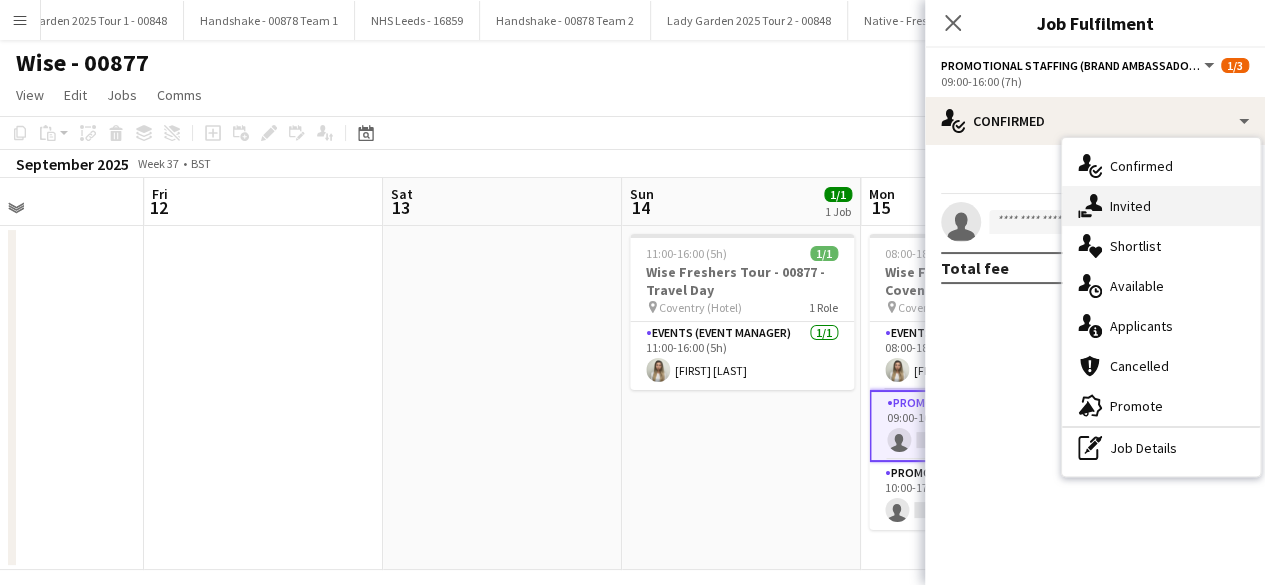 click on "single-neutral-actions-share-1
Invited" at bounding box center (1161, 206) 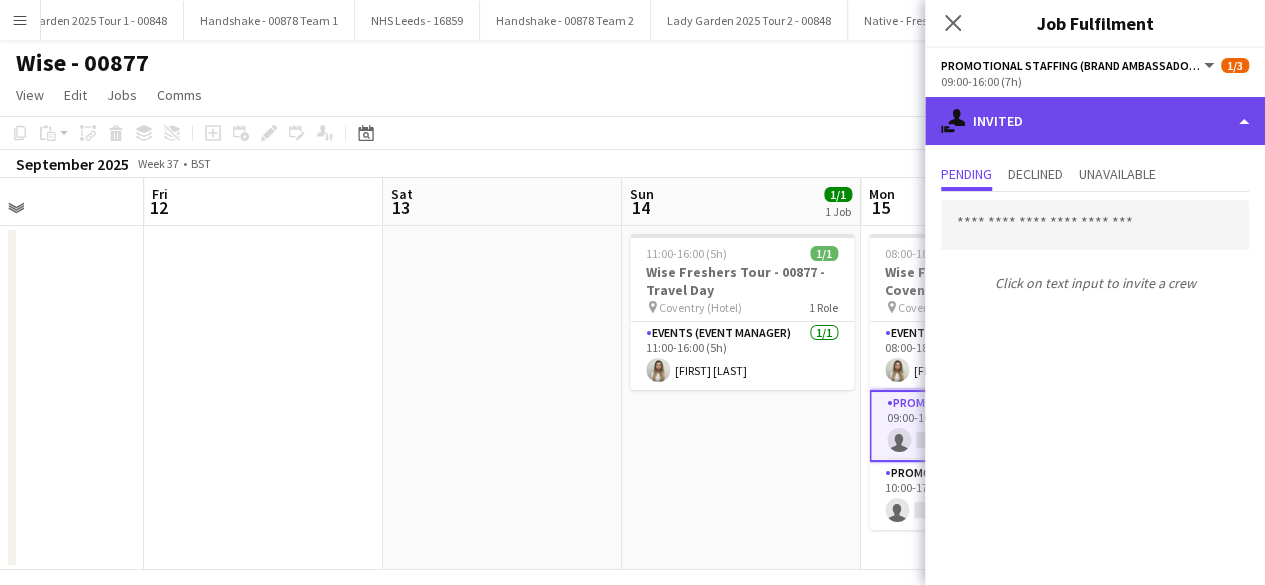 click on "single-neutral-actions-share-1
Invited" 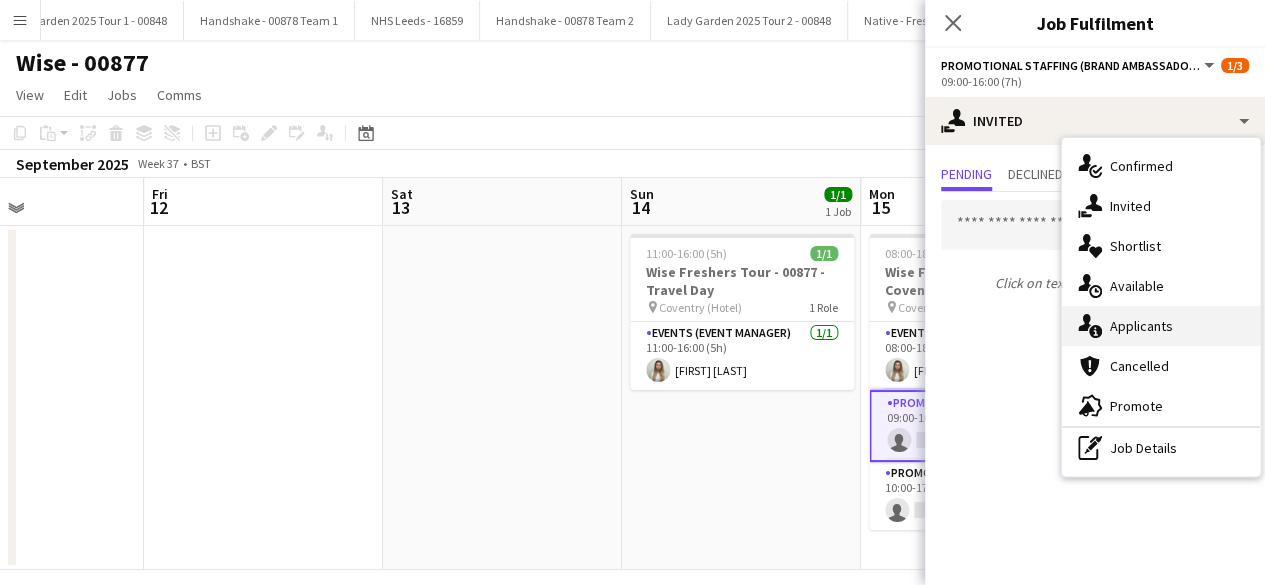 click on "single-neutral-actions-information
Applicants" at bounding box center (1161, 326) 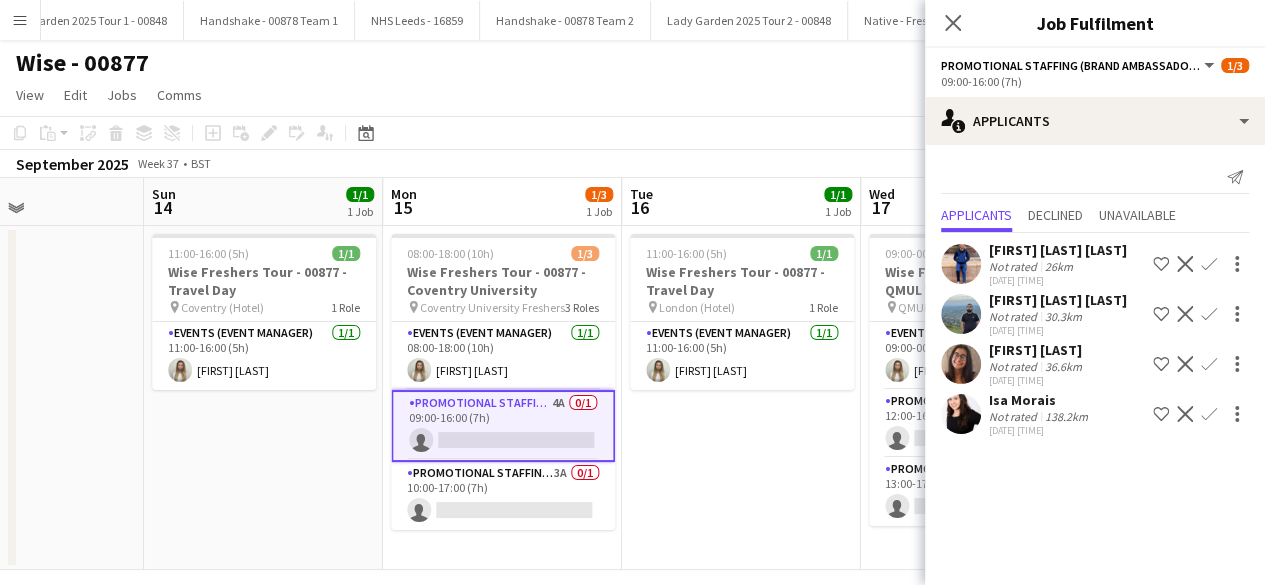 scroll, scrollTop: 0, scrollLeft: 570, axis: horizontal 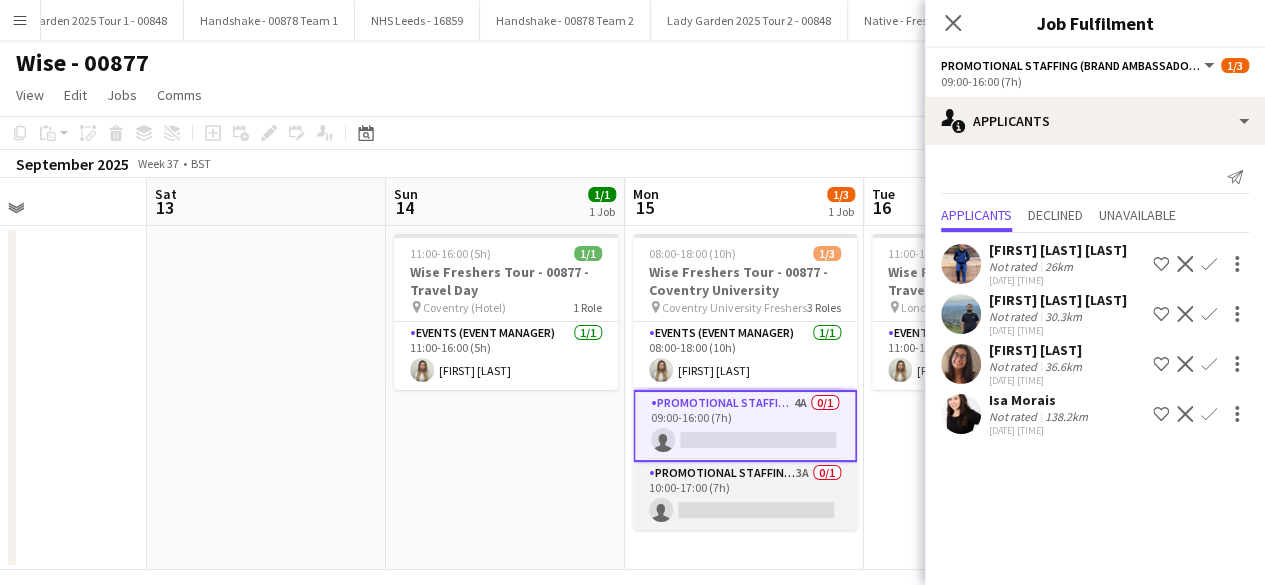 click on "Promotional Staffing (Brand Ambassadors)   3A   0/1   10:00-17:00 (7h)
single-neutral-actions" at bounding box center [745, 496] 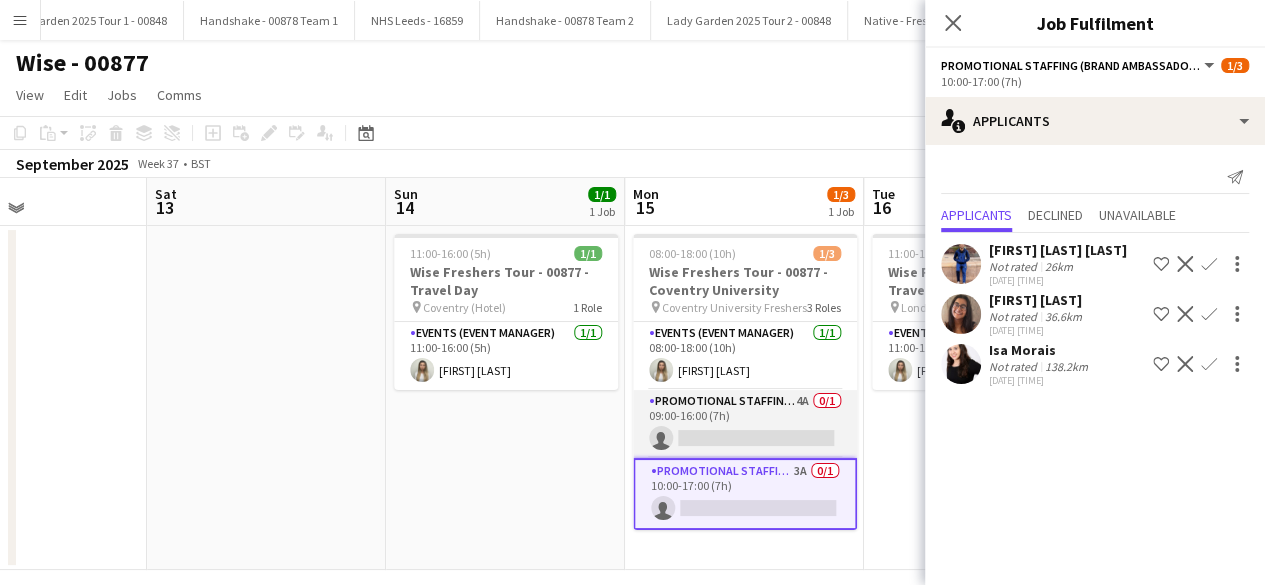 click on "Promotional Staffing (Brand Ambassadors)   4A   0/1   09:00-16:00 (7h)
single-neutral-actions" at bounding box center [745, 424] 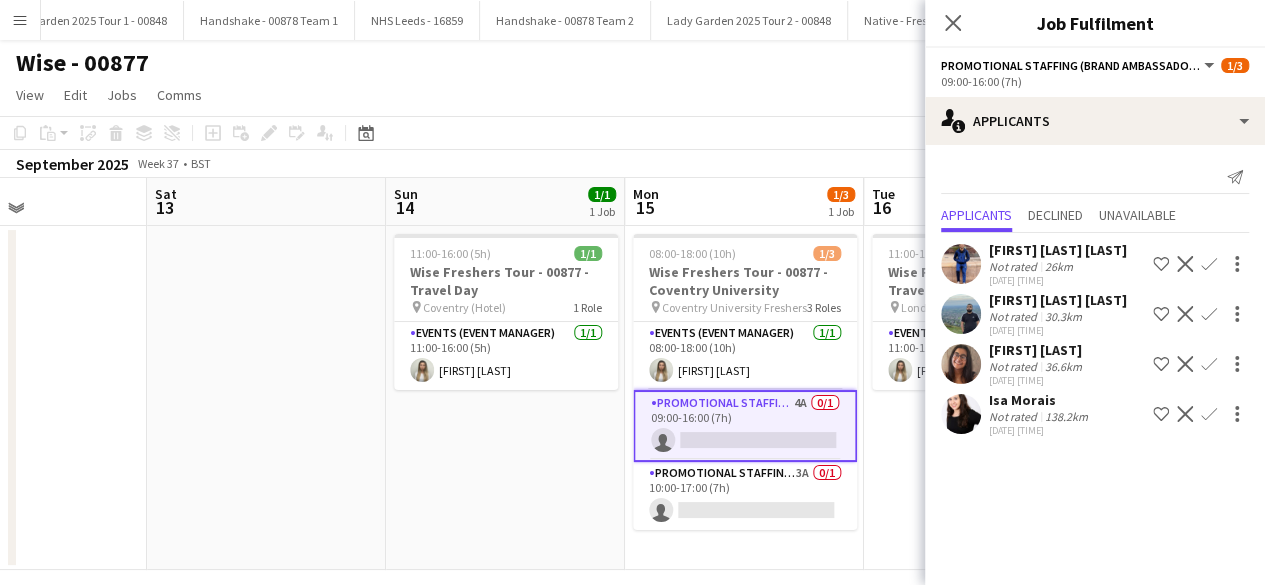click at bounding box center (961, 414) 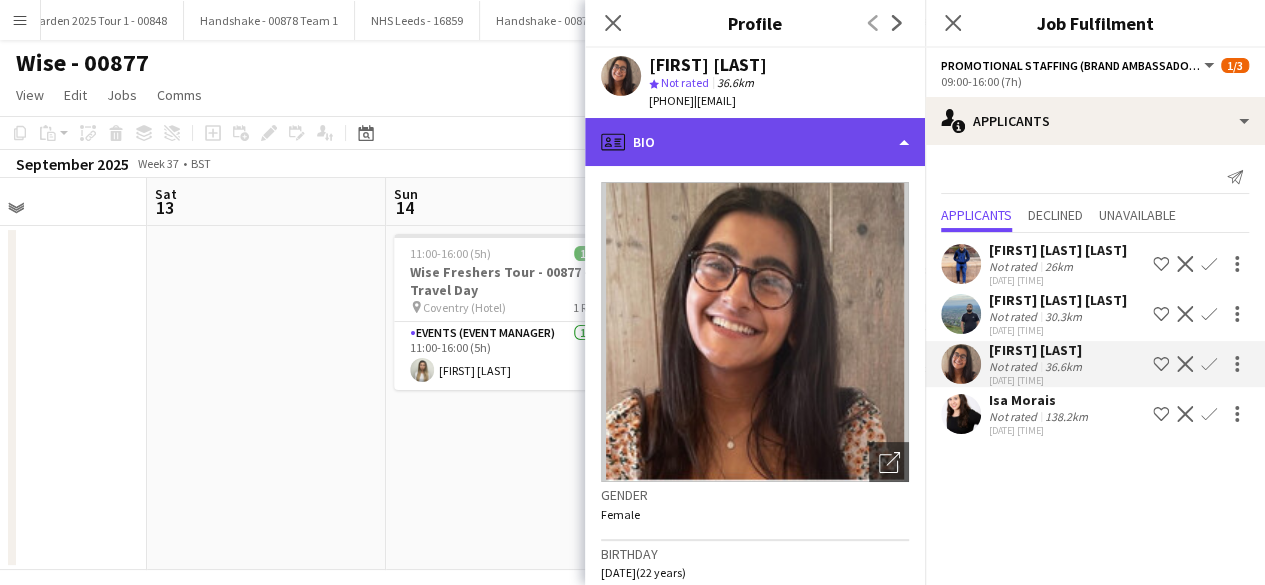 click on "profile
Bio" 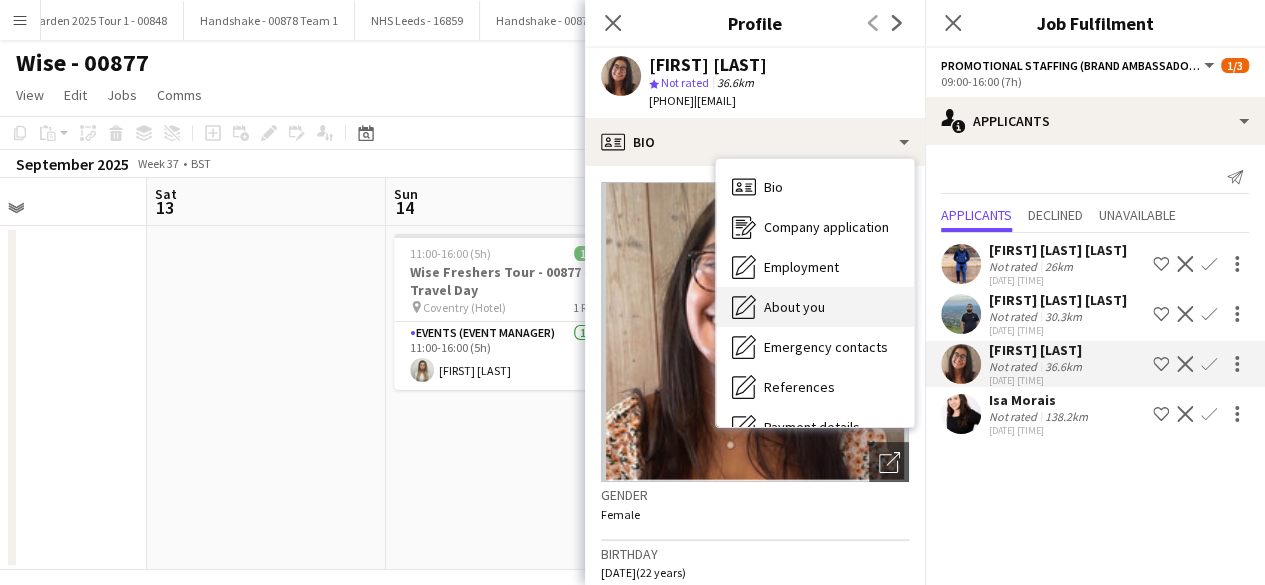click on "About you" at bounding box center (794, 307) 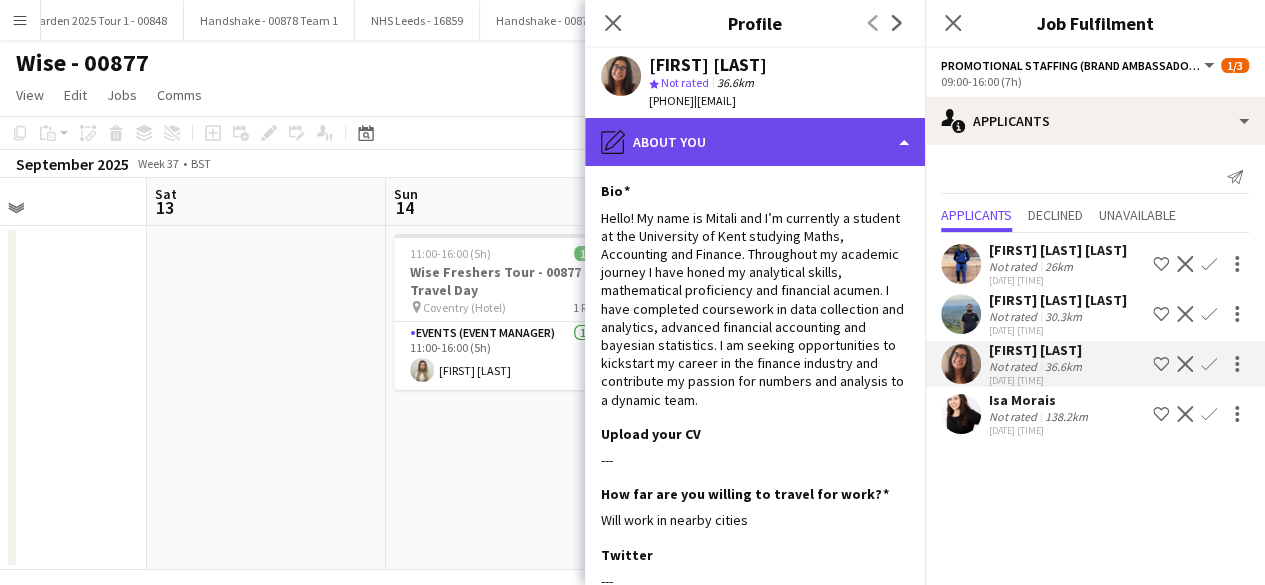 click on "pencil4
About you" 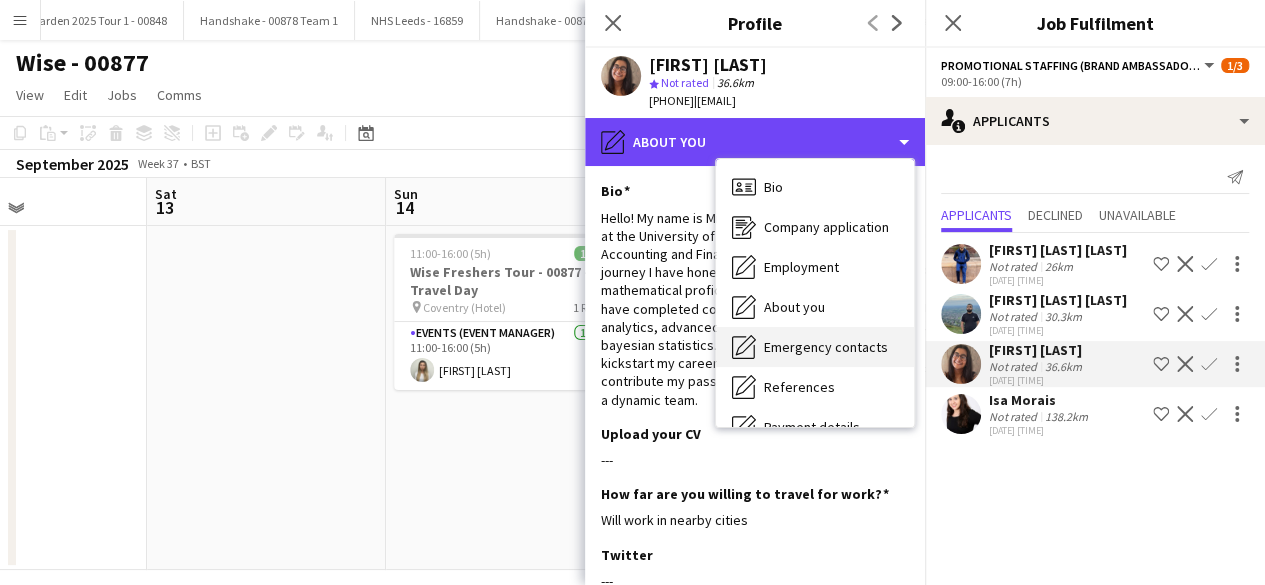scroll, scrollTop: 188, scrollLeft: 0, axis: vertical 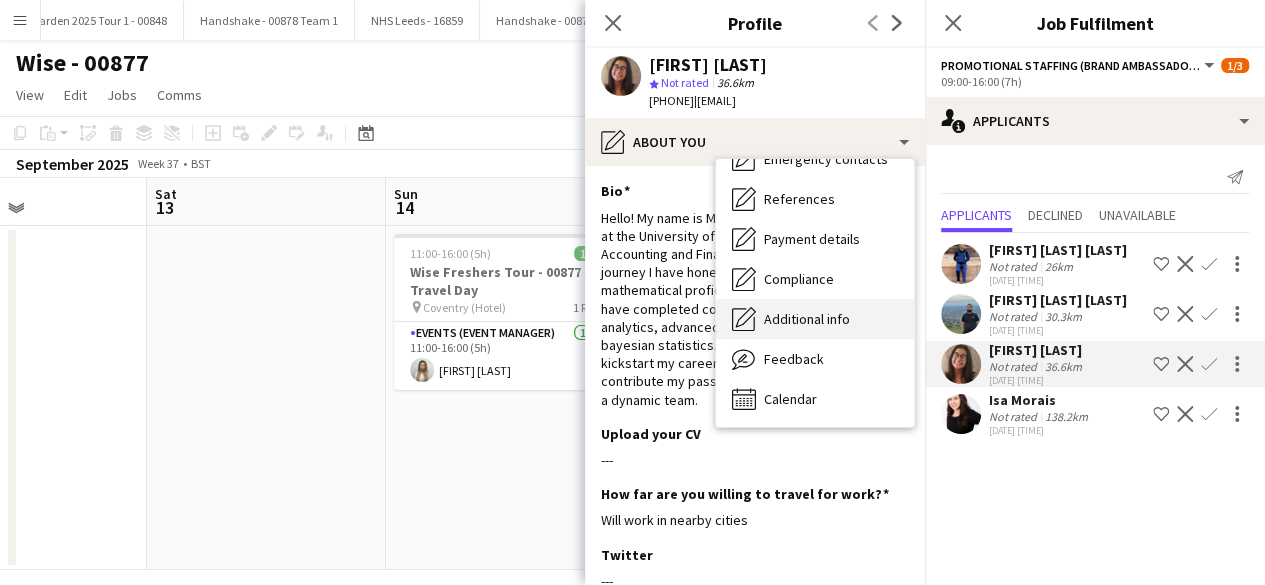 click on "Additional info" at bounding box center (807, 319) 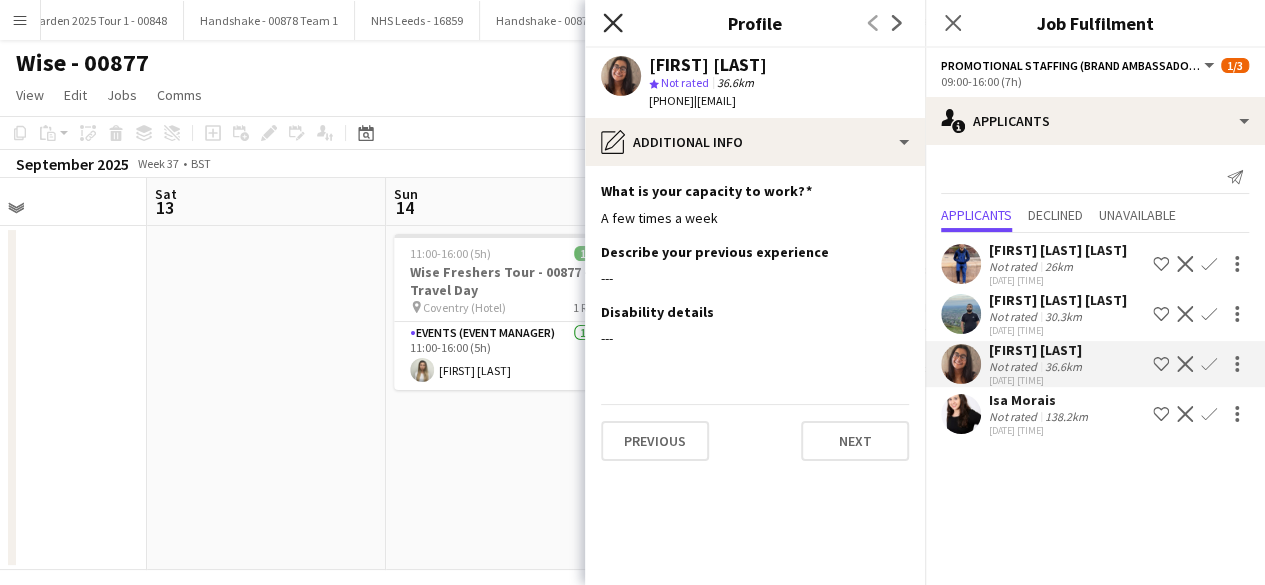 click 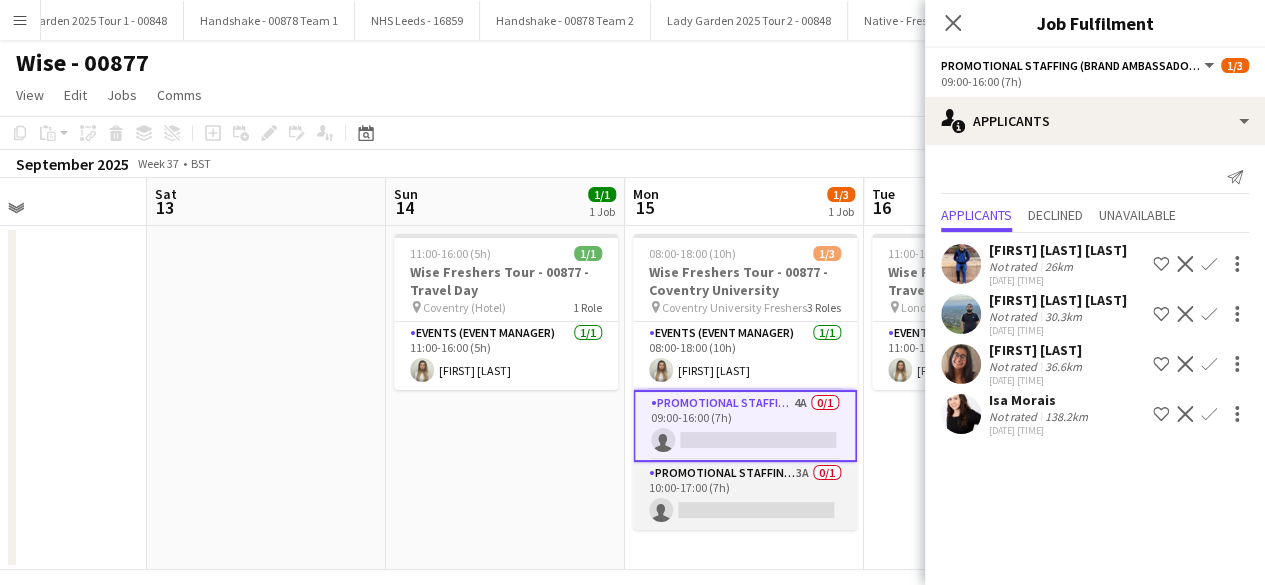click on "Promotional Staffing (Brand Ambassadors)   3A   0/1   10:00-17:00 (7h)
single-neutral-actions" at bounding box center (745, 496) 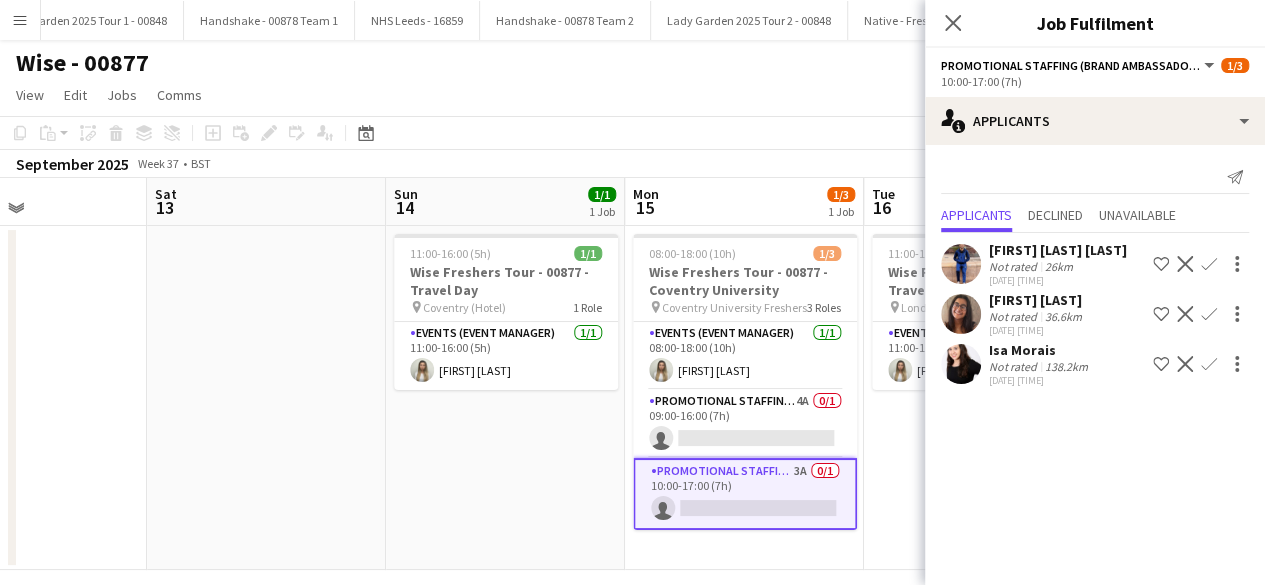 click at bounding box center (961, 364) 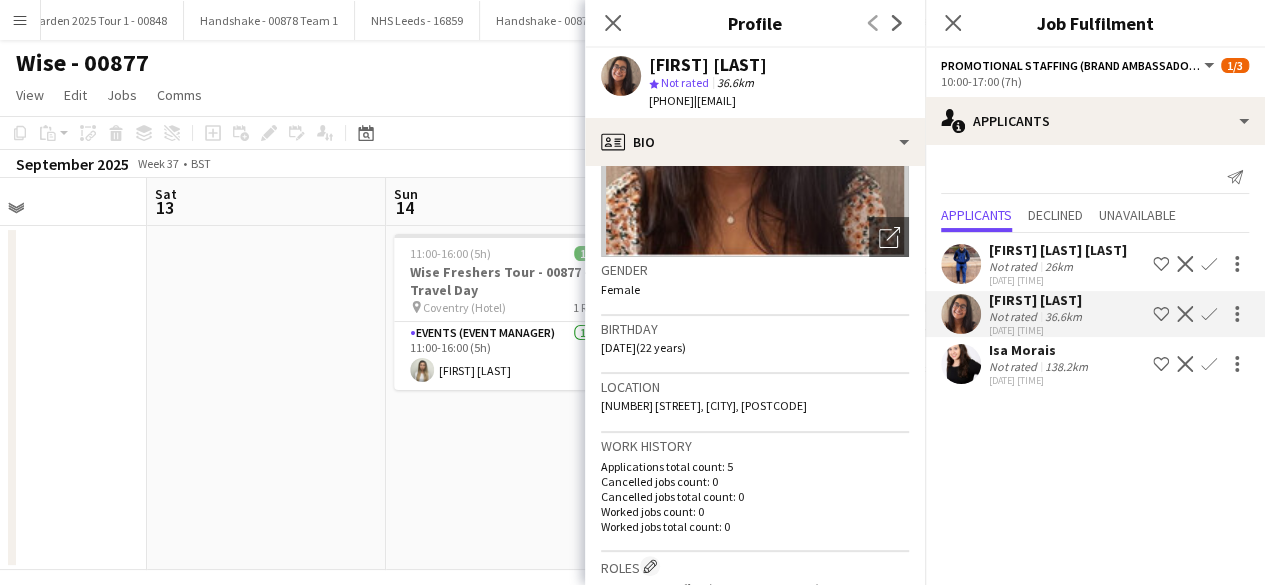 scroll, scrollTop: 0, scrollLeft: 0, axis: both 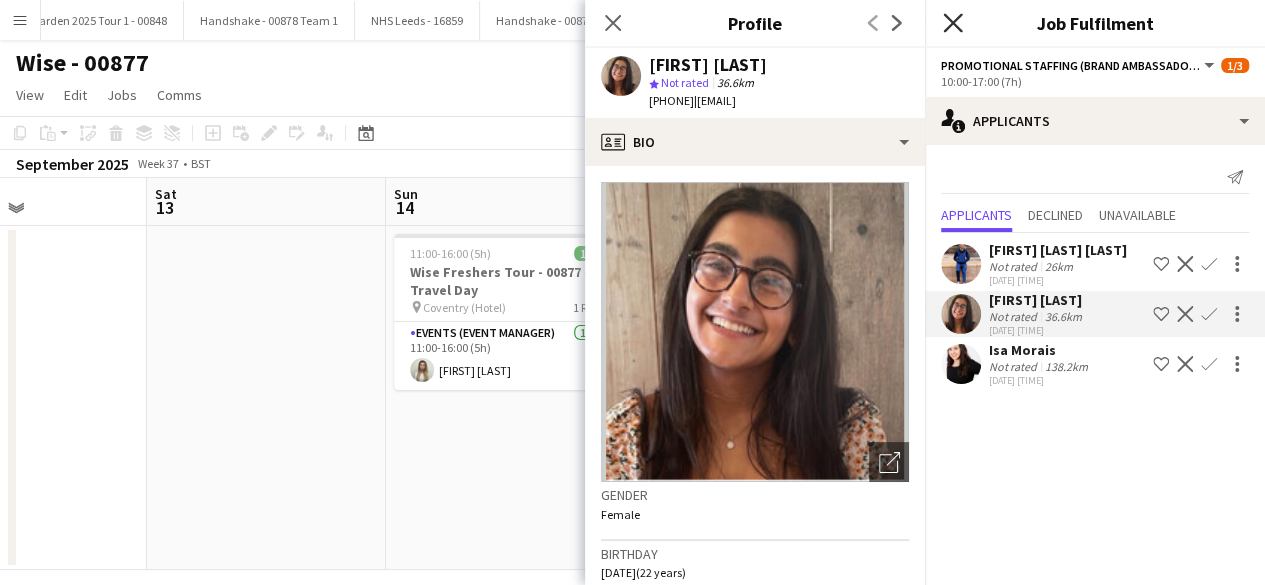 click on "Close pop-in" 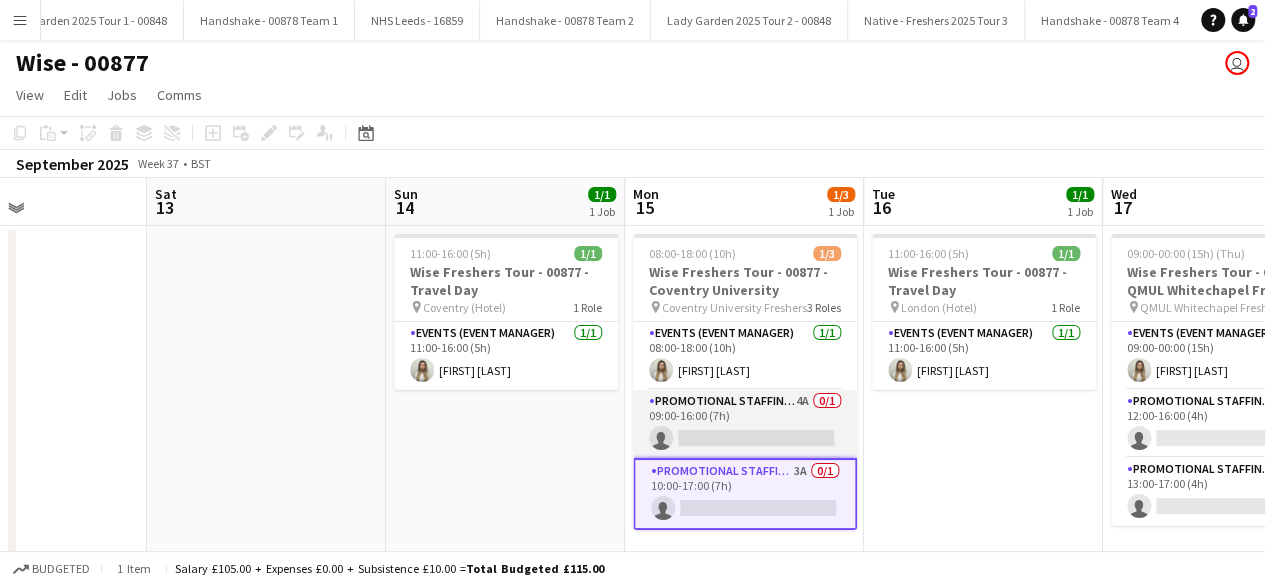 click on "Promotional Staffing (Brand Ambassadors)   4A   0/1   09:00-16:00 (7h)
single-neutral-actions" at bounding box center (745, 424) 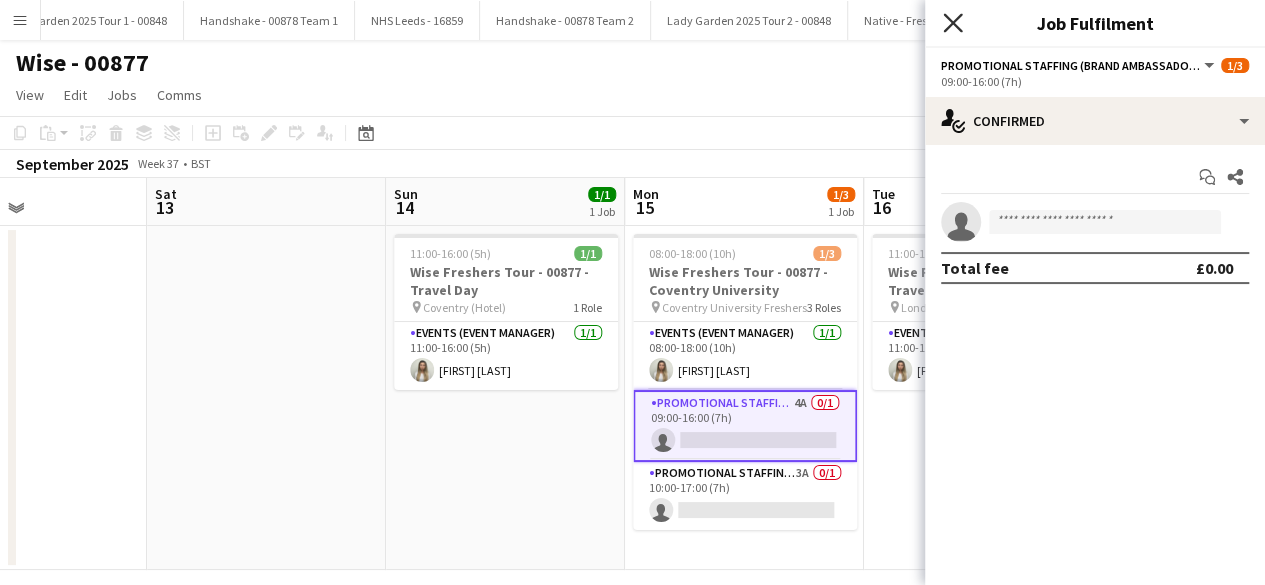 click on "Close pop-in" 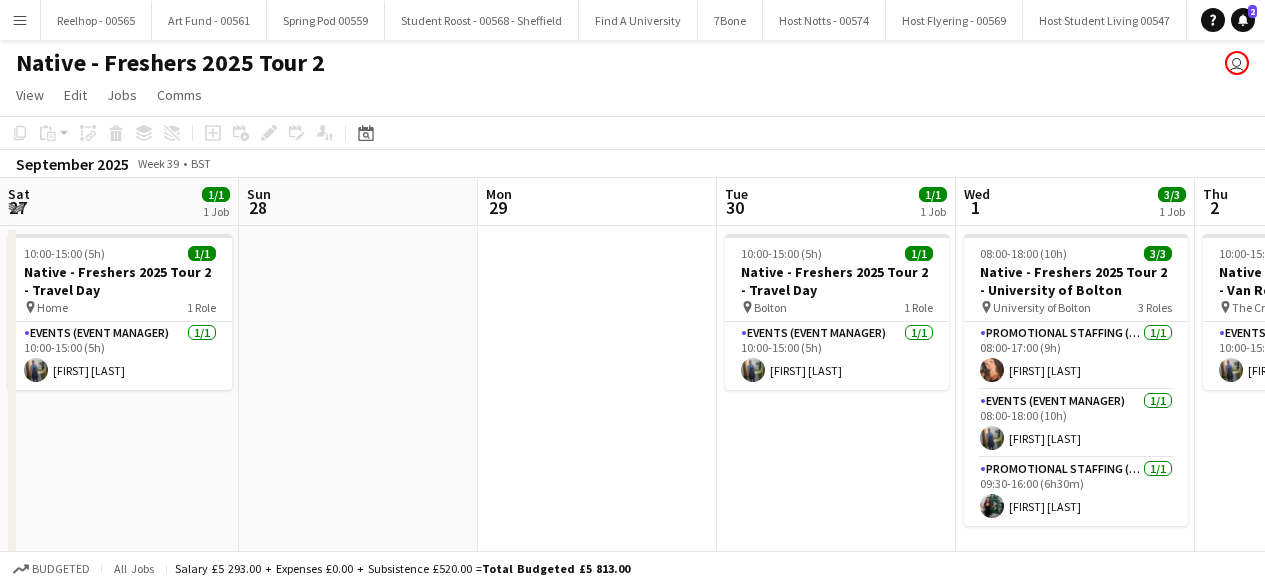 scroll, scrollTop: 0, scrollLeft: 0, axis: both 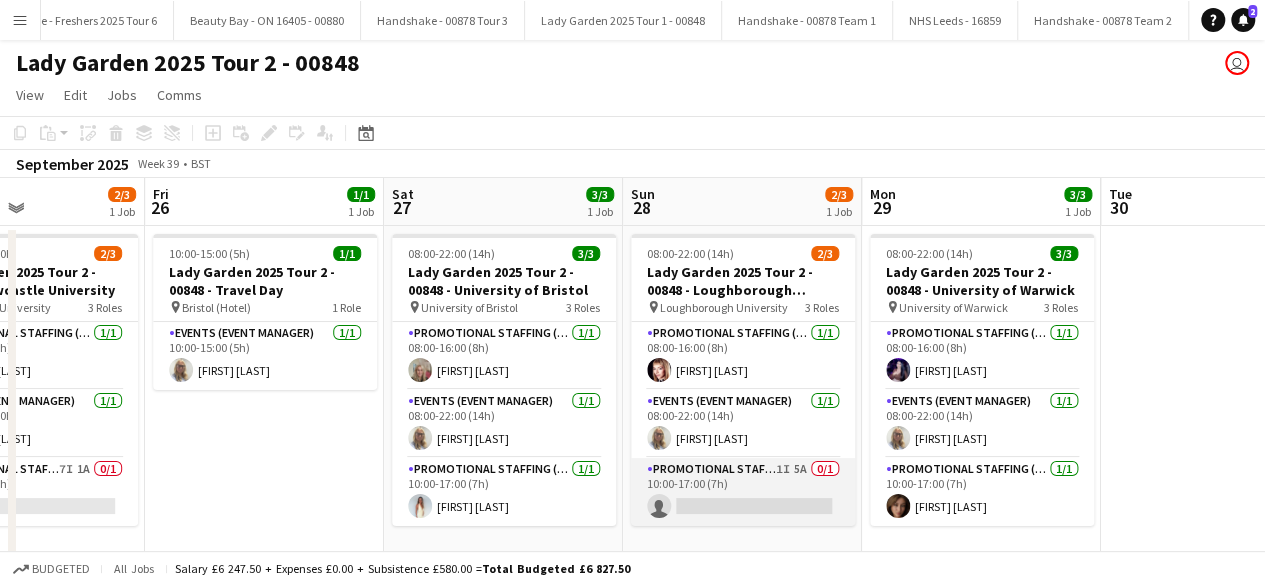click on "Promotional Staffing (Brand Ambassadors)   1I   5A   0/1   10:00-17:00 (7h)
single-neutral-actions" at bounding box center (743, 492) 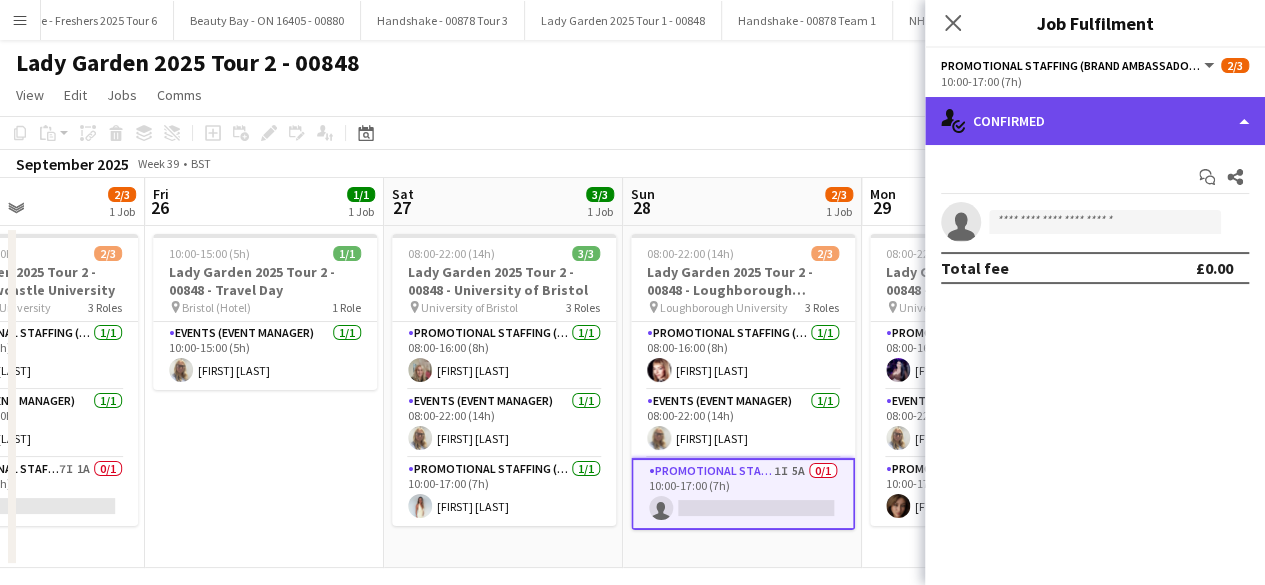 click on "single-neutral-actions-check-2
Confirmed" 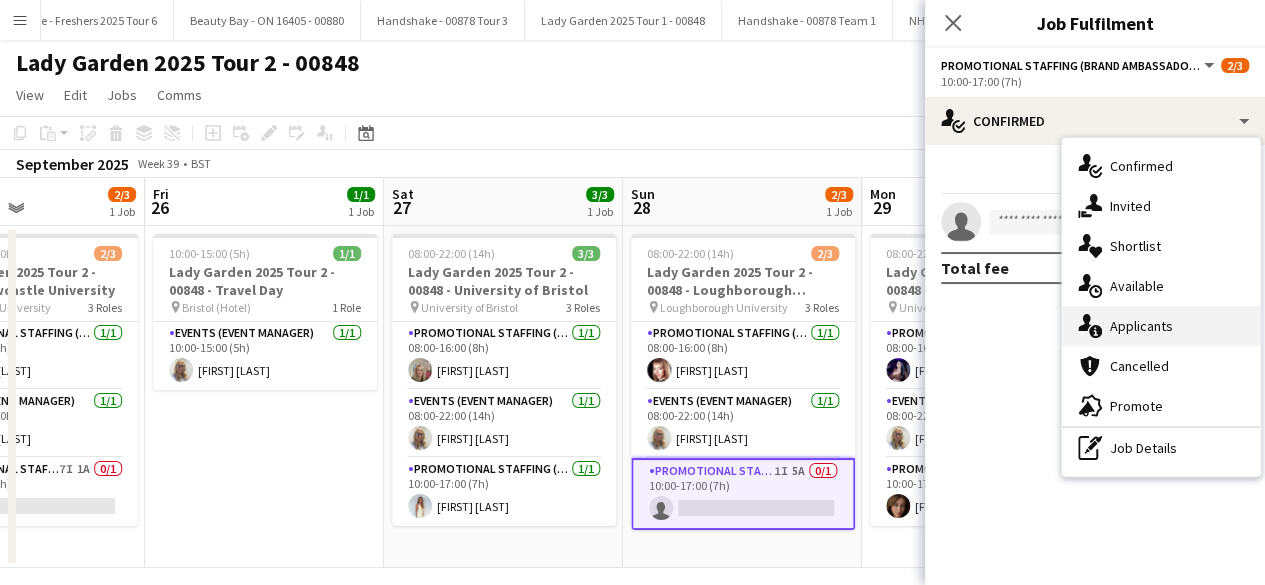 click on "single-neutral-actions-information
Applicants" at bounding box center [1161, 326] 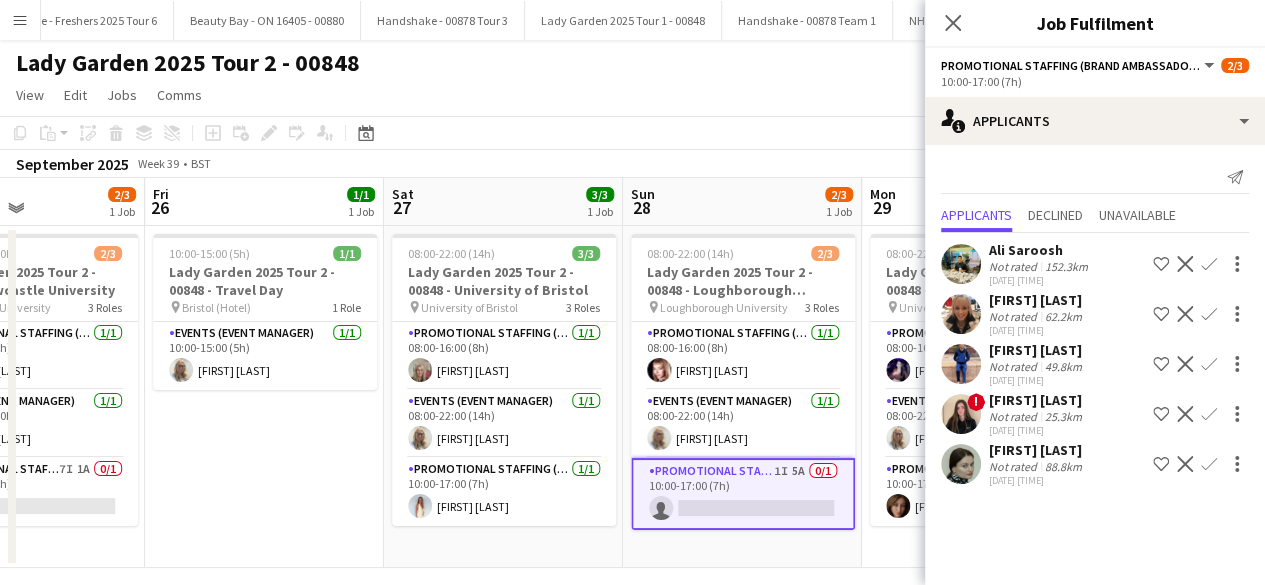 click at bounding box center (961, 364) 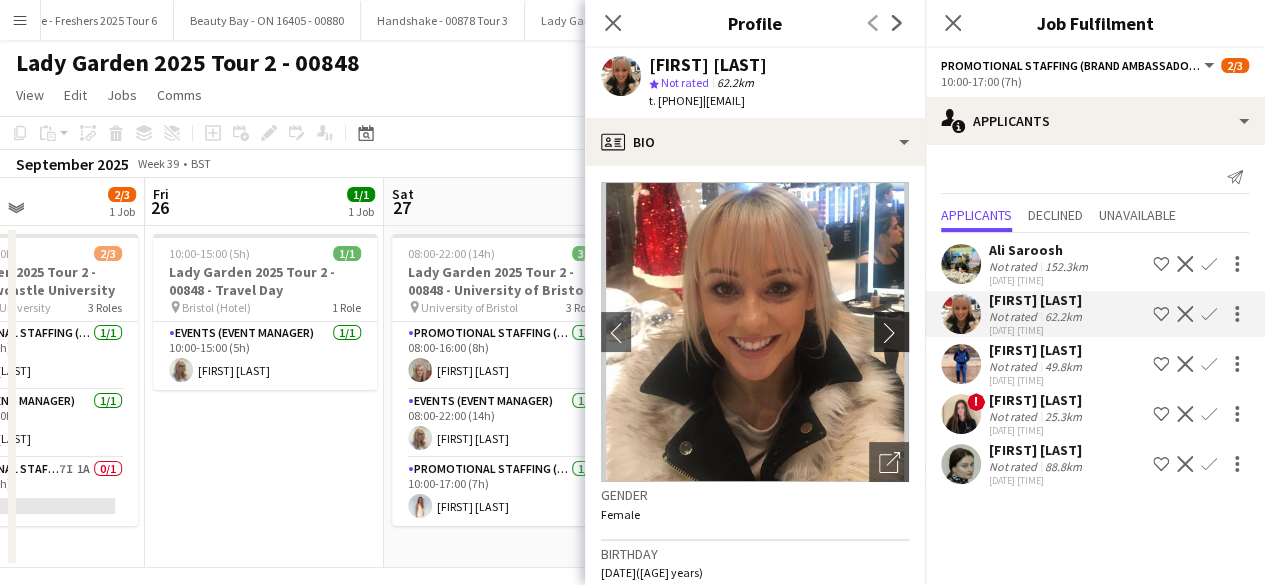 click on "chevron-right" 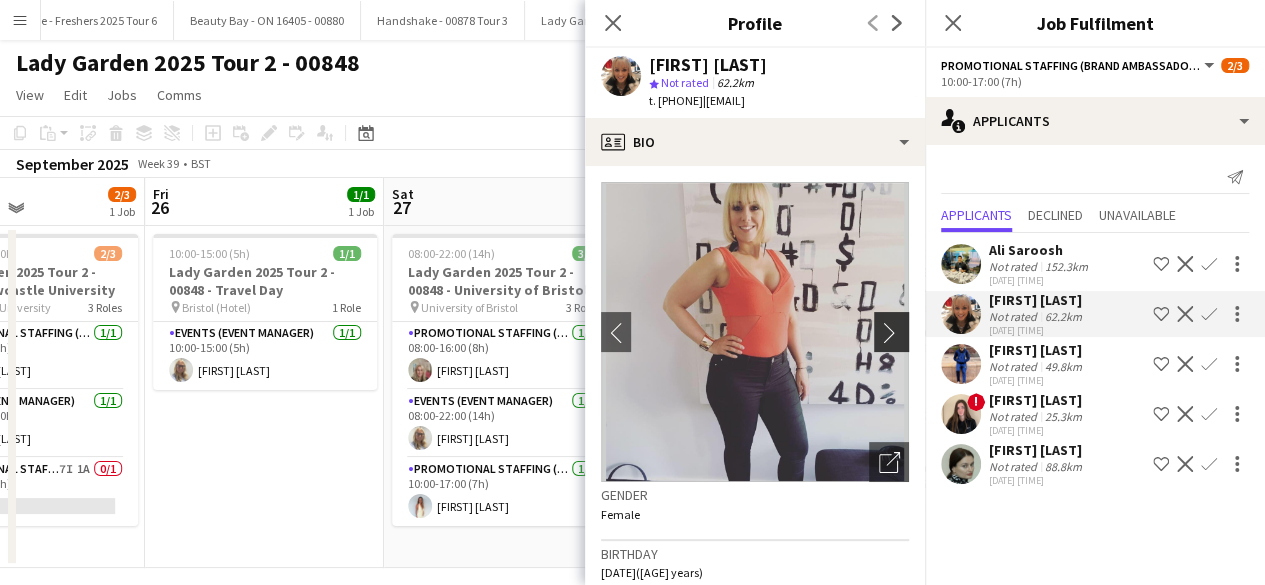 click on "chevron-right" 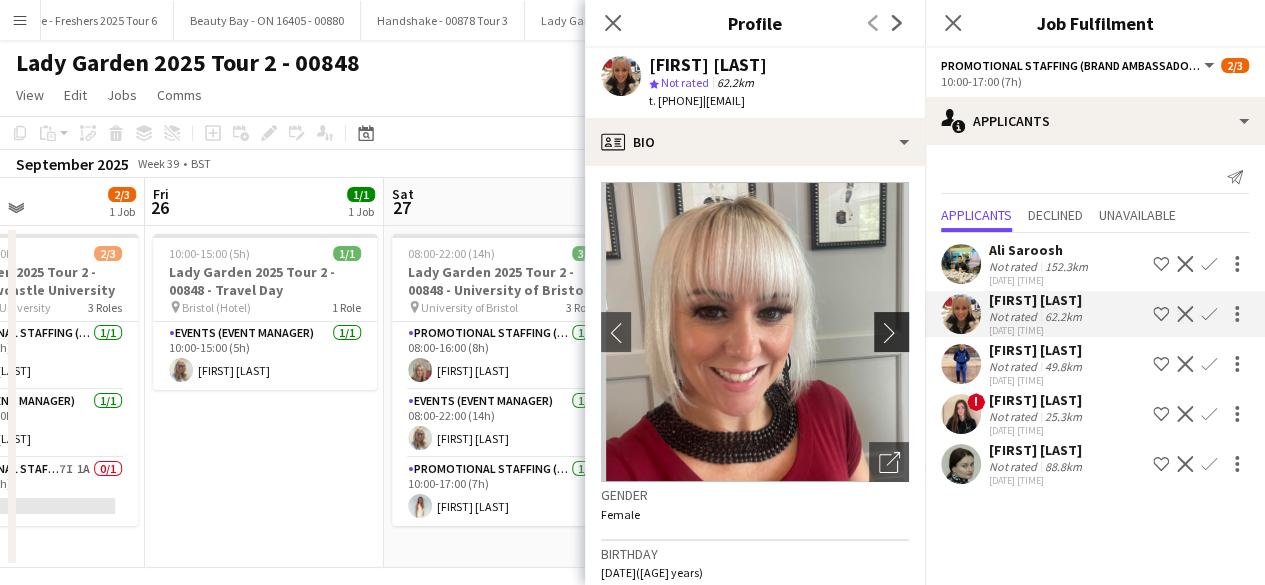 click on "chevron-right" 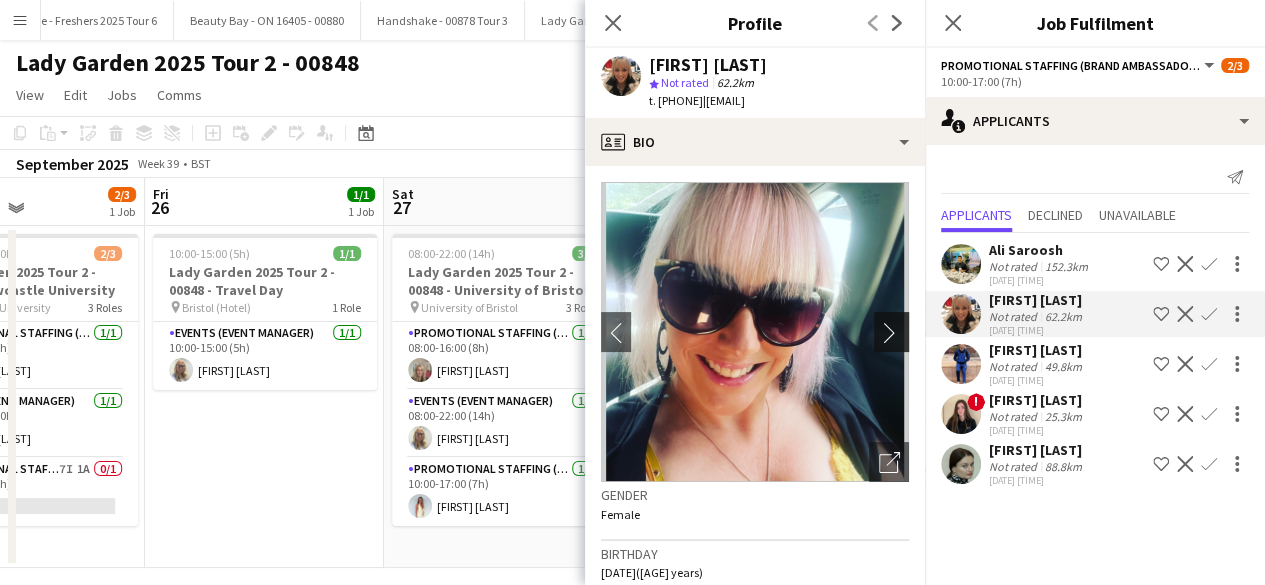click on "chevron-right" 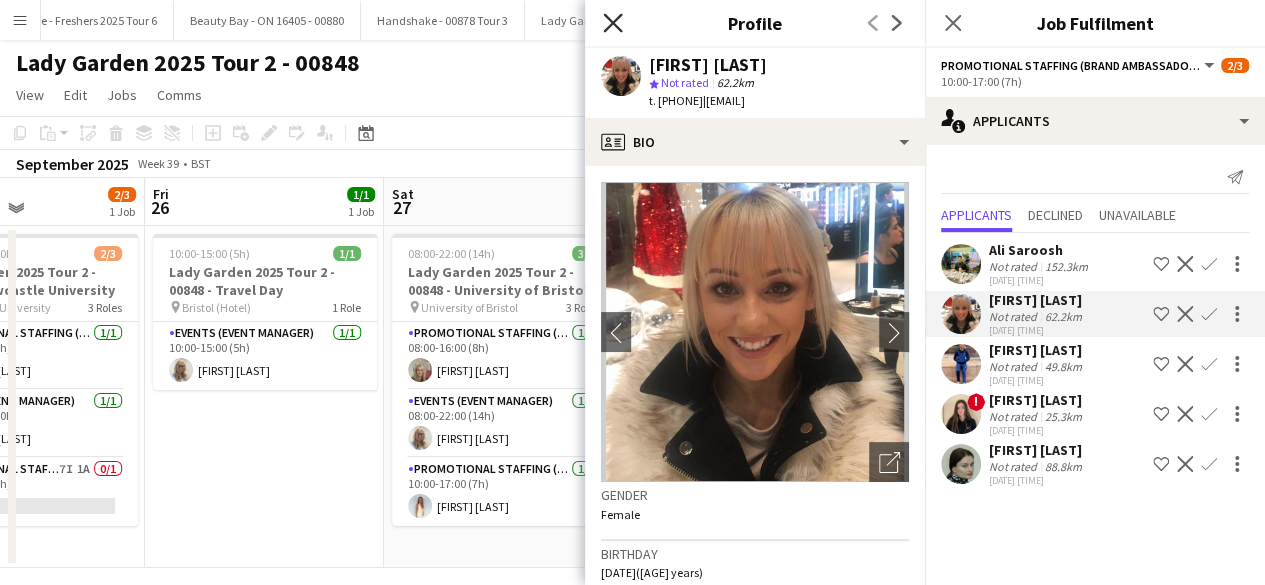 click on "Close pop-in" 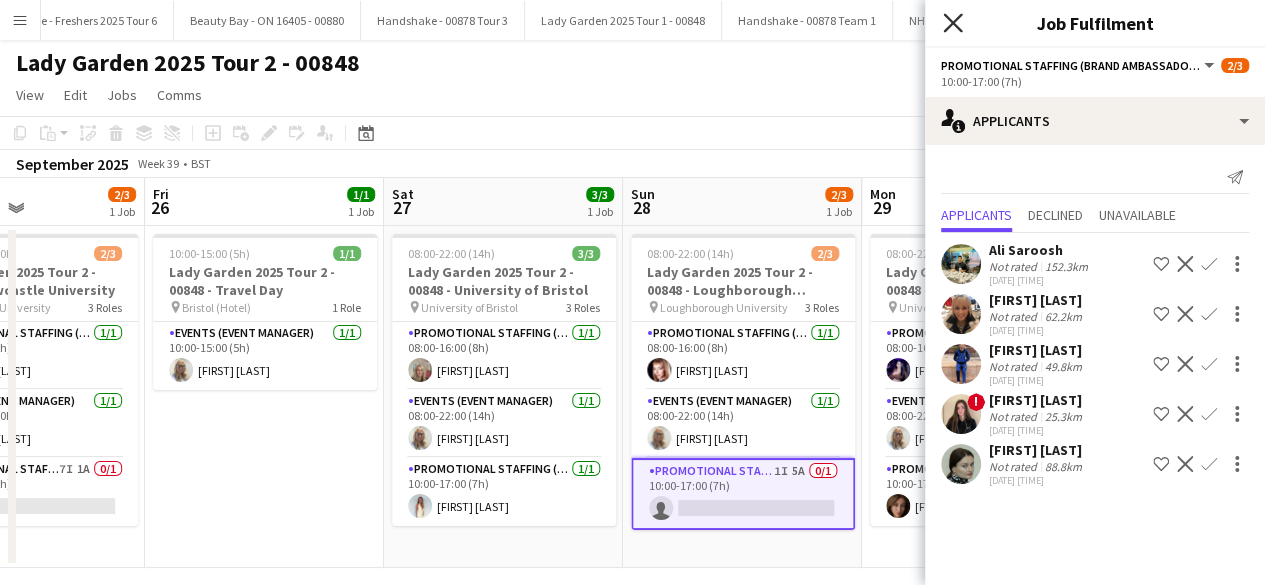 click 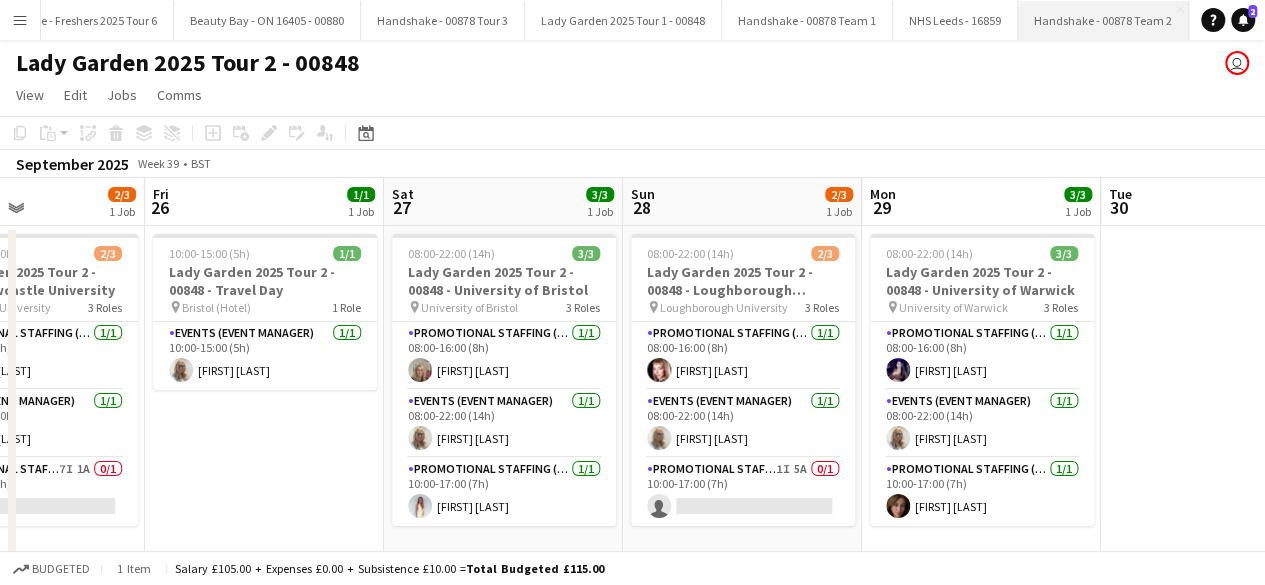 click on "Handshake - 00878 Team 2
Close" at bounding box center [1103, 20] 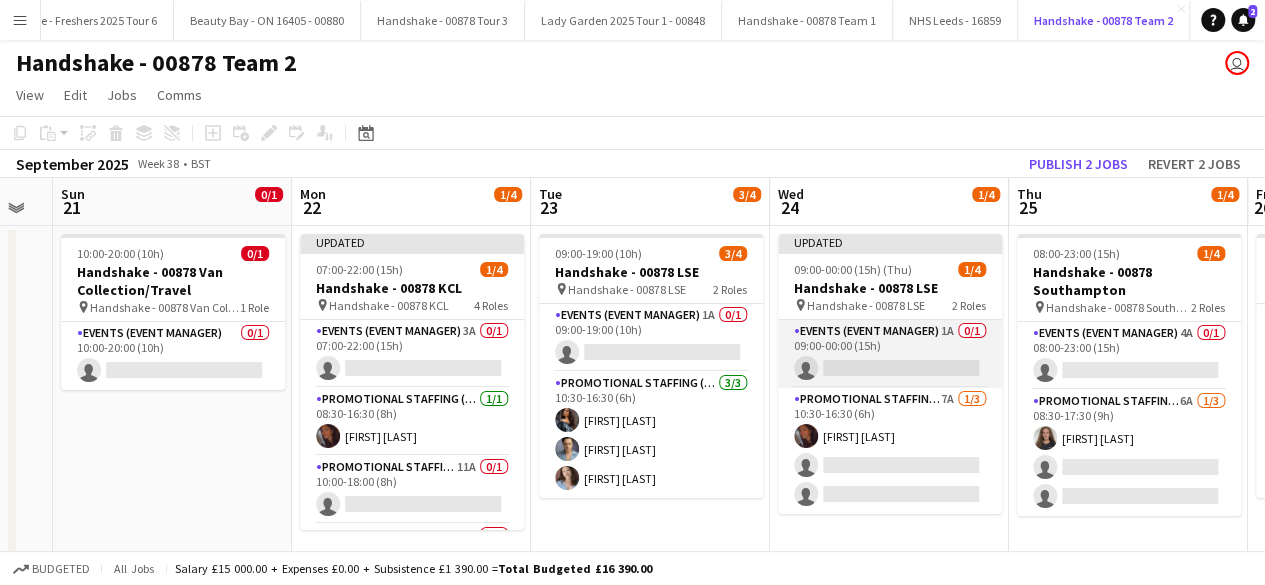 scroll, scrollTop: 0, scrollLeft: 507, axis: horizontal 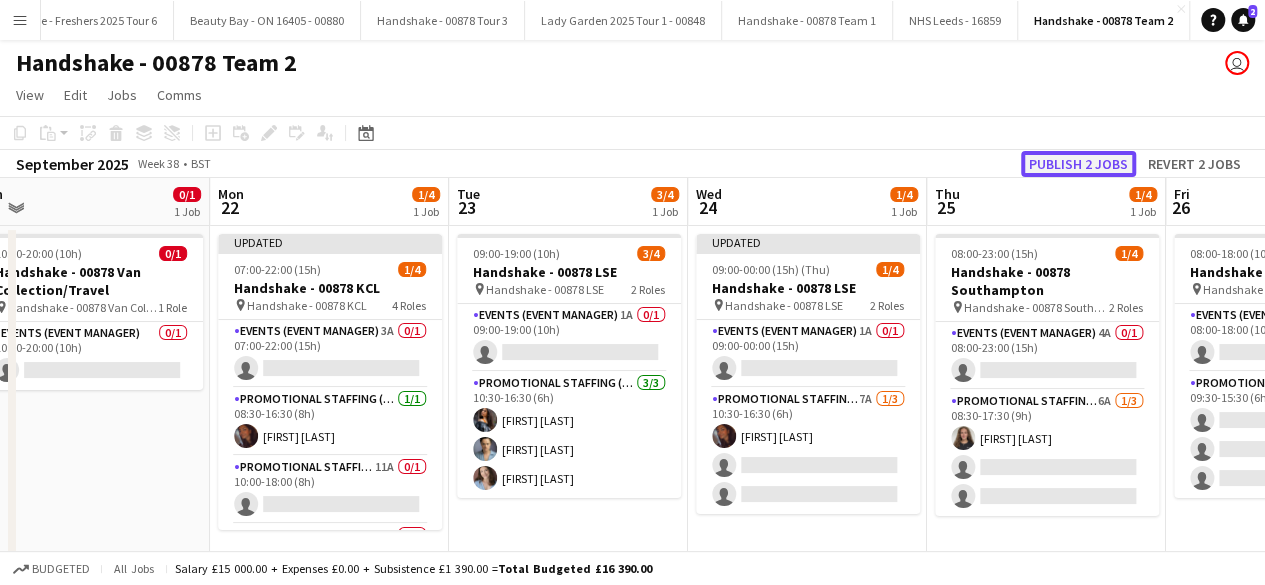 click on "Publish 2 jobs" 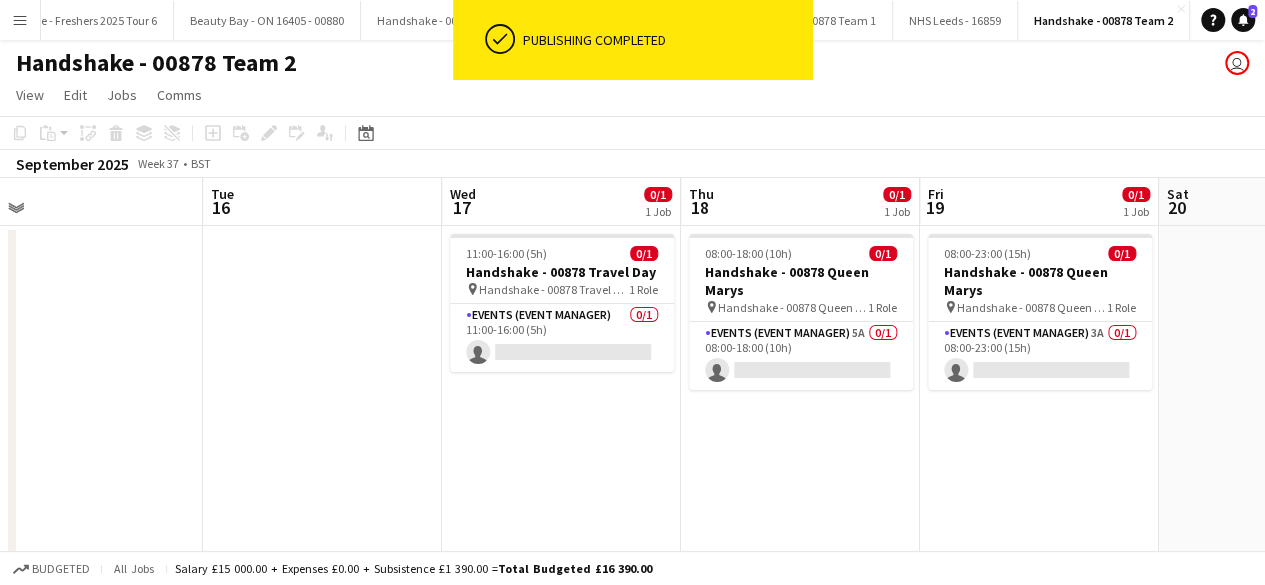 scroll, scrollTop: 0, scrollLeft: 464, axis: horizontal 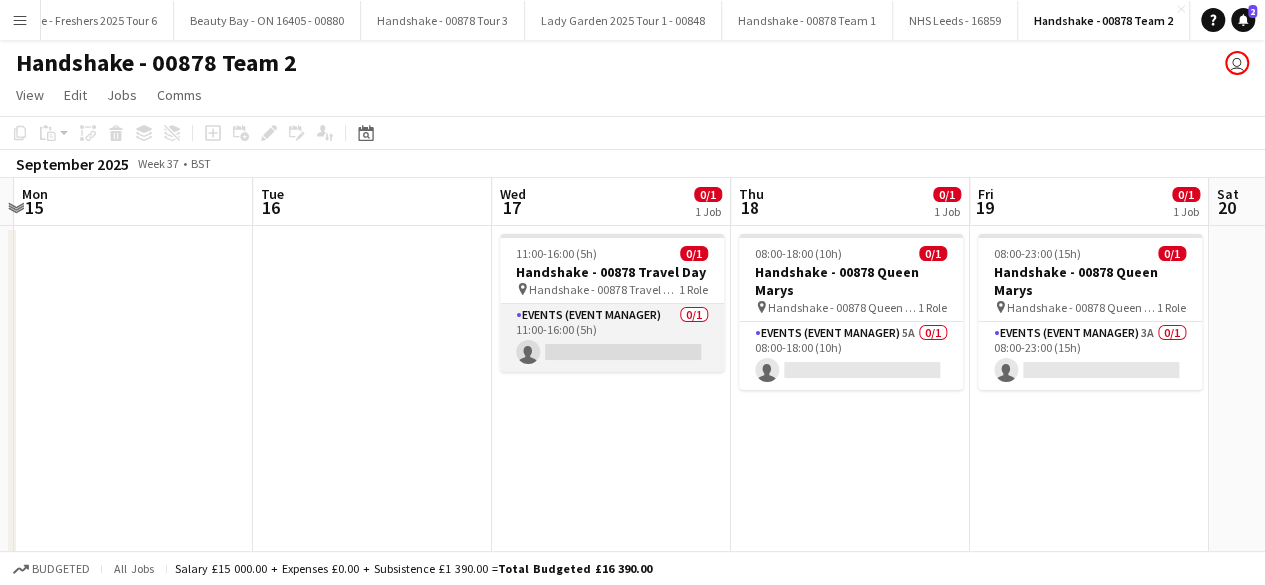 click on "Events (Event Manager)   0/1   11:00-16:00 (5h)
single-neutral-actions" at bounding box center (612, 338) 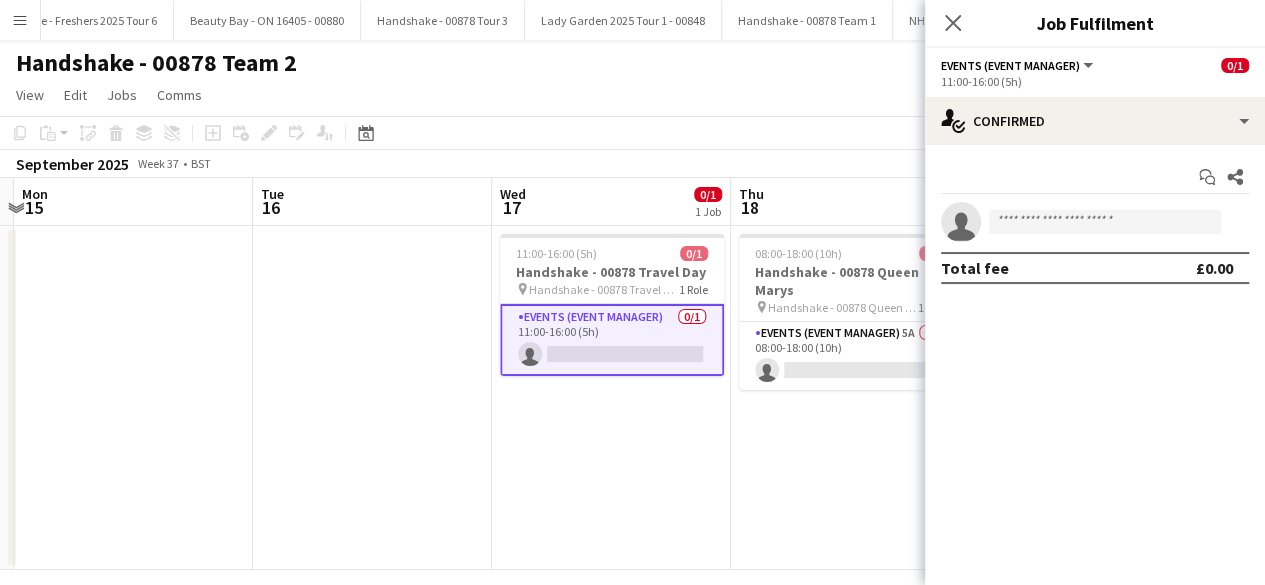 click on "11:00-16:00 (5h)    0/1   Handshake - 00878 Travel Day
pin
Handshake - 00878 Travel Day    1 Role   Events (Event Manager)   0/1   11:00-16:00 (5h)
single-neutral-actions" at bounding box center [611, 398] 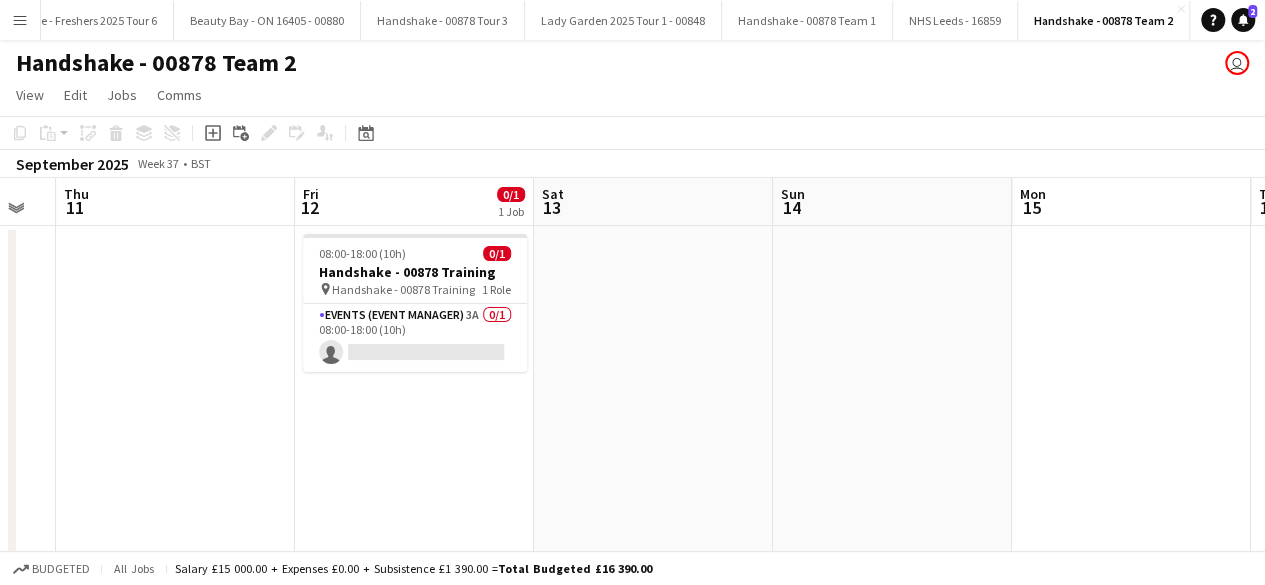 scroll, scrollTop: 0, scrollLeft: 639, axis: horizontal 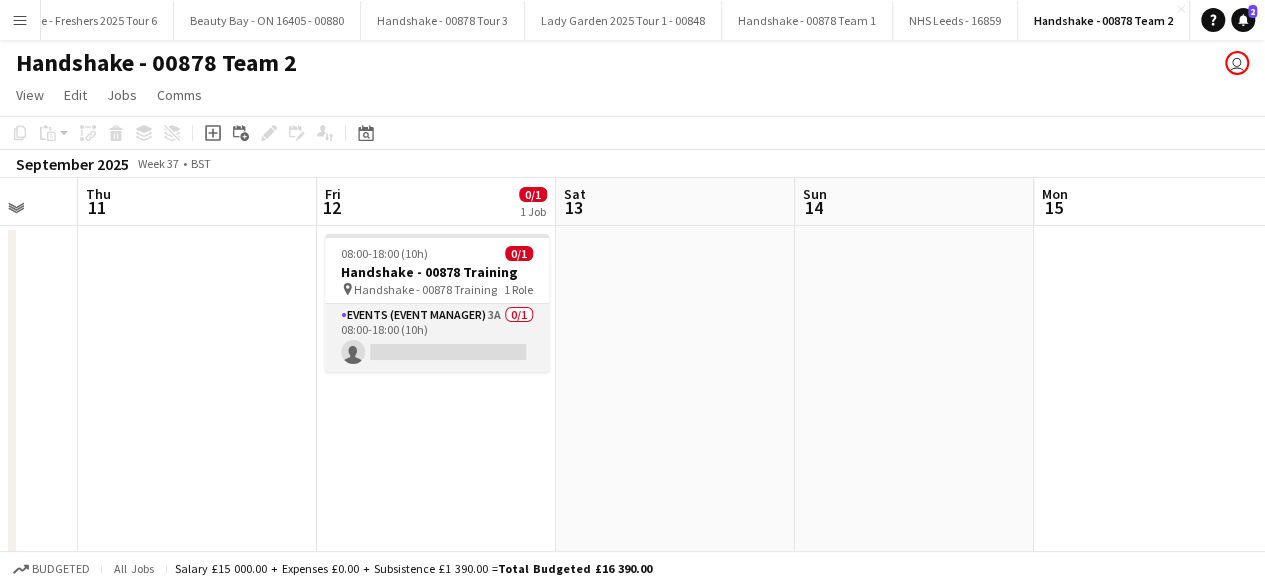 click on "Events (Event Manager)   3A   0/1   08:00-18:00 (10h)
single-neutral-actions" at bounding box center (437, 338) 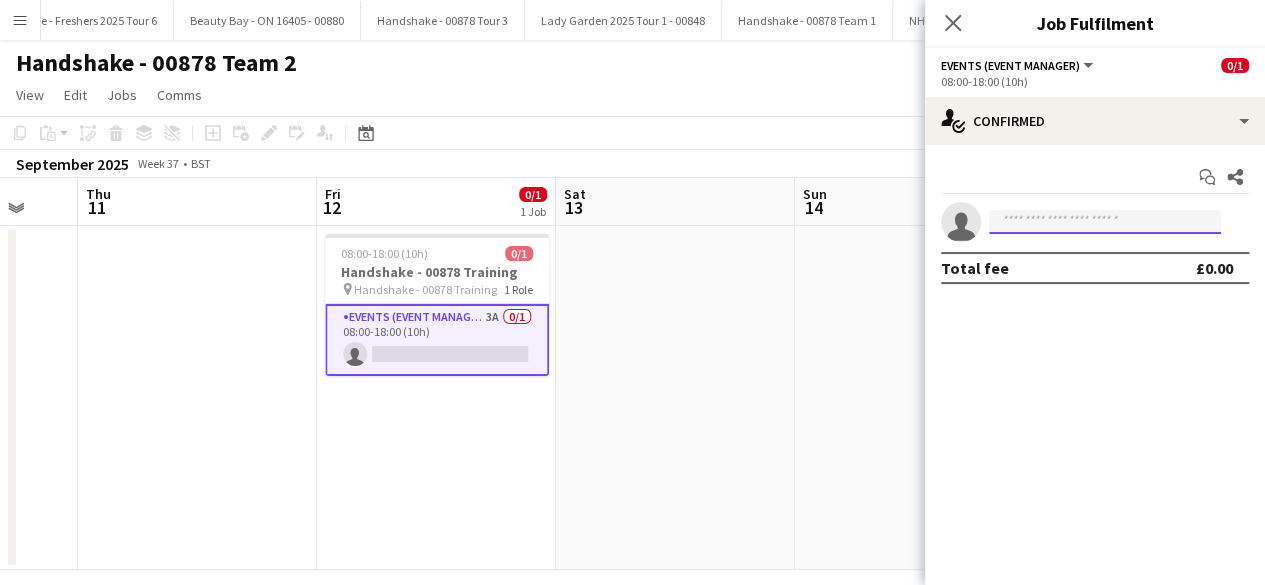 click at bounding box center (1105, 222) 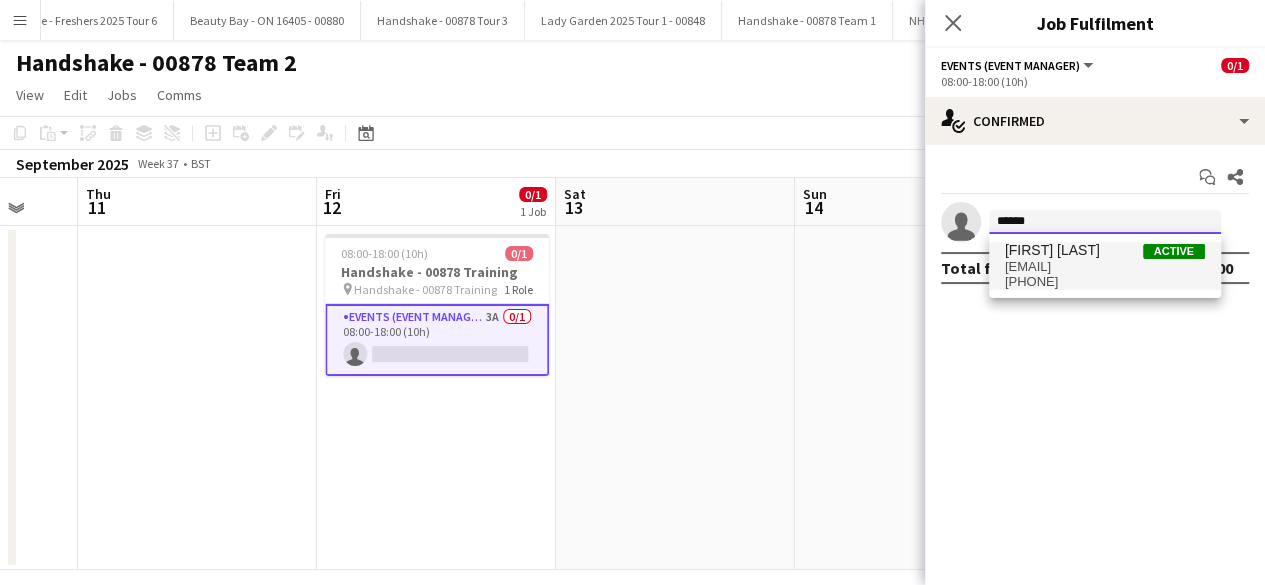 type on "******" 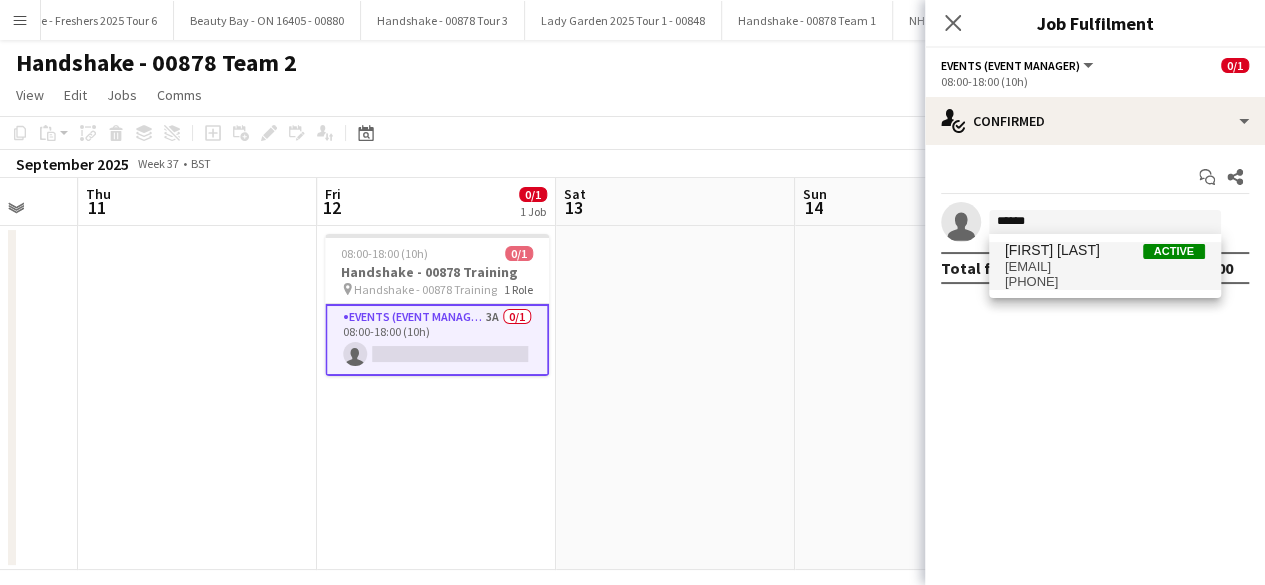 click on "rolandlamaa@live.co.uk" at bounding box center [1105, 267] 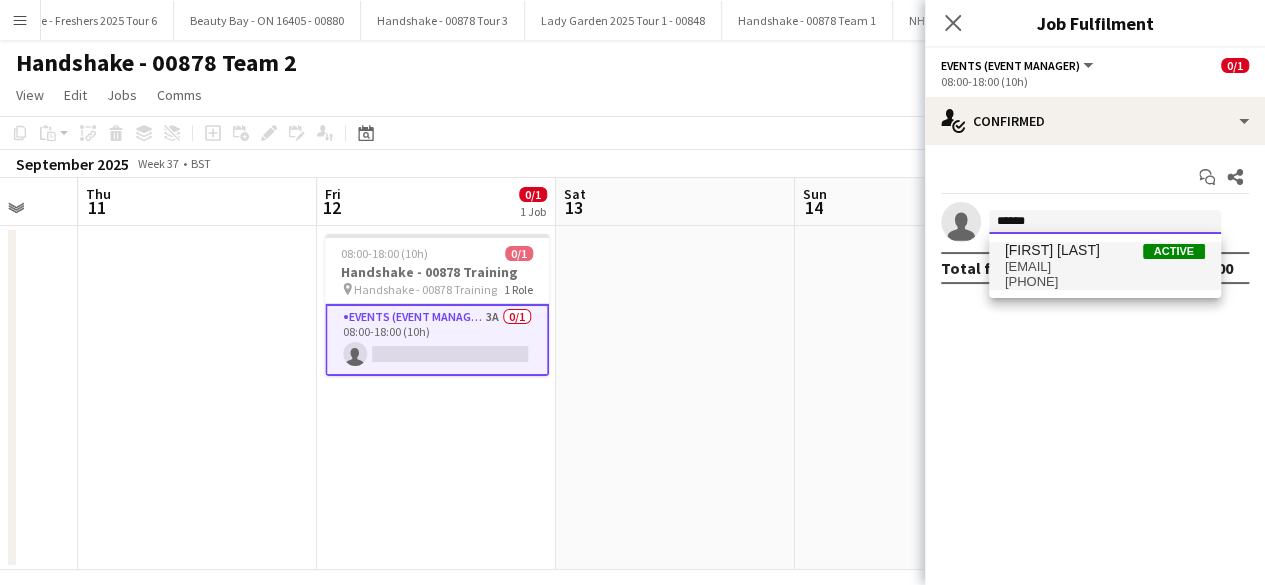 type 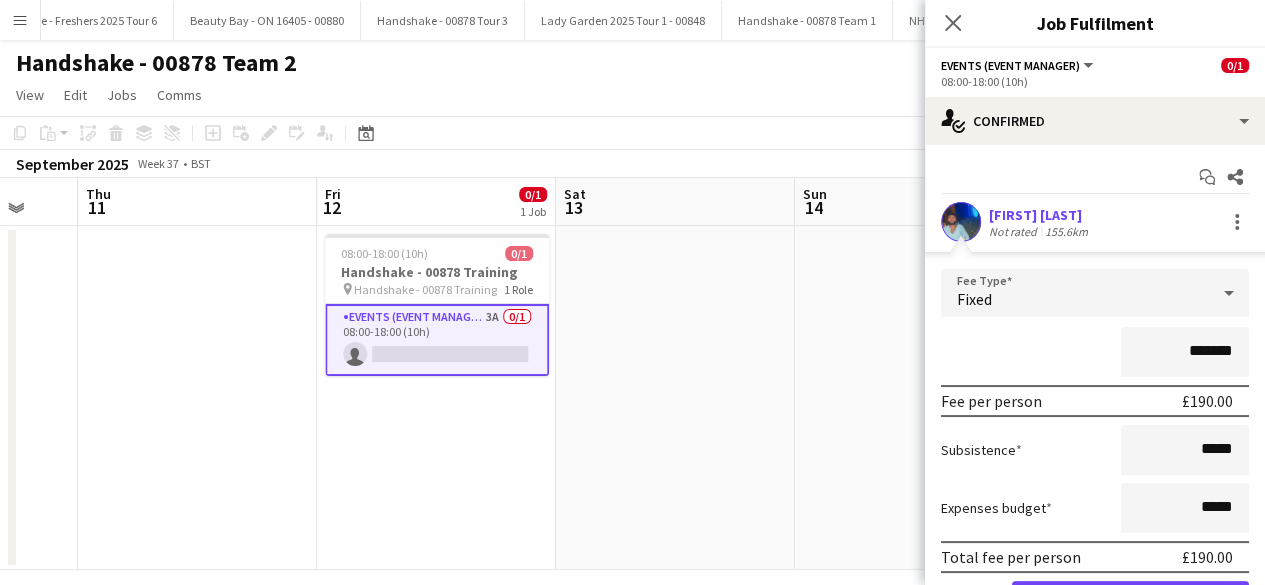 scroll, scrollTop: 110, scrollLeft: 0, axis: vertical 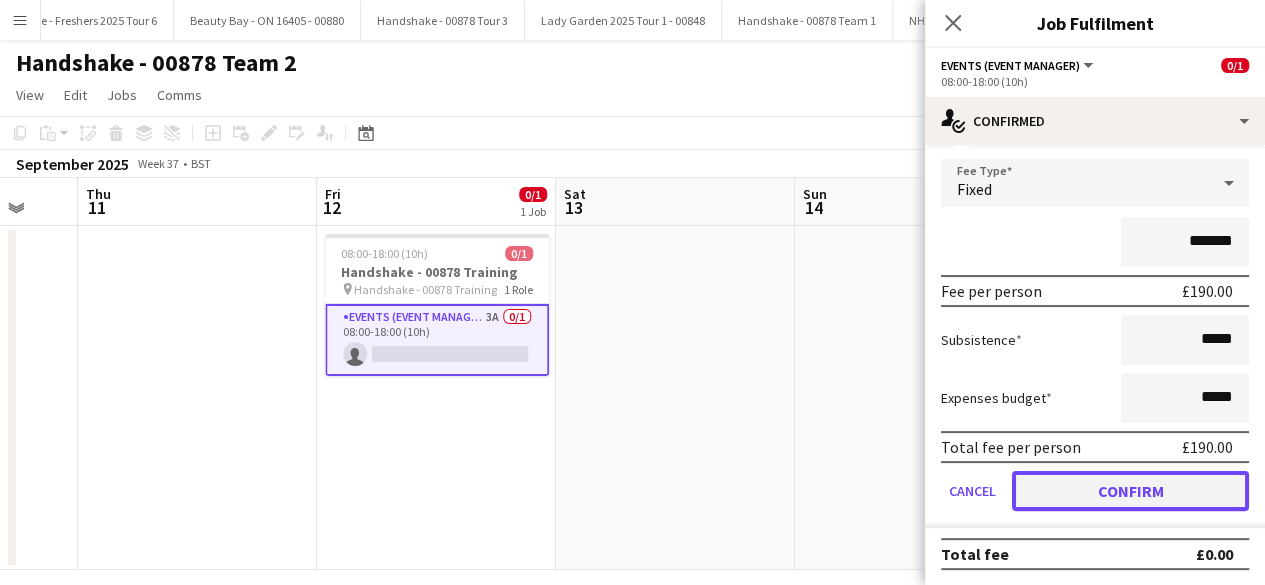 click on "Confirm" at bounding box center (1130, 491) 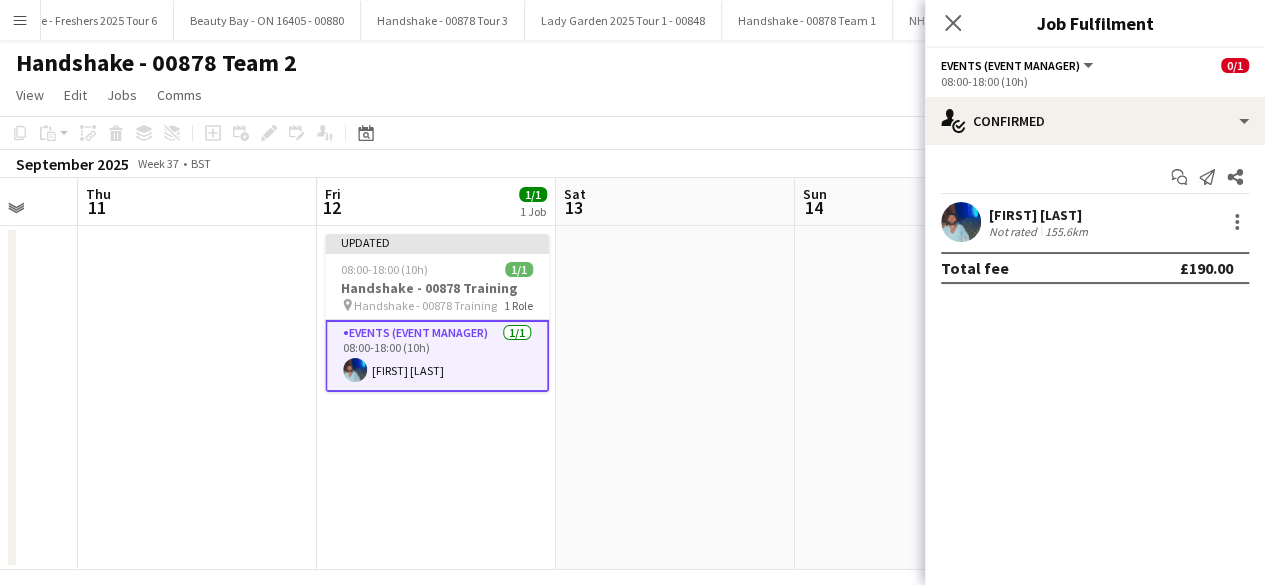 scroll, scrollTop: 0, scrollLeft: 0, axis: both 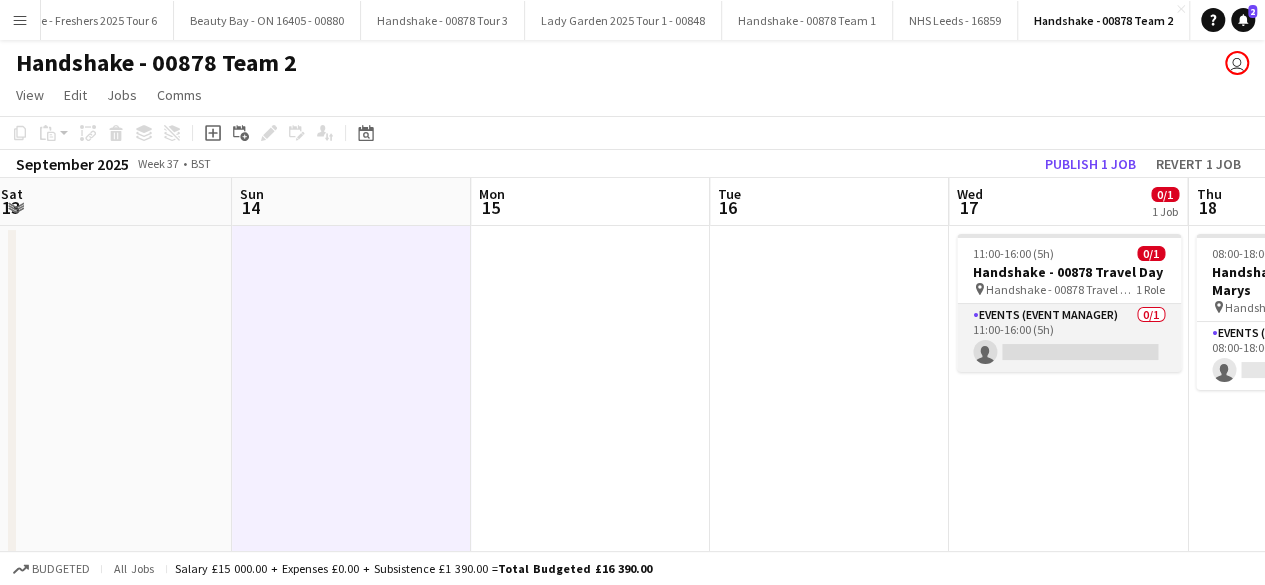 click on "Events (Event Manager)   0/1   11:00-16:00 (5h)
single-neutral-actions" at bounding box center (1069, 338) 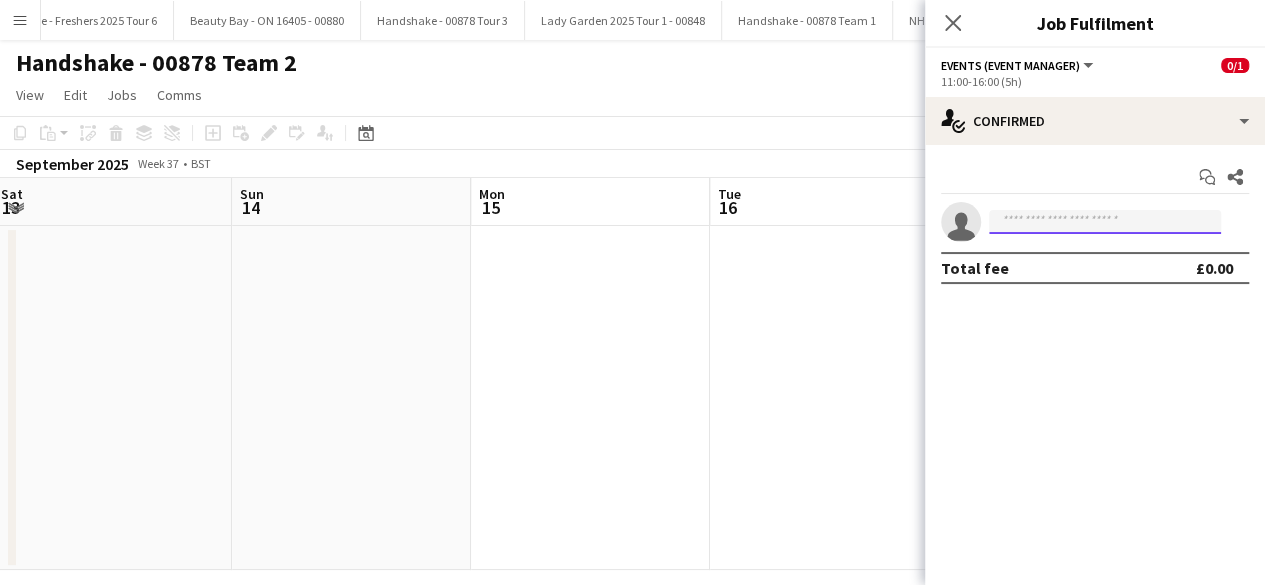 click at bounding box center (1105, 222) 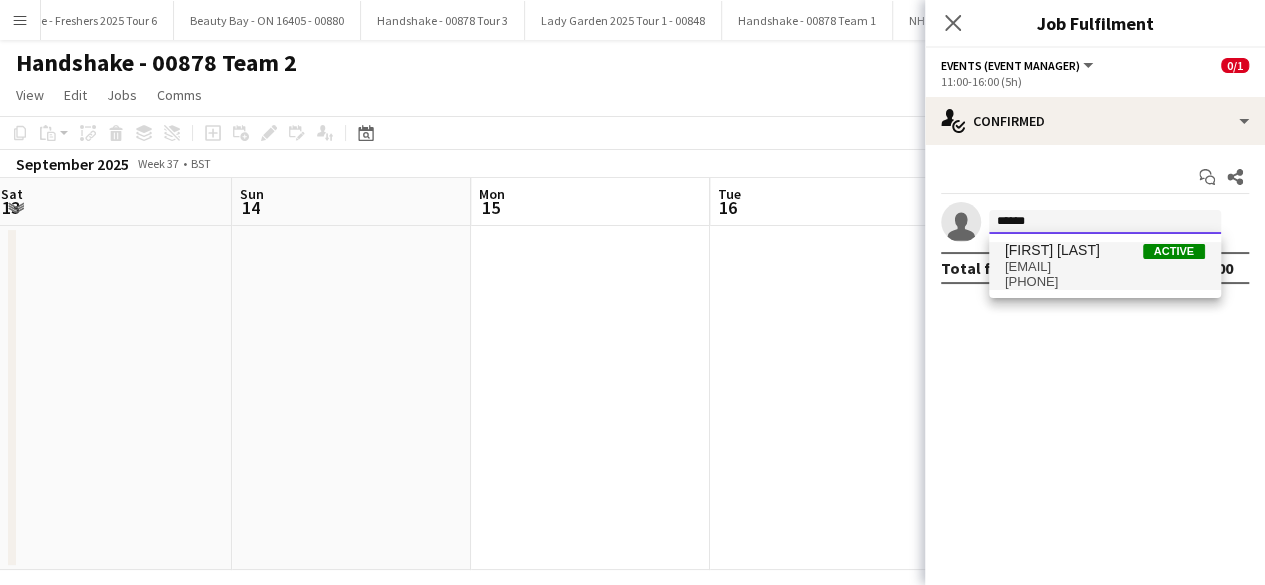 type on "******" 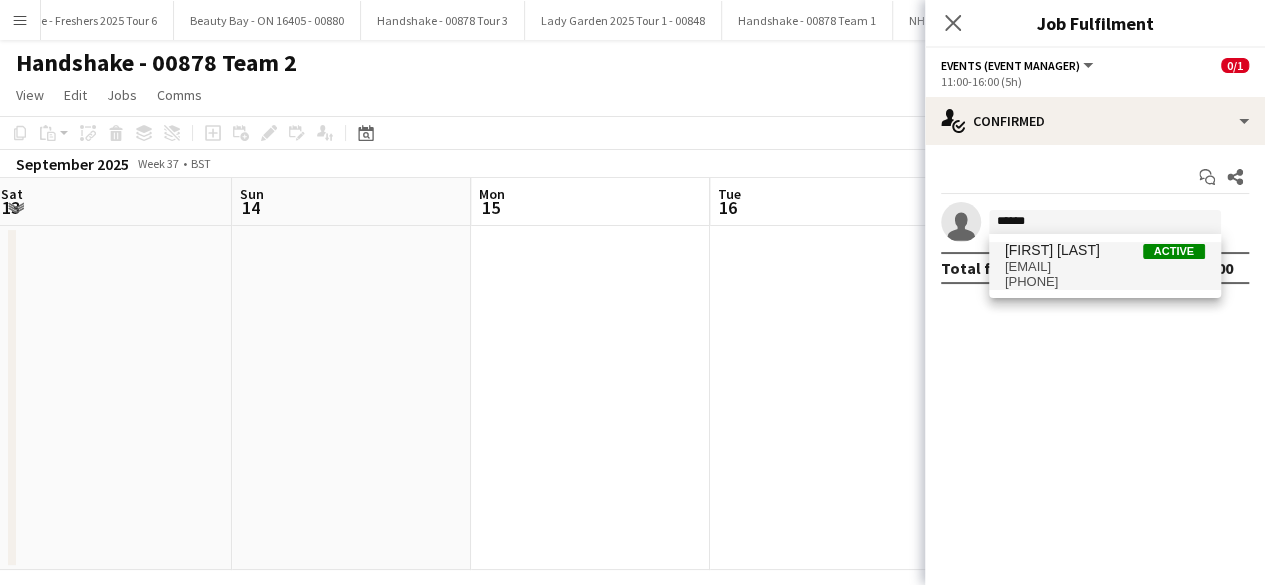 click on "Roland Lamaa  Active" at bounding box center (1105, 250) 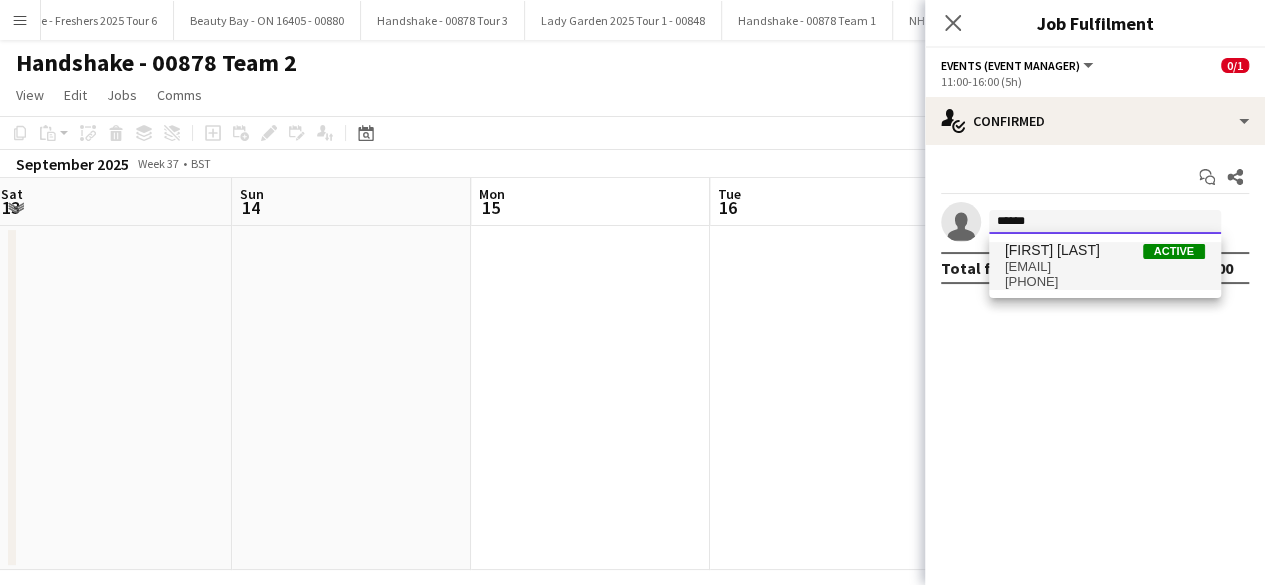 type 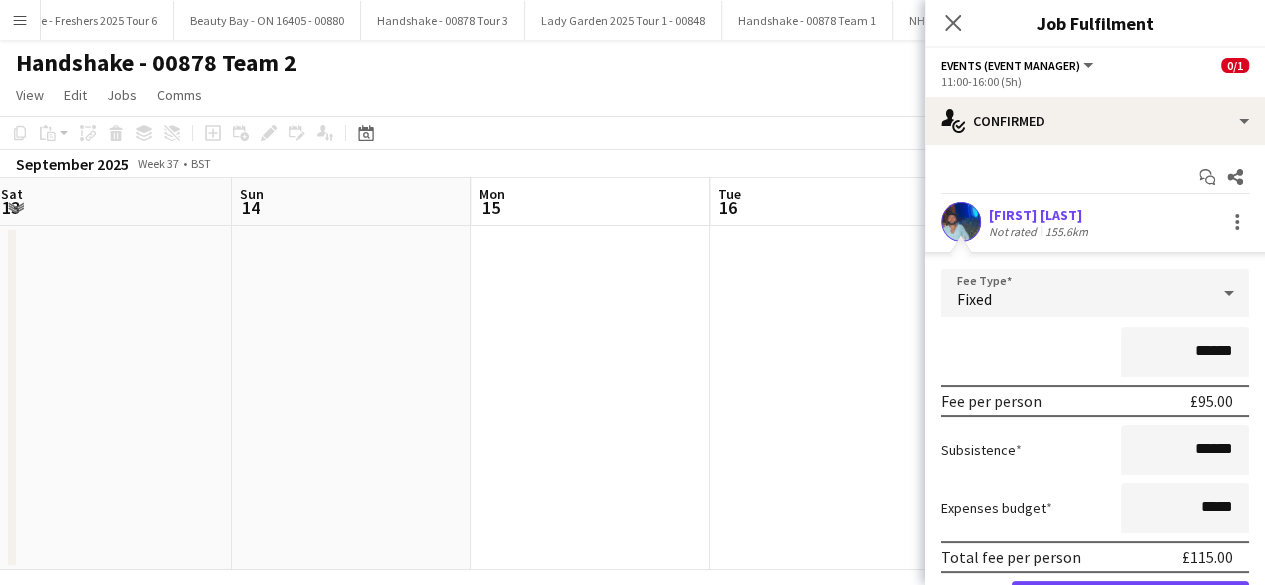 scroll, scrollTop: 110, scrollLeft: 0, axis: vertical 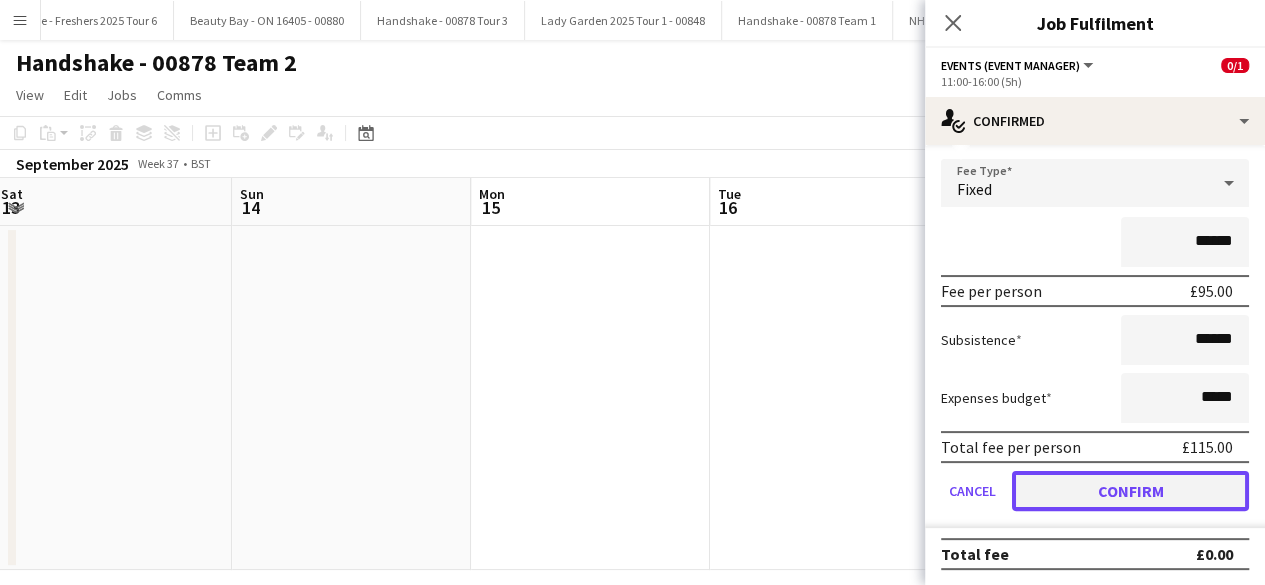 click on "Confirm" at bounding box center [1130, 491] 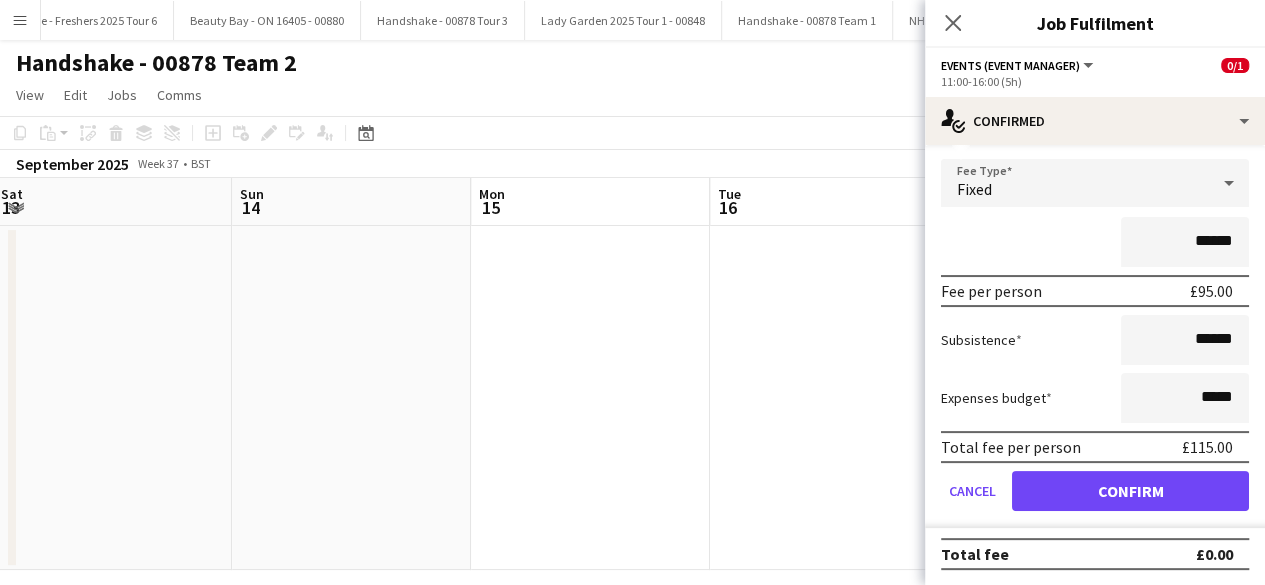 scroll, scrollTop: 0, scrollLeft: 0, axis: both 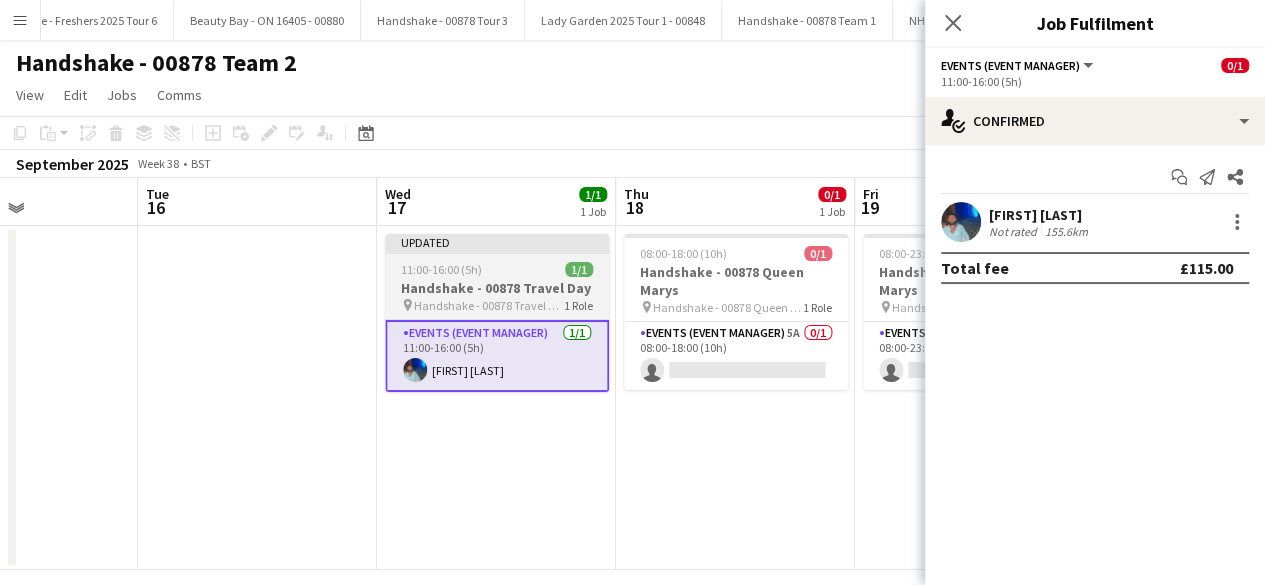 click on "11:00-16:00 (5h)    1/1" at bounding box center (497, 269) 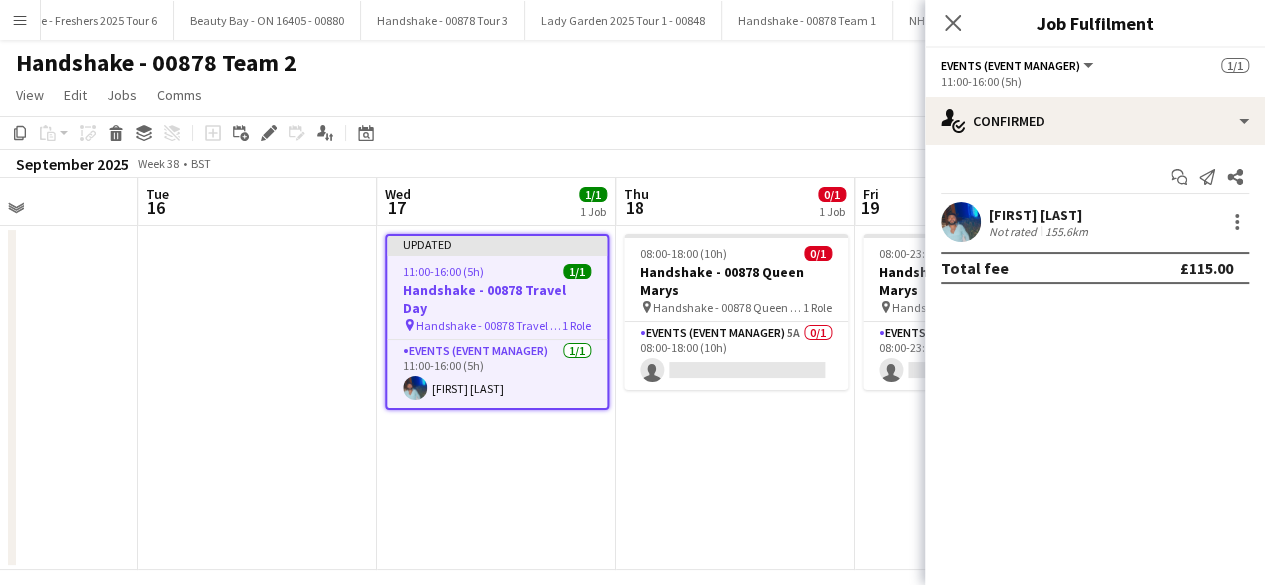click on "11:00-16:00 (5h)    1/1" at bounding box center (497, 271) 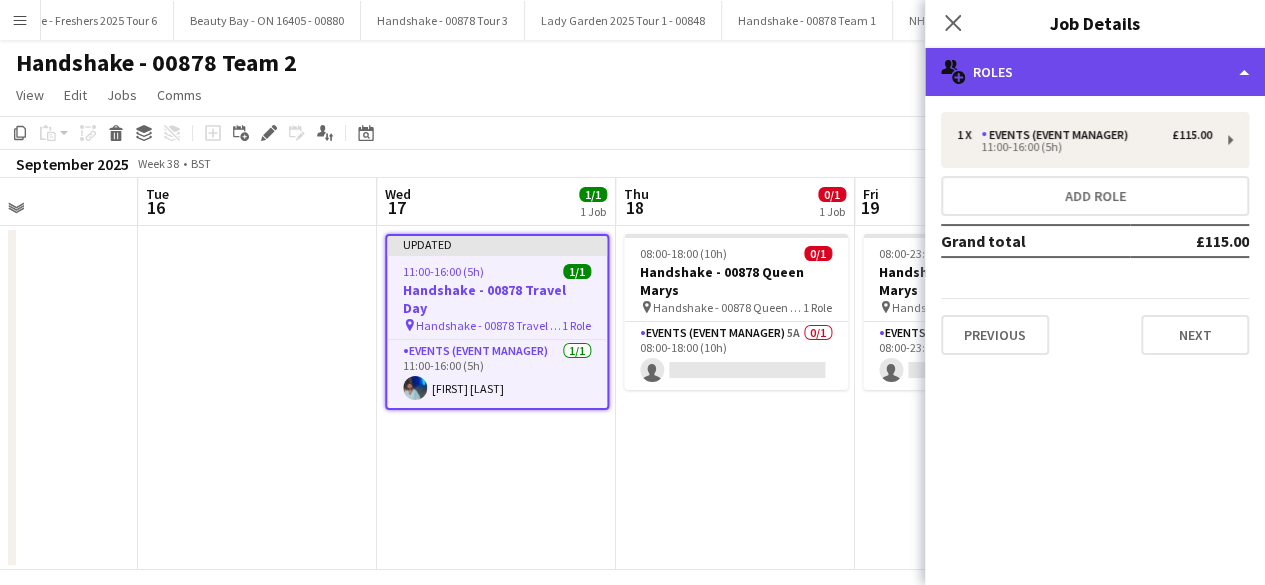 click on "multiple-users-add
Roles" 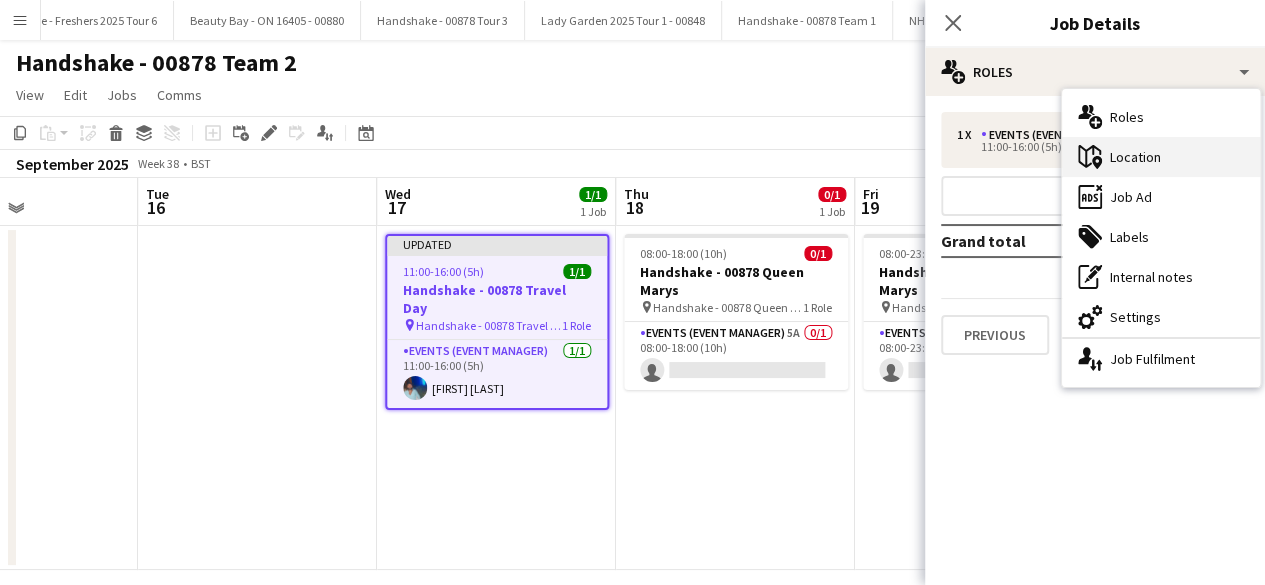 click on "maps-pin-1
Location" at bounding box center [1161, 157] 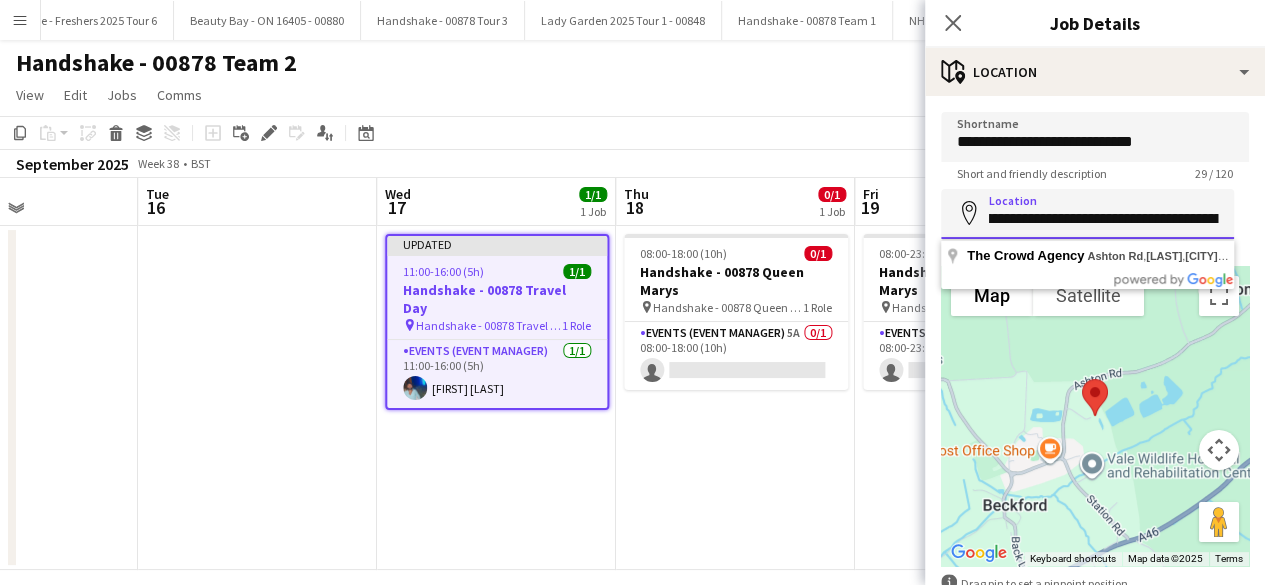 scroll, scrollTop: 0, scrollLeft: 312, axis: horizontal 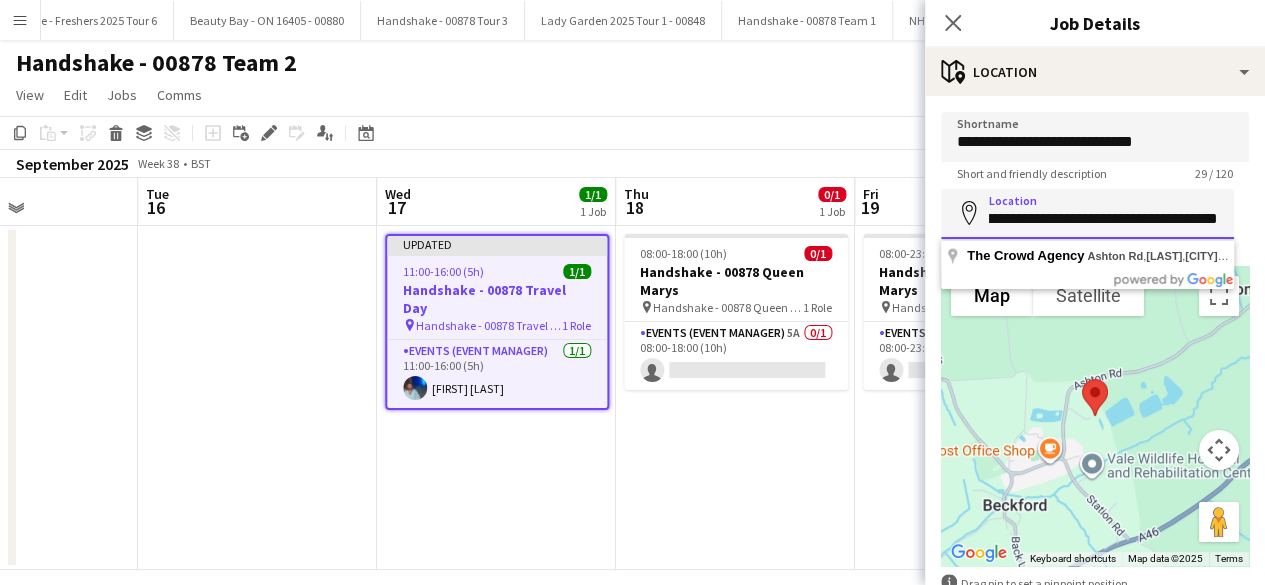 drag, startPoint x: 990, startPoint y: 222, endPoint x: 1248, endPoint y: 225, distance: 258.01746 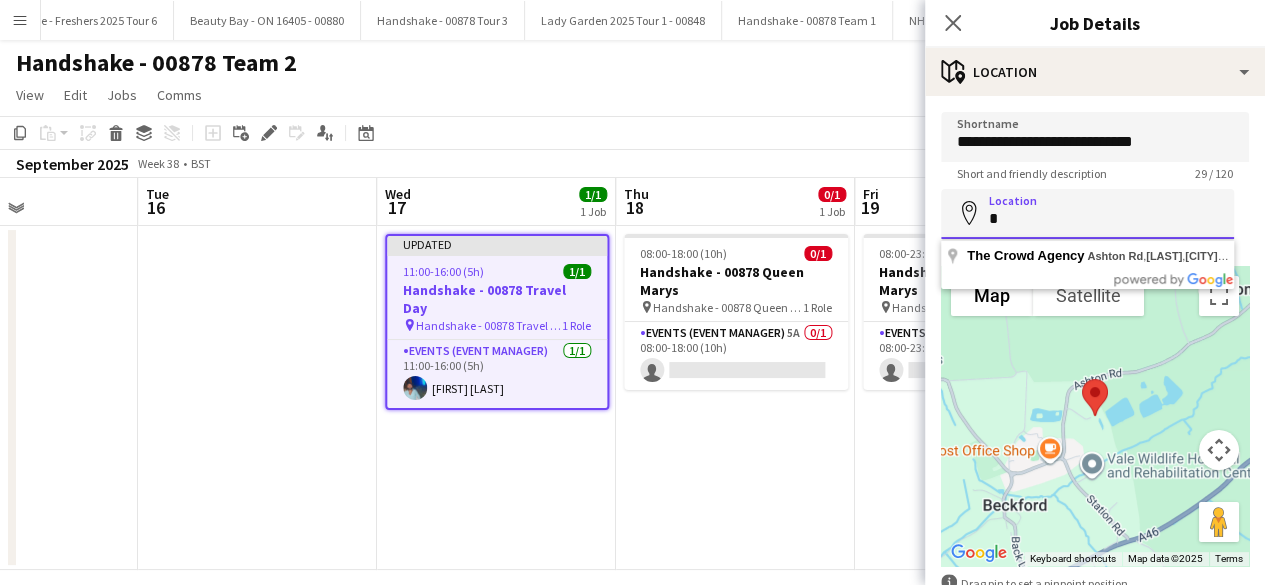 scroll, scrollTop: 0, scrollLeft: 0, axis: both 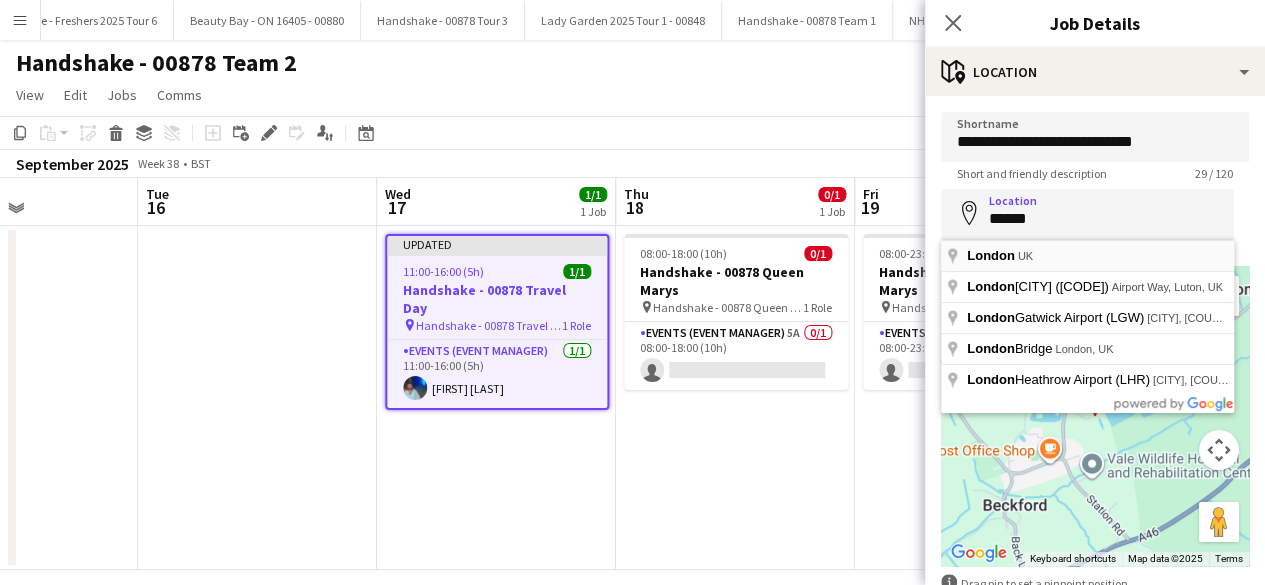 type on "**********" 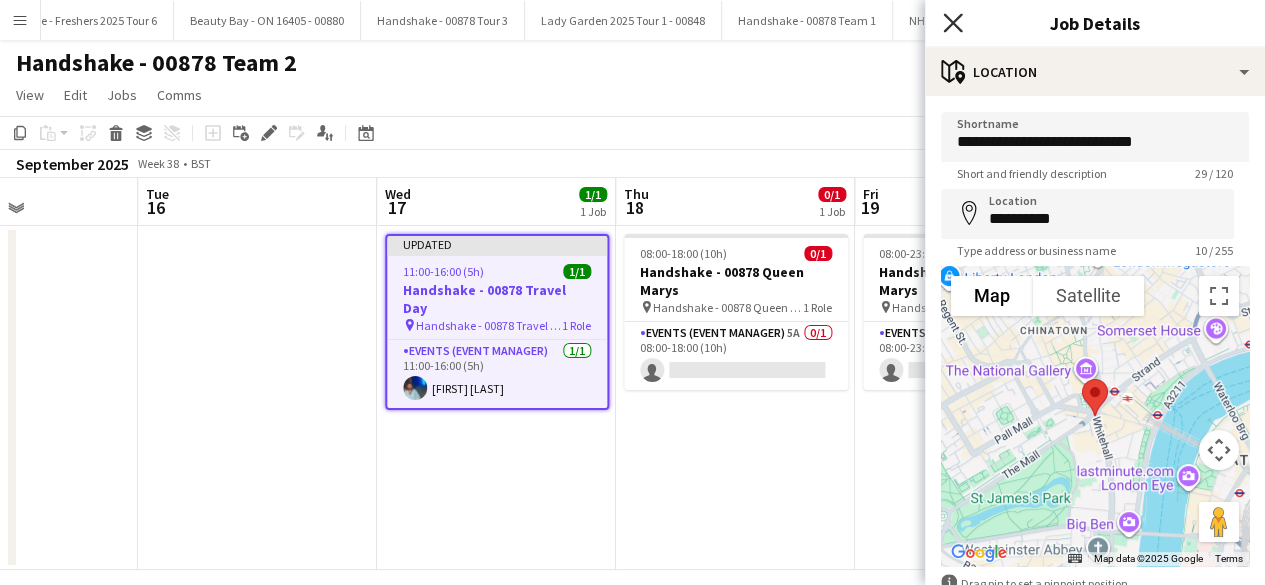 click on "Close pop-in" 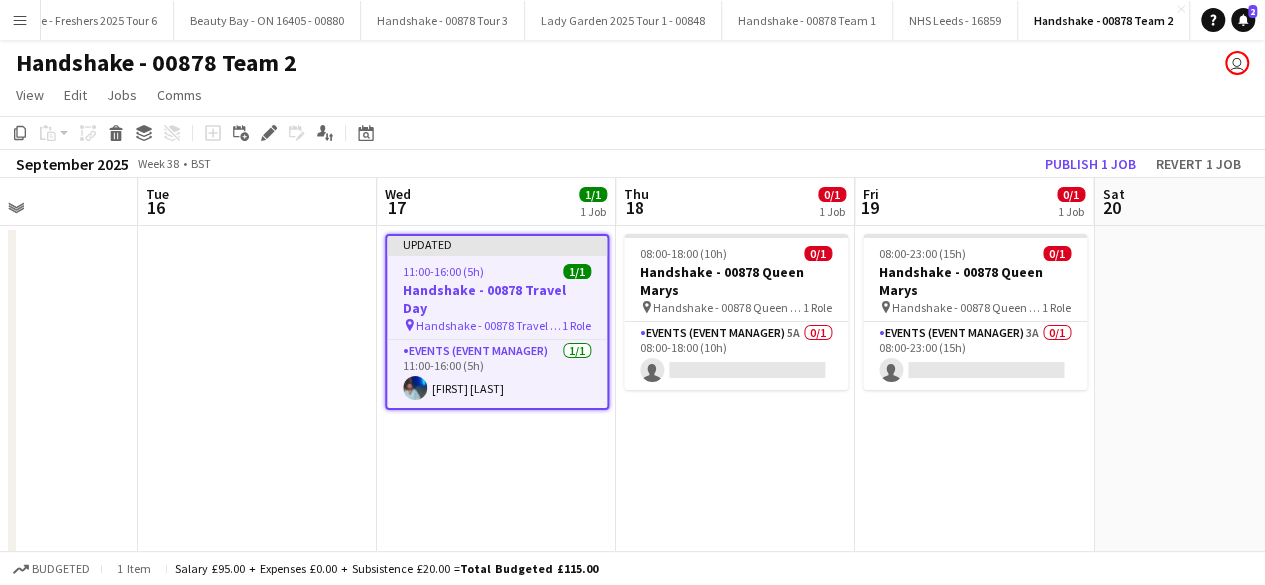 click on "08:00-18:00 (10h)    0/1   Handshake - 00878 Queen Marys
pin
Handshake - 00878 Queen Marys    1 Role   Events (Event Manager)   5A   0/1   08:00-18:00 (10h)
single-neutral-actions" at bounding box center [735, 398] 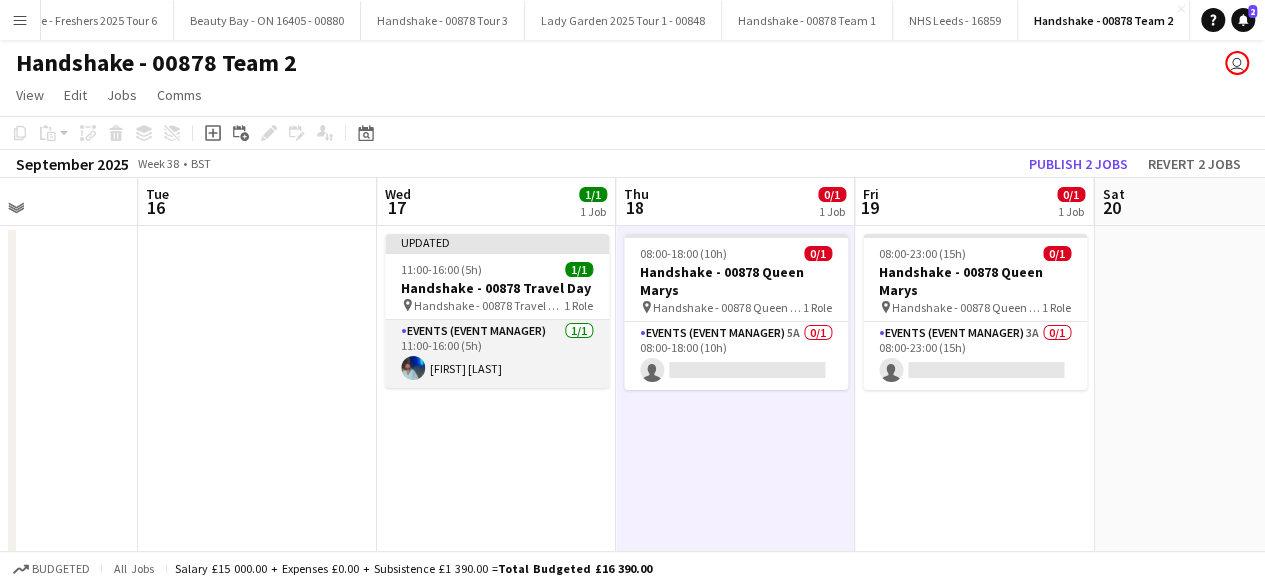 click on "Events (Event Manager)   1/1   11:00-16:00 (5h)
Roland Lamaa" at bounding box center (497, 354) 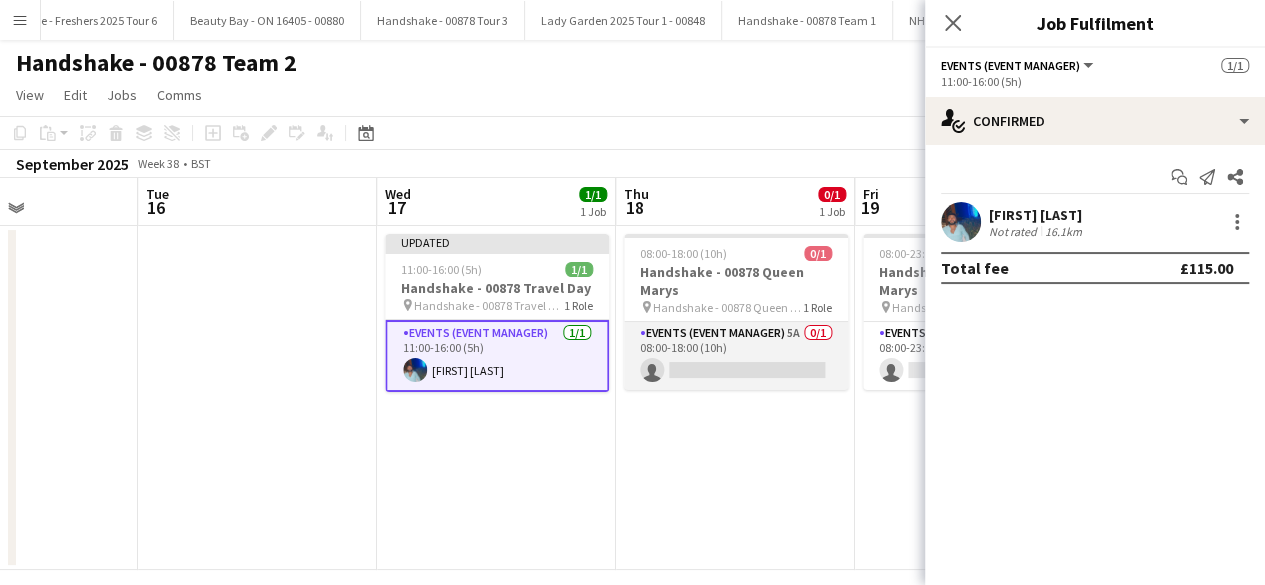 click on "Events (Event Manager)   5A   0/1   08:00-18:00 (10h)
single-neutral-actions" at bounding box center [736, 356] 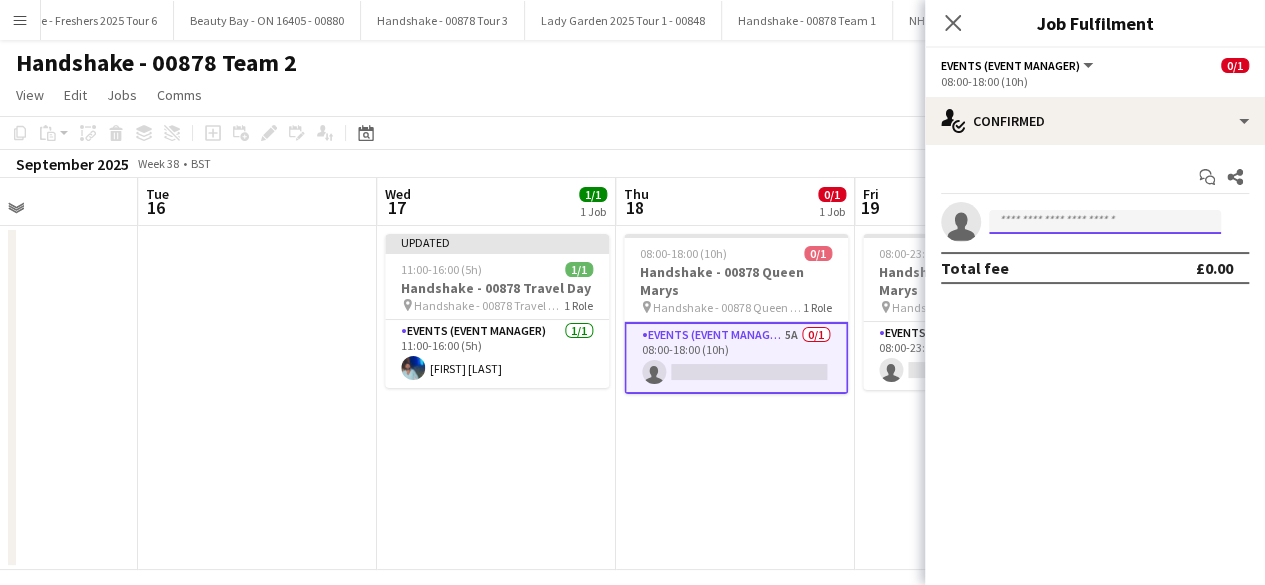 click at bounding box center [1105, 222] 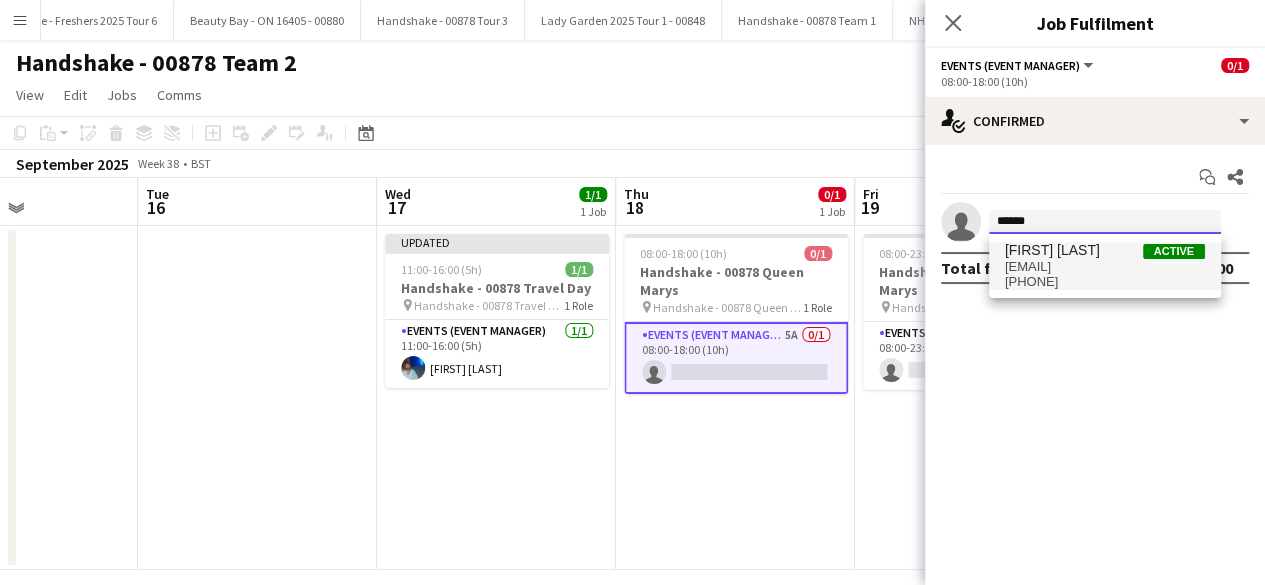 type on "******" 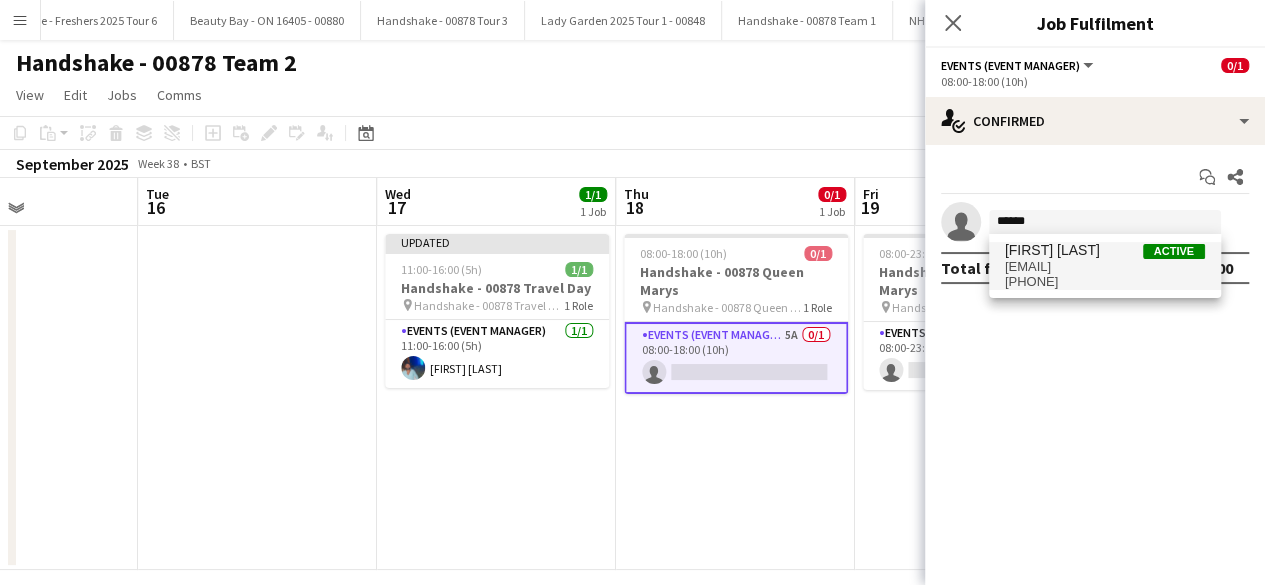 click on "rolandlamaa@live.co.uk" at bounding box center [1105, 267] 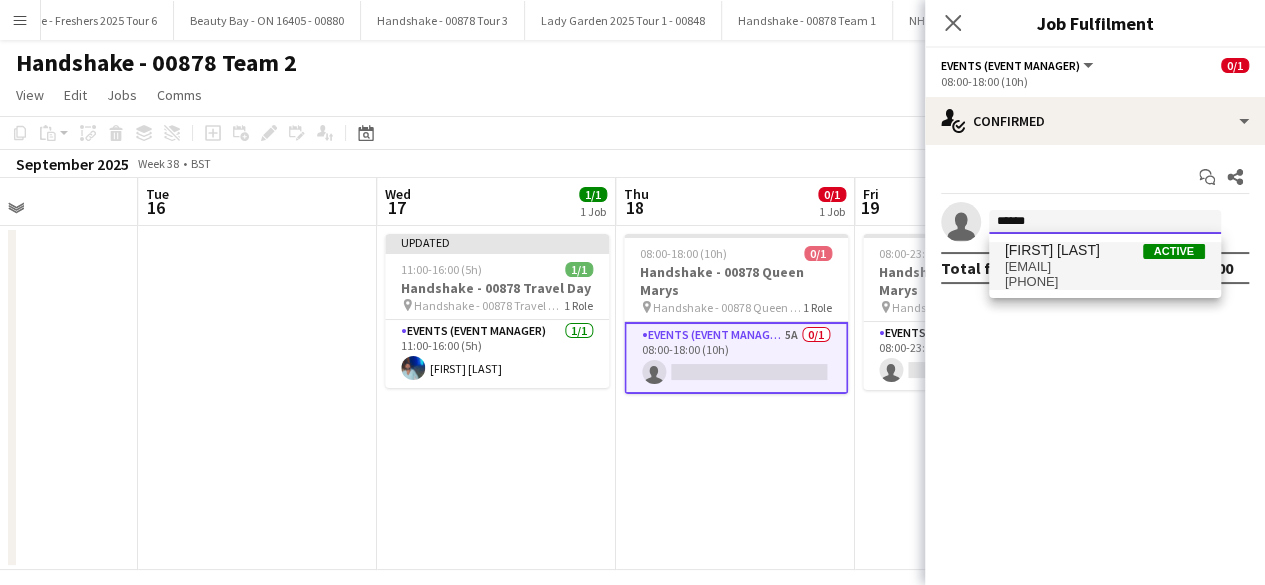 type 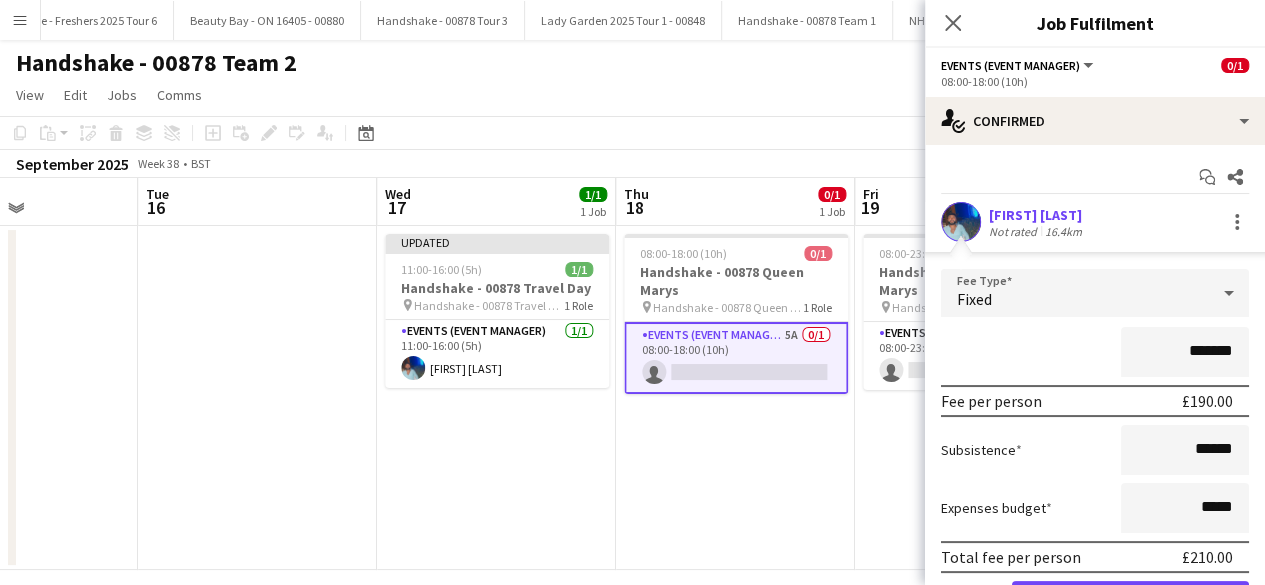 scroll, scrollTop: 110, scrollLeft: 0, axis: vertical 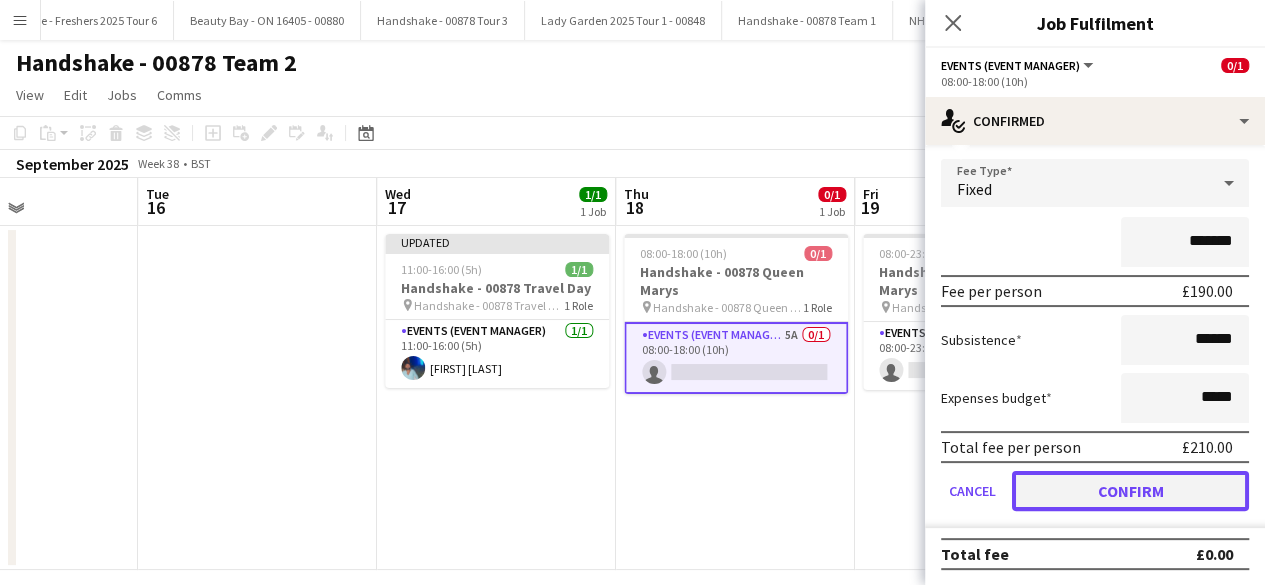 click on "Confirm" at bounding box center [1130, 491] 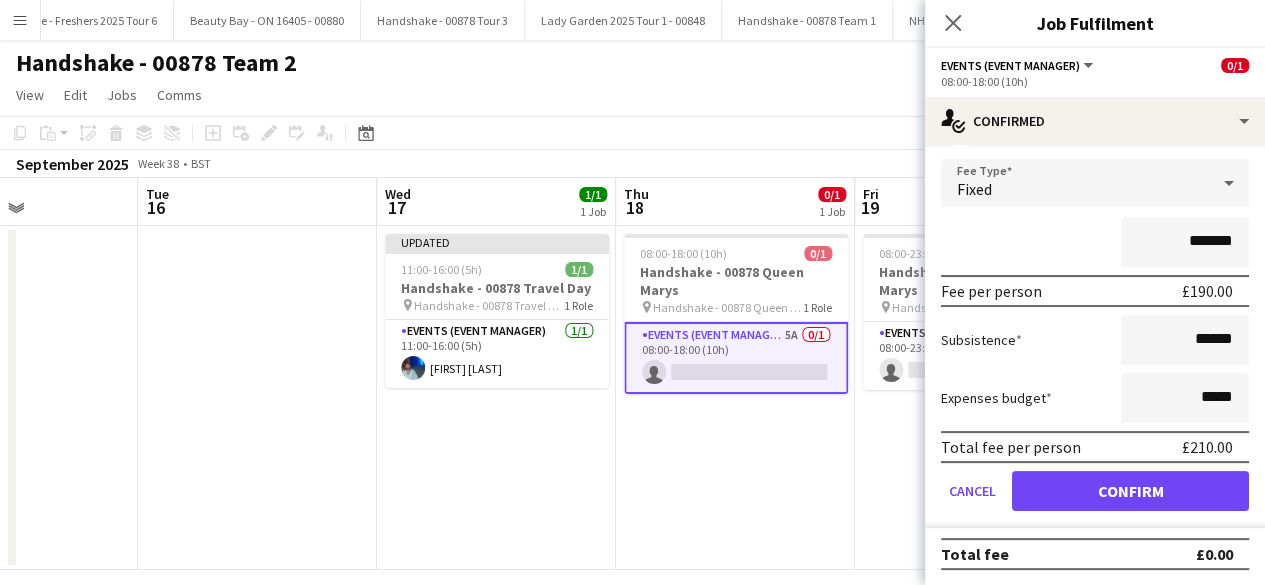 scroll, scrollTop: 0, scrollLeft: 0, axis: both 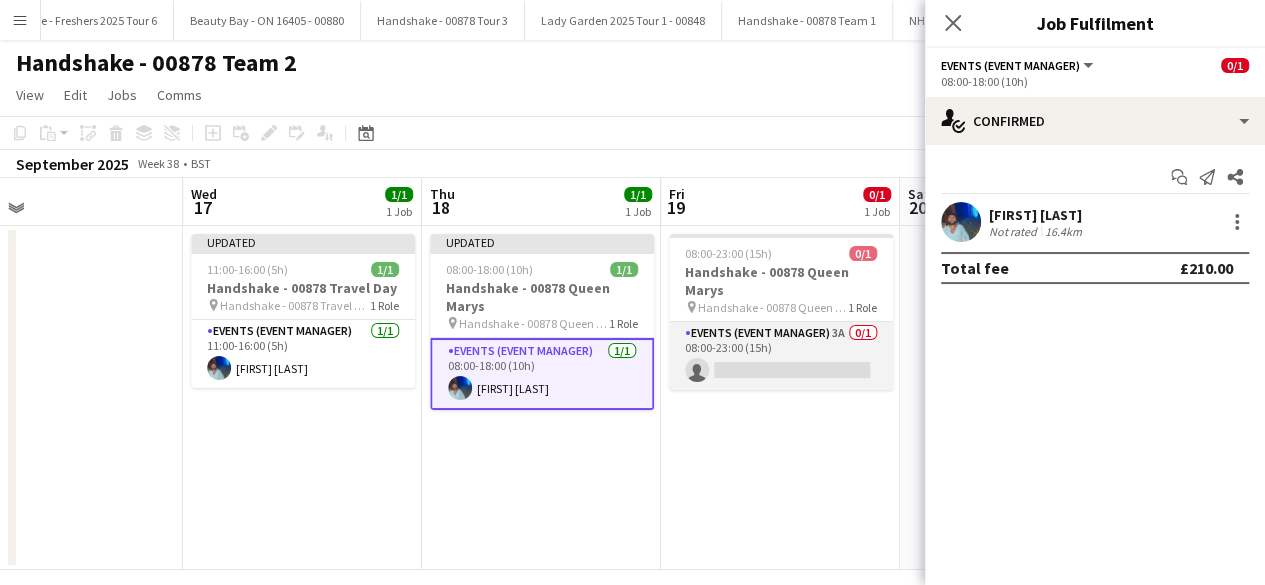 click on "Events (Event Manager)   3A   0/1   08:00-23:00 (15h)
single-neutral-actions" at bounding box center (781, 356) 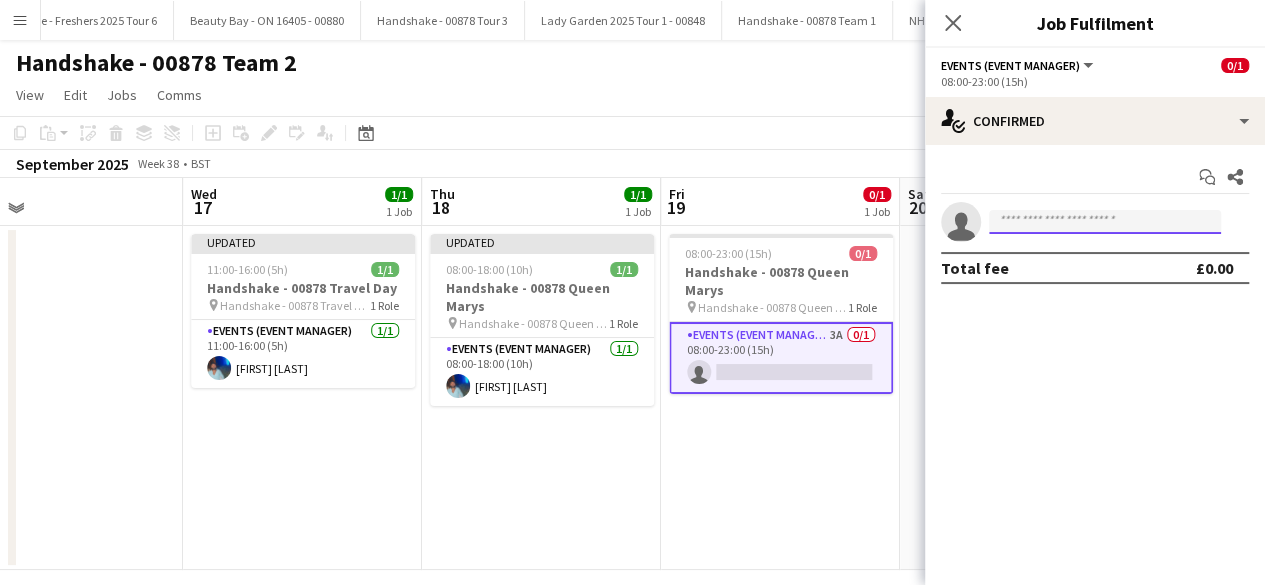 click at bounding box center (1105, 222) 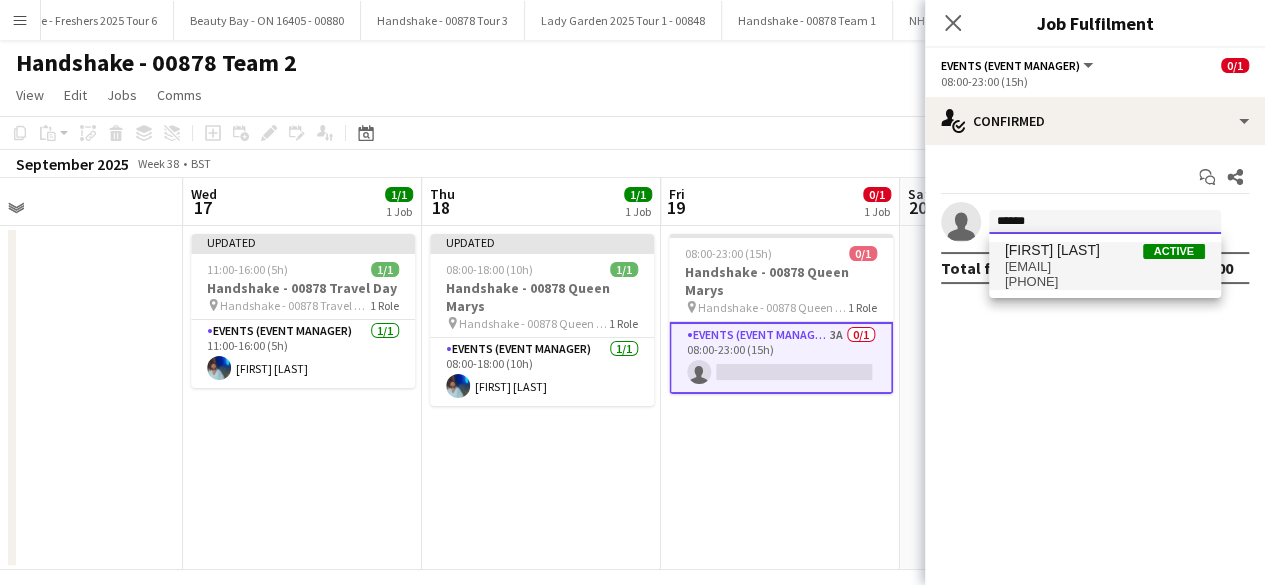 type on "******" 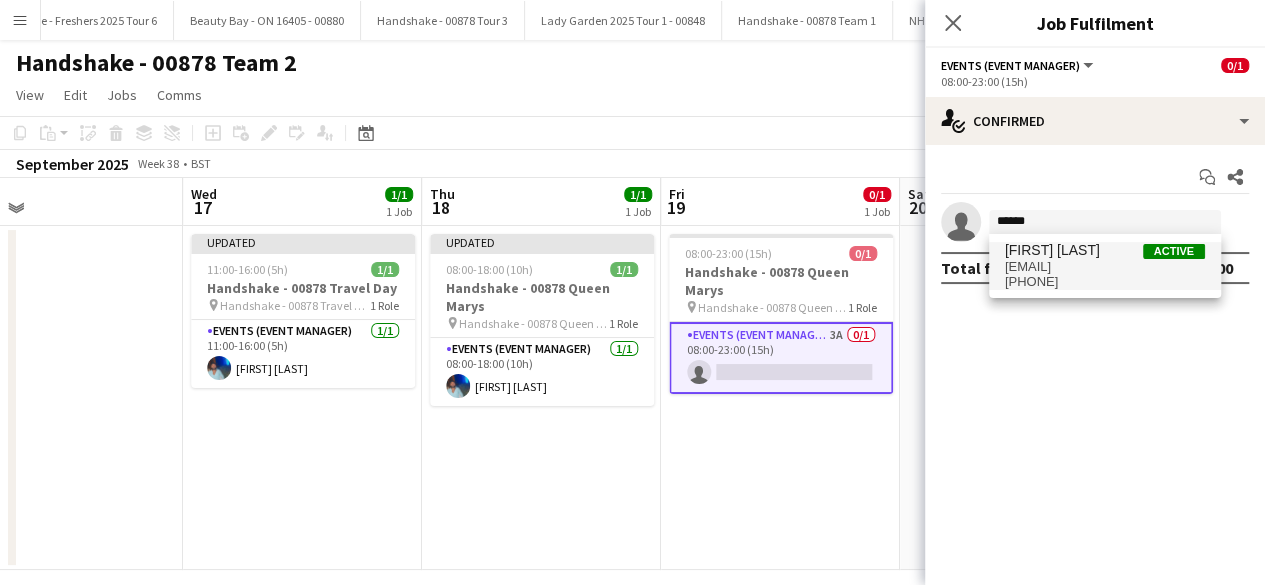 click on "Roland Lamaa" at bounding box center [1052, 250] 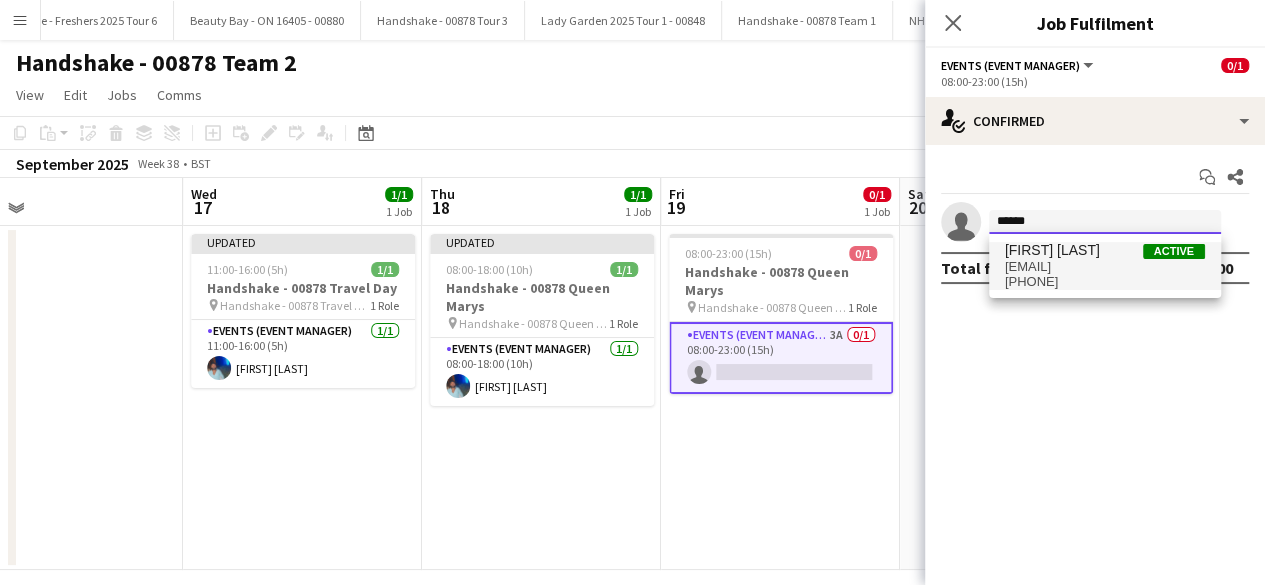 type 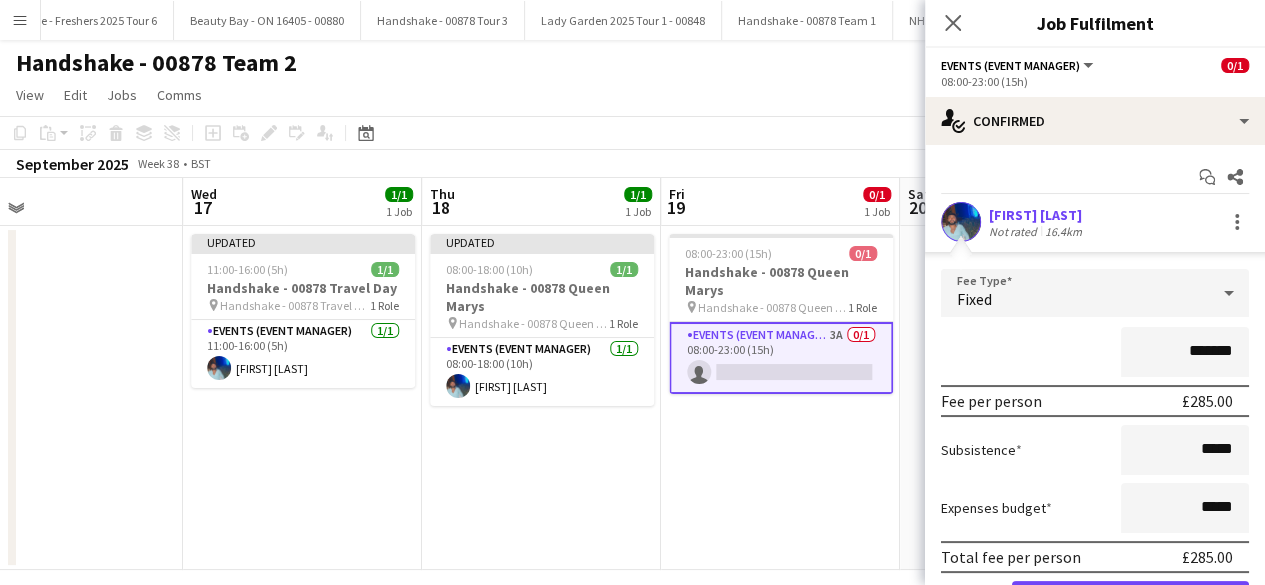 scroll, scrollTop: 18, scrollLeft: 0, axis: vertical 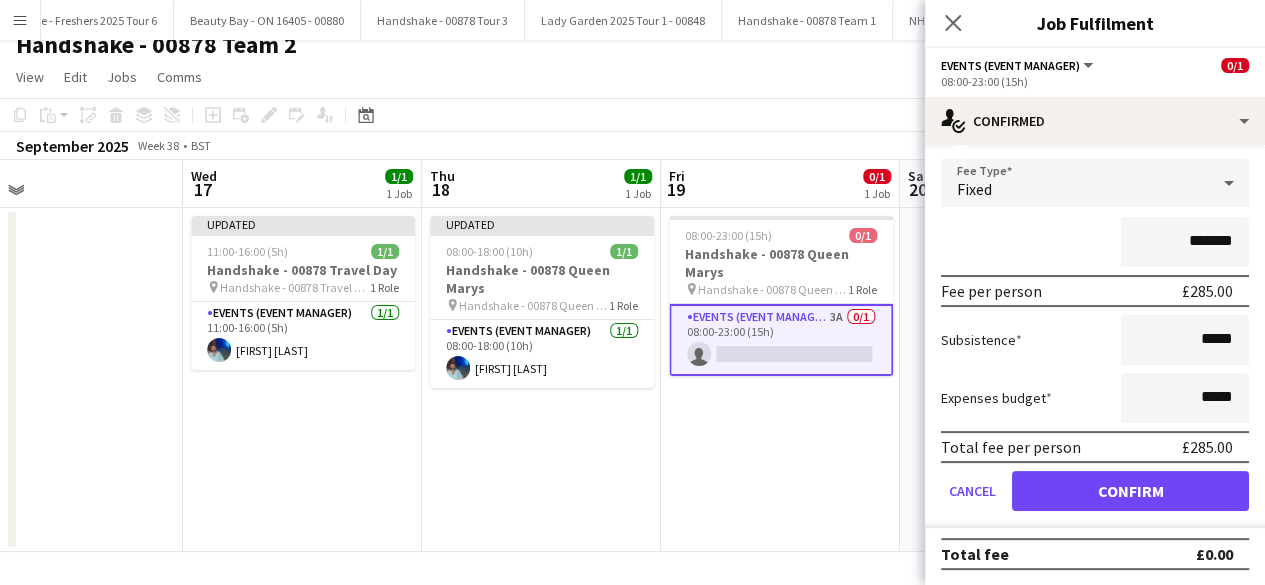 click on "Fee Type  Fixed *******  Fee per person   £285.00   Subsistence  *****  Expenses budget  *****  Total fee per person   £285.00   Cancel   Confirm" at bounding box center (1095, 343) 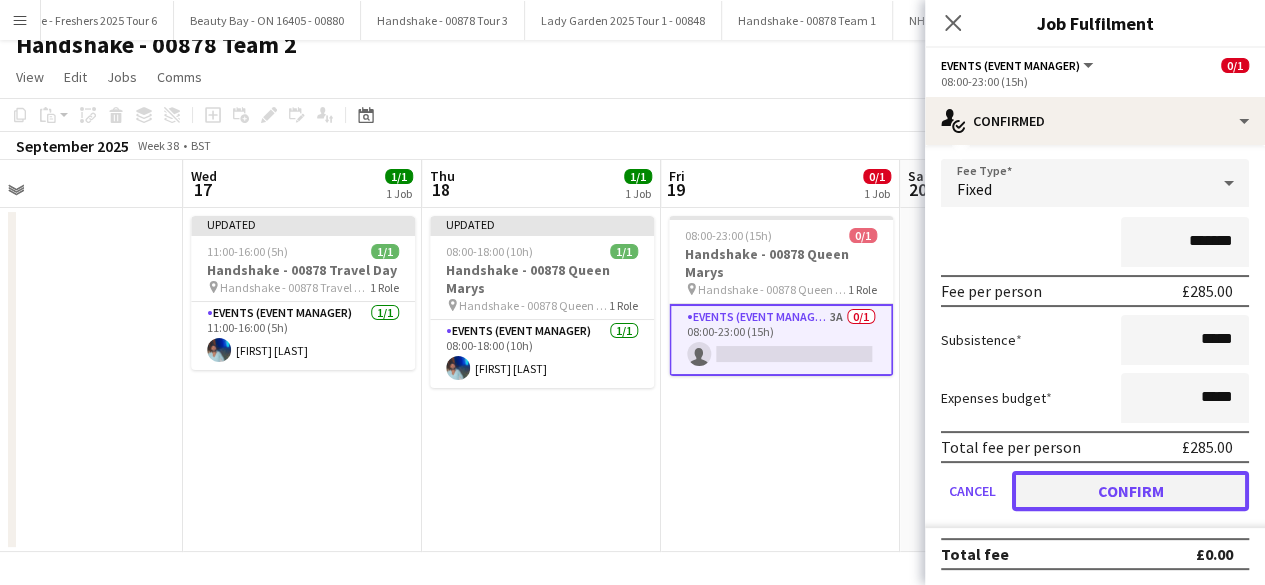 click on "Confirm" at bounding box center [1130, 491] 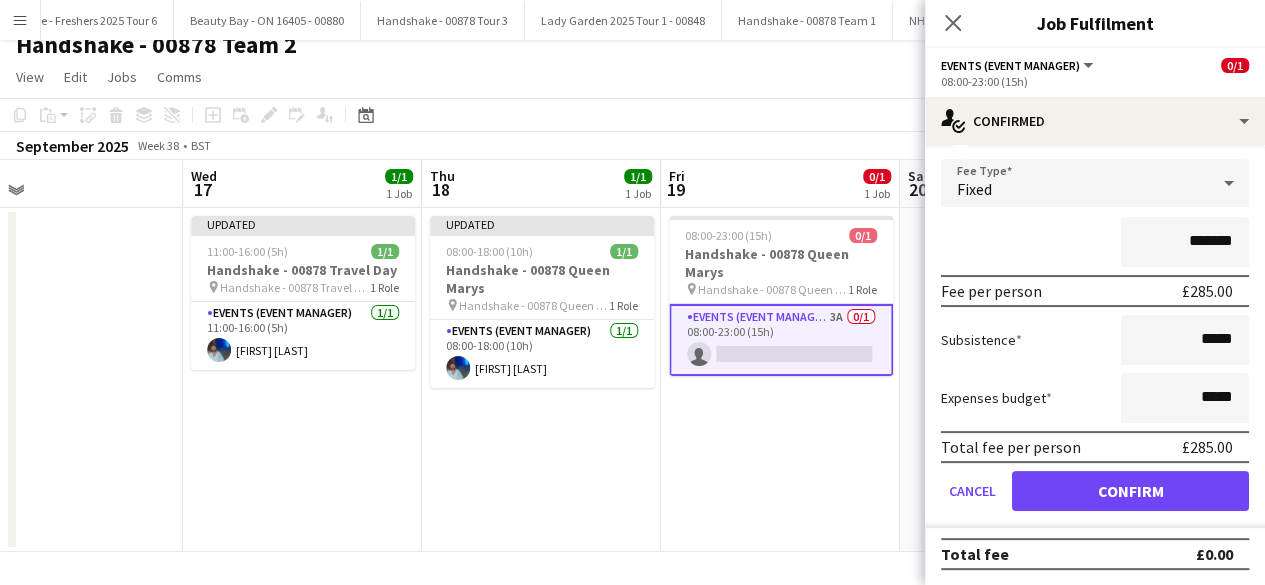 scroll, scrollTop: 0, scrollLeft: 0, axis: both 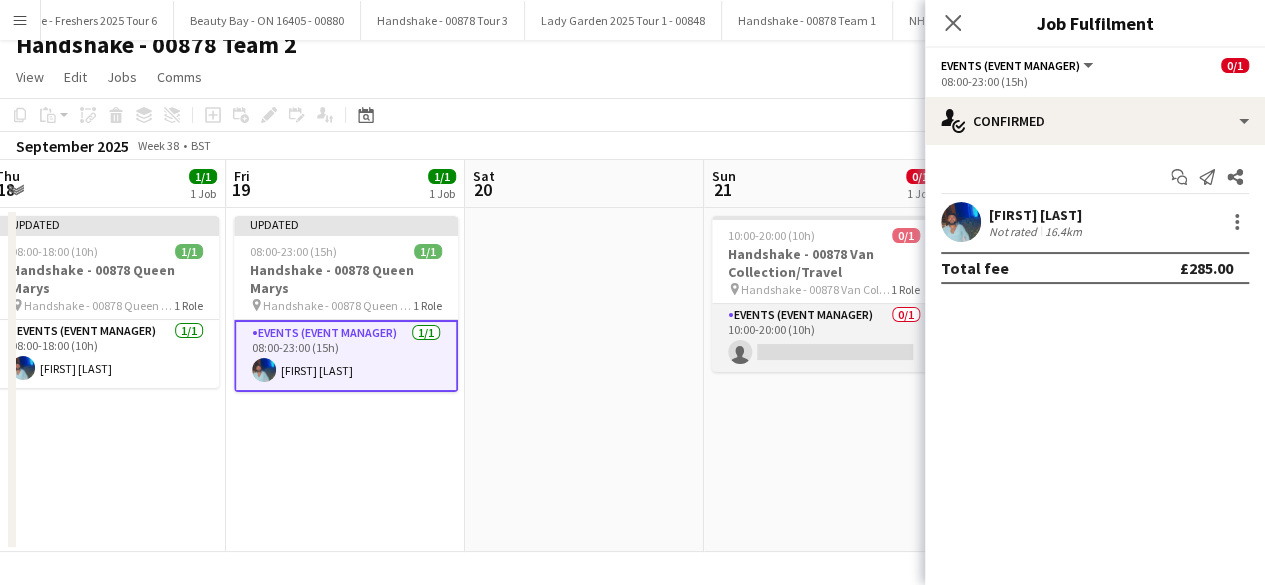 click on "Events (Event Manager)   0/1   10:00-20:00 (10h)
single-neutral-actions" at bounding box center (824, 338) 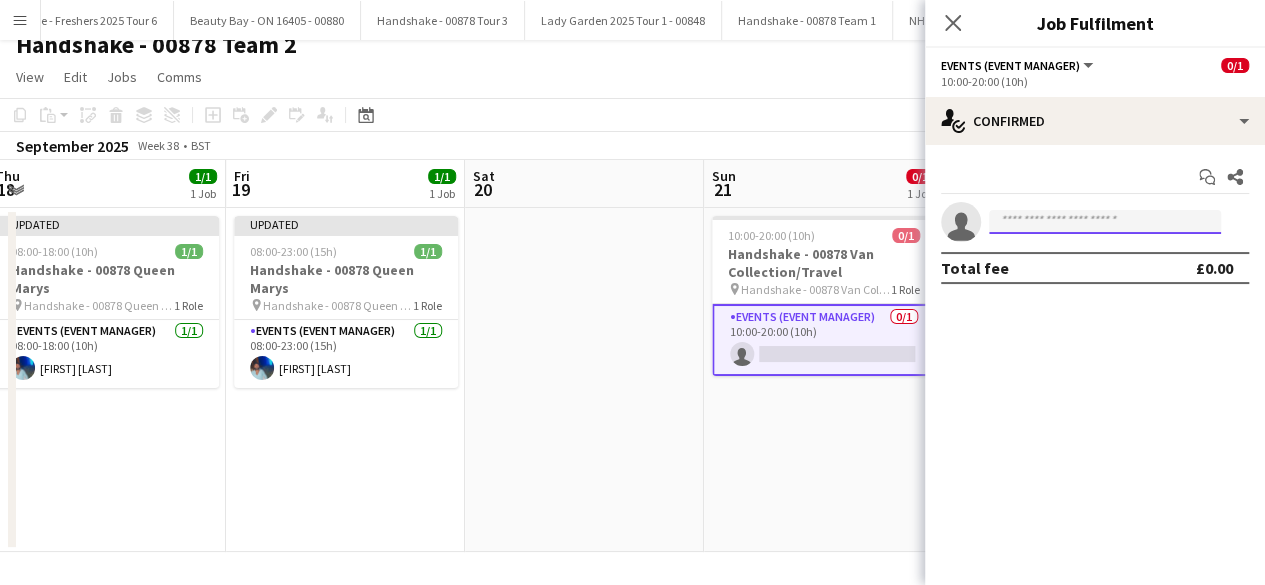 click at bounding box center (1105, 222) 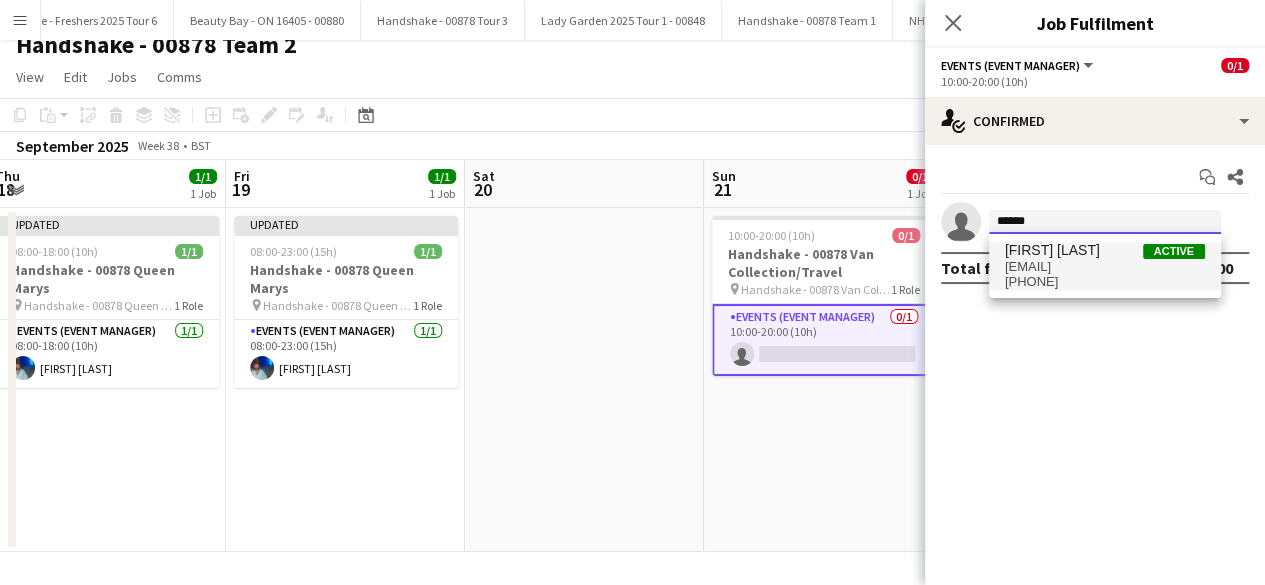 type on "******" 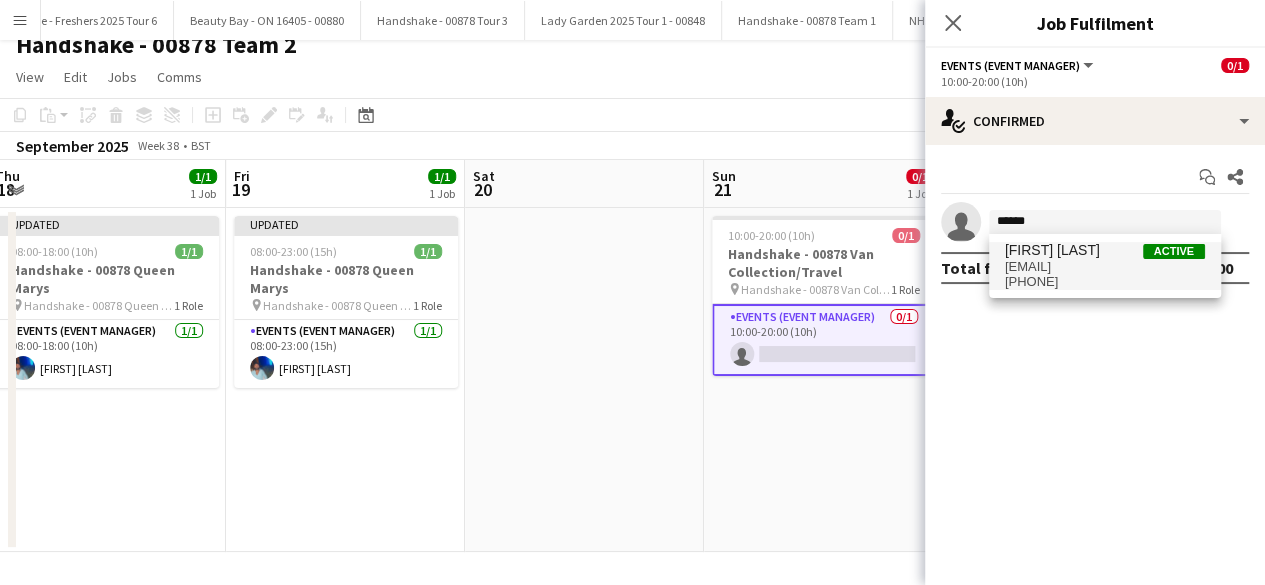 click on "Roland Lamaa" at bounding box center (1052, 250) 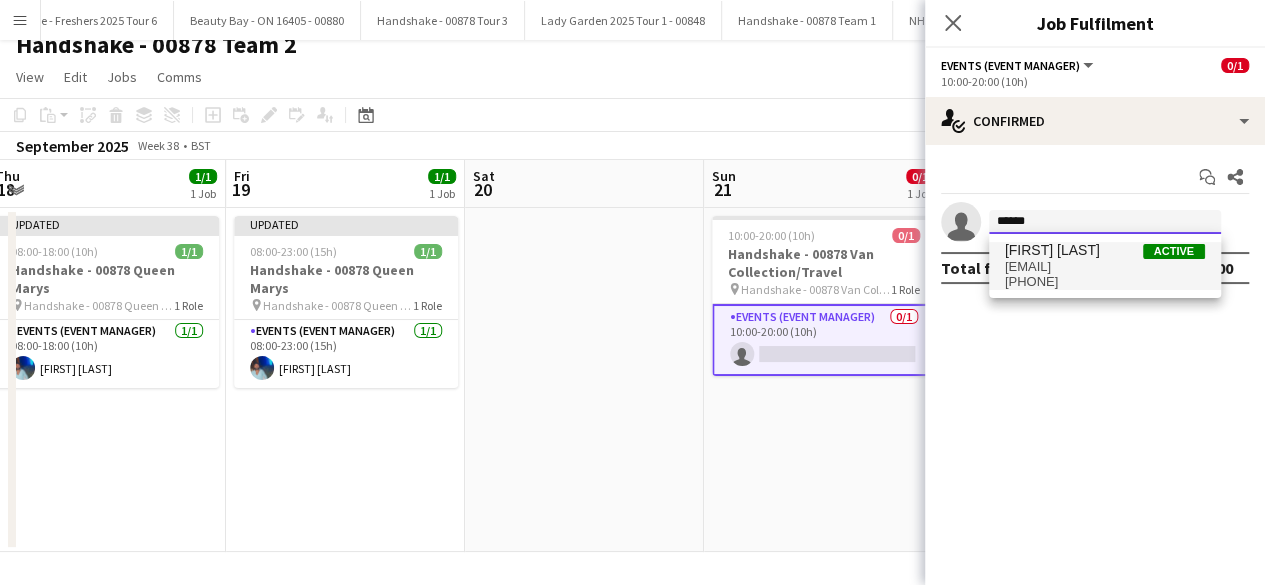 type 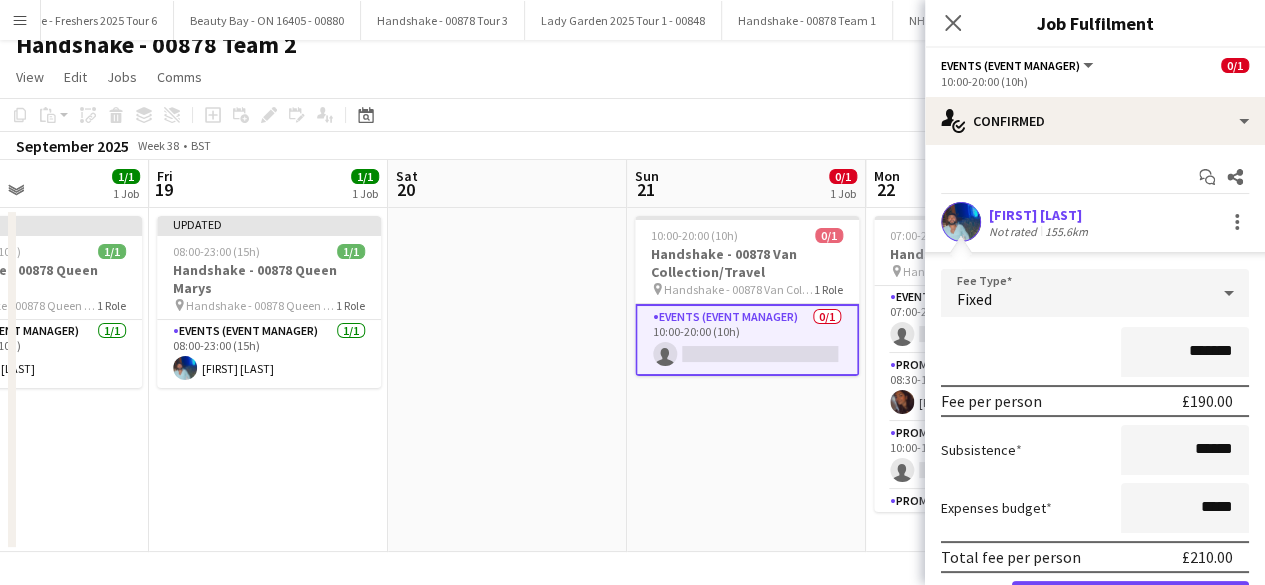 scroll, scrollTop: 0, scrollLeft: 569, axis: horizontal 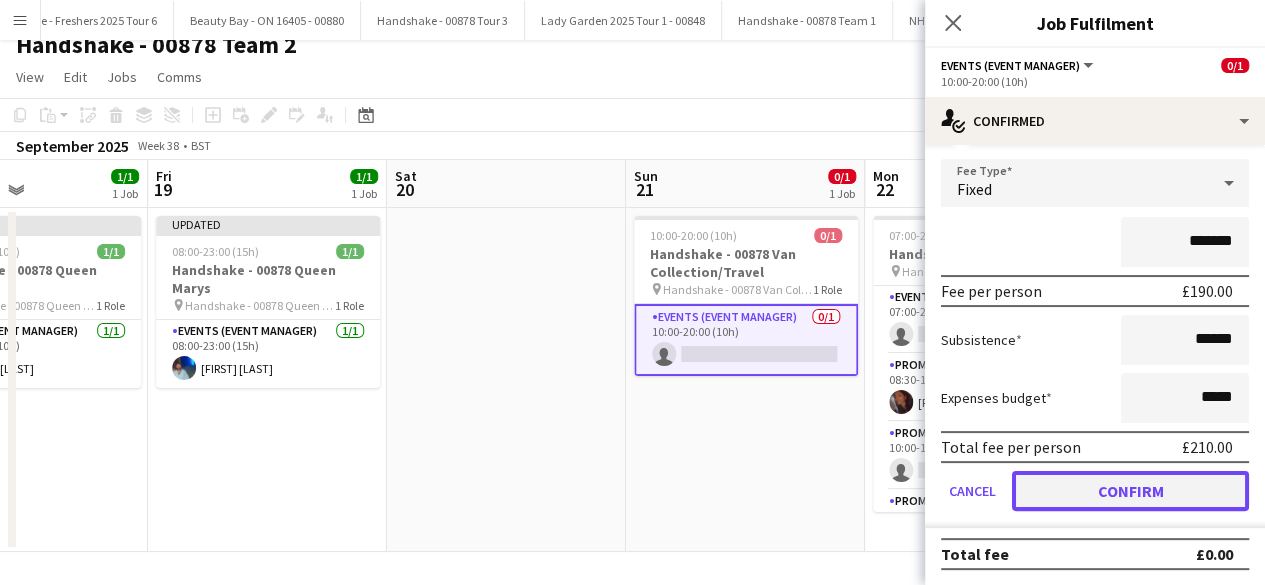 click on "Confirm" at bounding box center (1130, 491) 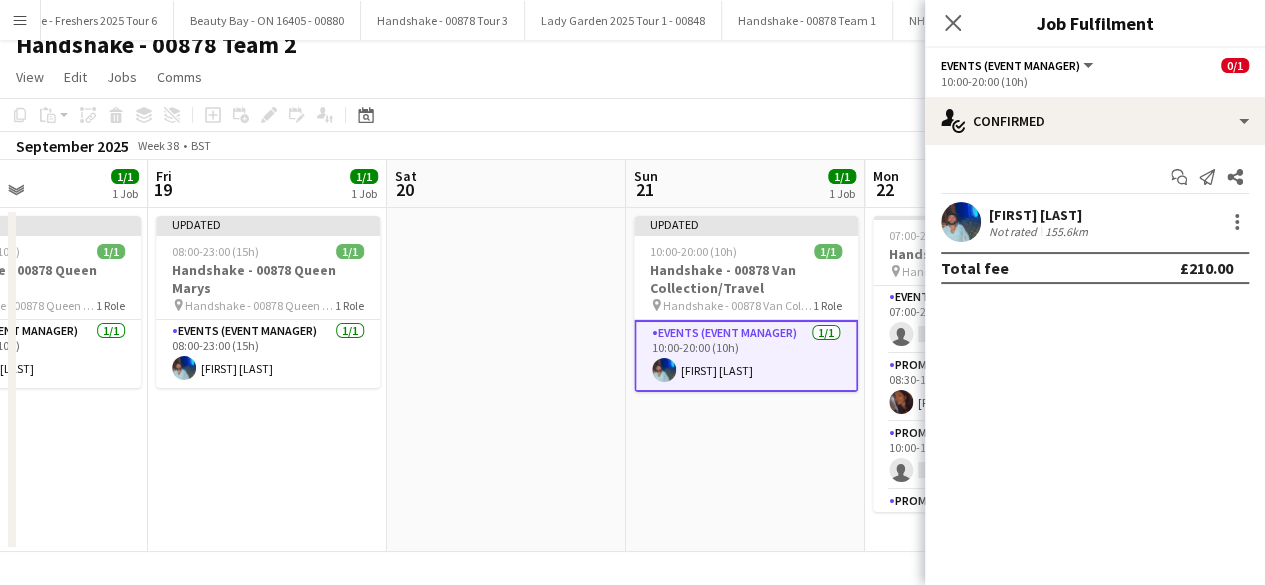 scroll, scrollTop: 0, scrollLeft: 0, axis: both 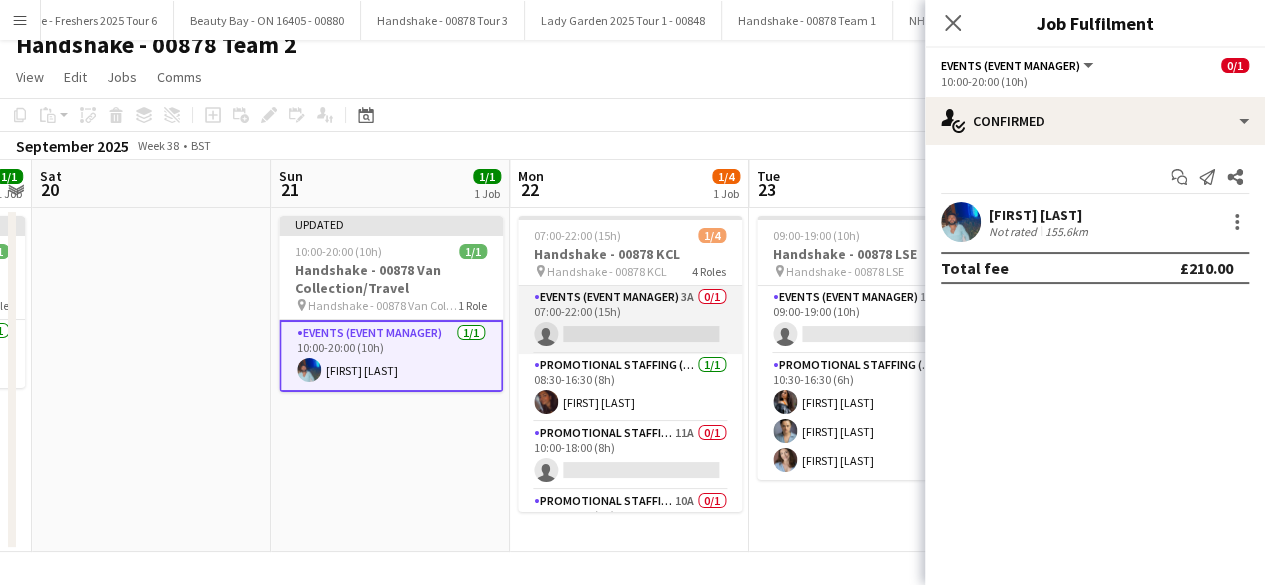 click on "Events (Event Manager)   3A   0/1   07:00-22:00 (15h)
single-neutral-actions" at bounding box center [630, 320] 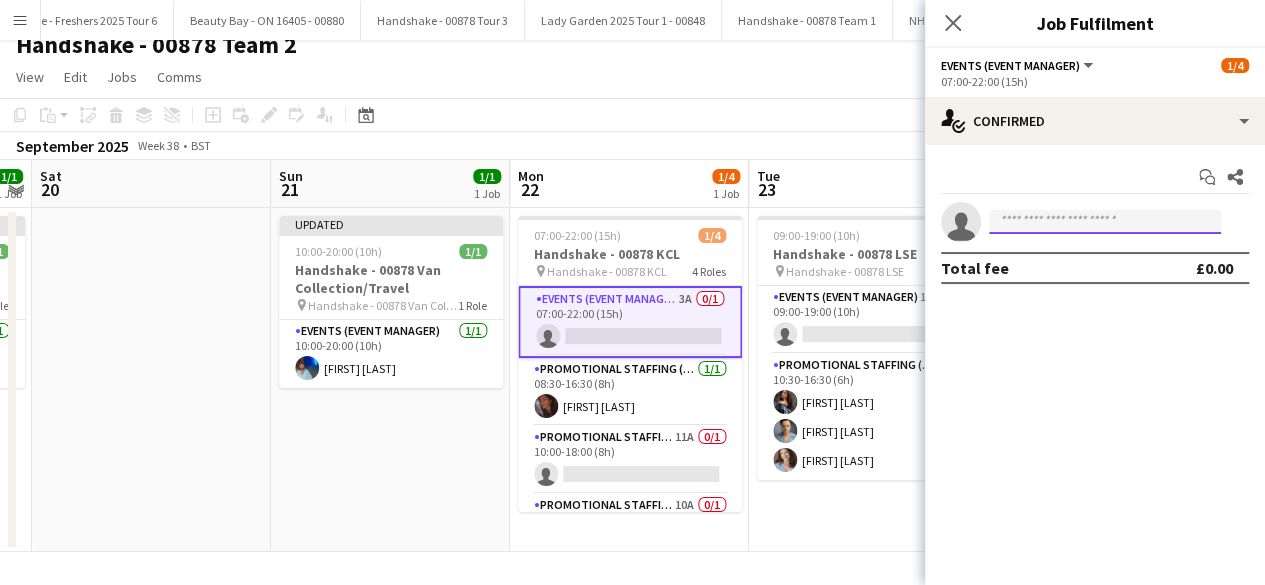click at bounding box center [1105, 222] 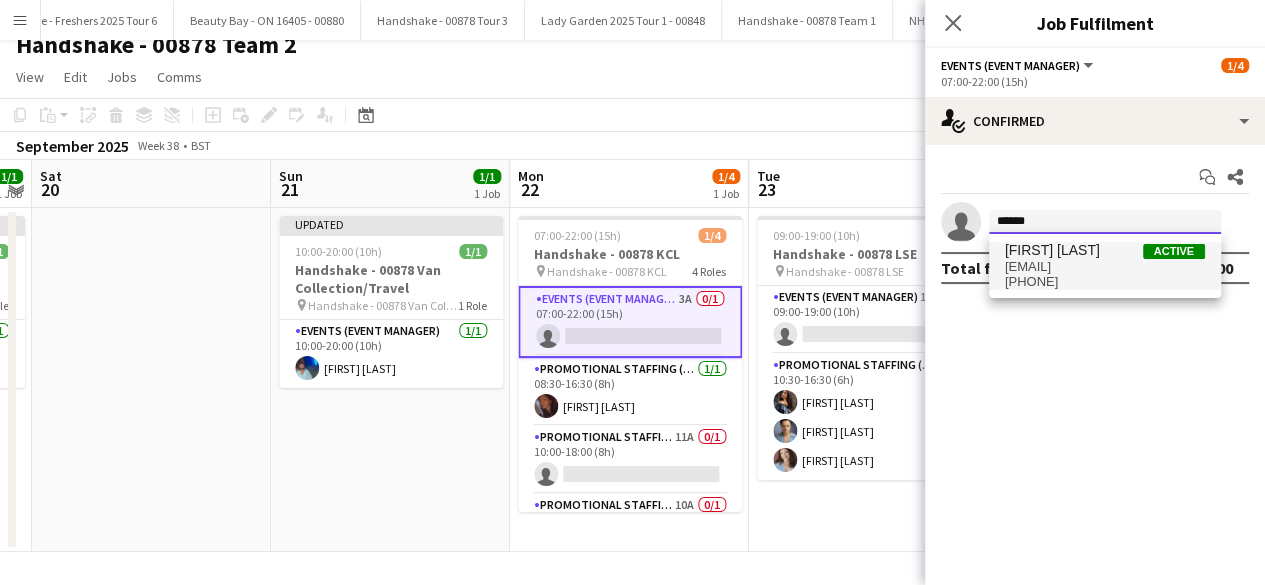type on "******" 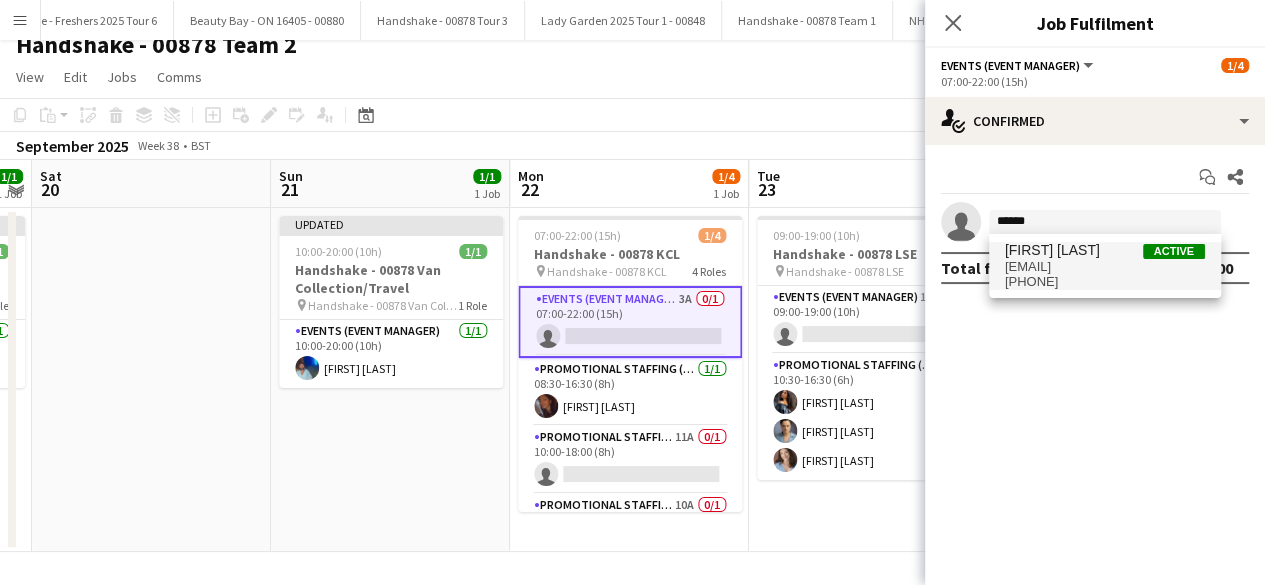 click on "Roland Lamaa" at bounding box center [1052, 250] 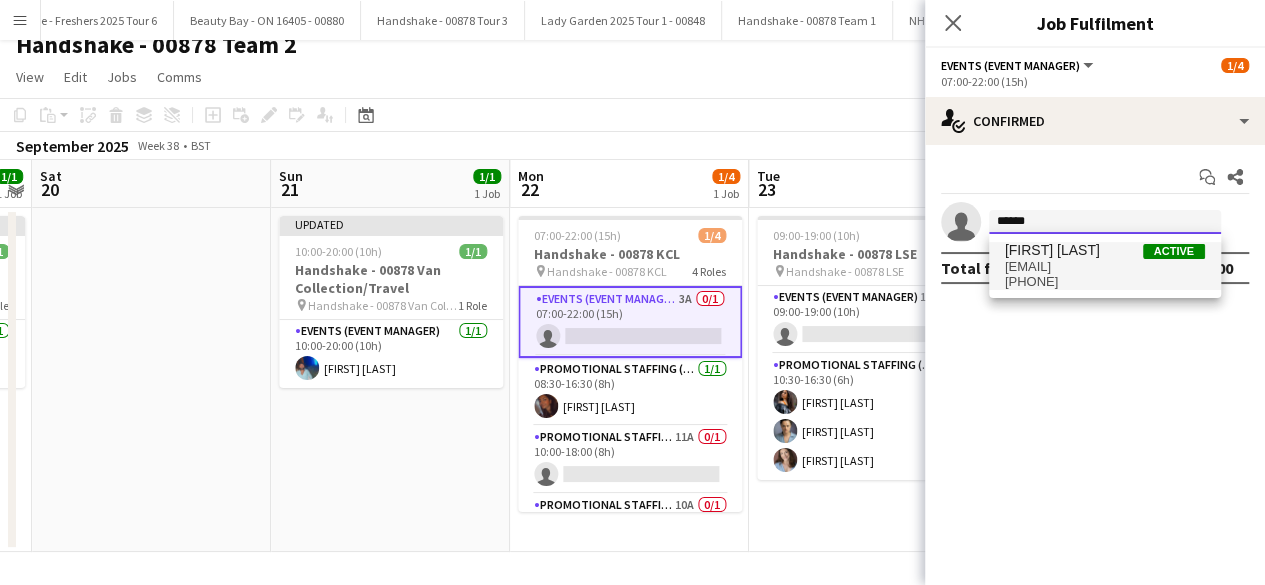 type 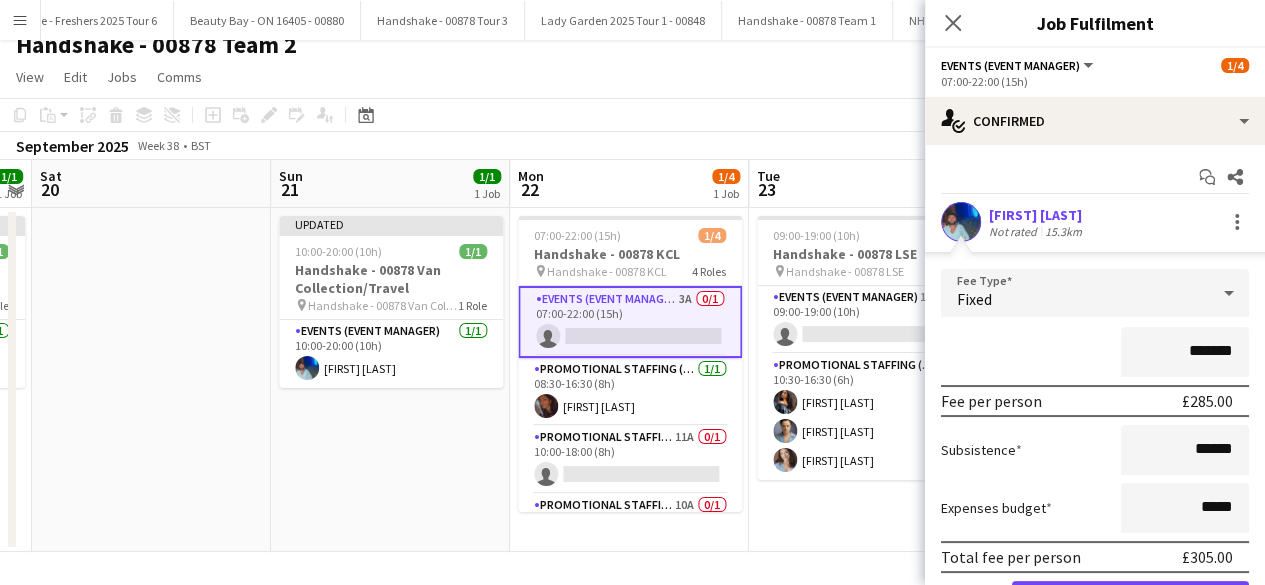 scroll, scrollTop: 110, scrollLeft: 0, axis: vertical 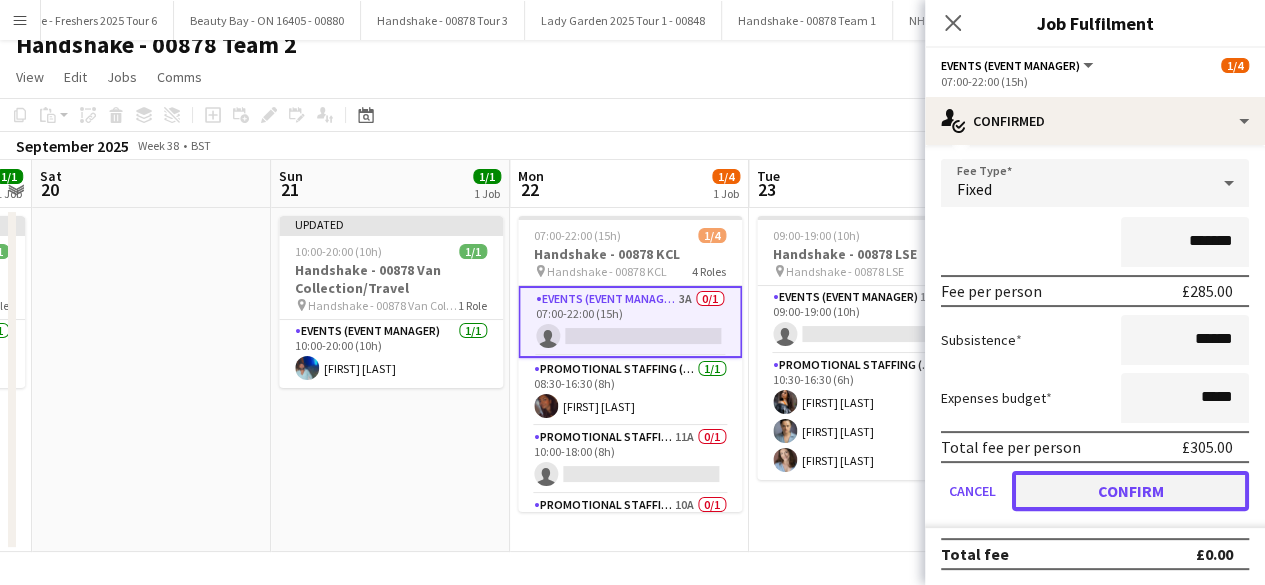 click on "Confirm" at bounding box center (1130, 491) 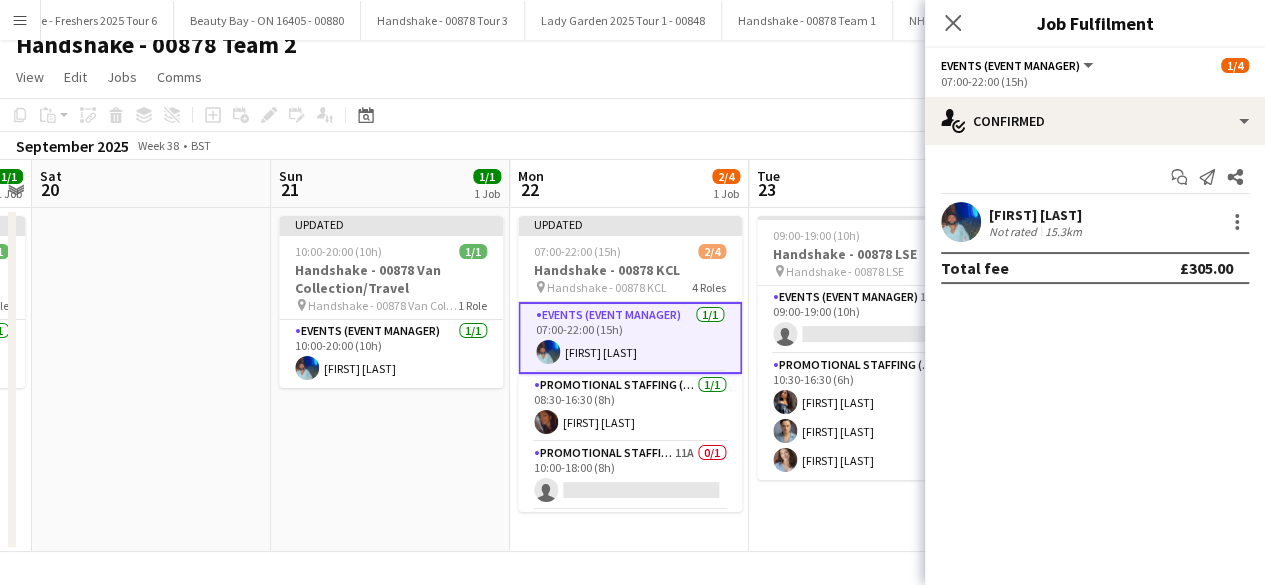 scroll, scrollTop: 0, scrollLeft: 0, axis: both 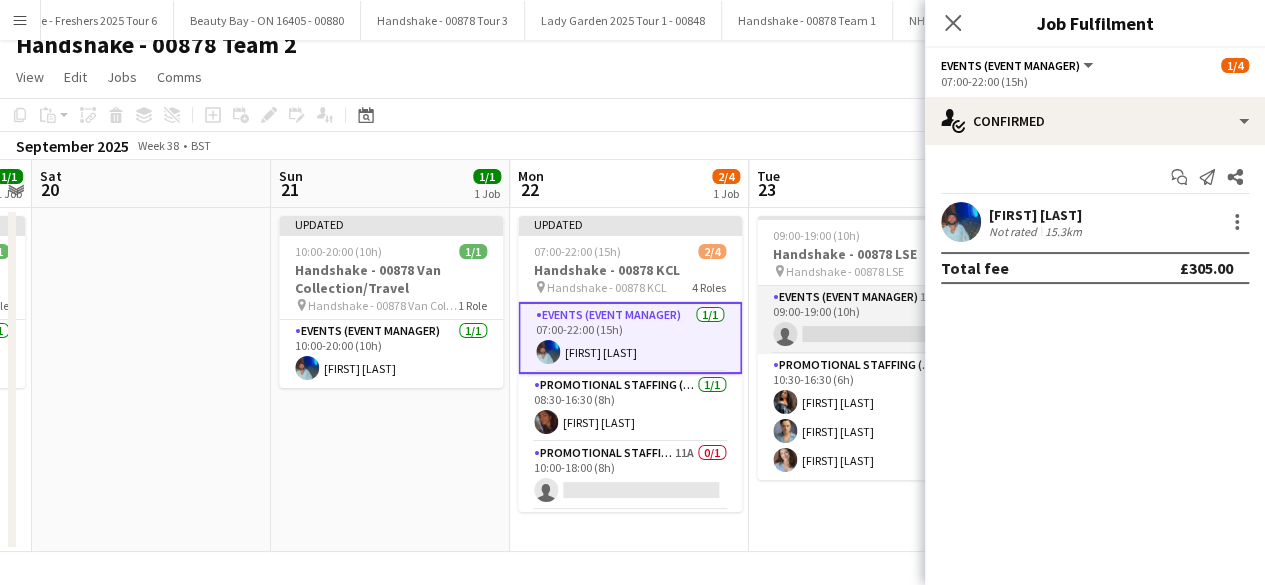 click on "Events (Event Manager)   1A   0/1   09:00-19:00 (10h)
single-neutral-actions" at bounding box center (869, 320) 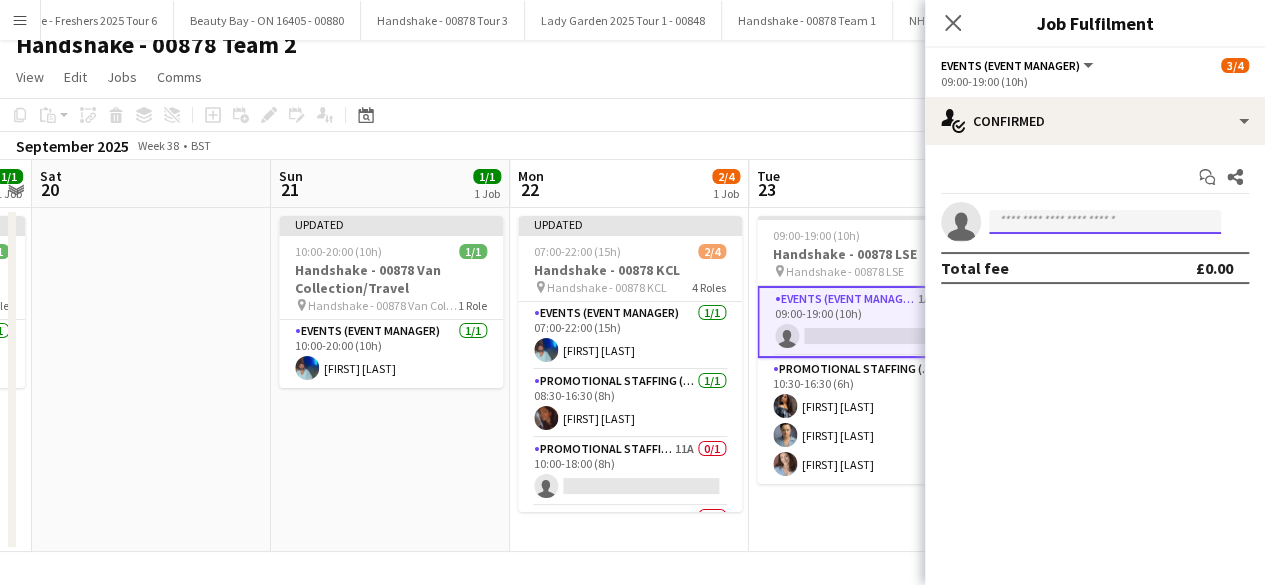 click at bounding box center (1105, 222) 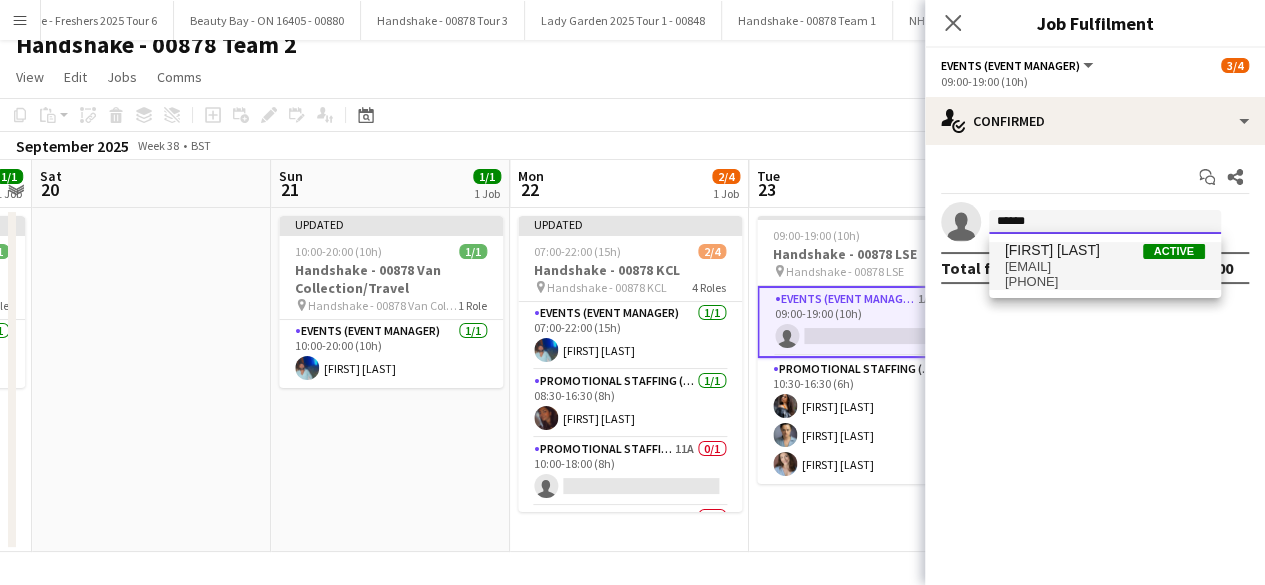 type on "******" 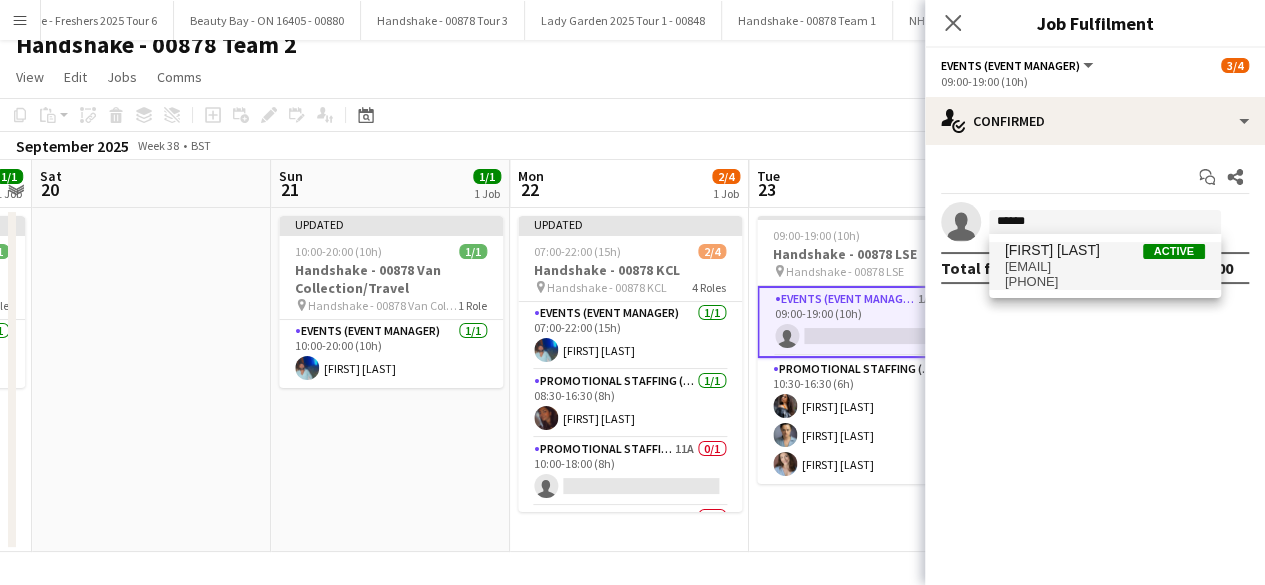 click on "rolandlamaa@live.co.uk" at bounding box center [1105, 267] 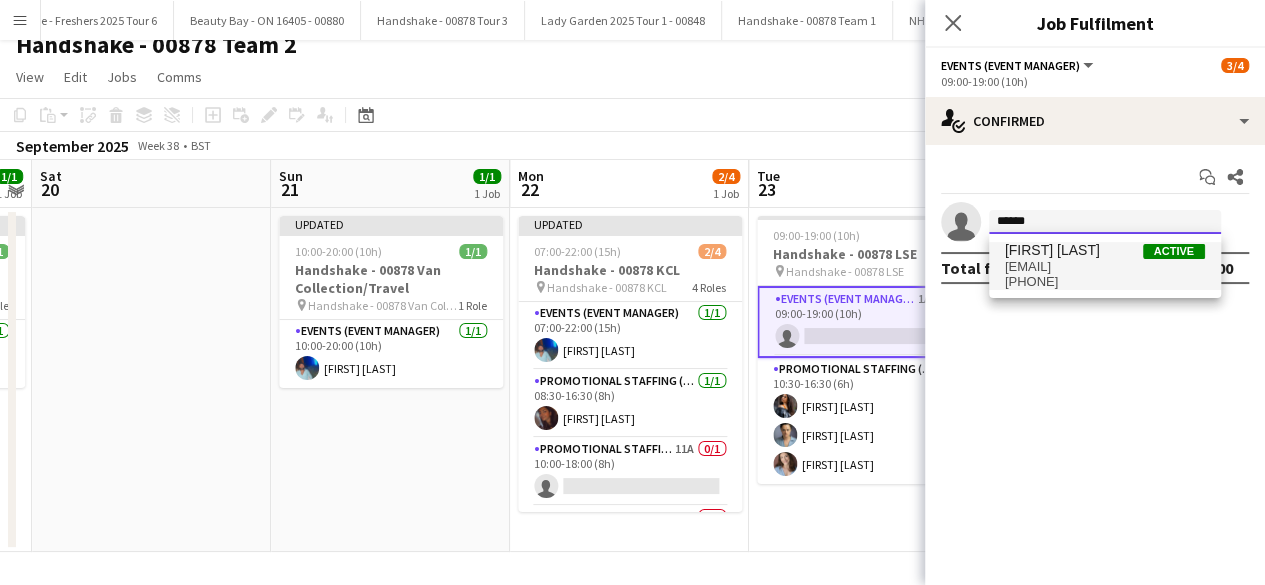 type 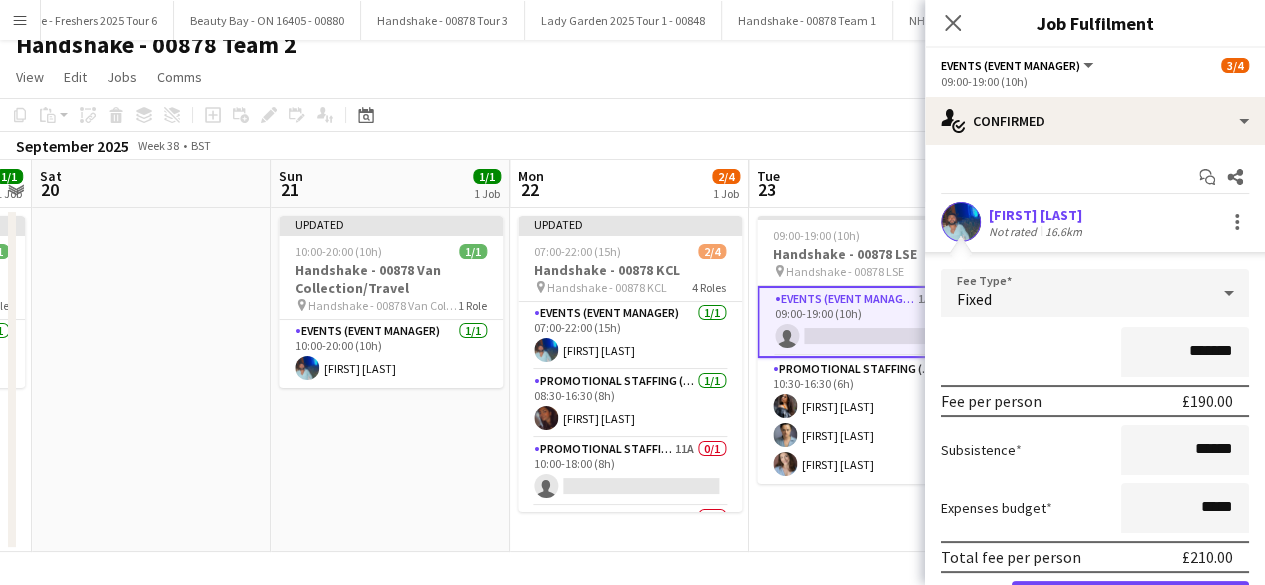scroll, scrollTop: 110, scrollLeft: 0, axis: vertical 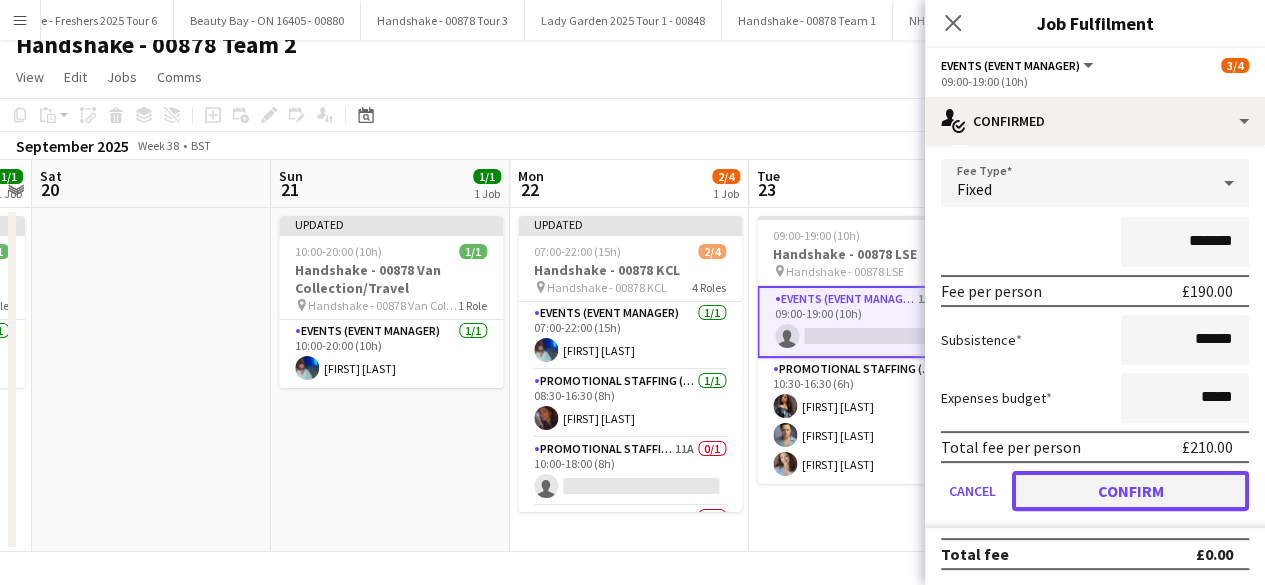 click on "Confirm" at bounding box center [1130, 491] 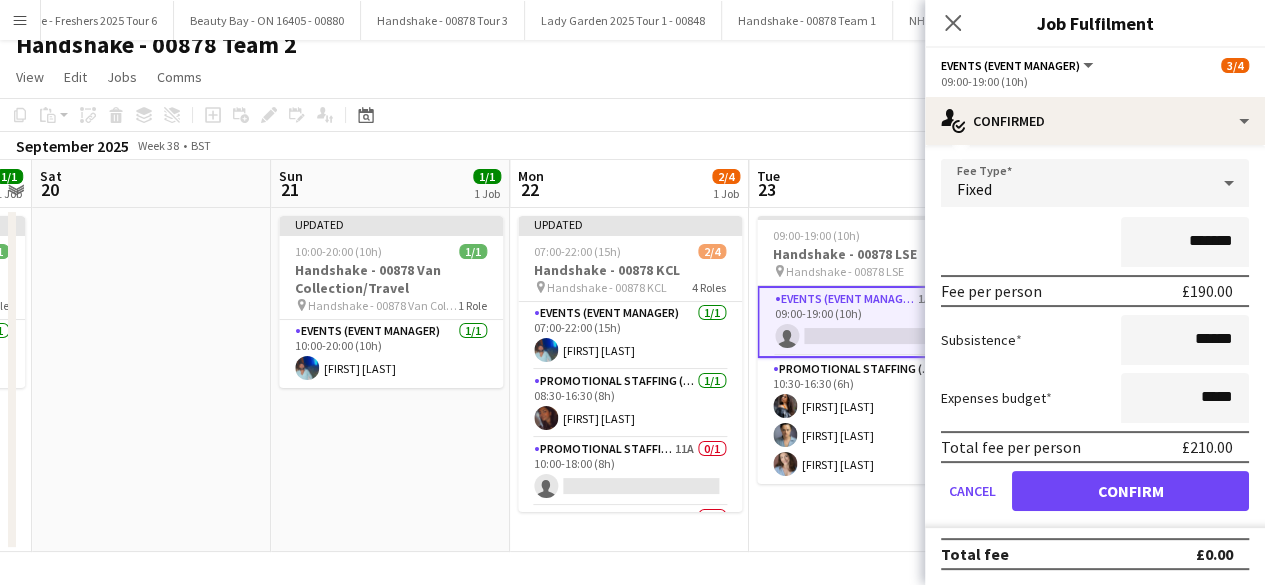 scroll, scrollTop: 0, scrollLeft: 0, axis: both 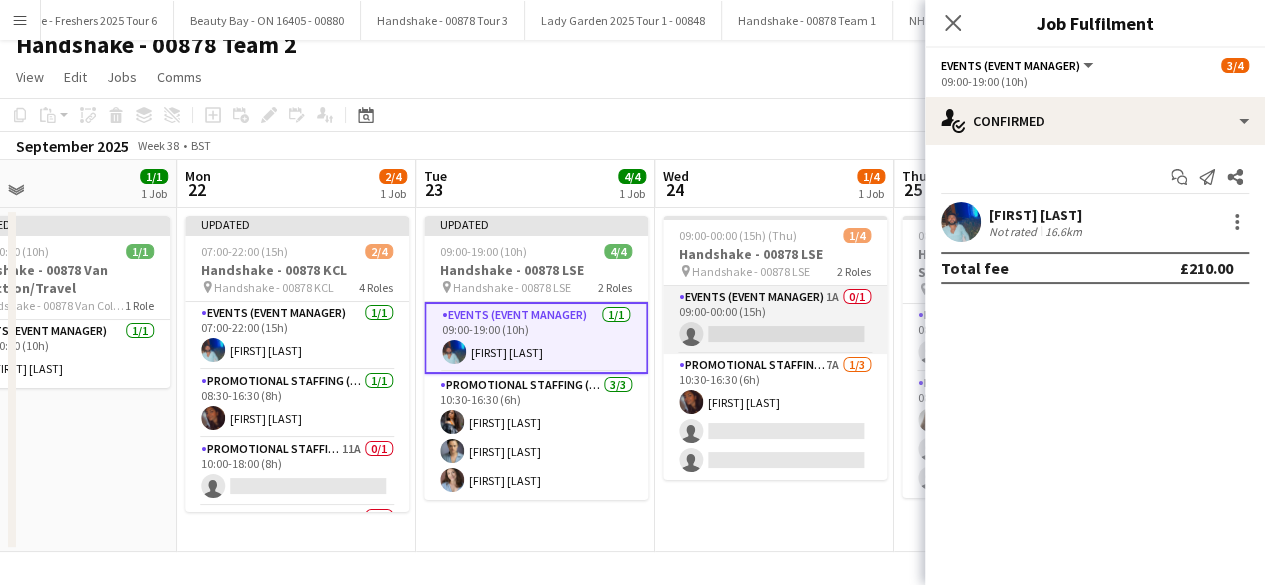 click on "Events (Event Manager)   1A   0/1   09:00-00:00 (15h)
single-neutral-actions" at bounding box center [775, 320] 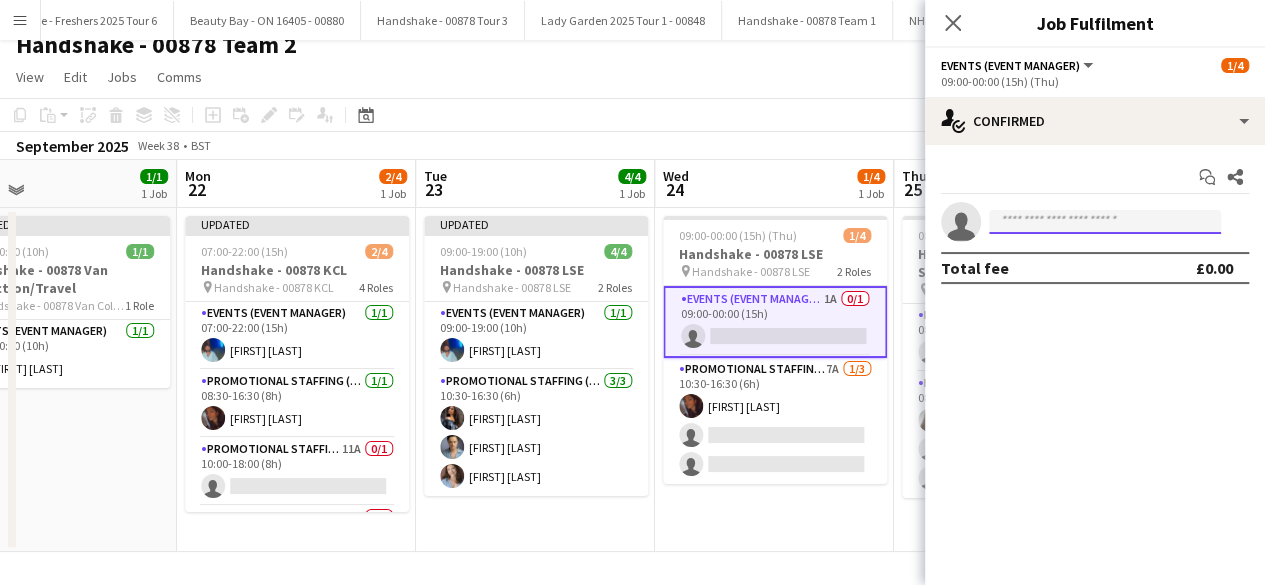 click at bounding box center (1105, 222) 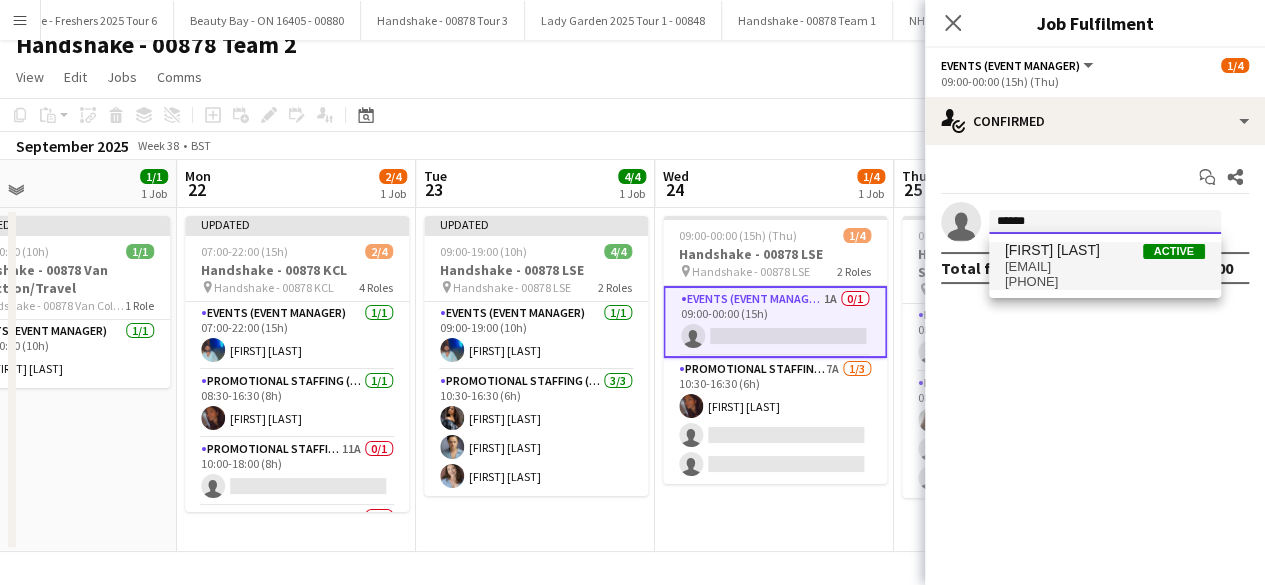 type on "******" 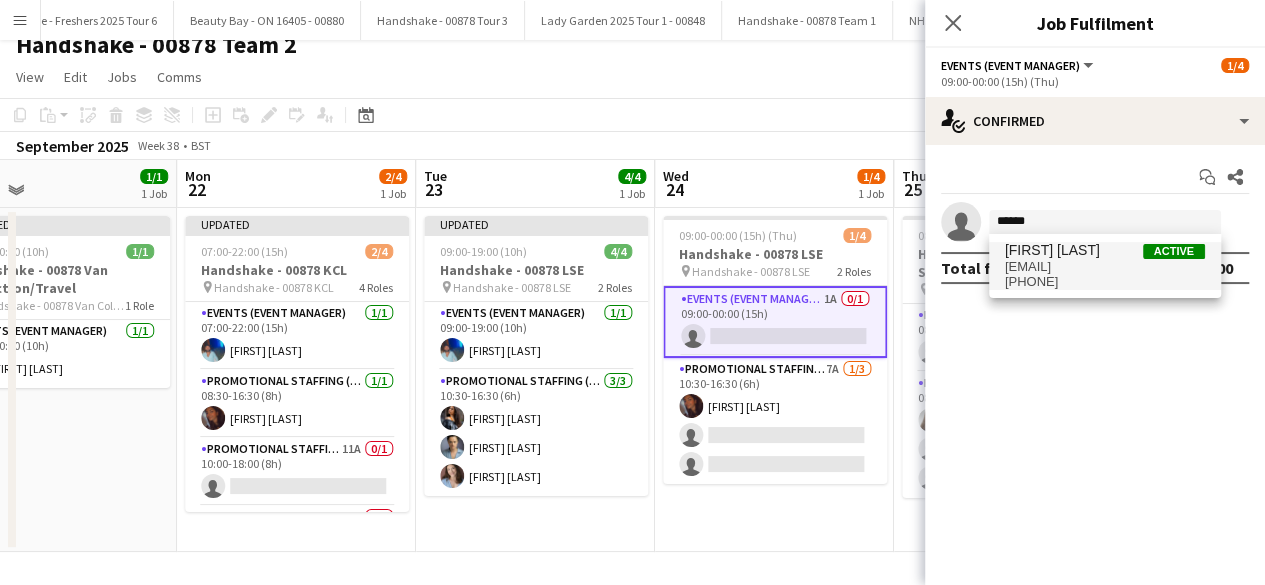 click on "Roland Lamaa" at bounding box center (1052, 250) 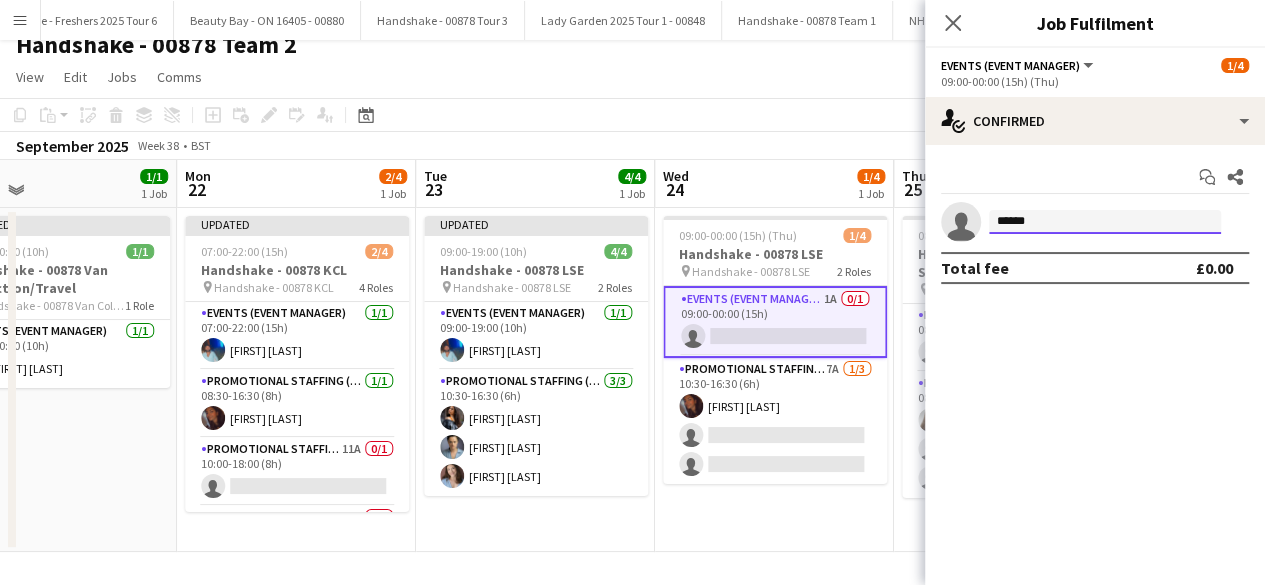 type 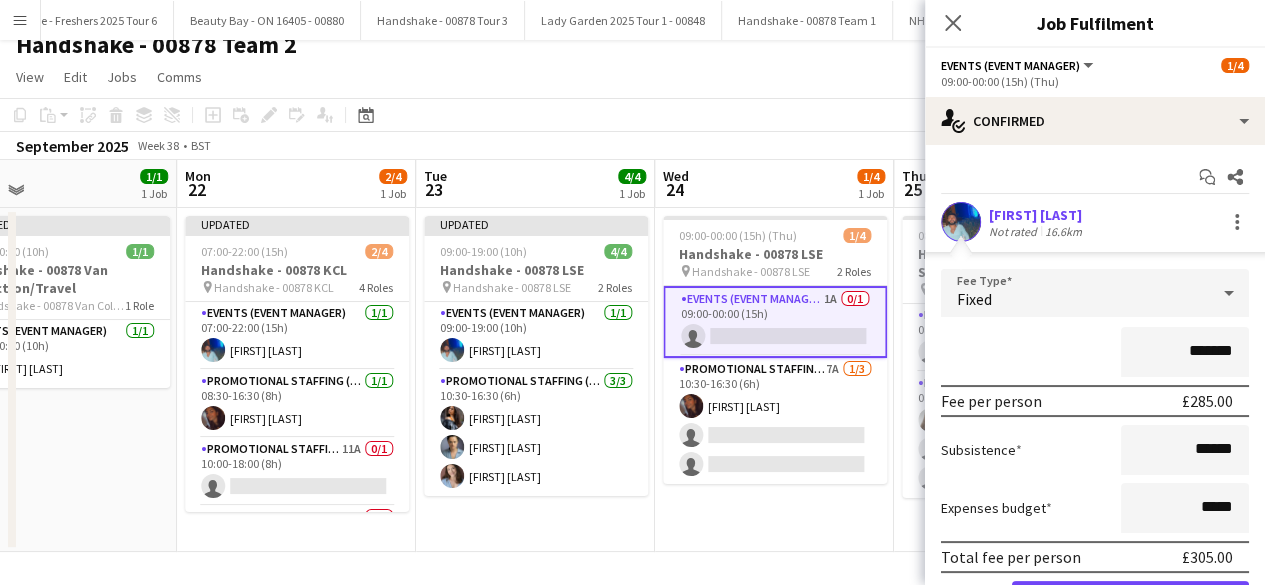 scroll, scrollTop: 110, scrollLeft: 0, axis: vertical 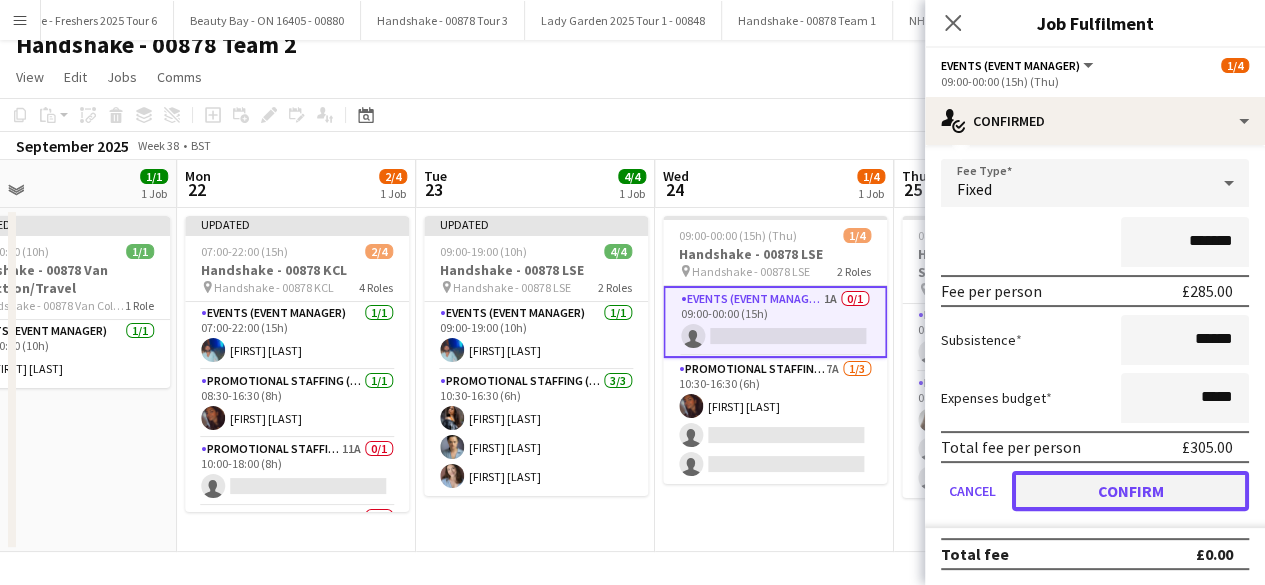 click on "Confirm" at bounding box center (1130, 491) 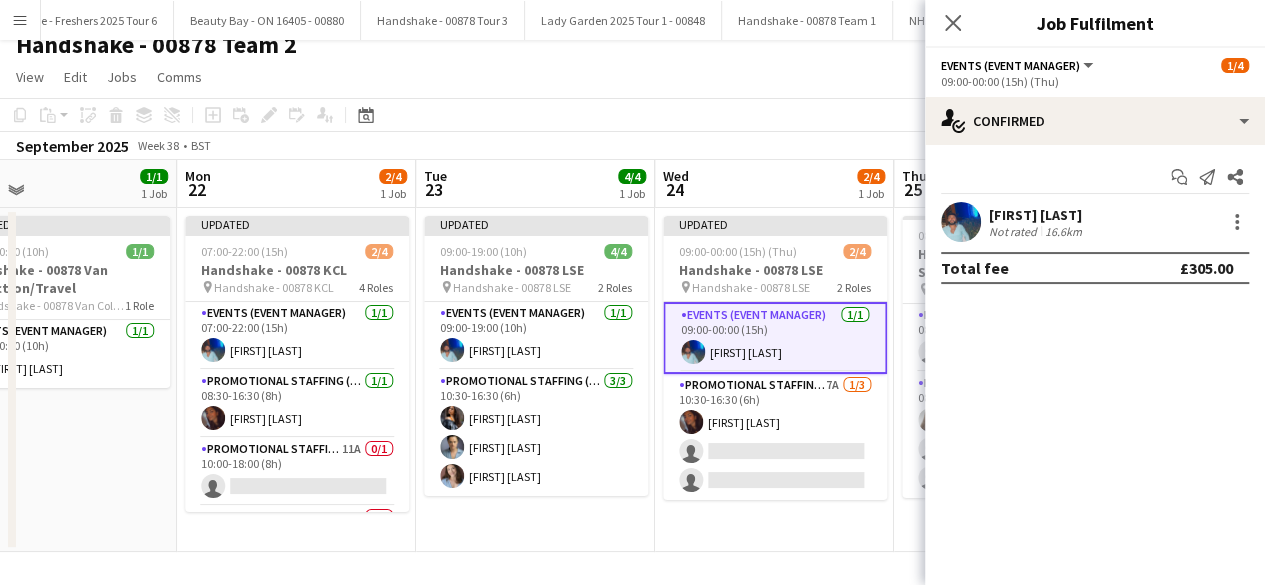 scroll, scrollTop: 0, scrollLeft: 0, axis: both 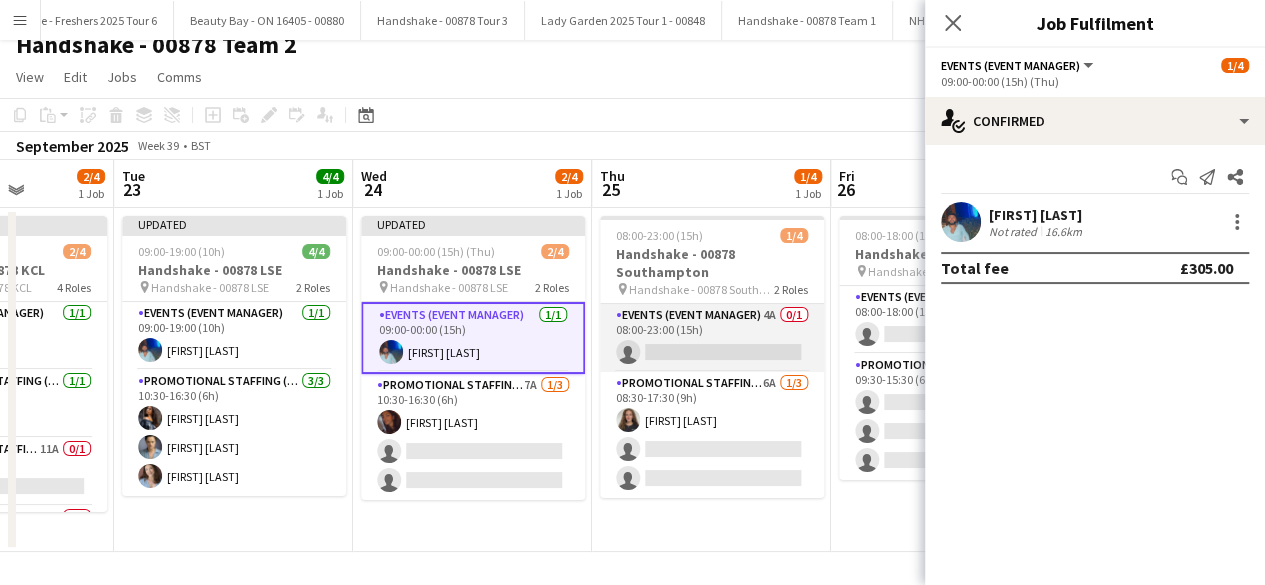 click on "Events (Event Manager)   4A   0/1   08:00-23:00 (15h)
single-neutral-actions" at bounding box center (712, 338) 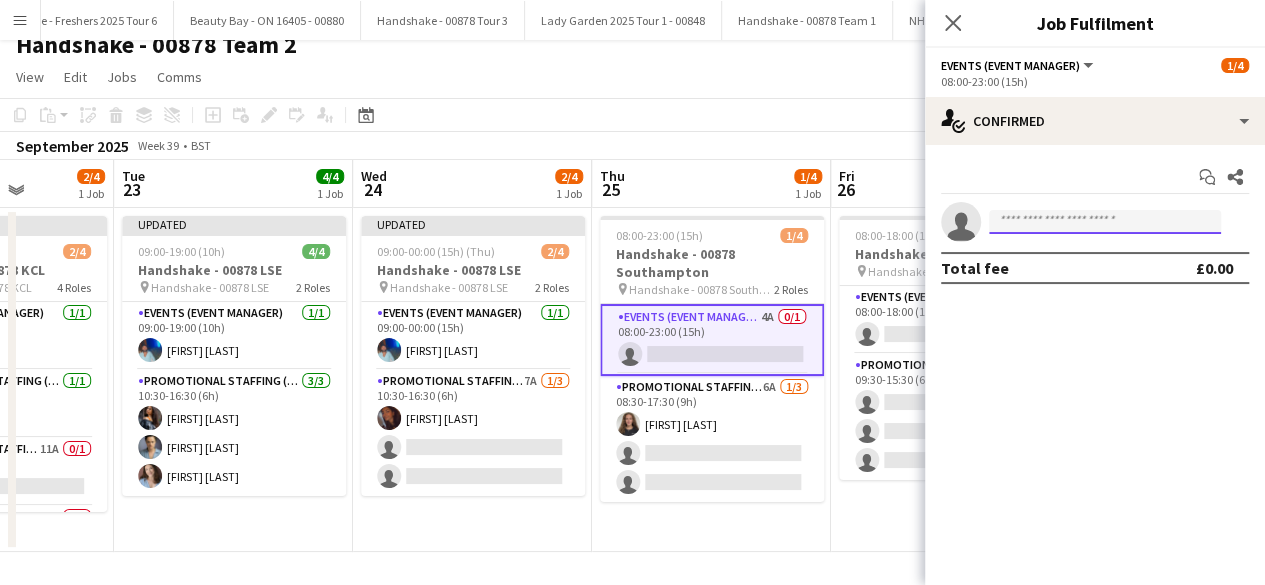 click at bounding box center [1105, 222] 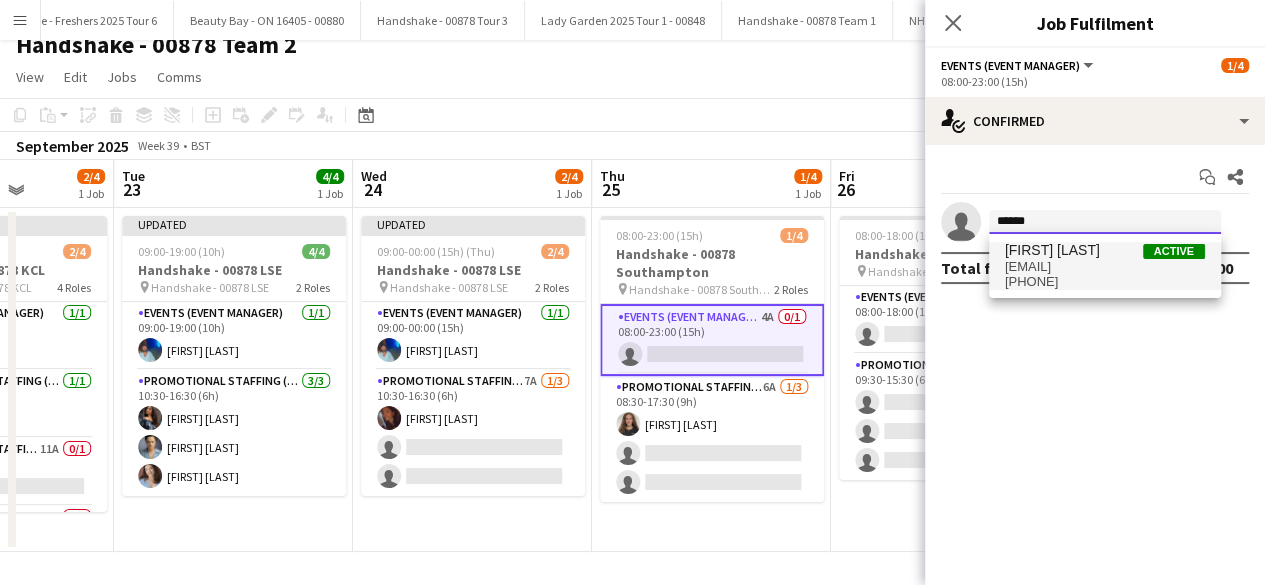 type on "******" 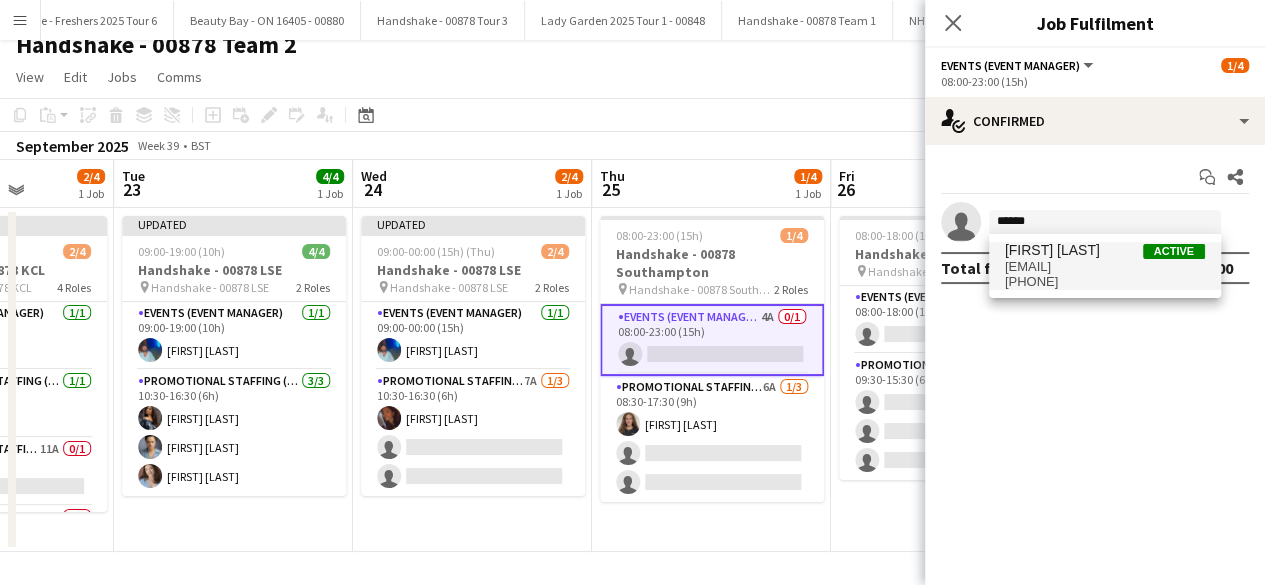click on "Roland Lamaa  Active" at bounding box center (1105, 250) 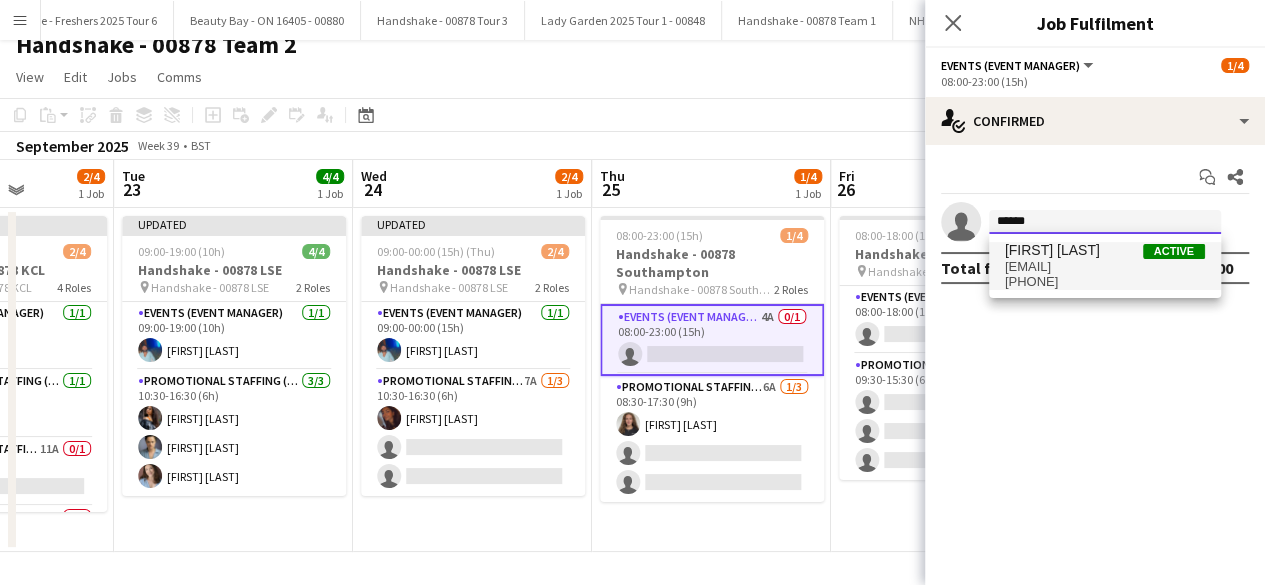 type 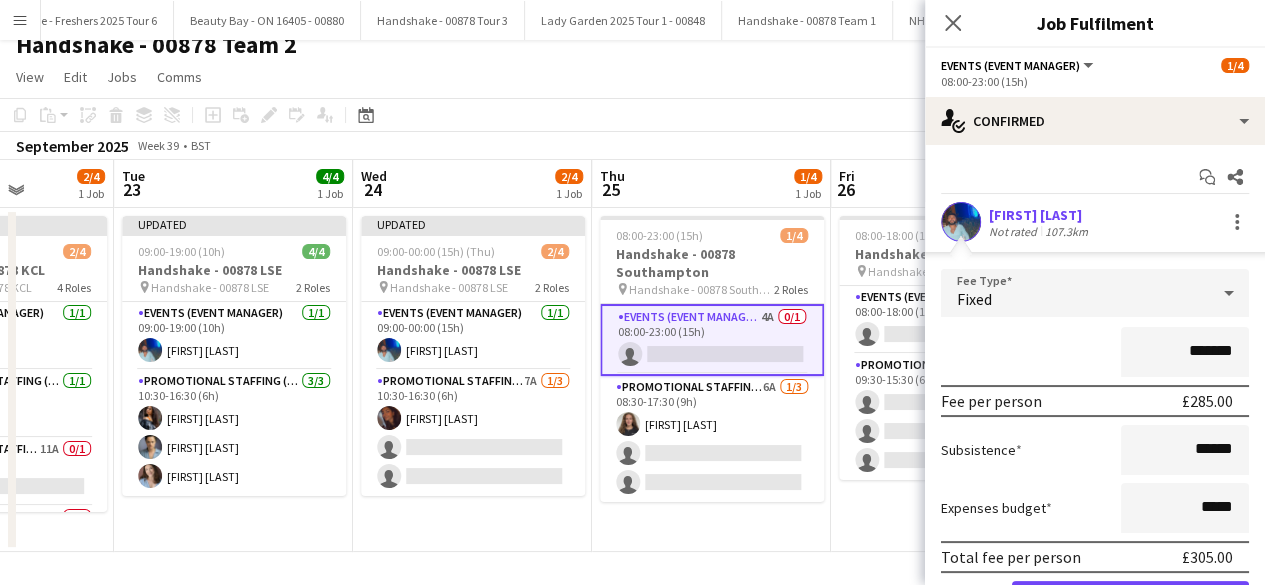 scroll, scrollTop: 110, scrollLeft: 0, axis: vertical 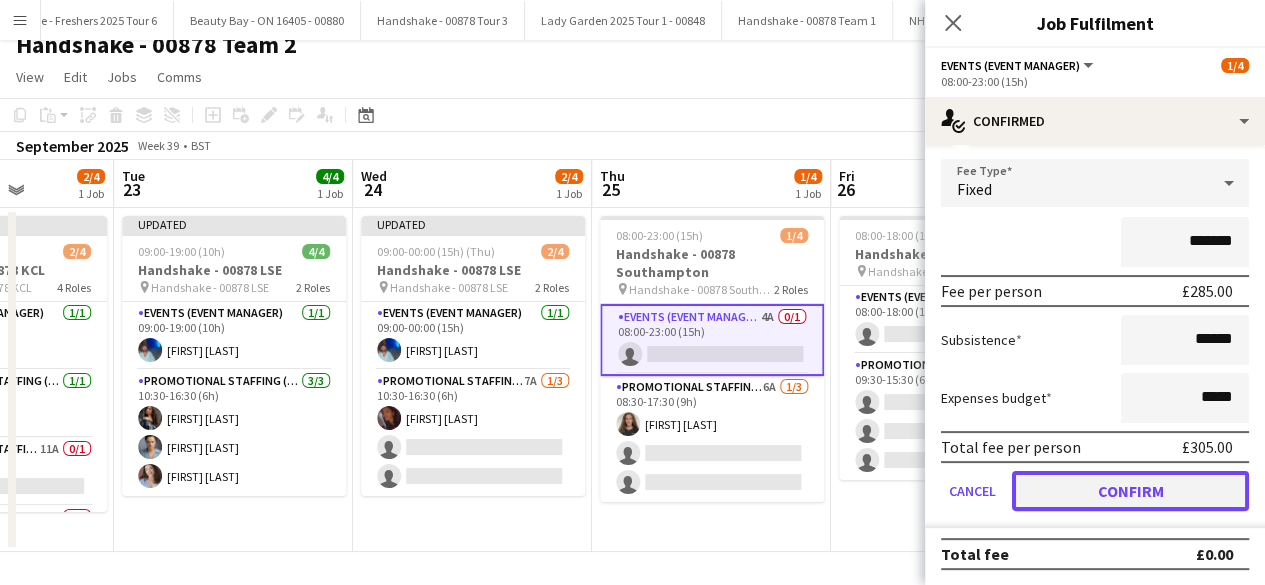 click on "Confirm" at bounding box center (1130, 491) 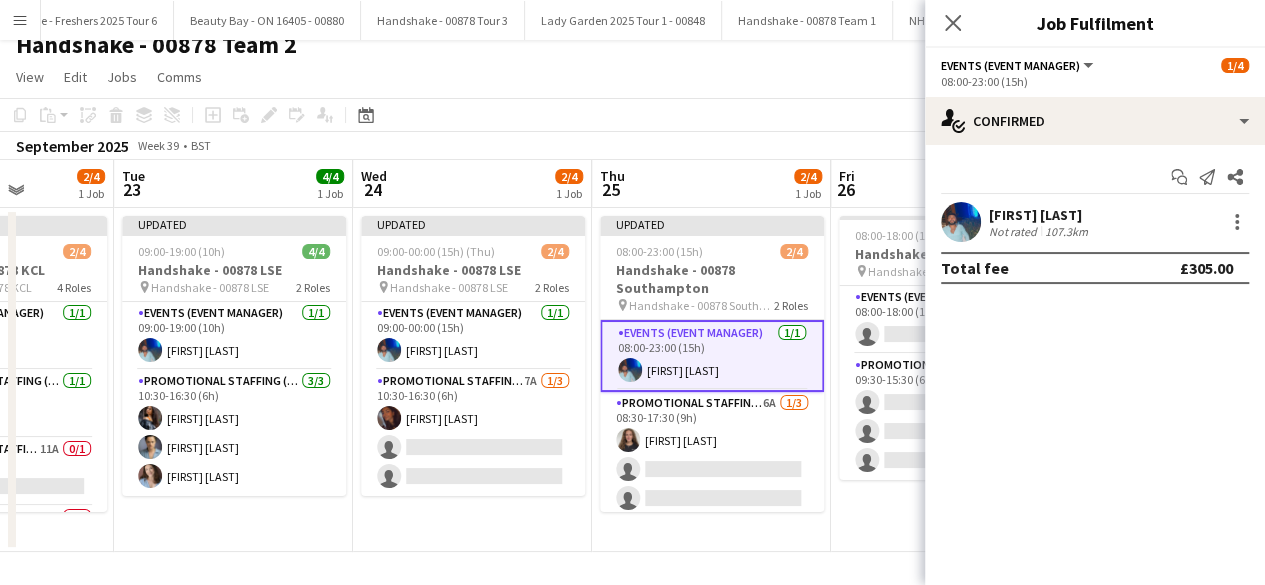 scroll, scrollTop: 0, scrollLeft: 0, axis: both 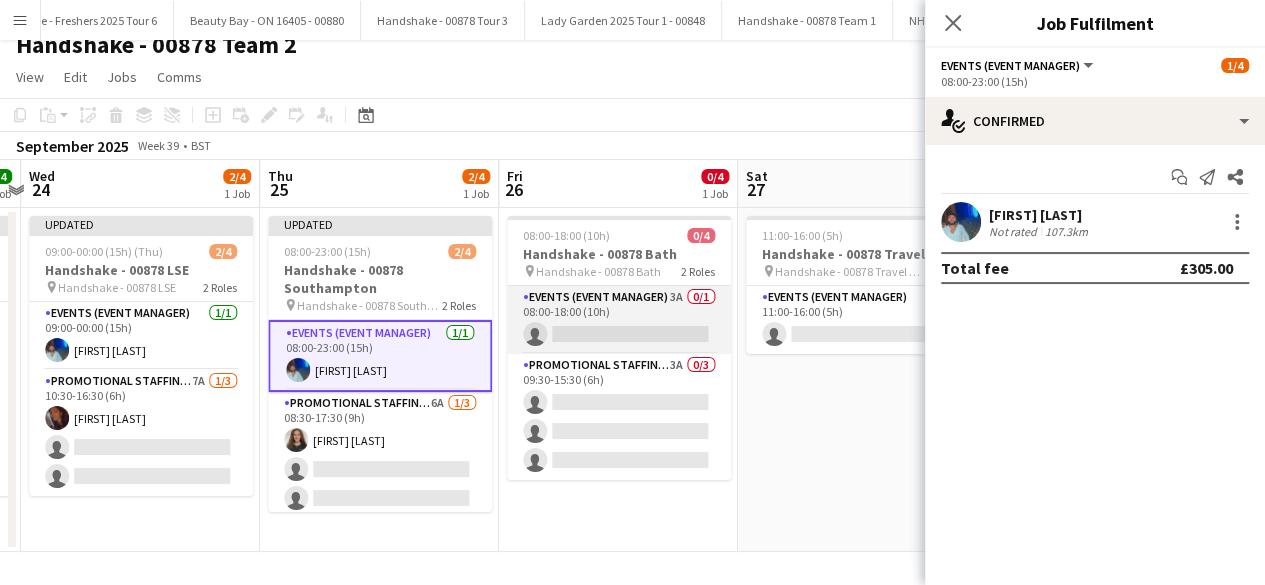 click on "Events (Event Manager)   3A   0/1   08:00-18:00 (10h)
single-neutral-actions" at bounding box center (619, 320) 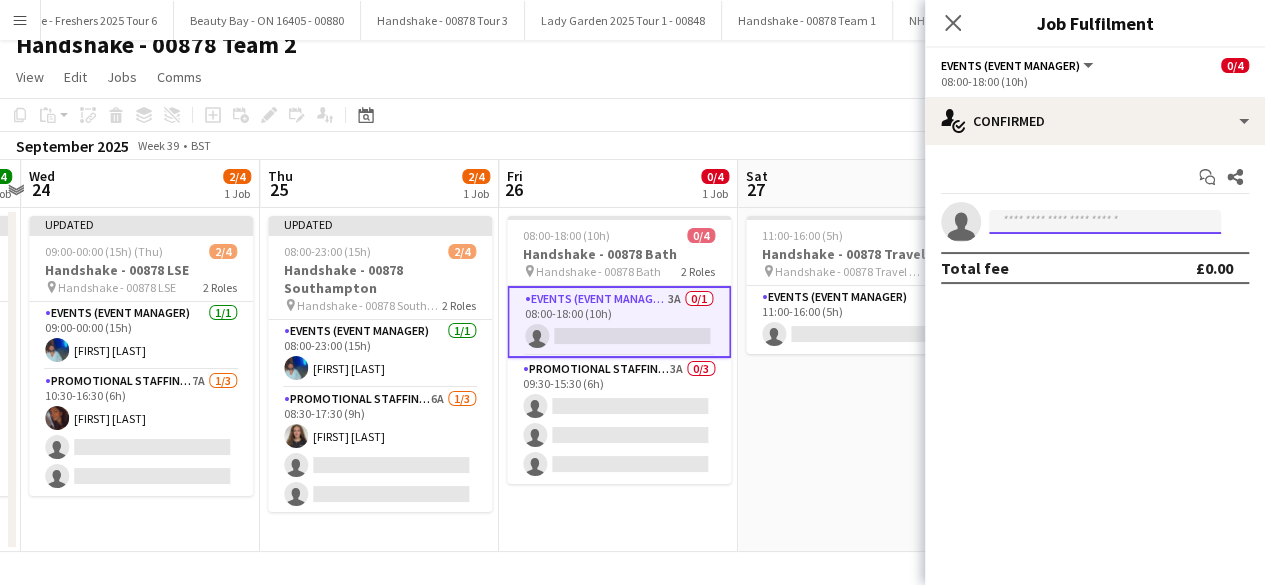 click at bounding box center [1105, 222] 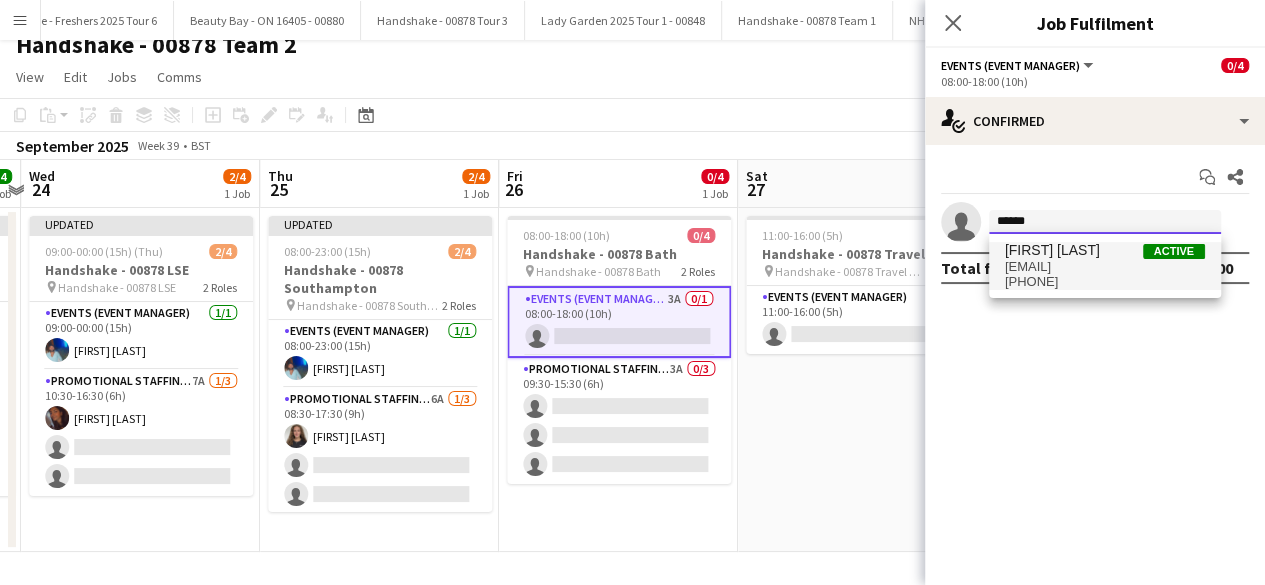 type on "******" 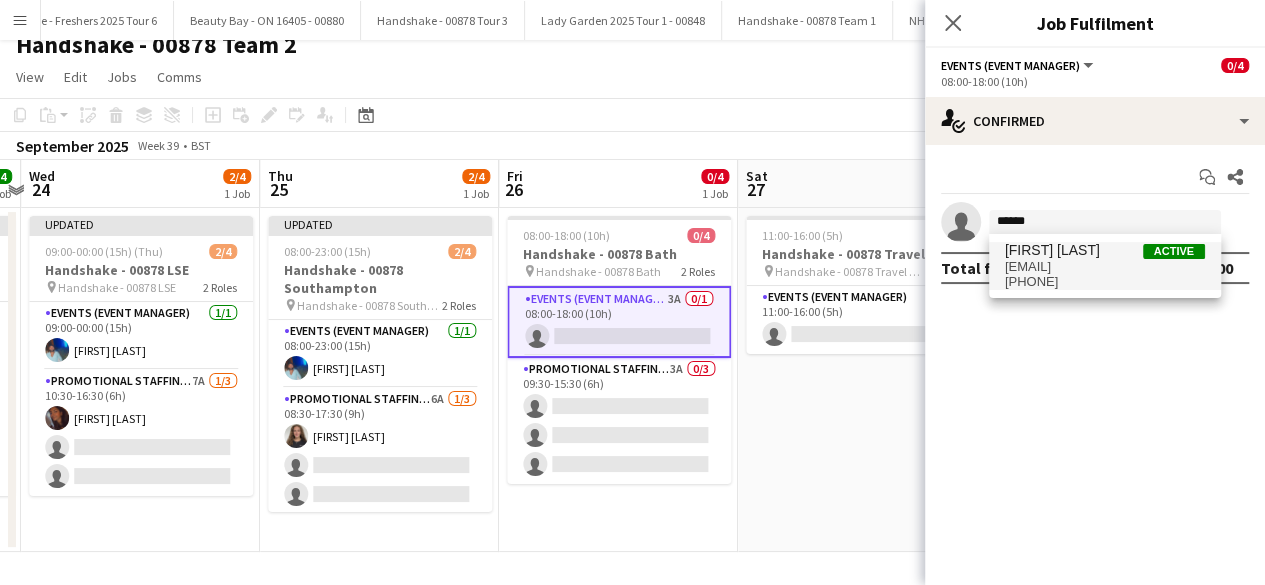 click on "rolandlamaa@live.co.uk" at bounding box center [1105, 267] 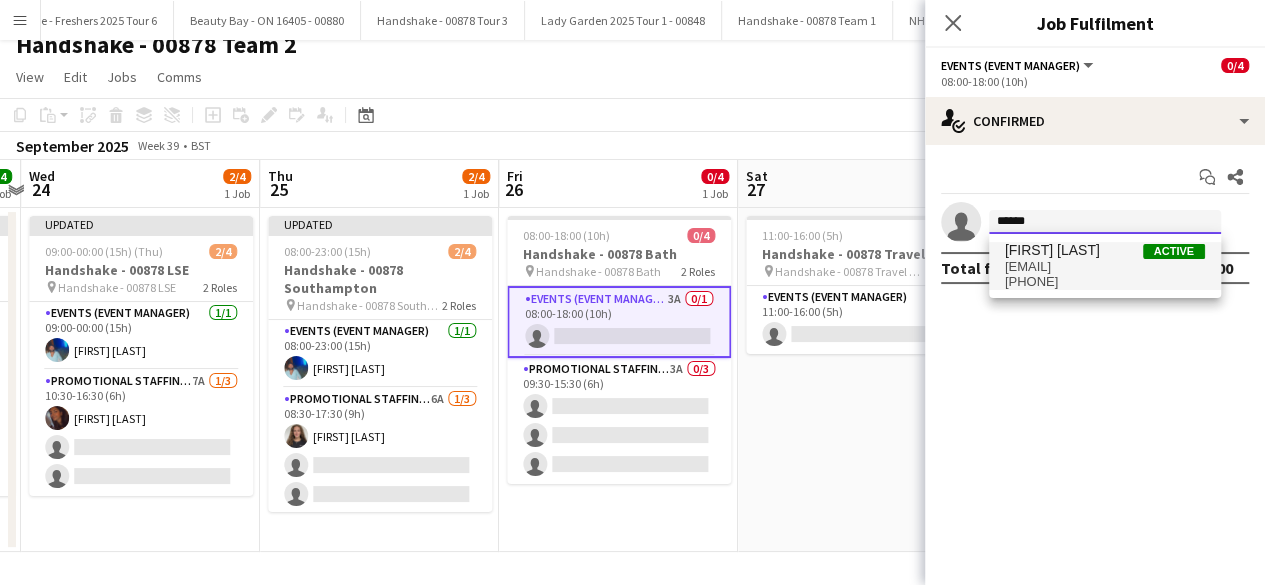 type 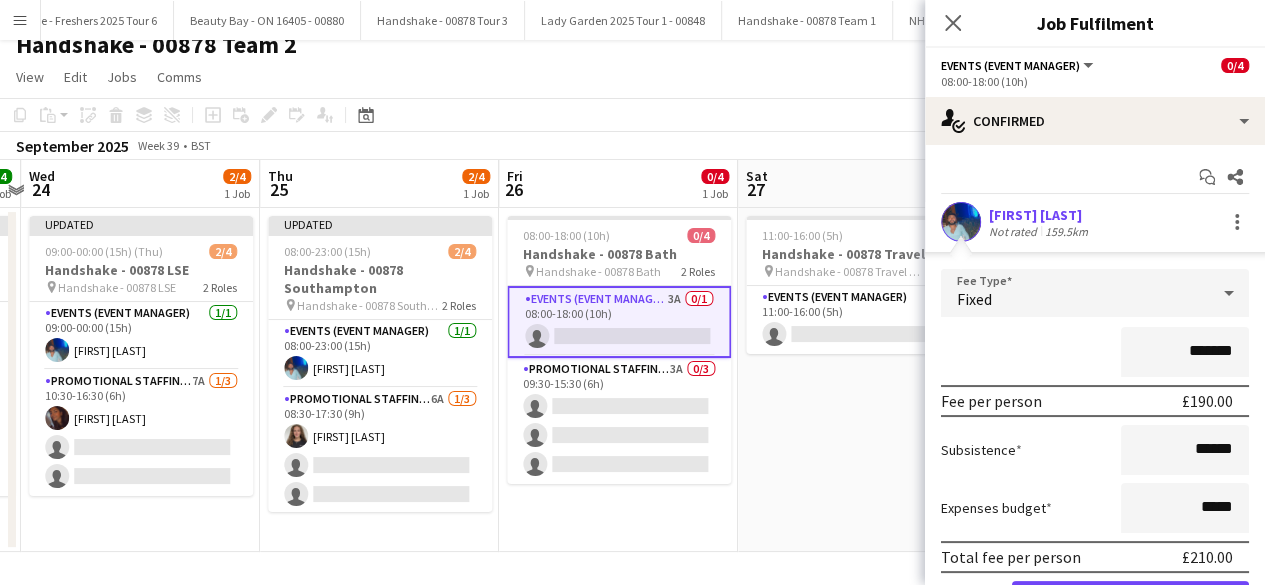 scroll, scrollTop: 110, scrollLeft: 0, axis: vertical 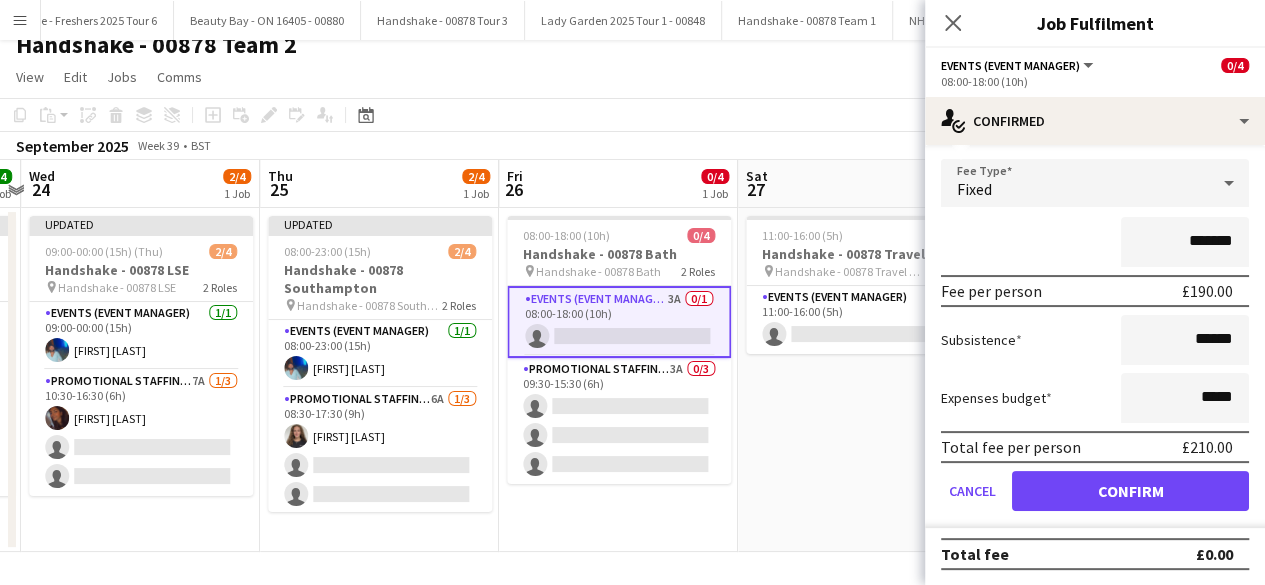 click on "Fee Type  Fixed *******  Fee per person   £190.00   Subsistence  ******  Expenses budget  *****  Total fee per person   £210.00   Cancel   Confirm" at bounding box center [1095, 343] 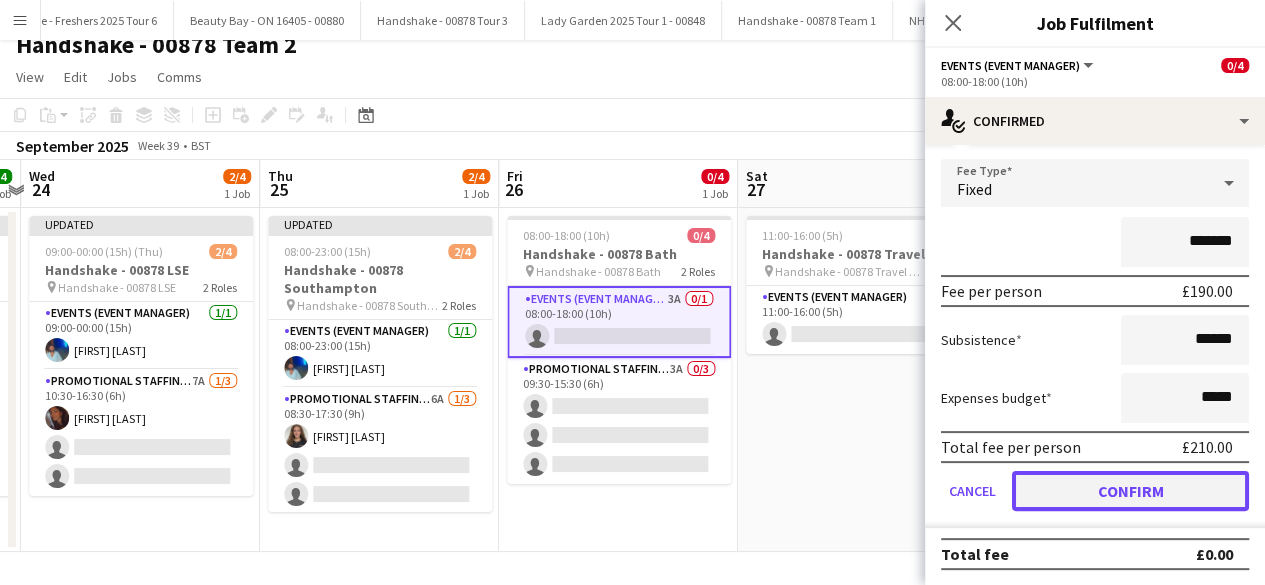 click on "Confirm" at bounding box center (1130, 491) 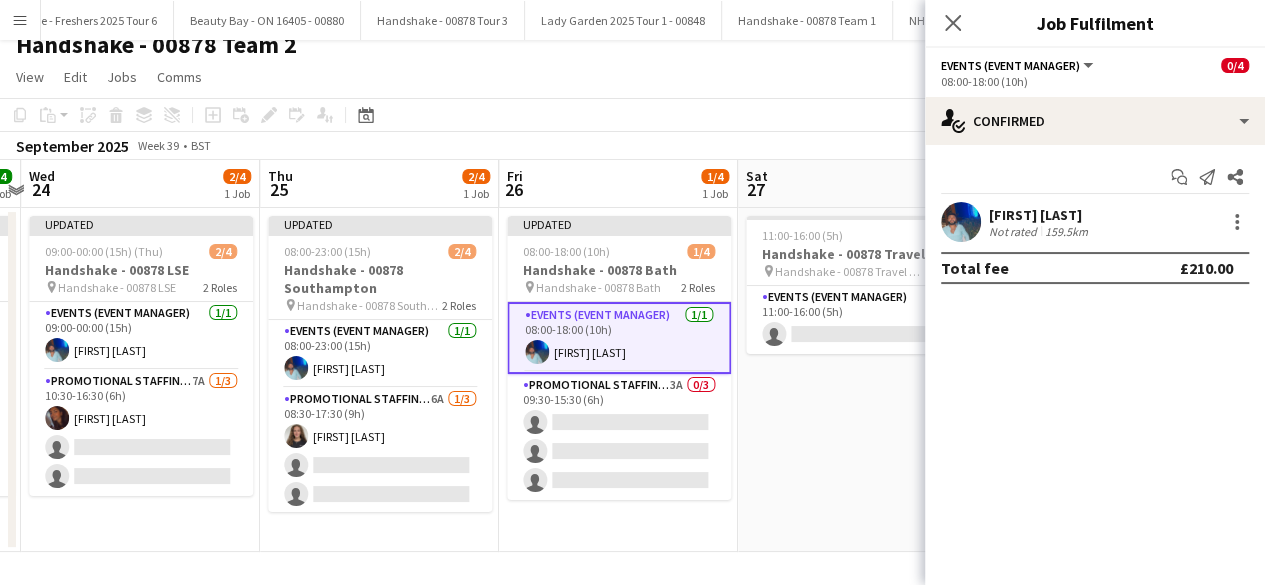 scroll, scrollTop: 0, scrollLeft: 0, axis: both 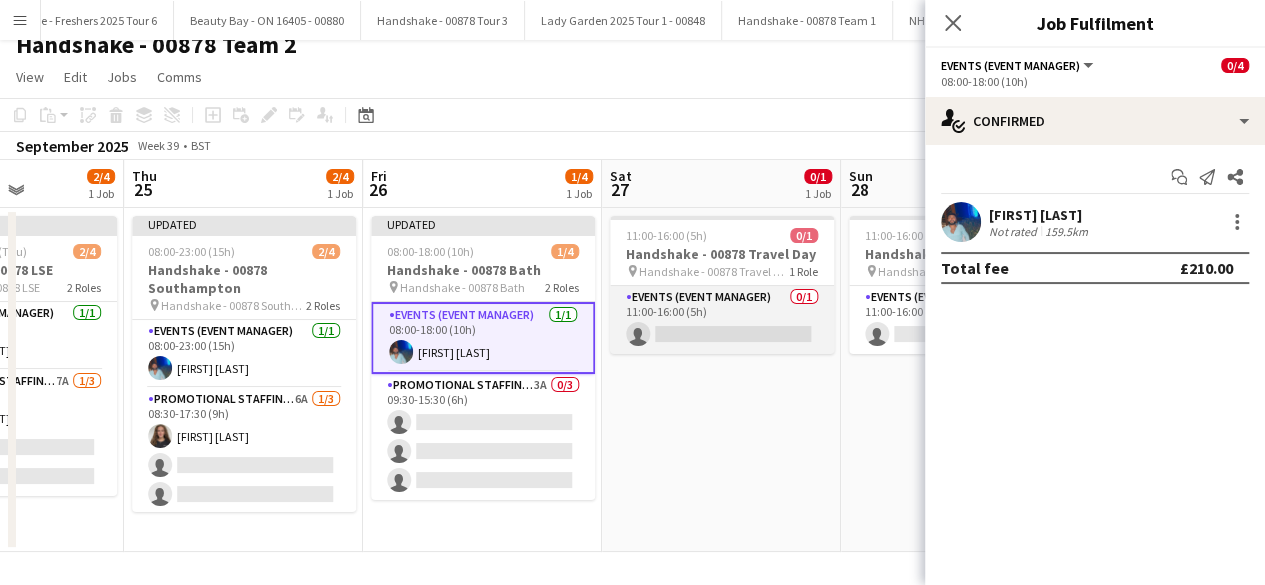 click on "Events (Event Manager)   0/1   11:00-16:00 (5h)
single-neutral-actions" at bounding box center (722, 320) 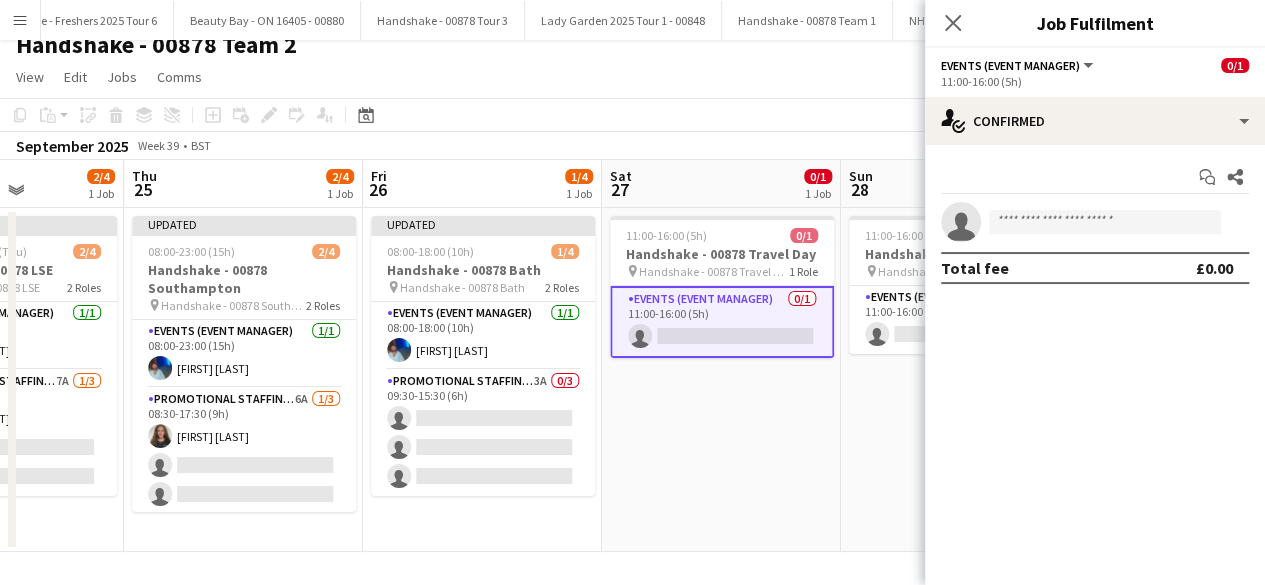 click on "single-neutral-actions" at bounding box center [1095, 222] 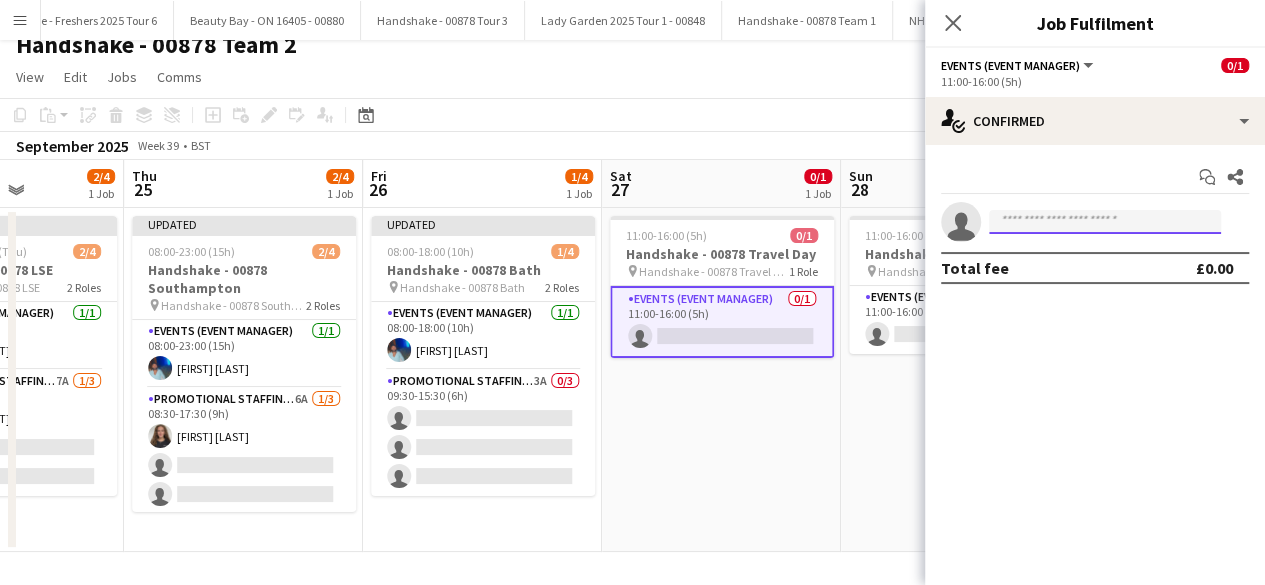 click at bounding box center (1105, 222) 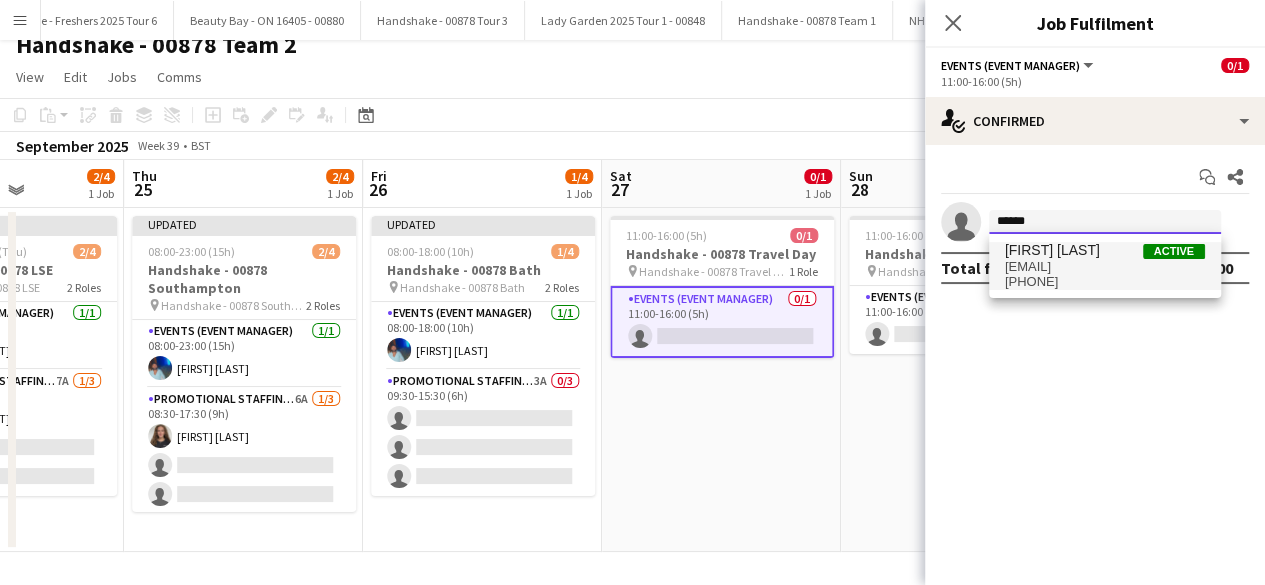 type on "******" 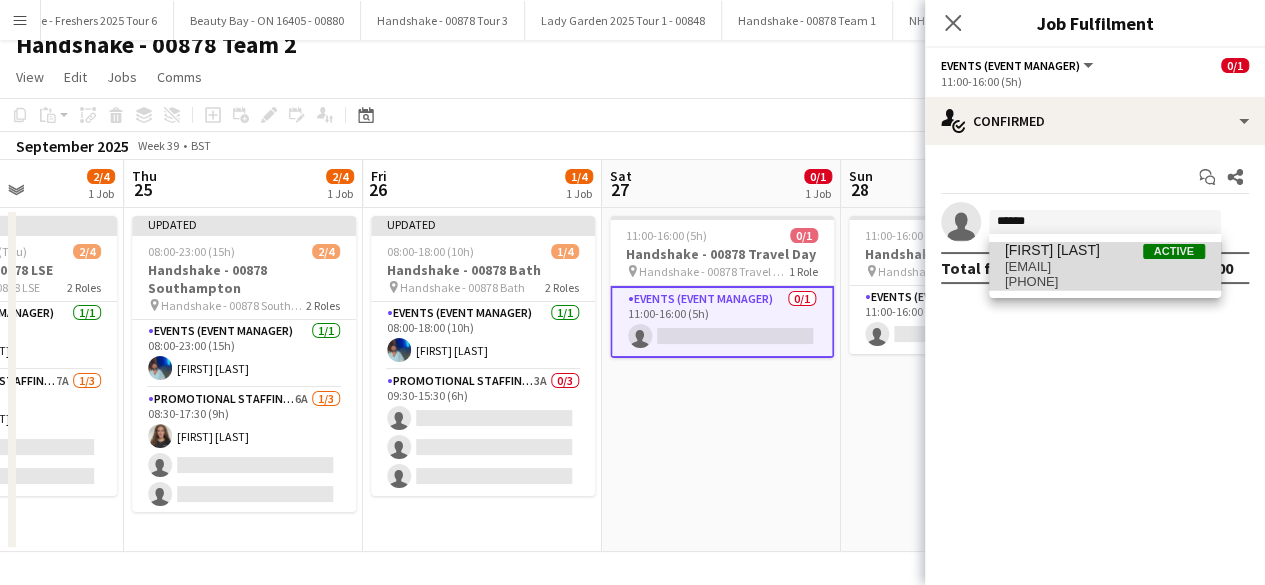 click on "rolandlamaa@live.co.uk" at bounding box center [1105, 267] 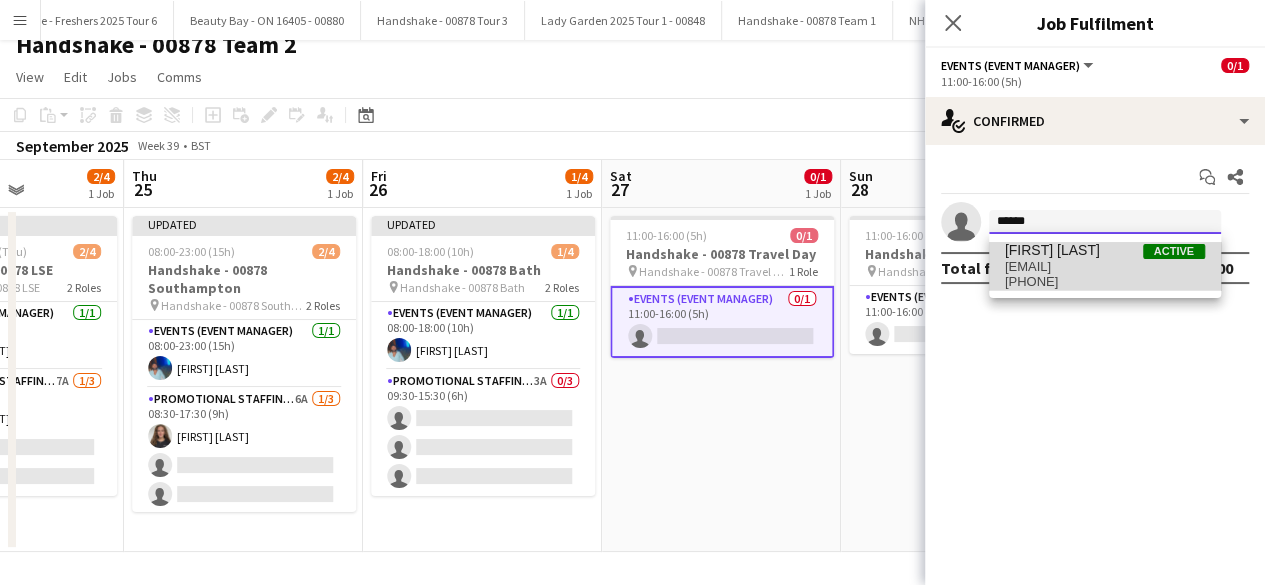 type 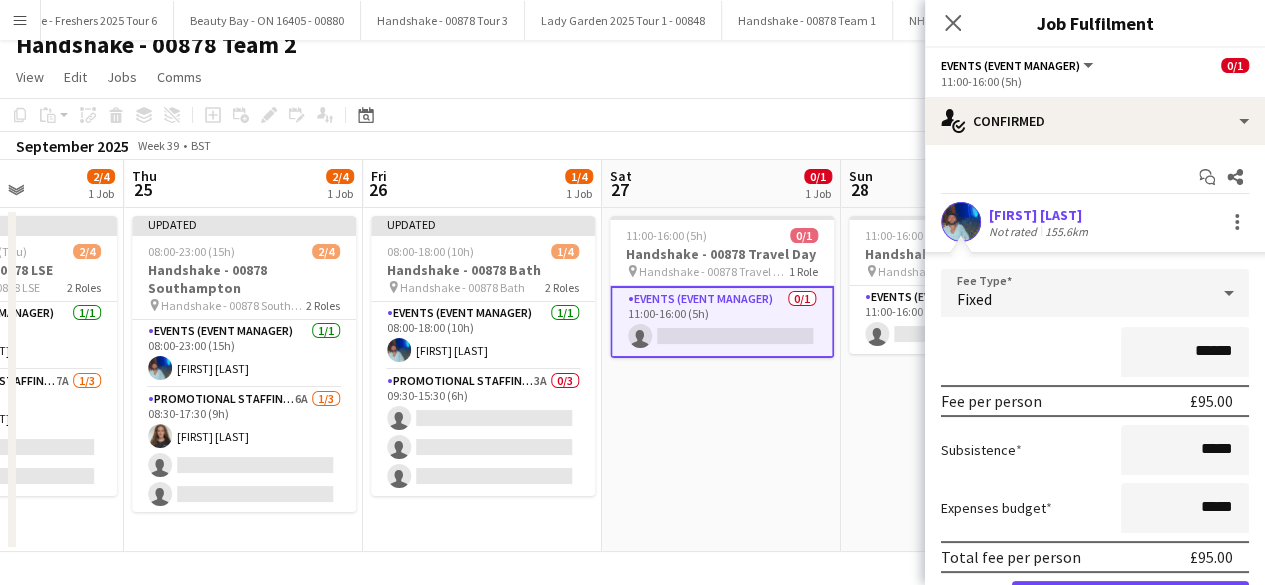 scroll, scrollTop: 110, scrollLeft: 0, axis: vertical 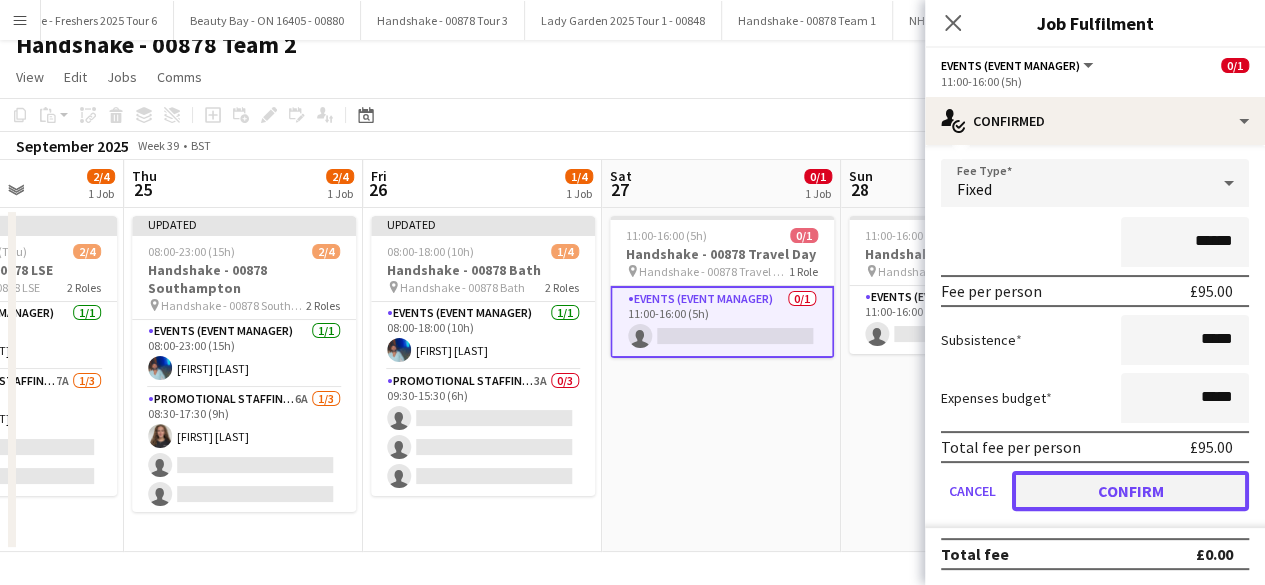 click on "Confirm" at bounding box center [1130, 491] 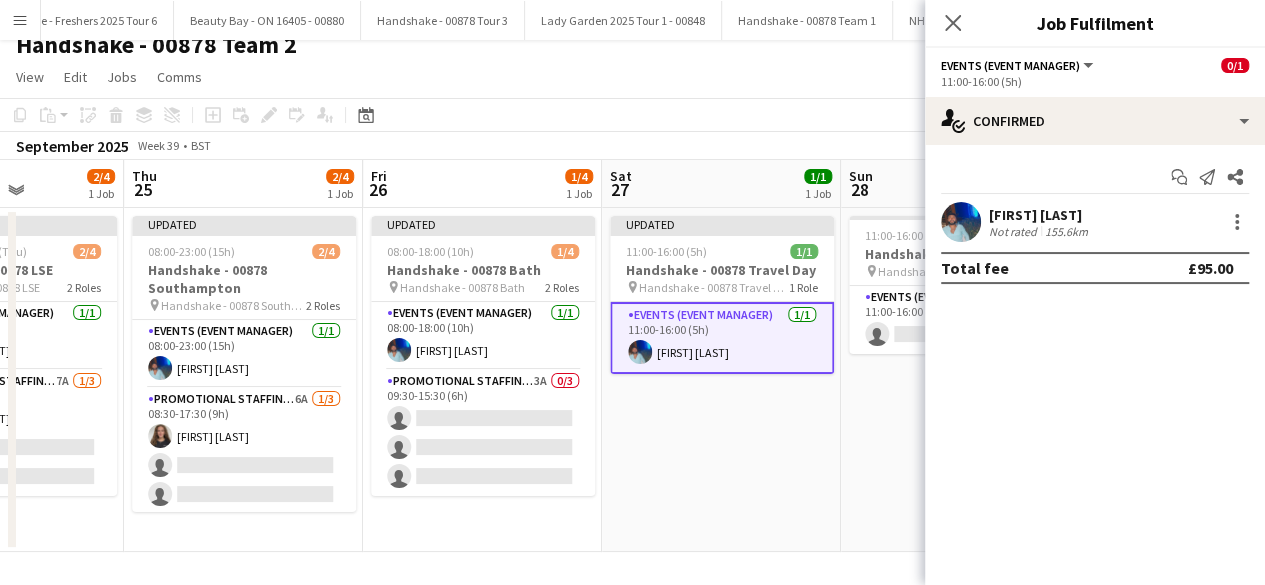 scroll, scrollTop: 0, scrollLeft: 0, axis: both 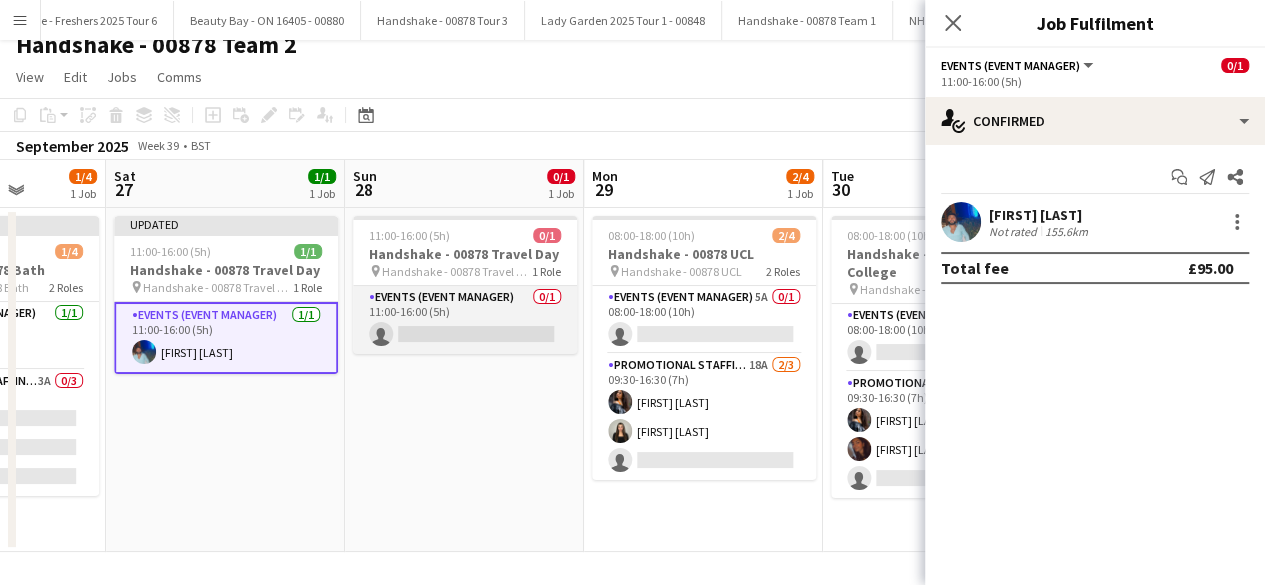 click on "Events (Event Manager)   0/1   11:00-16:00 (5h)
single-neutral-actions" at bounding box center (465, 320) 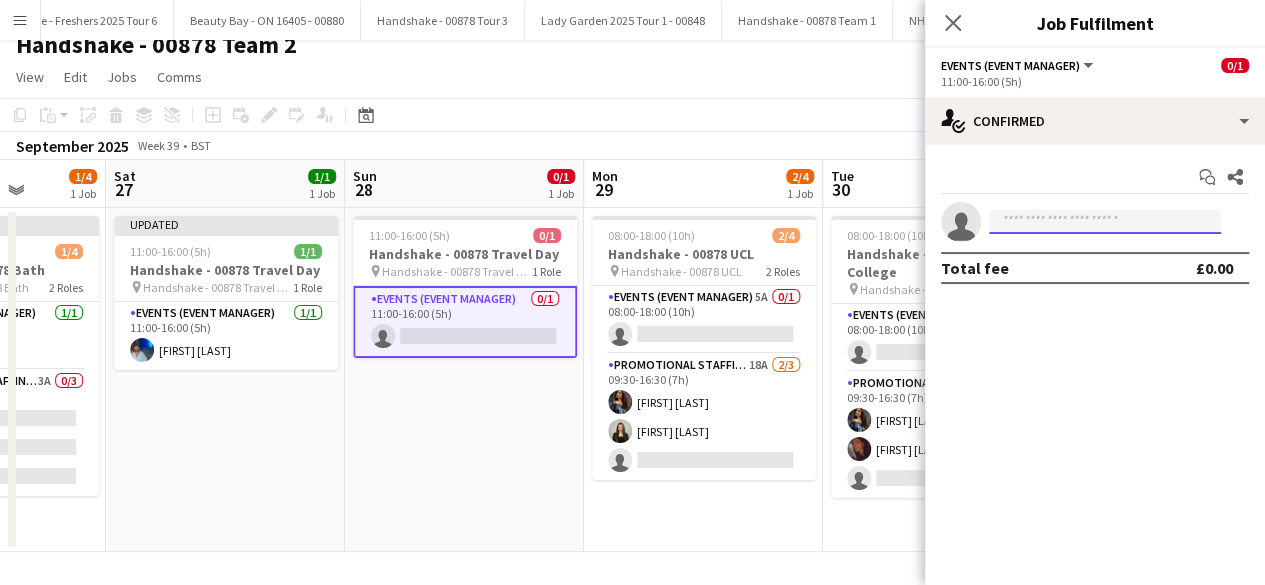 click at bounding box center (1105, 222) 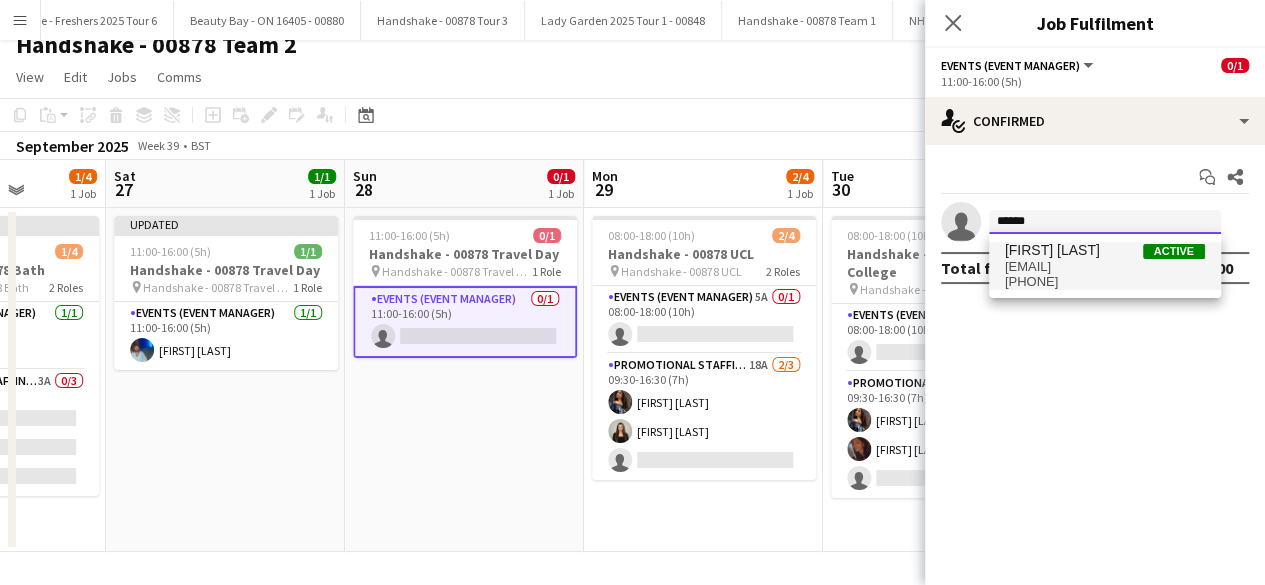 type on "******" 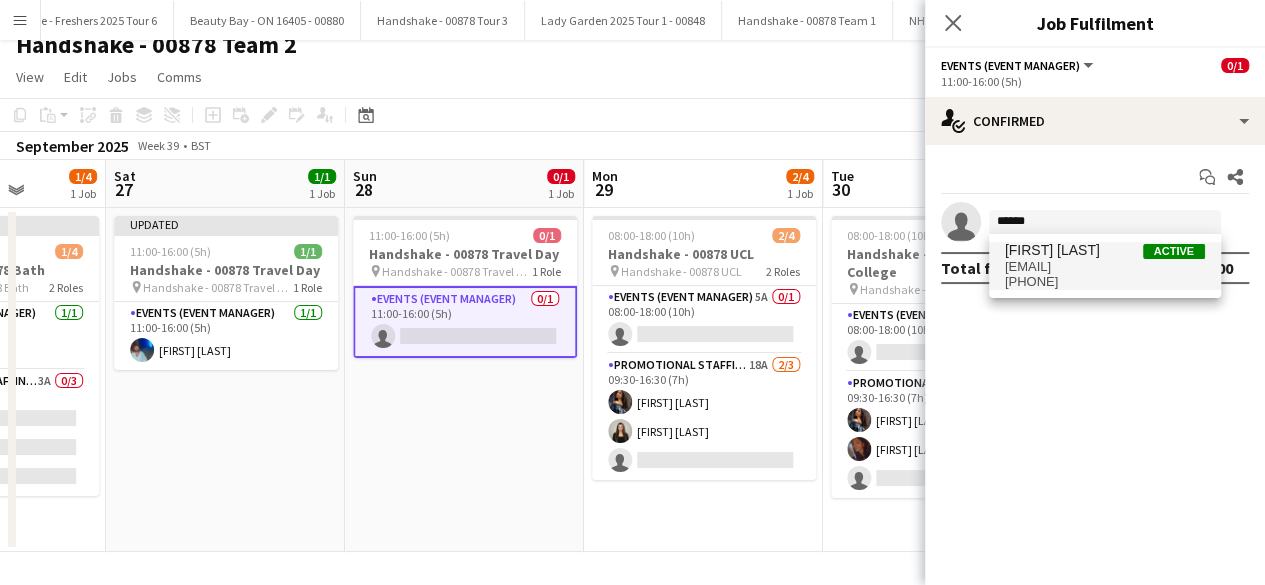 click on "rolandlamaa@live.co.uk" at bounding box center [1105, 267] 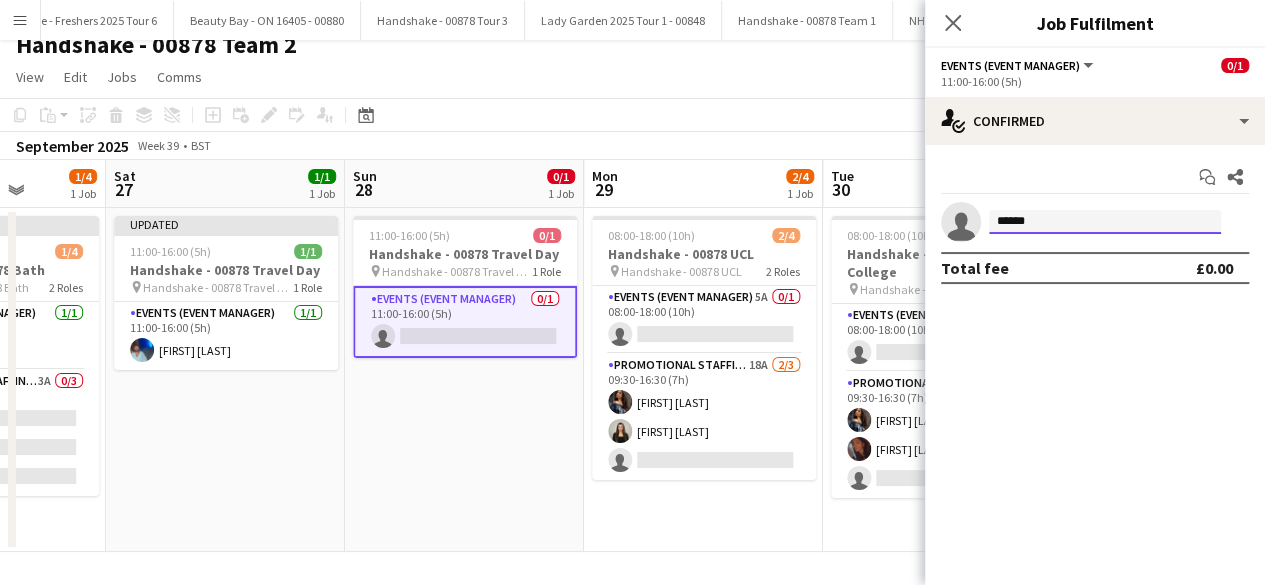 type 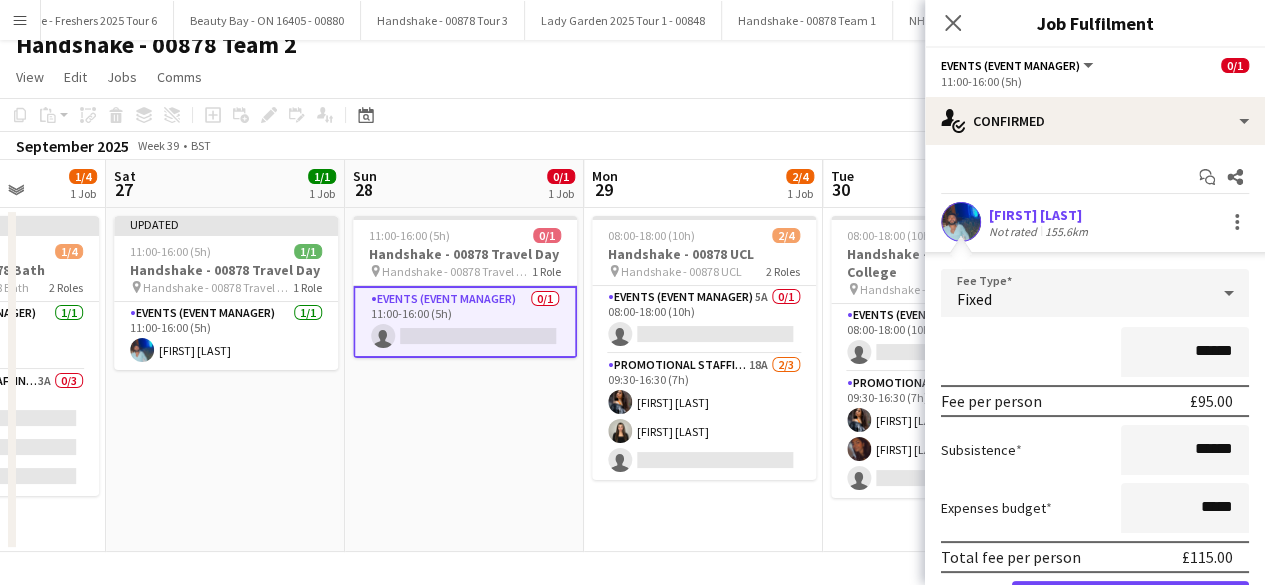 scroll, scrollTop: 110, scrollLeft: 0, axis: vertical 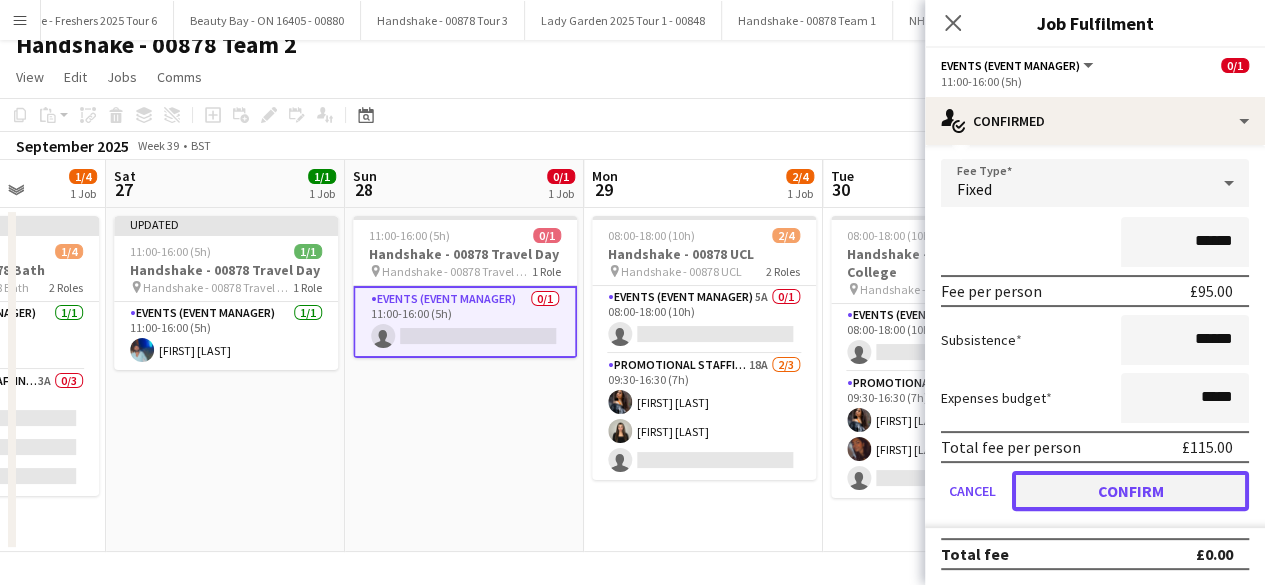 click on "Confirm" at bounding box center (1130, 491) 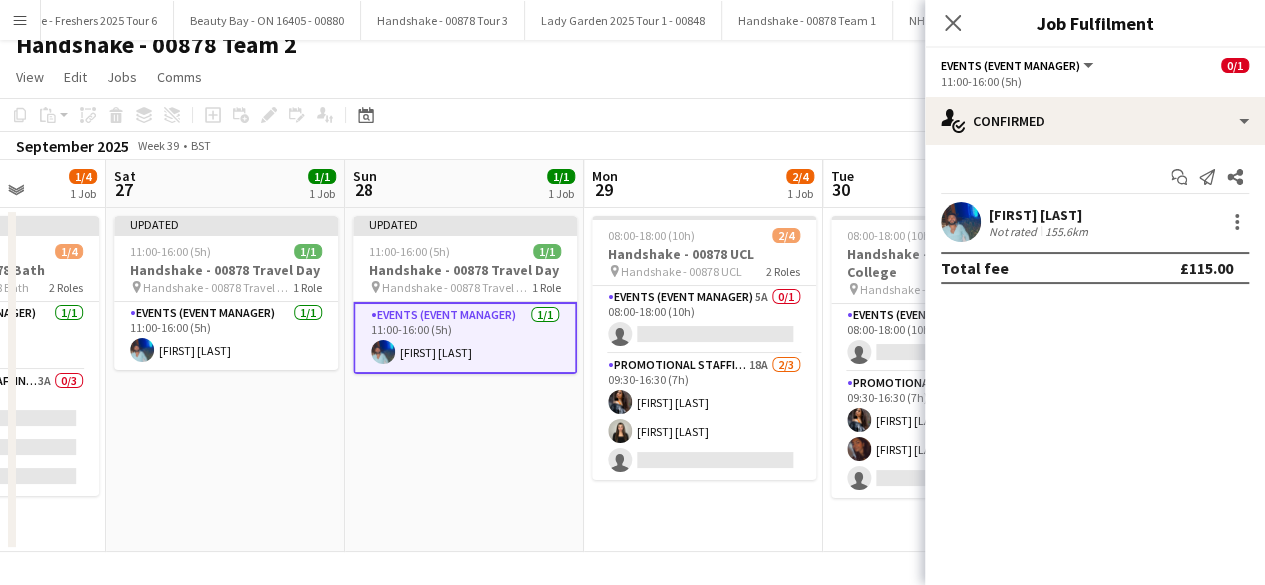 scroll, scrollTop: 0, scrollLeft: 0, axis: both 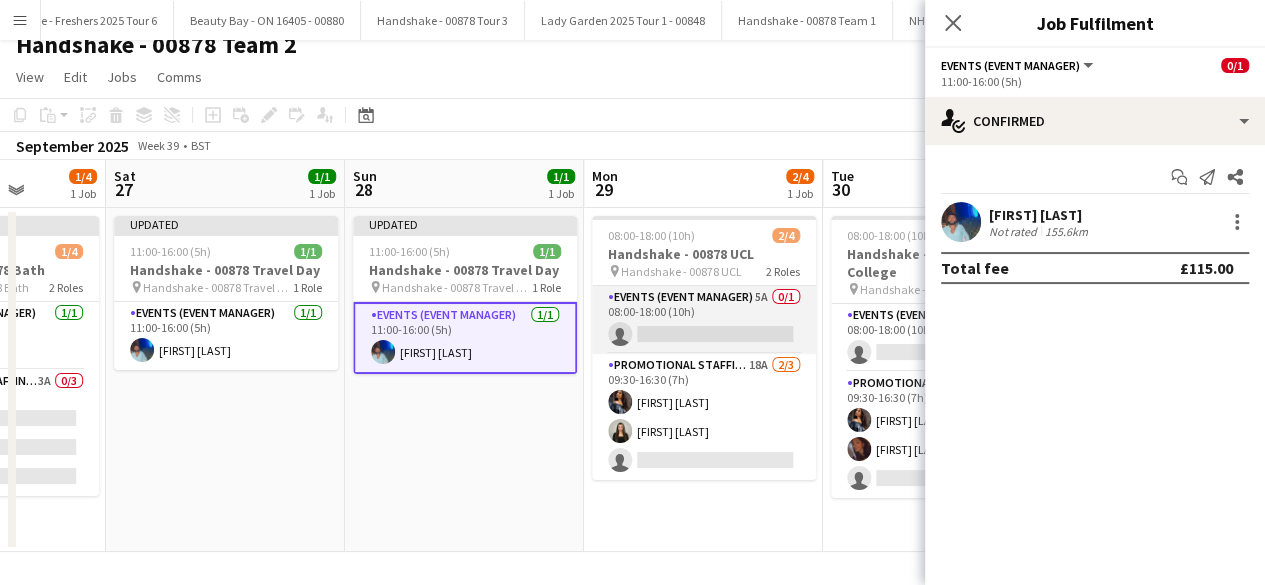 click on "Events (Event Manager)   5A   0/1   08:00-18:00 (10h)
single-neutral-actions" at bounding box center (704, 320) 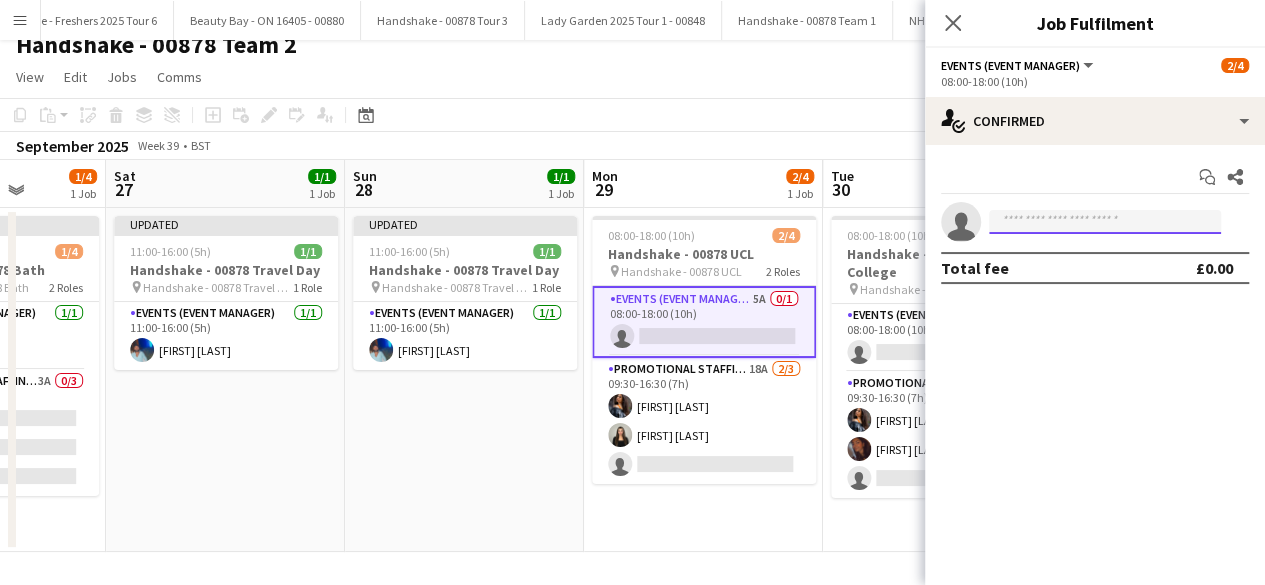 click at bounding box center [1105, 222] 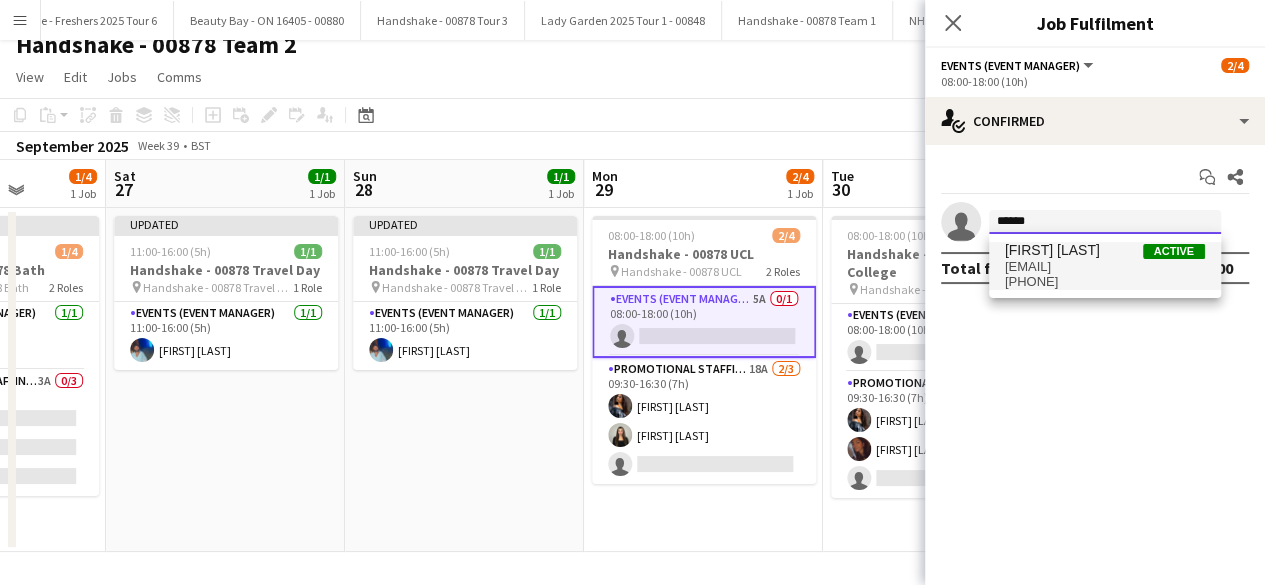 type on "******" 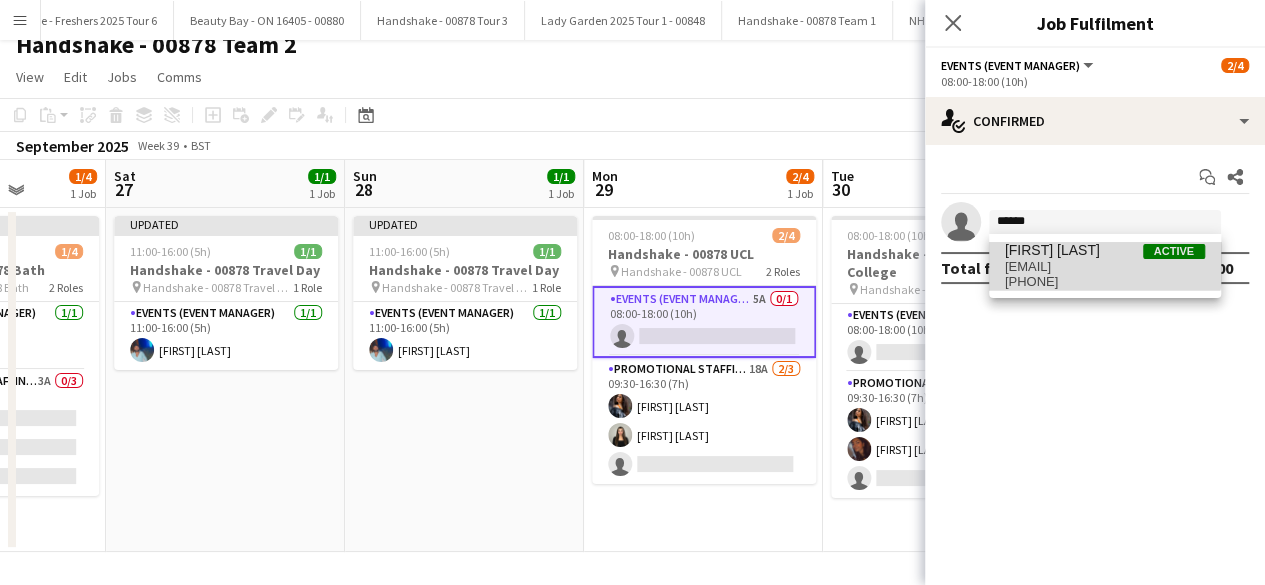 click on "Roland Lamaa" at bounding box center (1052, 250) 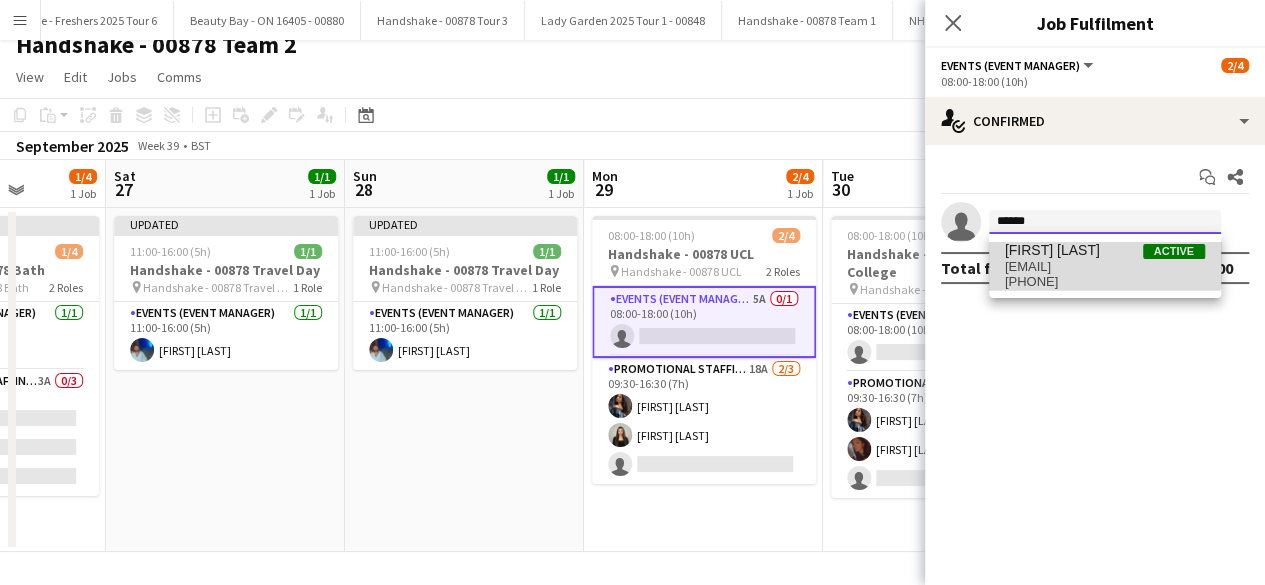 type 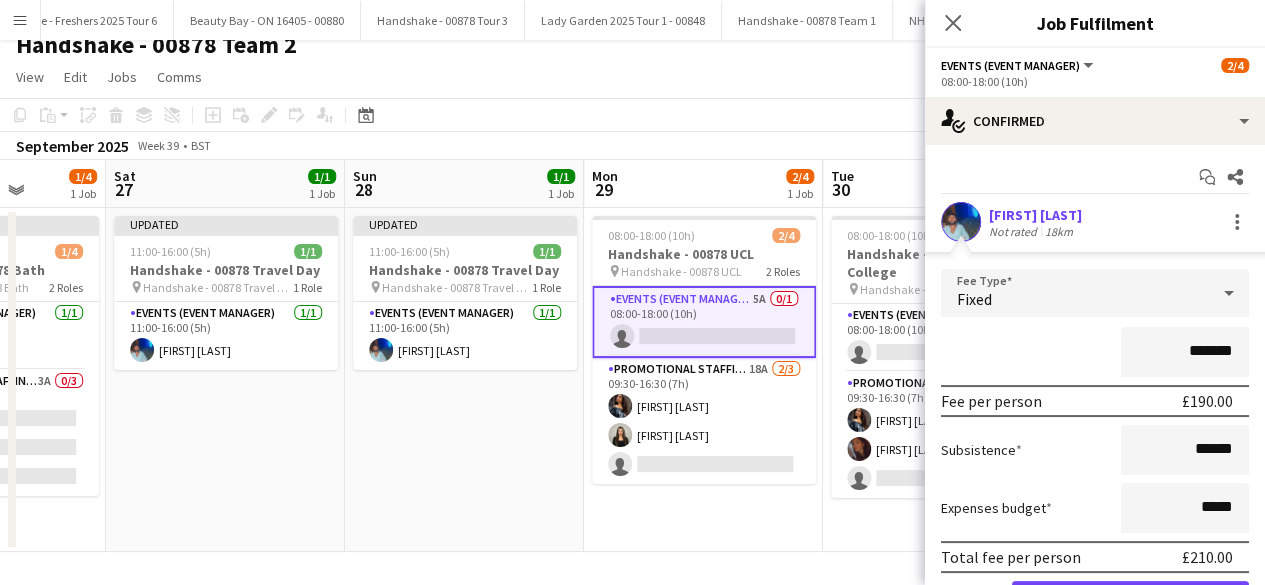 scroll, scrollTop: 110, scrollLeft: 0, axis: vertical 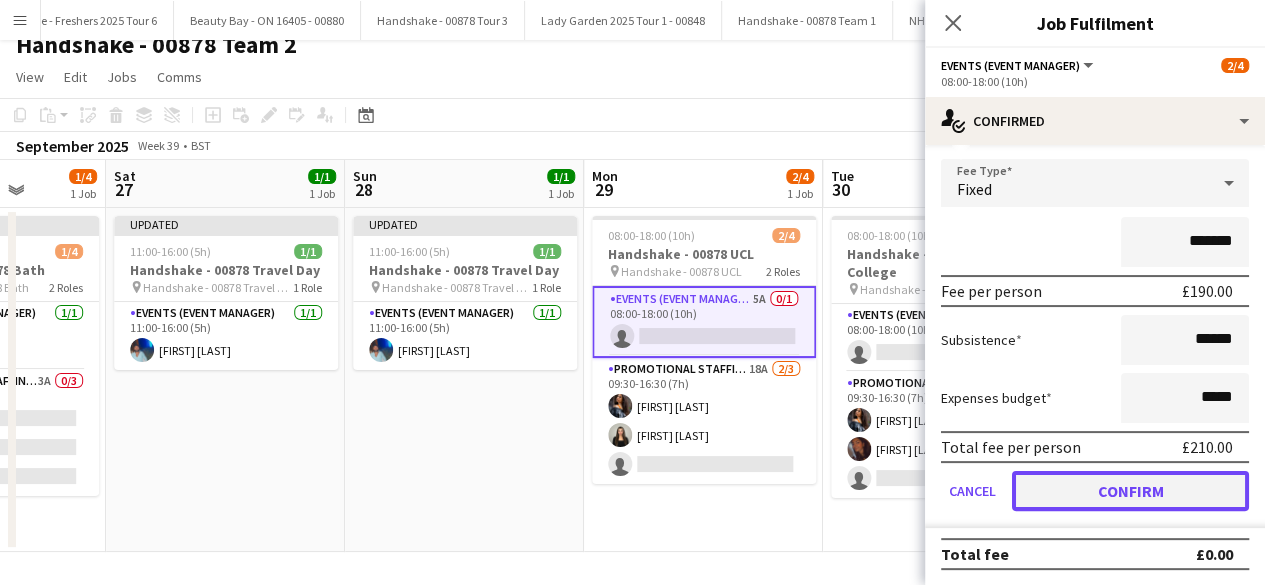 click on "Confirm" at bounding box center [1130, 491] 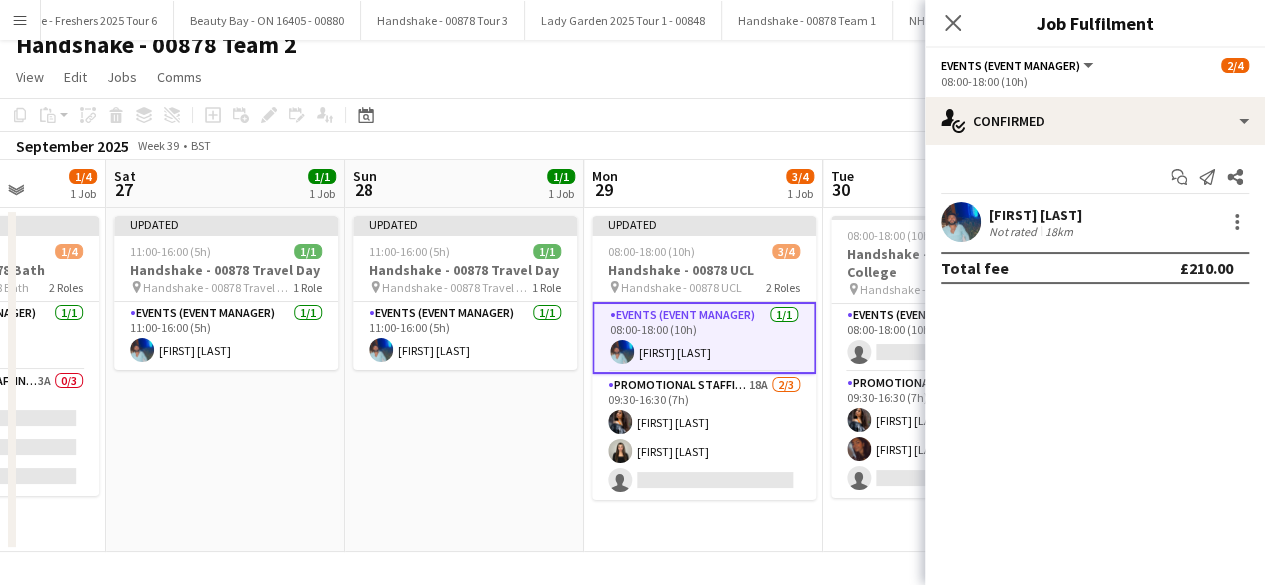 scroll, scrollTop: 0, scrollLeft: 0, axis: both 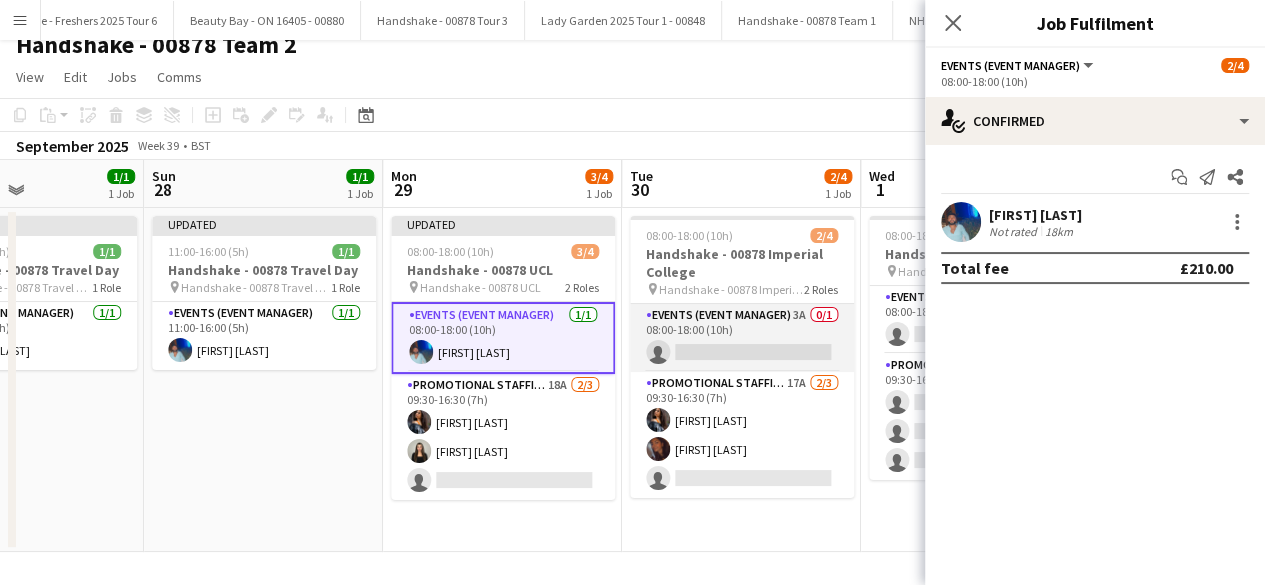 click on "Events (Event Manager)   3A   0/1   08:00-18:00 (10h)
single-neutral-actions" at bounding box center (742, 338) 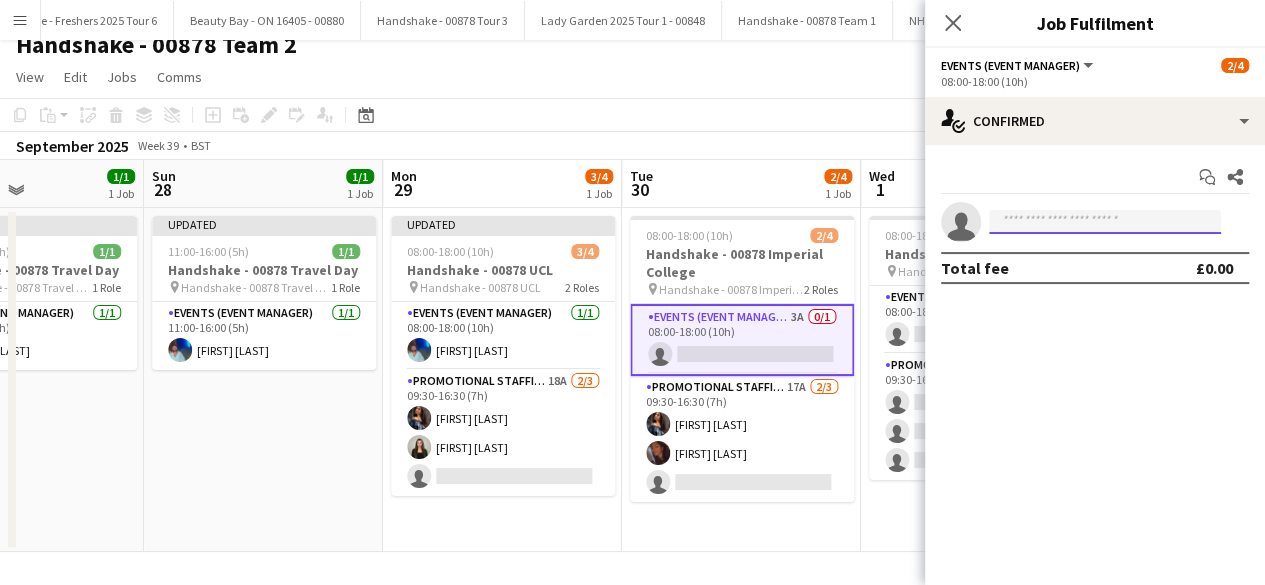 click at bounding box center (1105, 222) 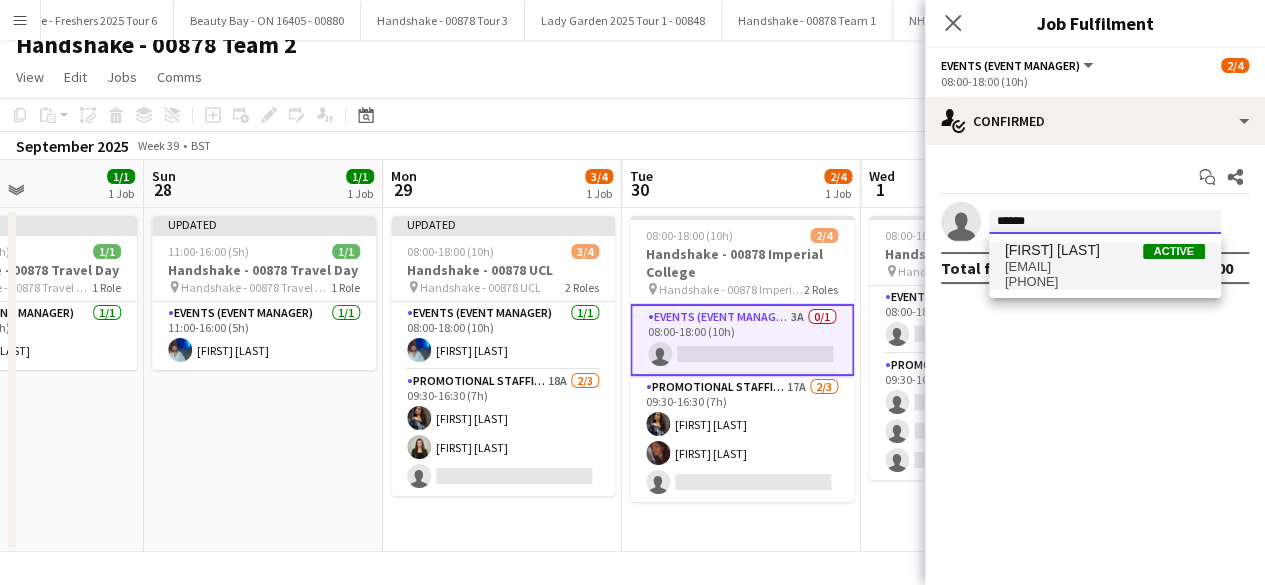 type on "******" 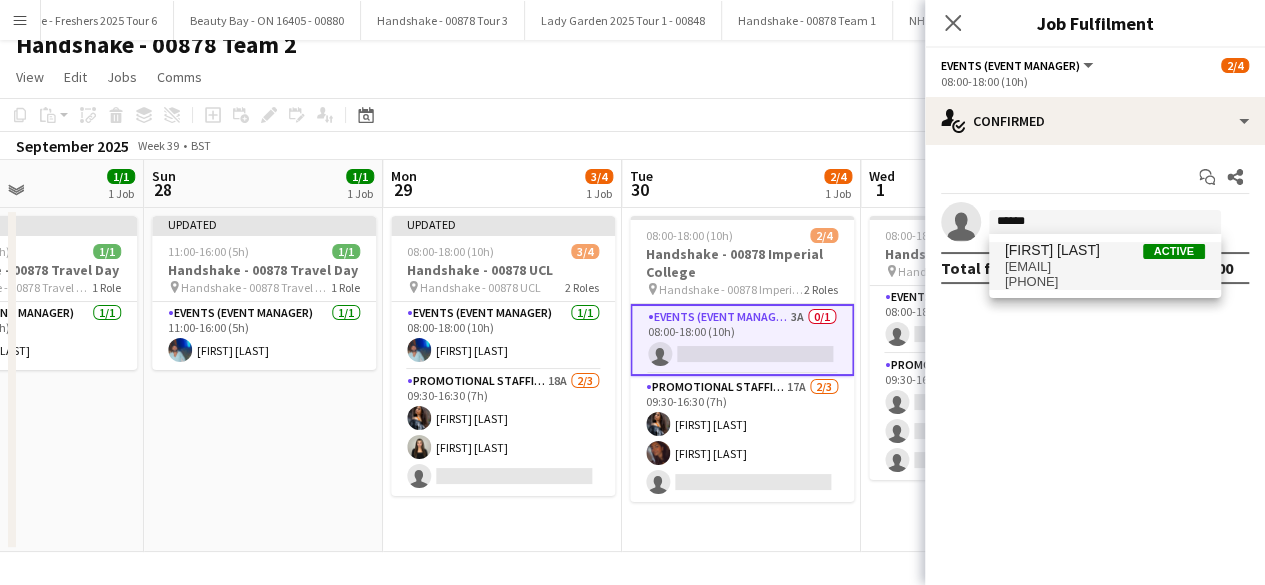 click on "rolandlamaa@live.co.uk" at bounding box center (1105, 267) 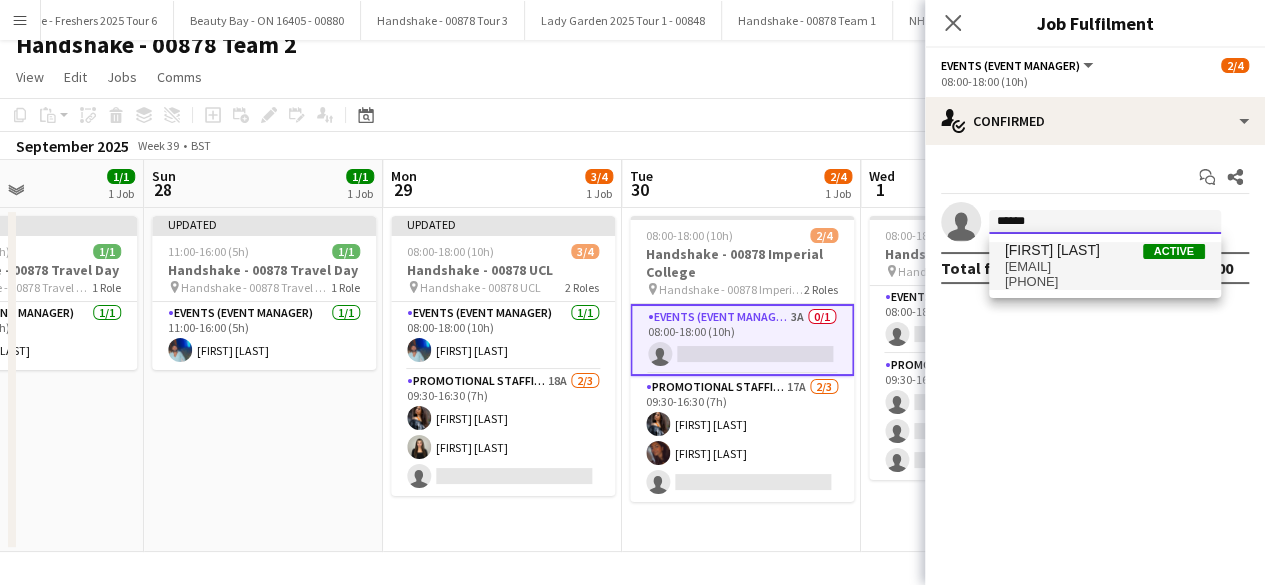 type 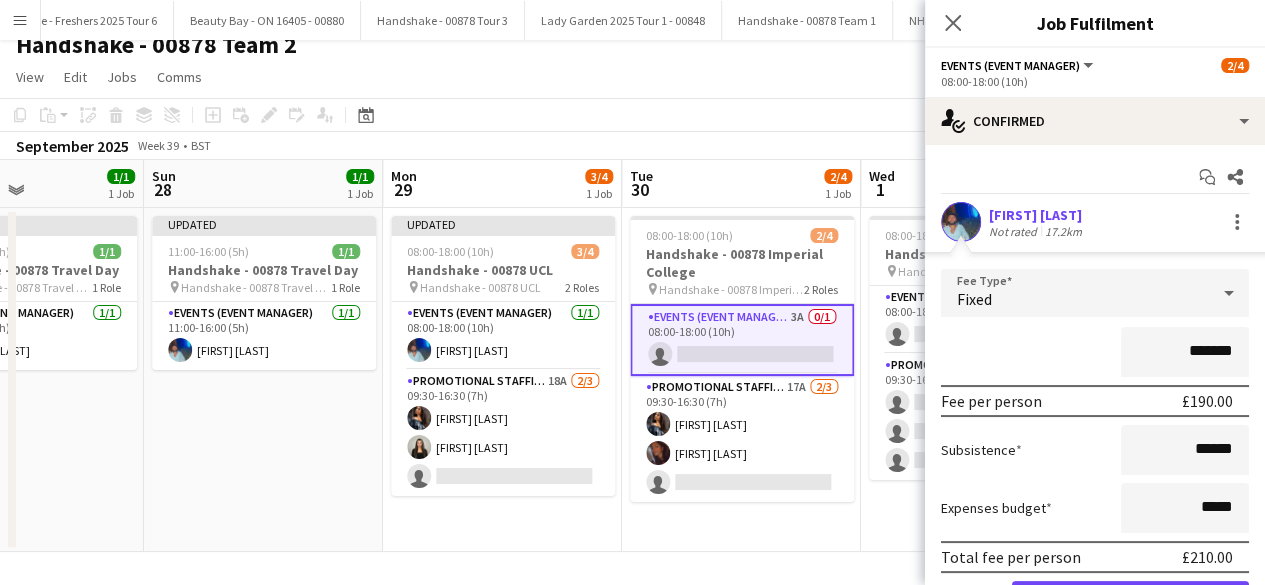 scroll, scrollTop: 110, scrollLeft: 0, axis: vertical 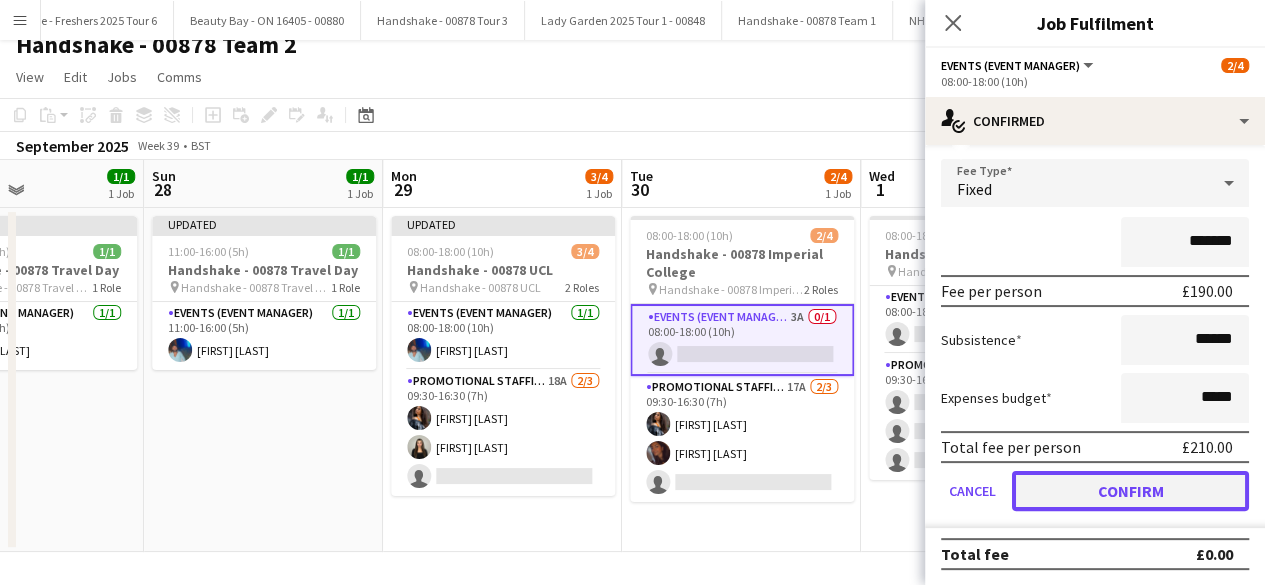 click on "Confirm" at bounding box center (1130, 491) 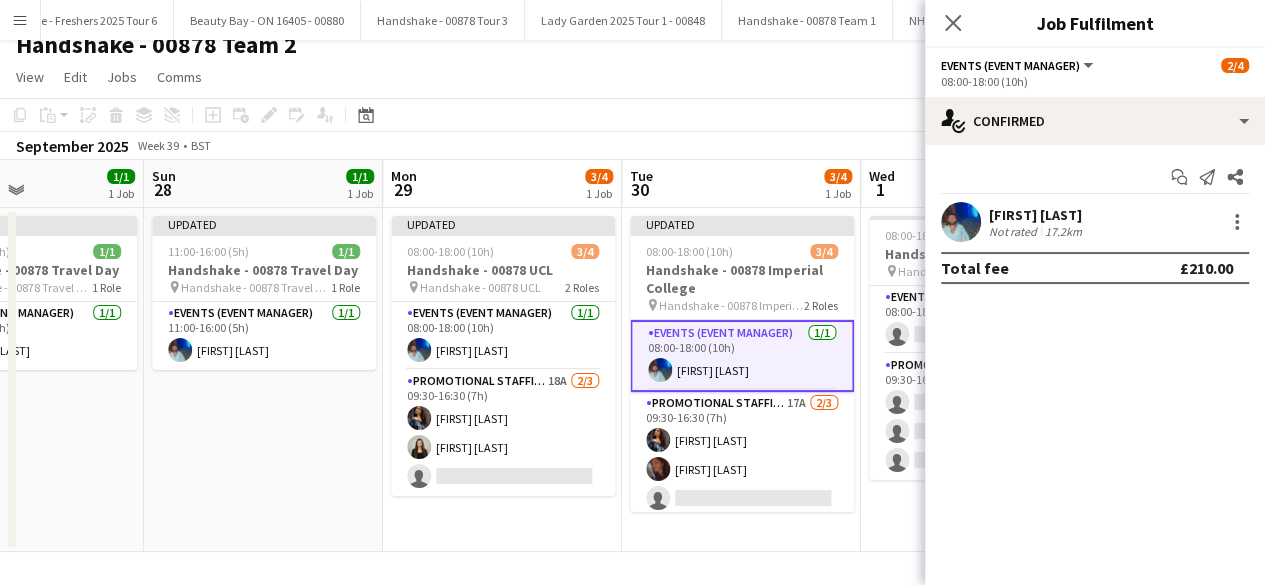 scroll, scrollTop: 0, scrollLeft: 0, axis: both 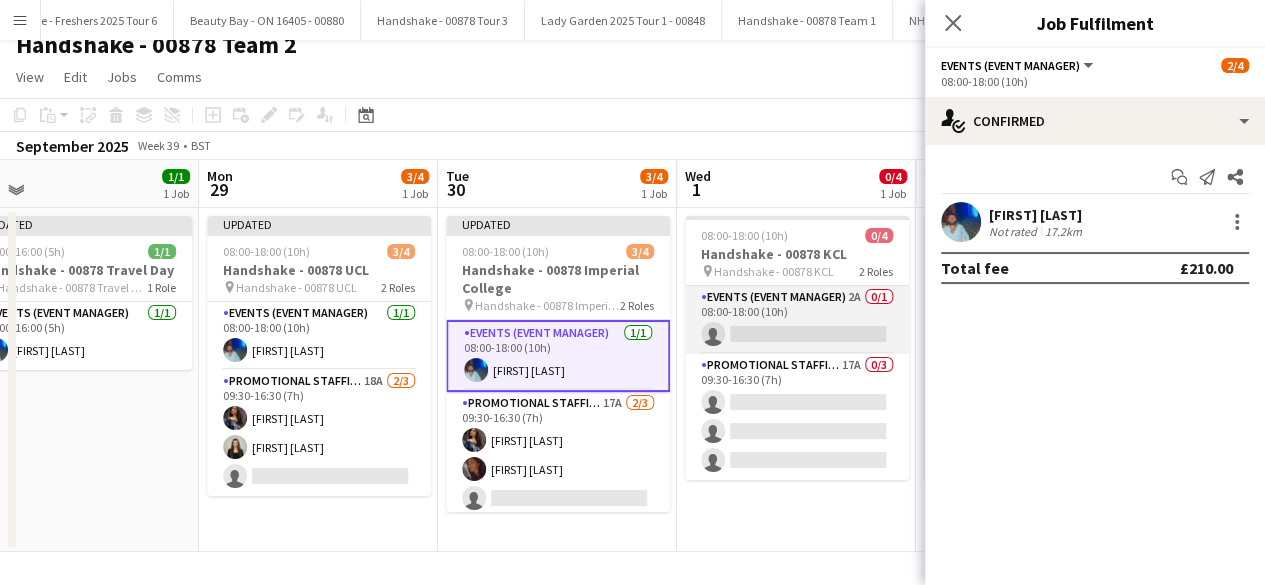 click on "Events (Event Manager)   2A   0/1   08:00-18:00 (10h)
single-neutral-actions" at bounding box center [797, 320] 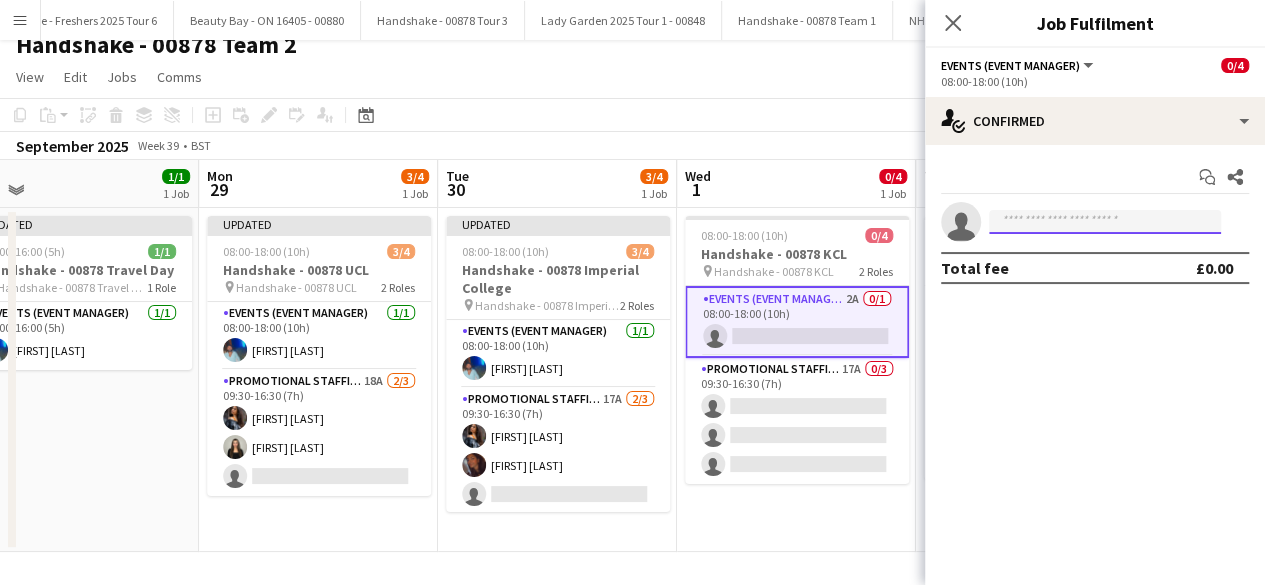 click at bounding box center [1105, 222] 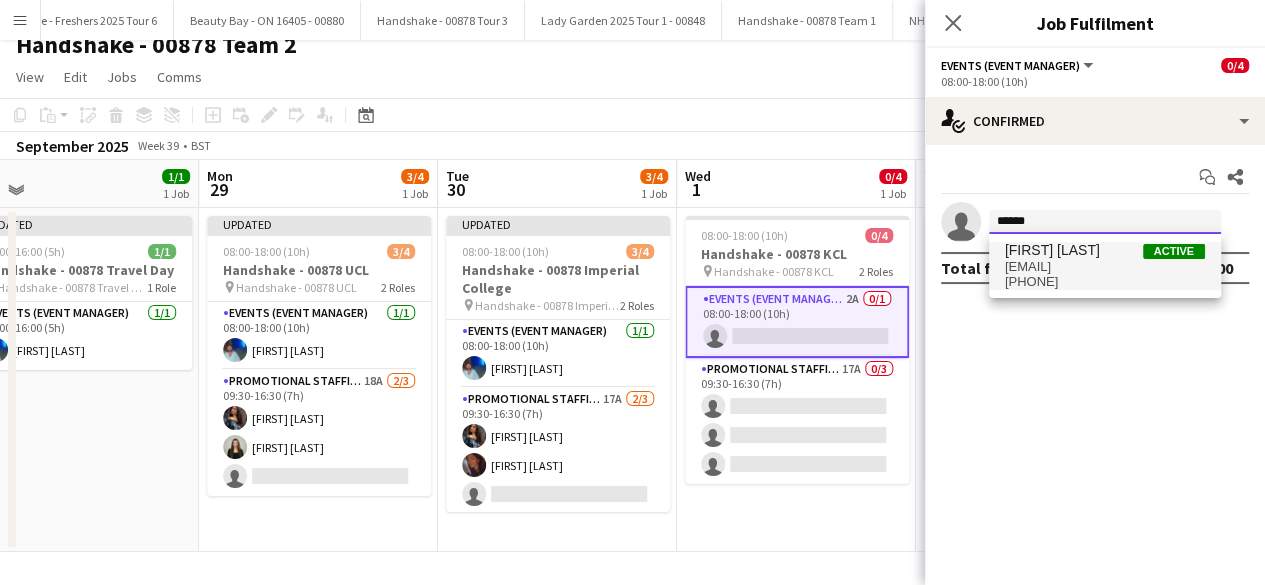 type on "******" 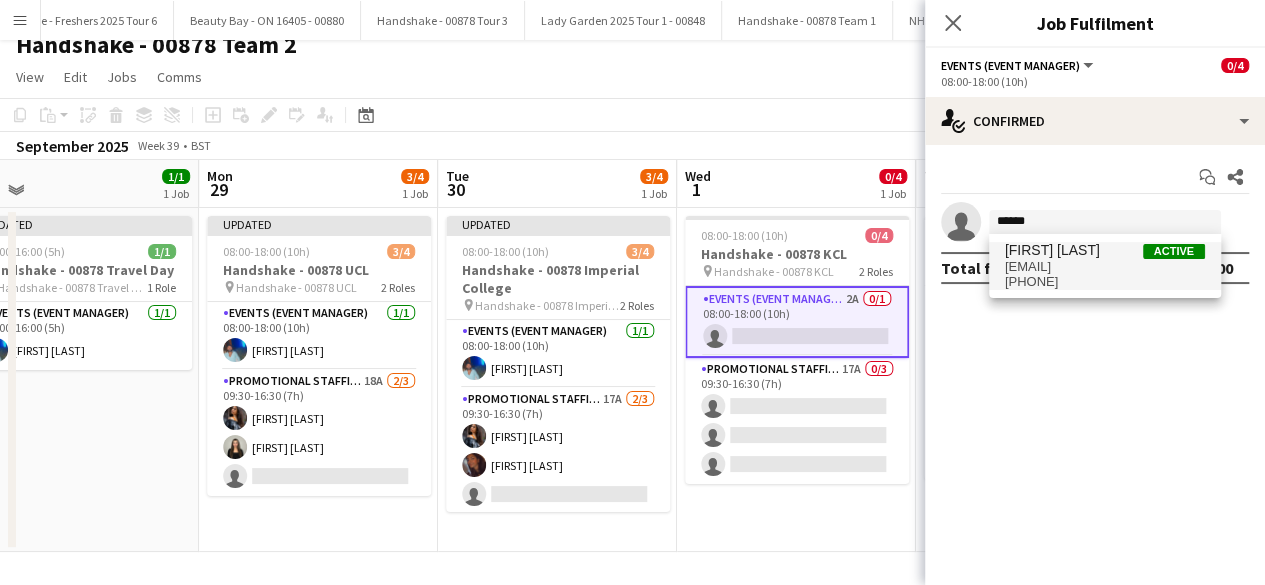click on "rolandlamaa@live.co.uk" at bounding box center (1105, 267) 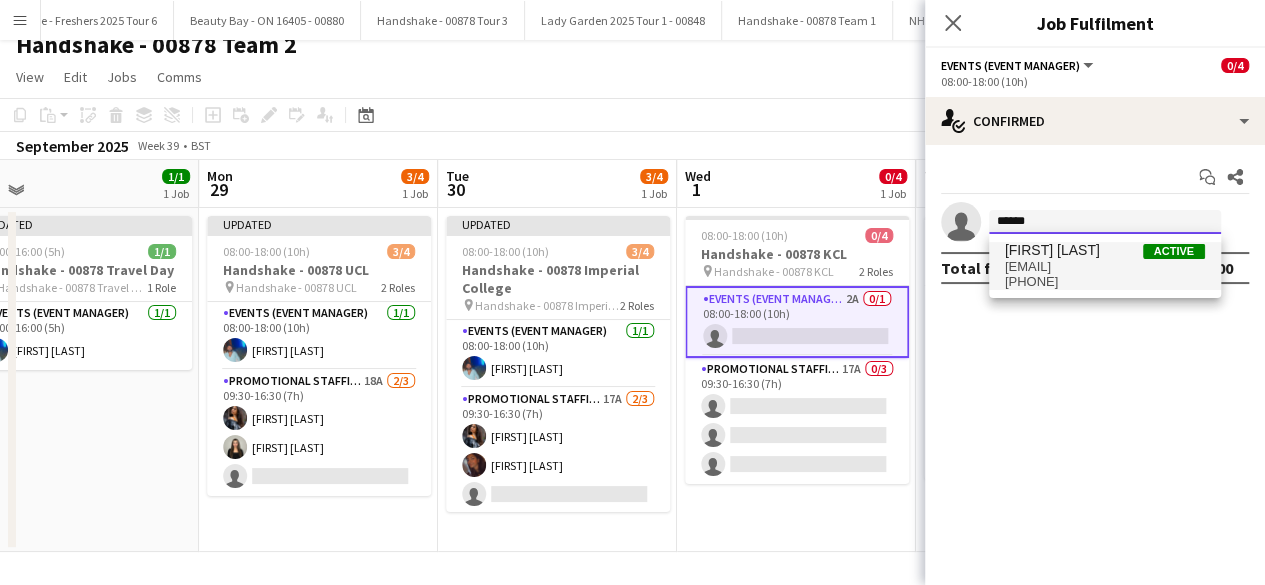 type 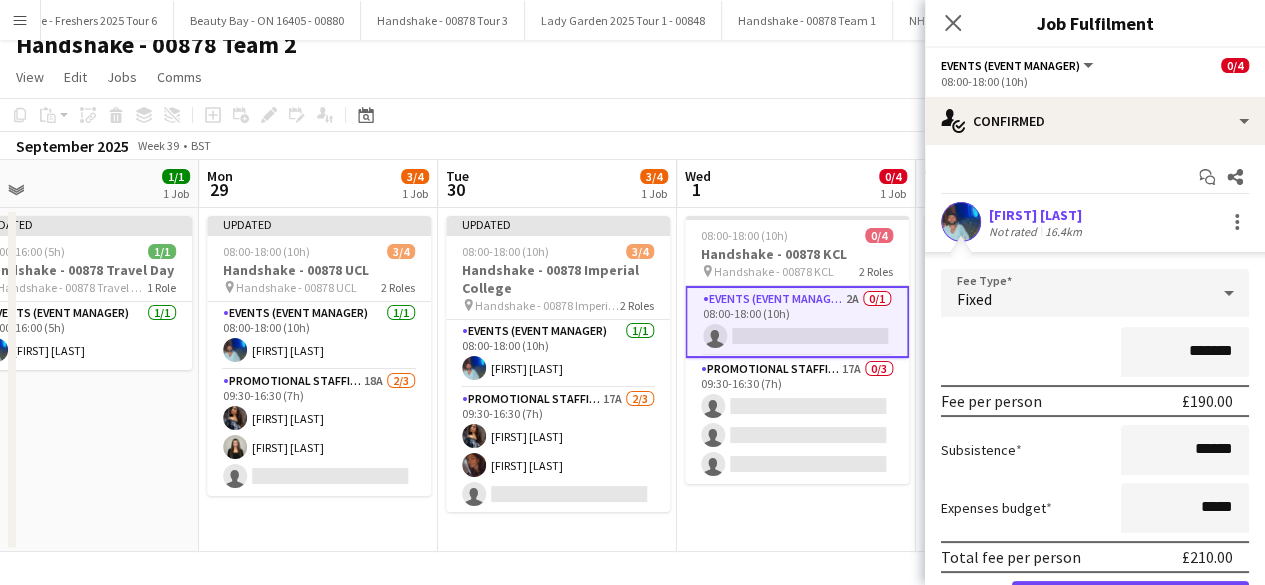 scroll, scrollTop: 110, scrollLeft: 0, axis: vertical 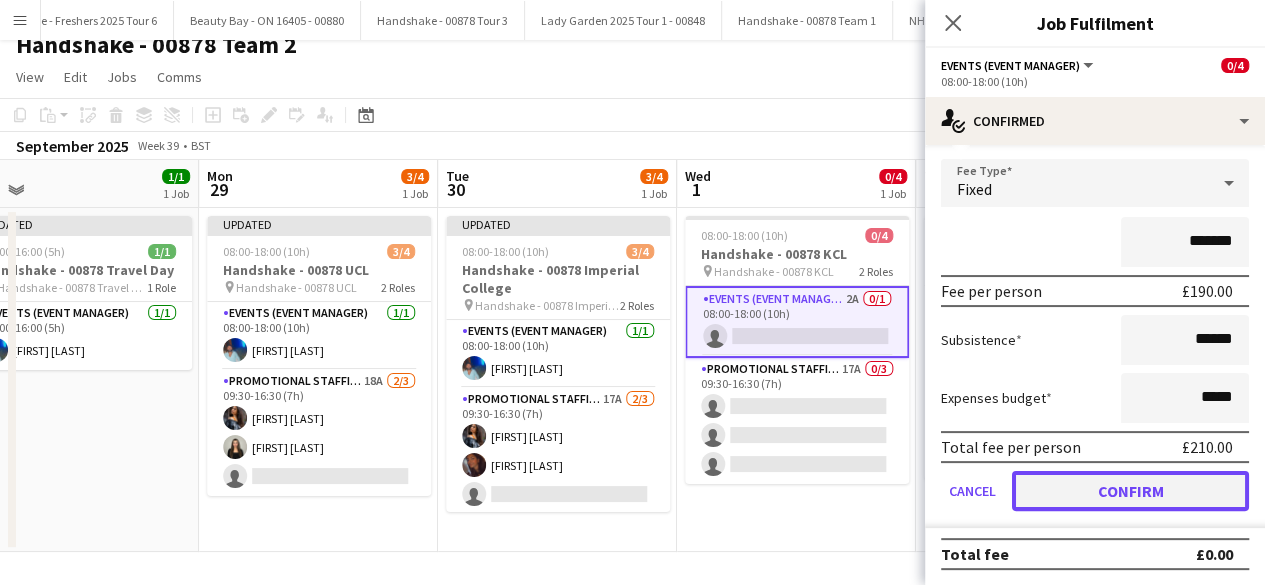 click on "Confirm" at bounding box center (1130, 491) 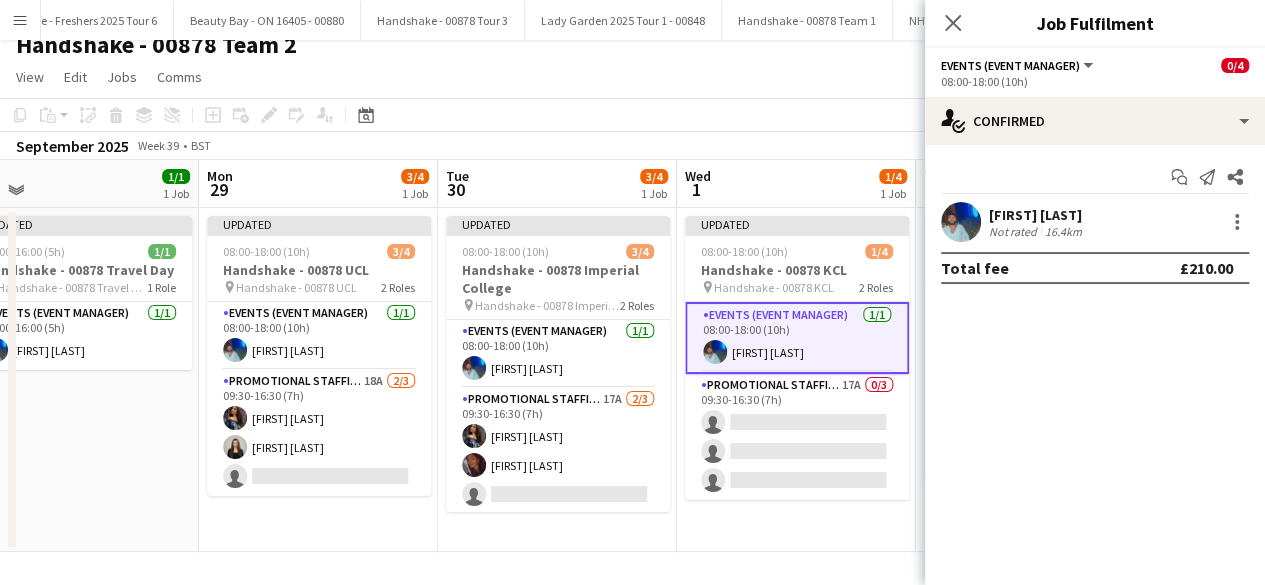 scroll, scrollTop: 0, scrollLeft: 0, axis: both 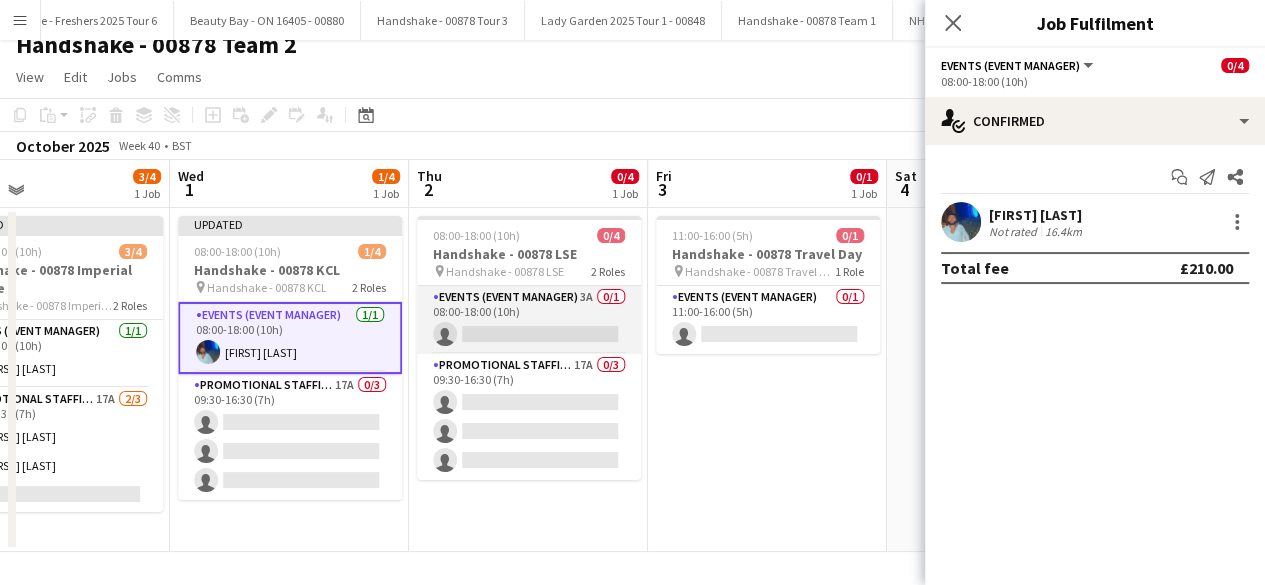 click on "Events (Event Manager)   3A   0/1   08:00-18:00 (10h)
single-neutral-actions" at bounding box center (529, 320) 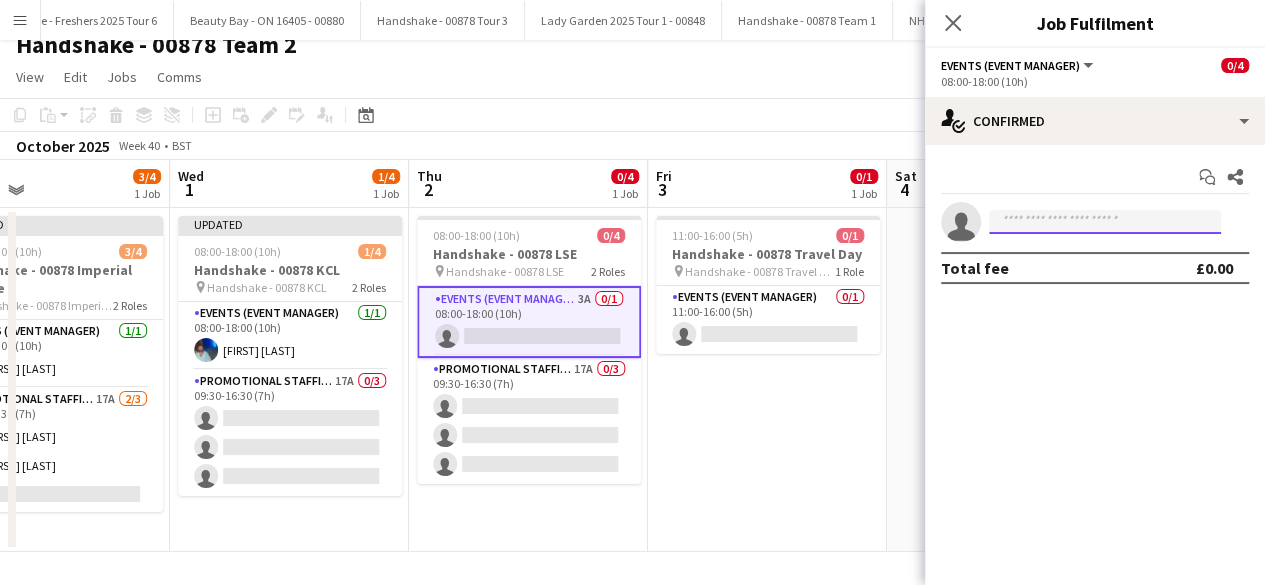 click at bounding box center [1105, 222] 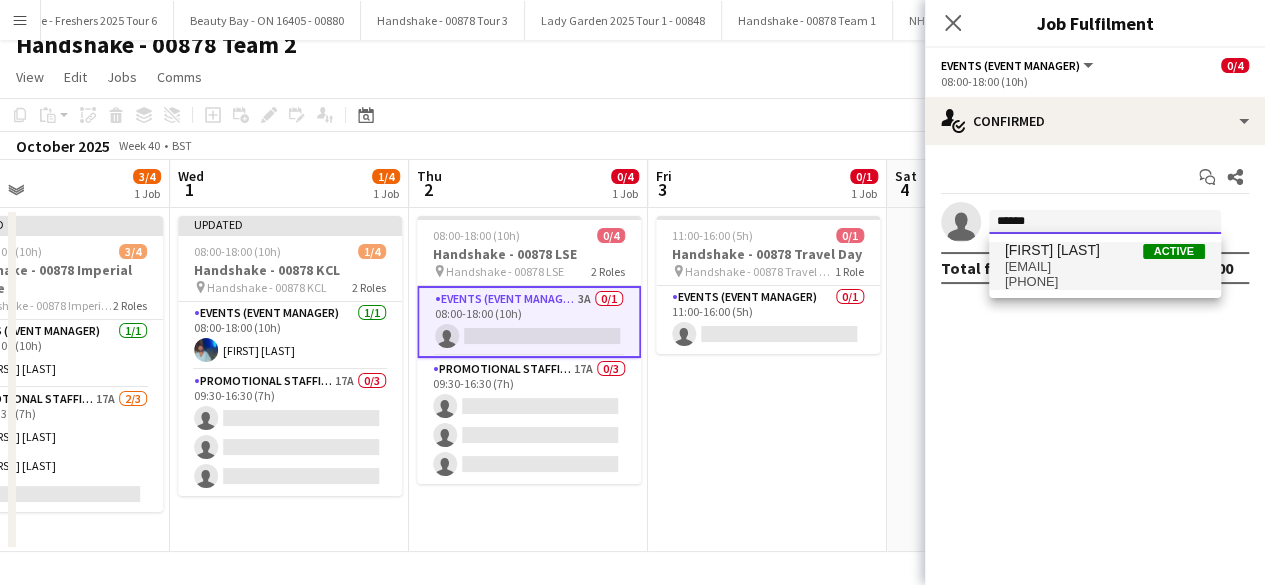 type on "******" 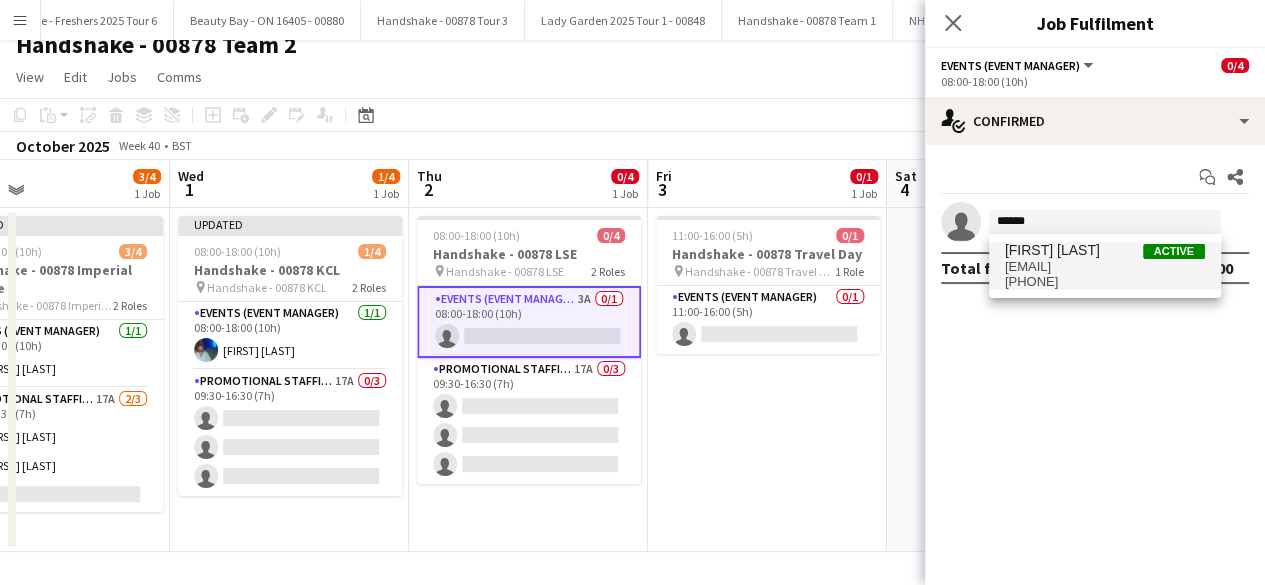 click on "+4407402716715" at bounding box center [1105, 282] 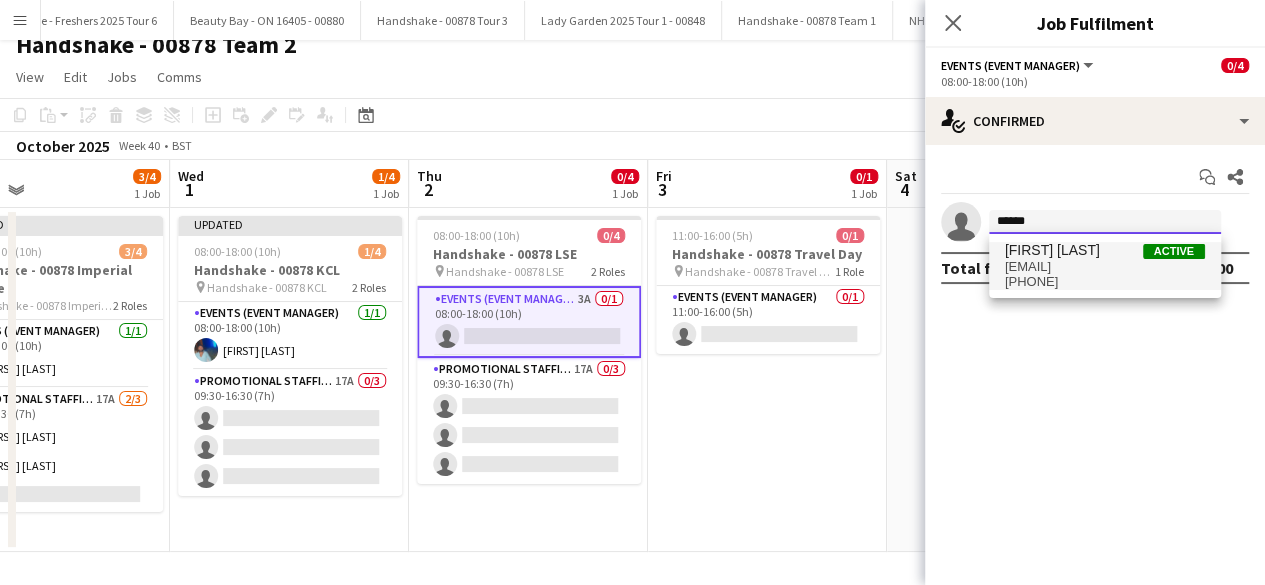 type 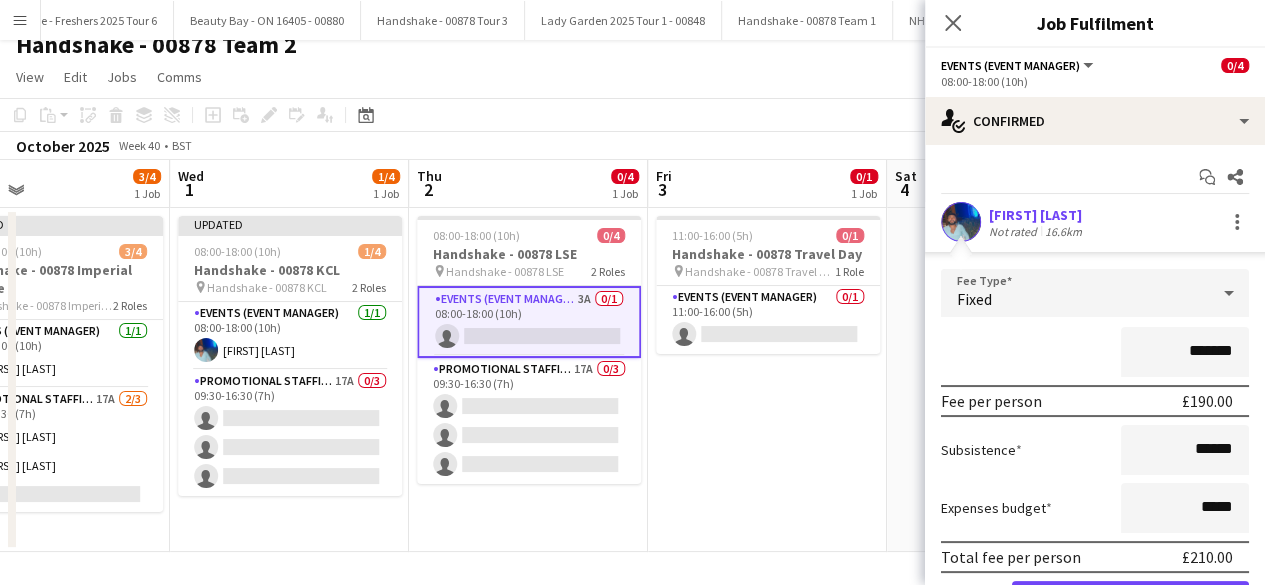 scroll, scrollTop: 110, scrollLeft: 0, axis: vertical 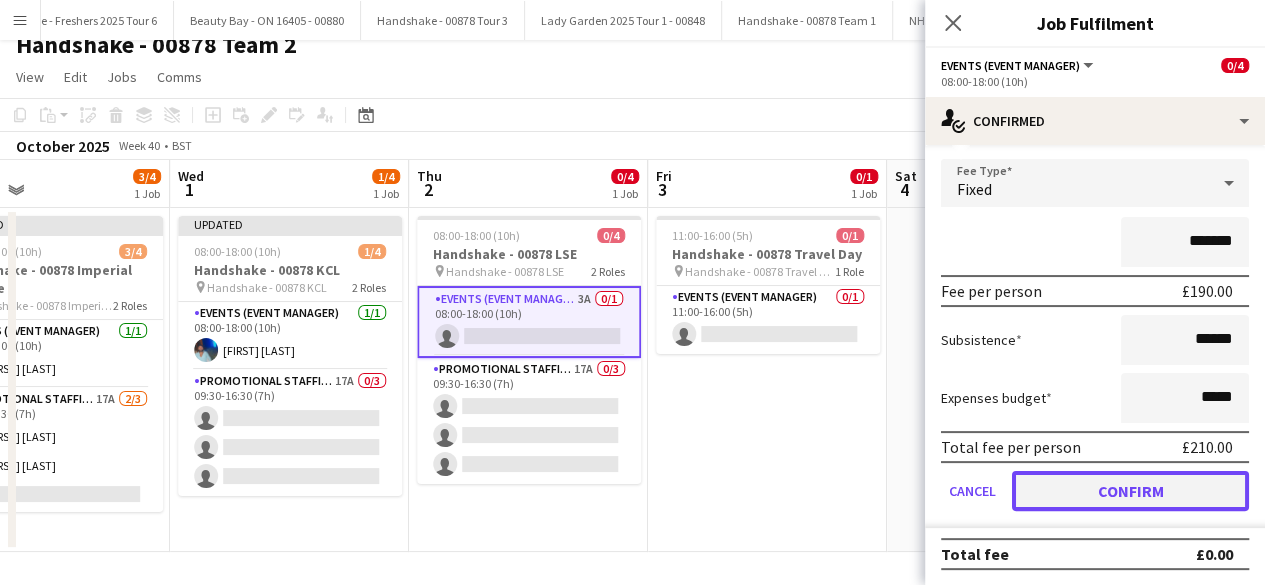 click on "Confirm" at bounding box center (1130, 491) 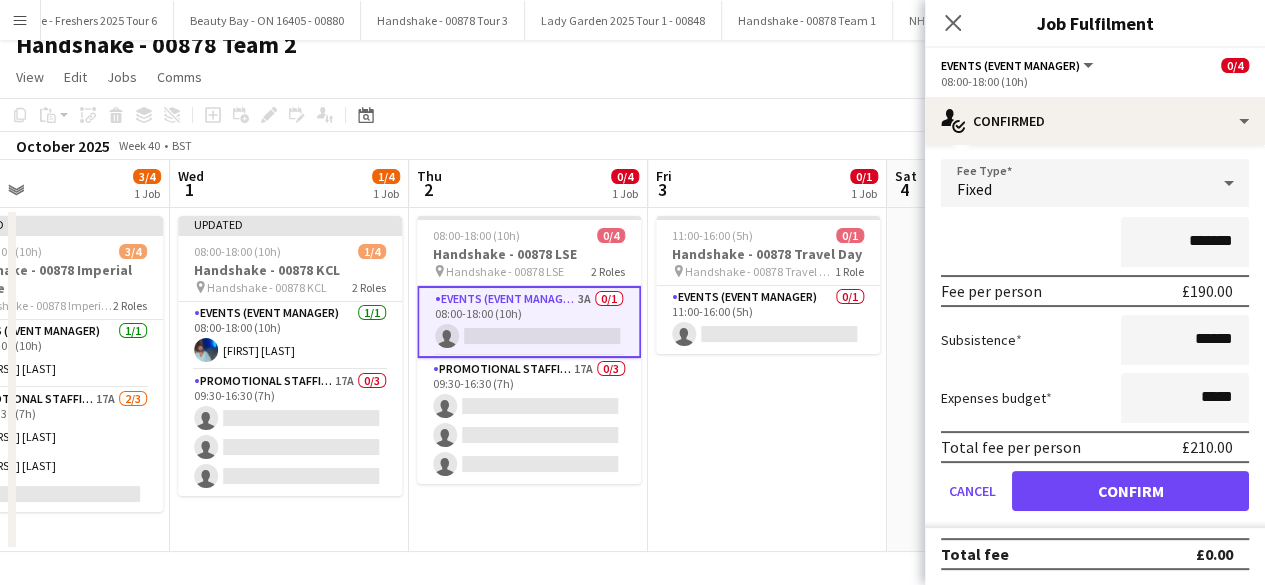 scroll, scrollTop: 0, scrollLeft: 0, axis: both 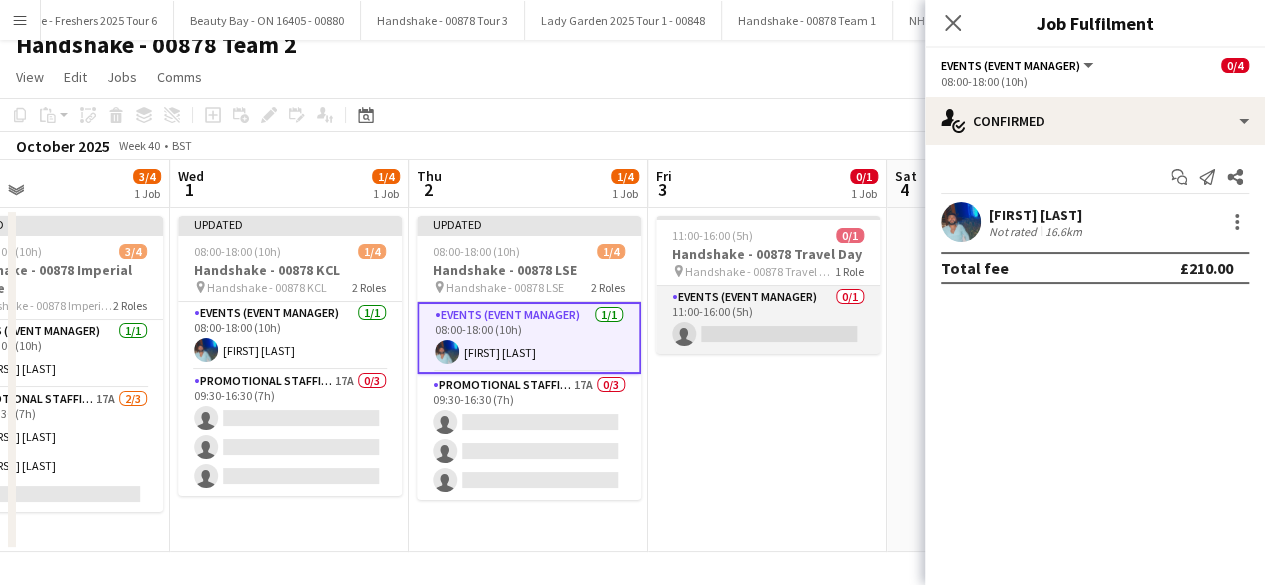 click on "Events (Event Manager)   0/1   11:00-16:00 (5h)
single-neutral-actions" at bounding box center [768, 320] 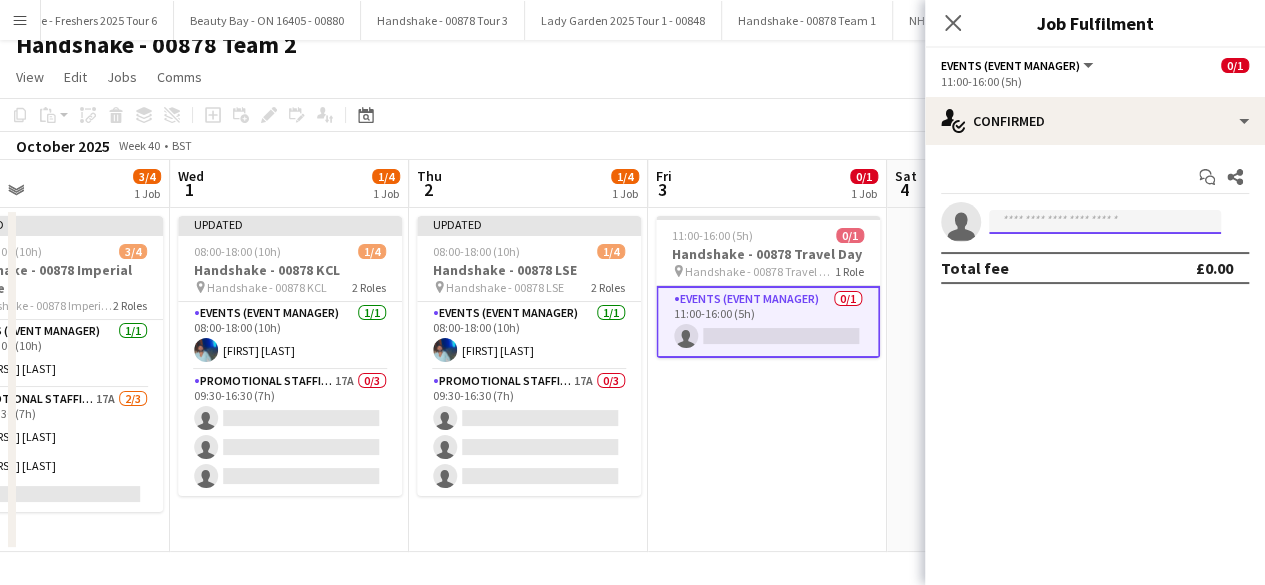 click at bounding box center (1105, 222) 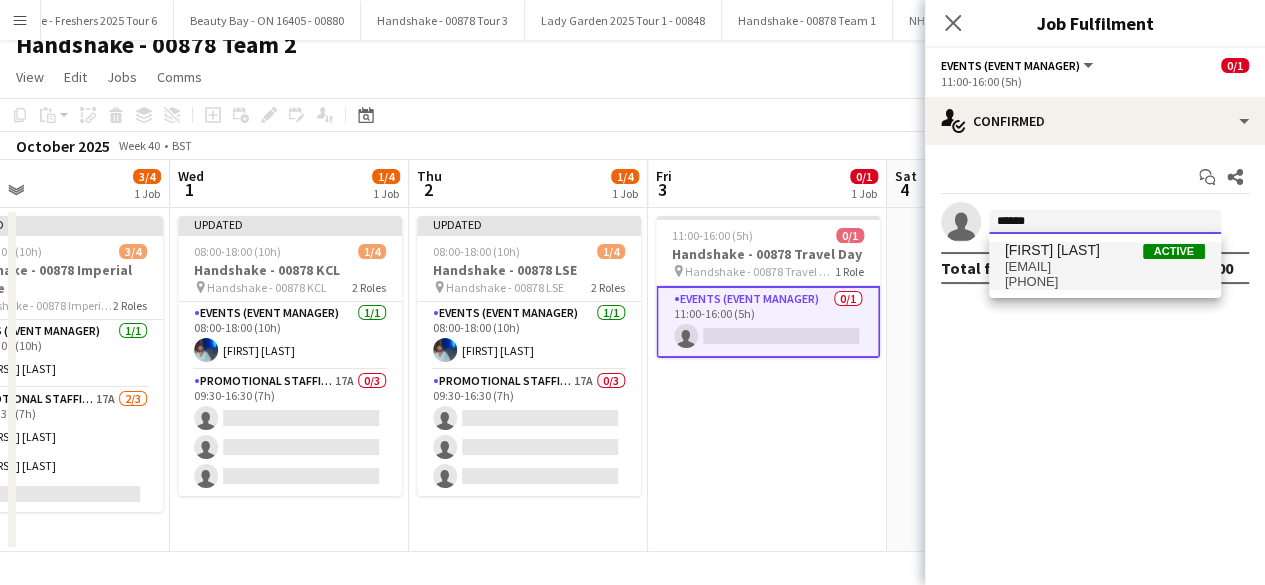 type on "******" 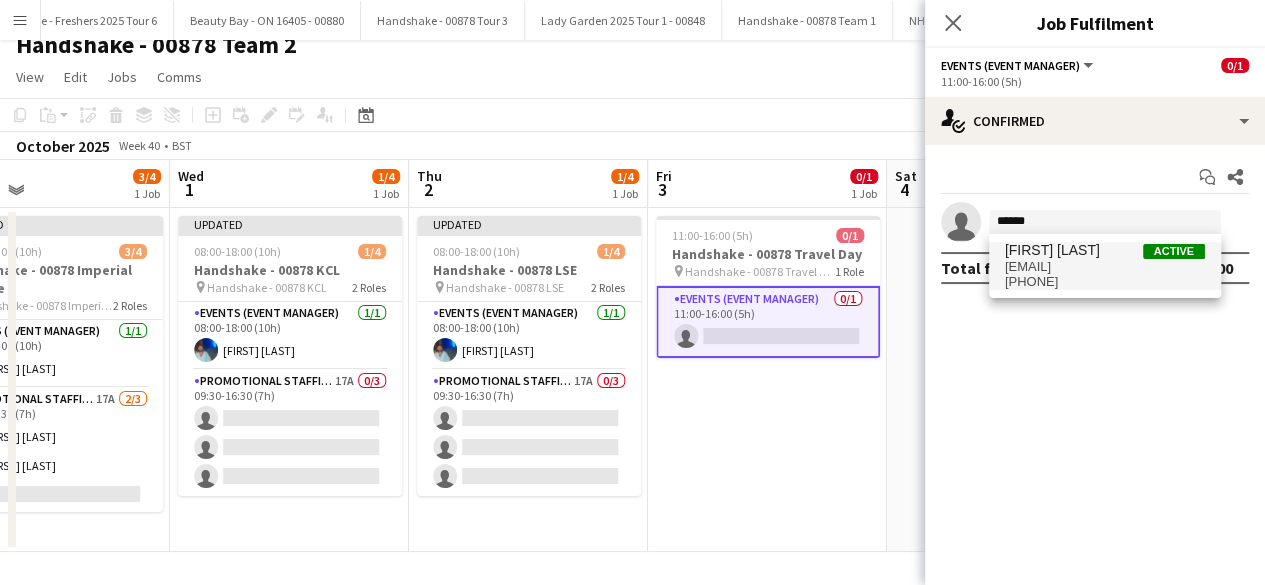 click on "rolandlamaa@live.co.uk" at bounding box center [1105, 267] 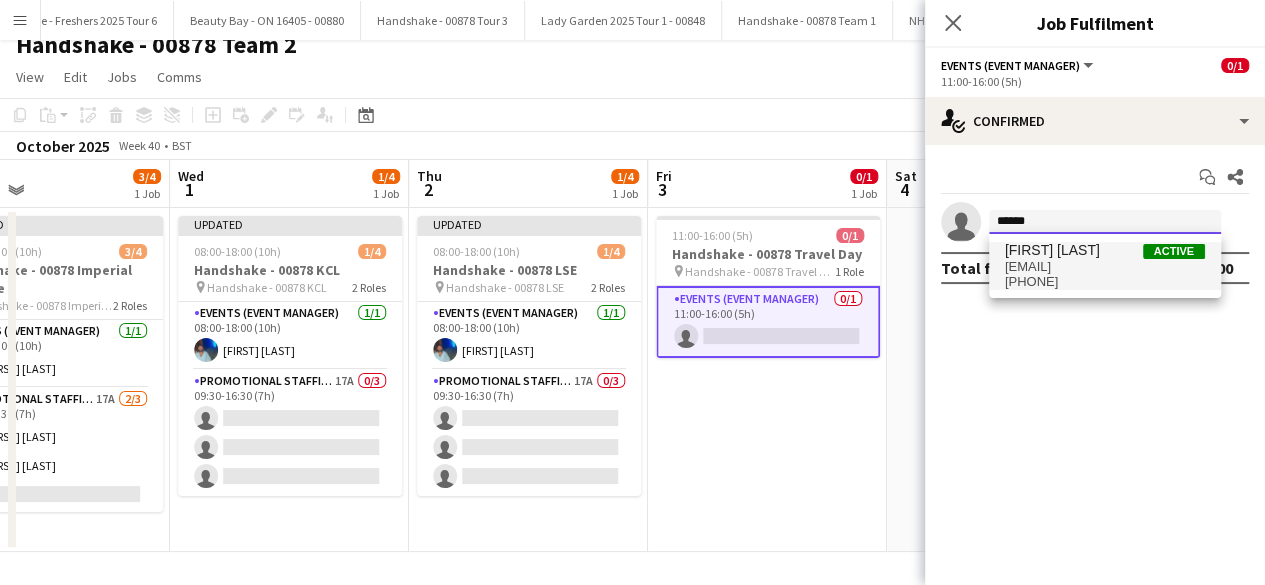 type 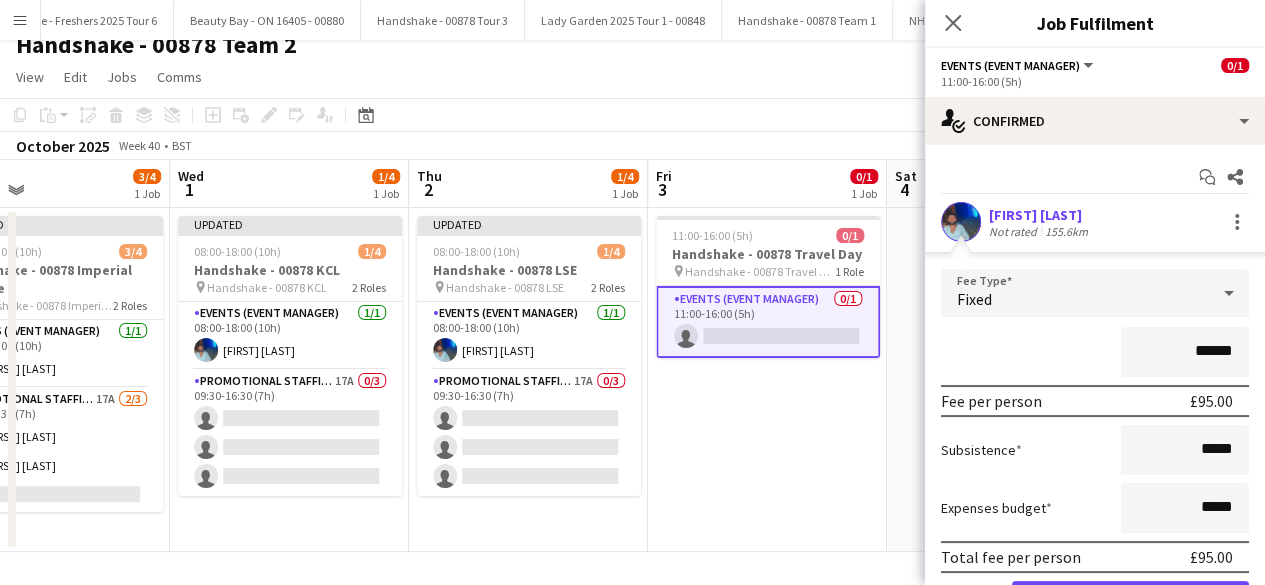 scroll, scrollTop: 110, scrollLeft: 0, axis: vertical 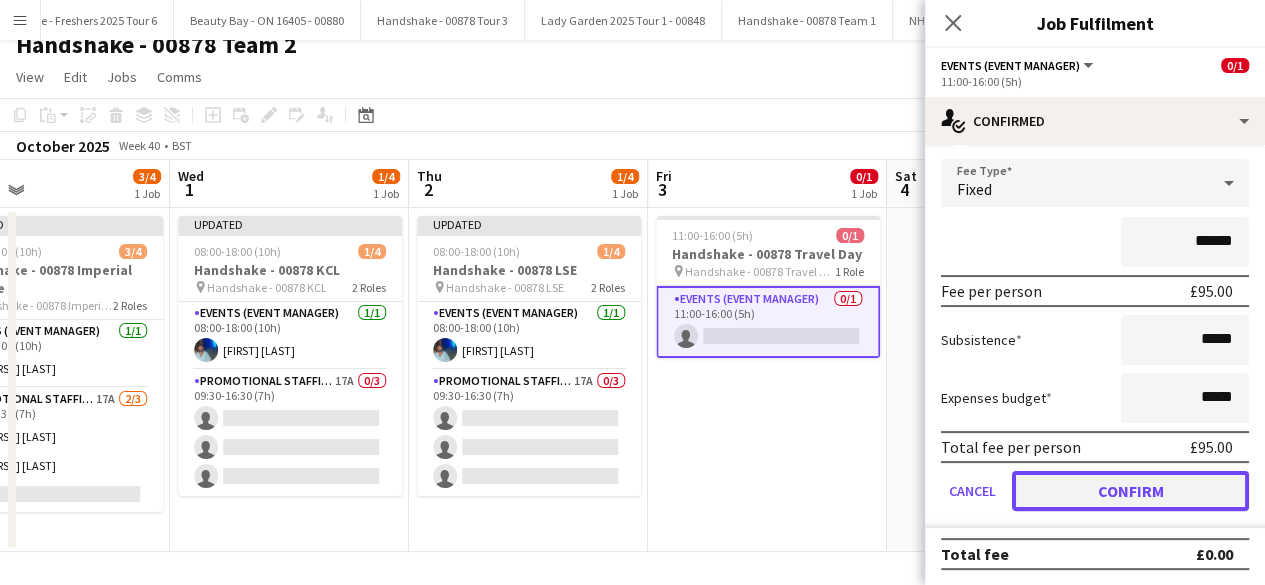 click on "Confirm" at bounding box center (1130, 491) 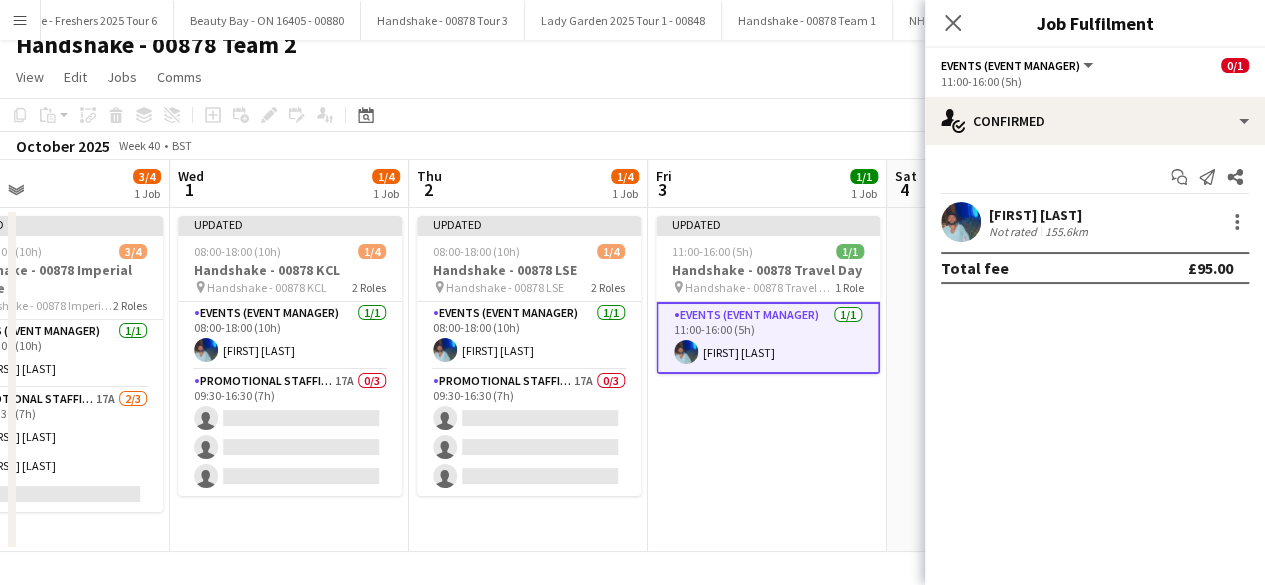 scroll, scrollTop: 0, scrollLeft: 0, axis: both 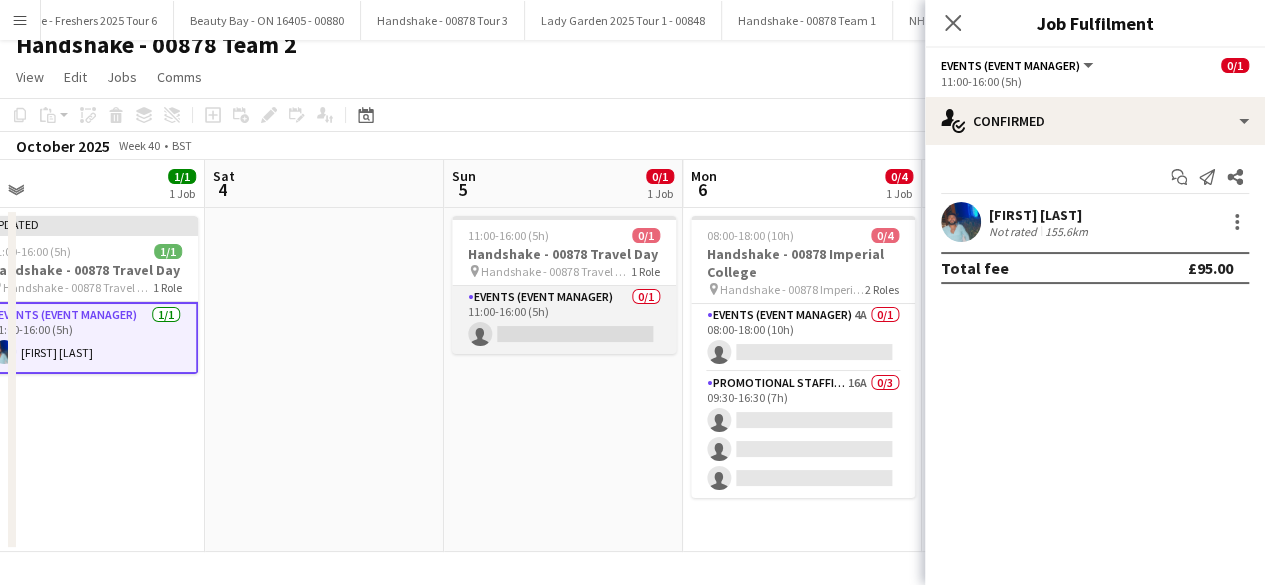 click on "Events (Event Manager)   0/1   11:00-16:00 (5h)
single-neutral-actions" at bounding box center (564, 320) 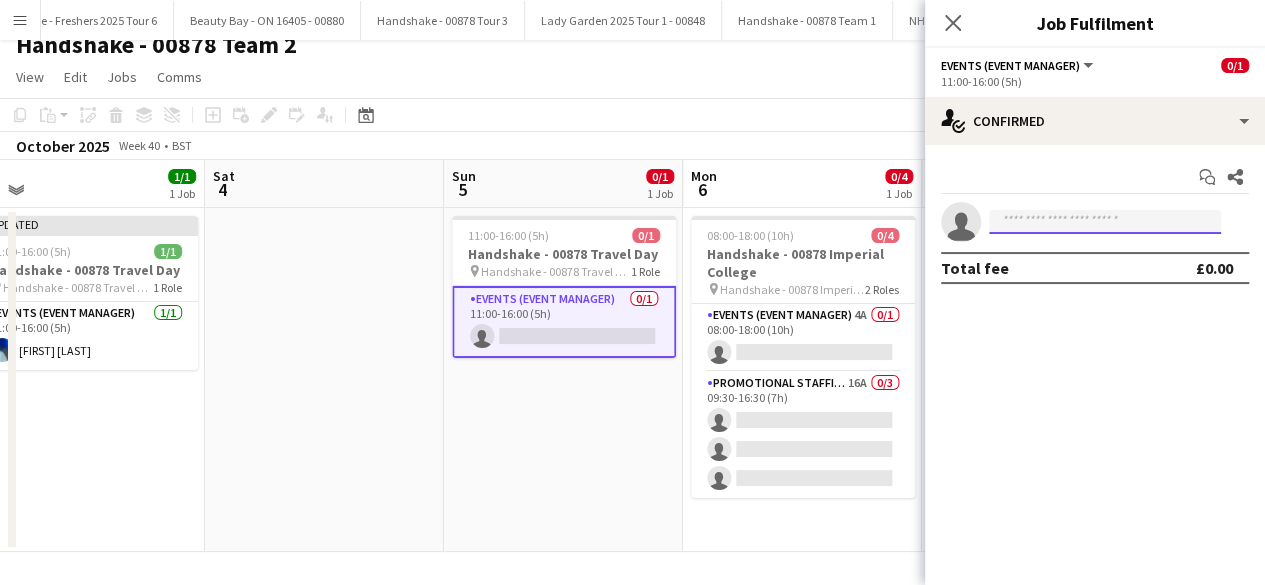 click at bounding box center (1105, 222) 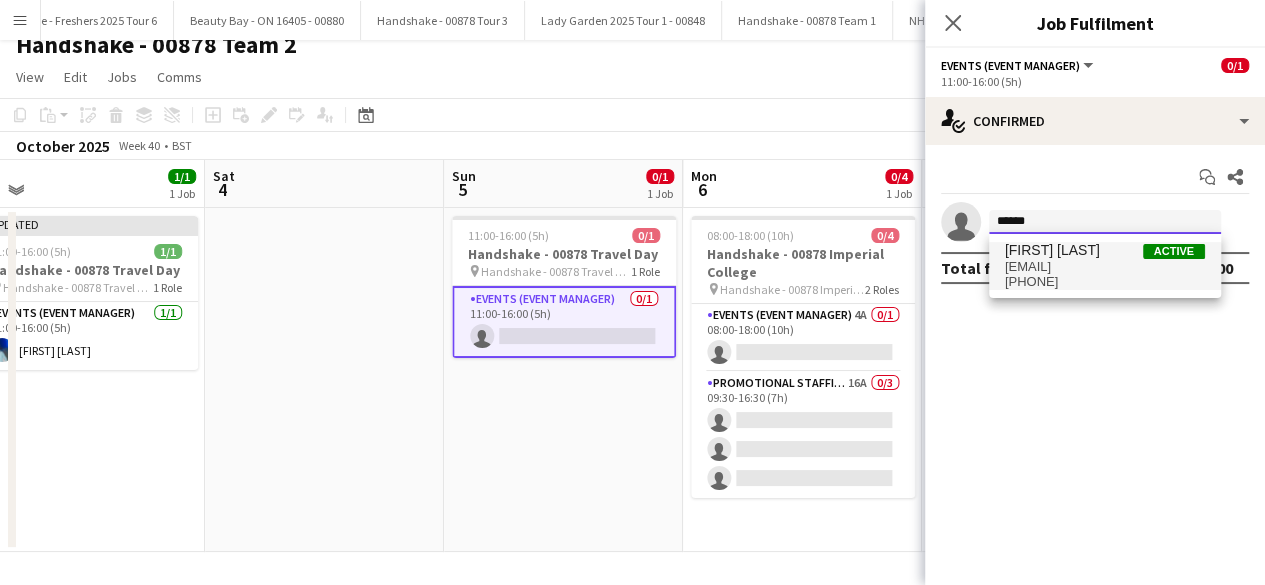 type on "******" 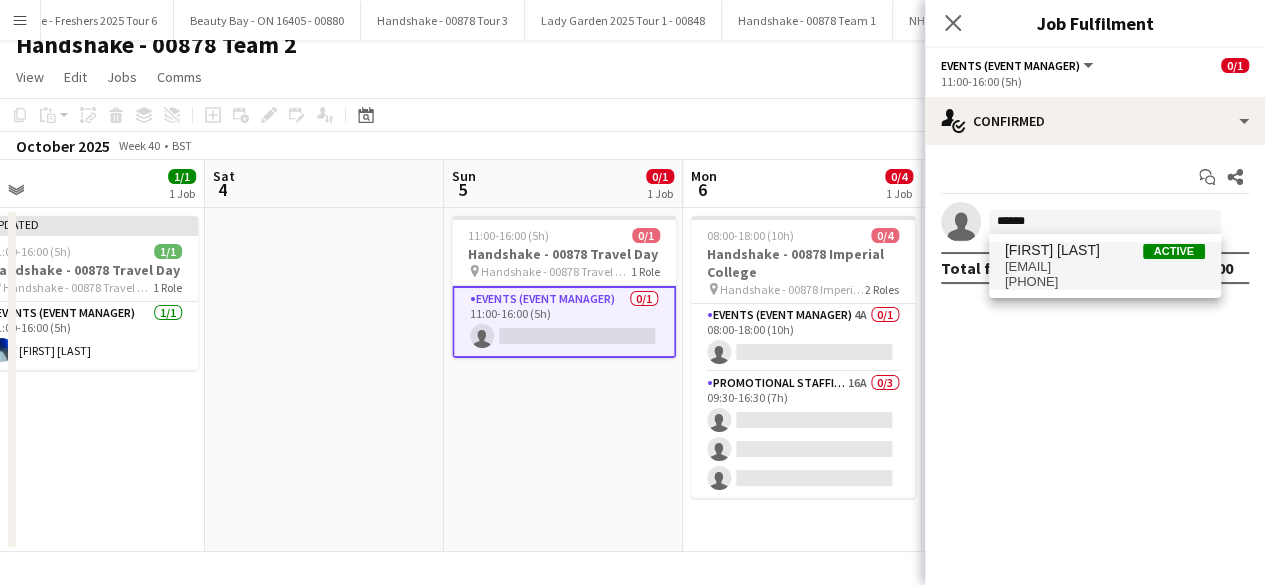 click on "Roland Lamaa" at bounding box center [1052, 250] 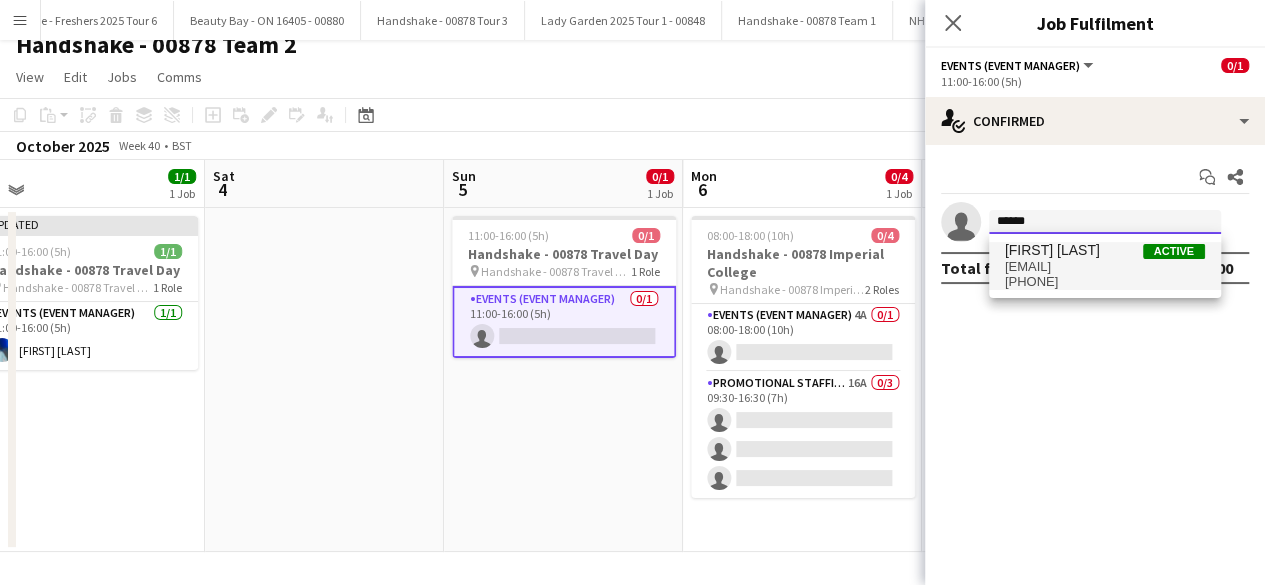 type 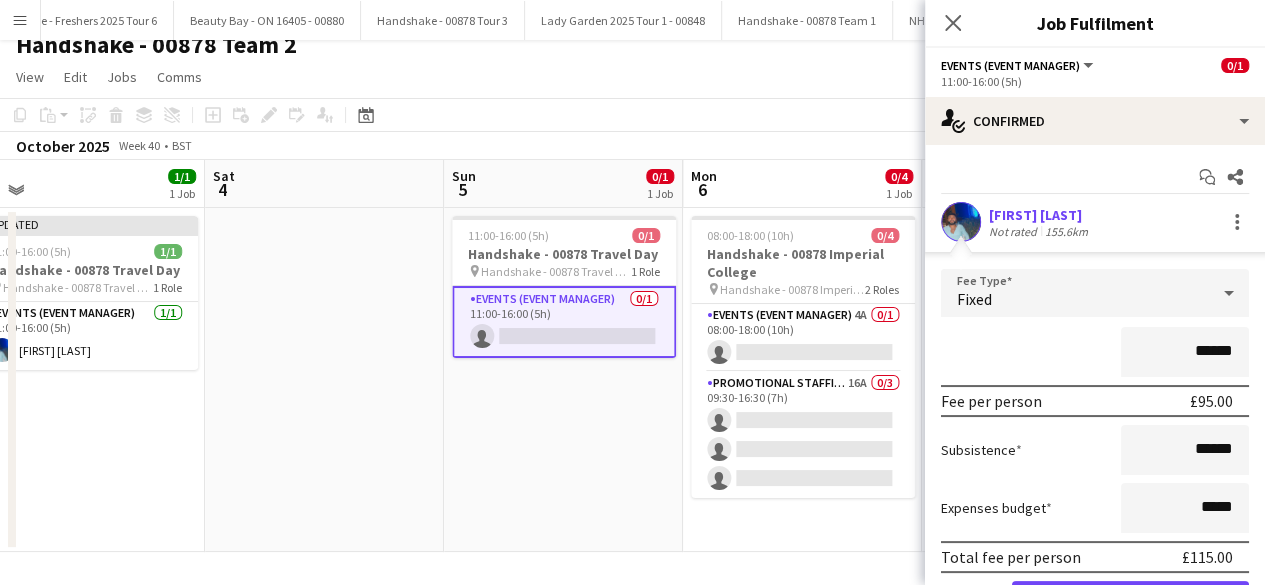 scroll, scrollTop: 110, scrollLeft: 0, axis: vertical 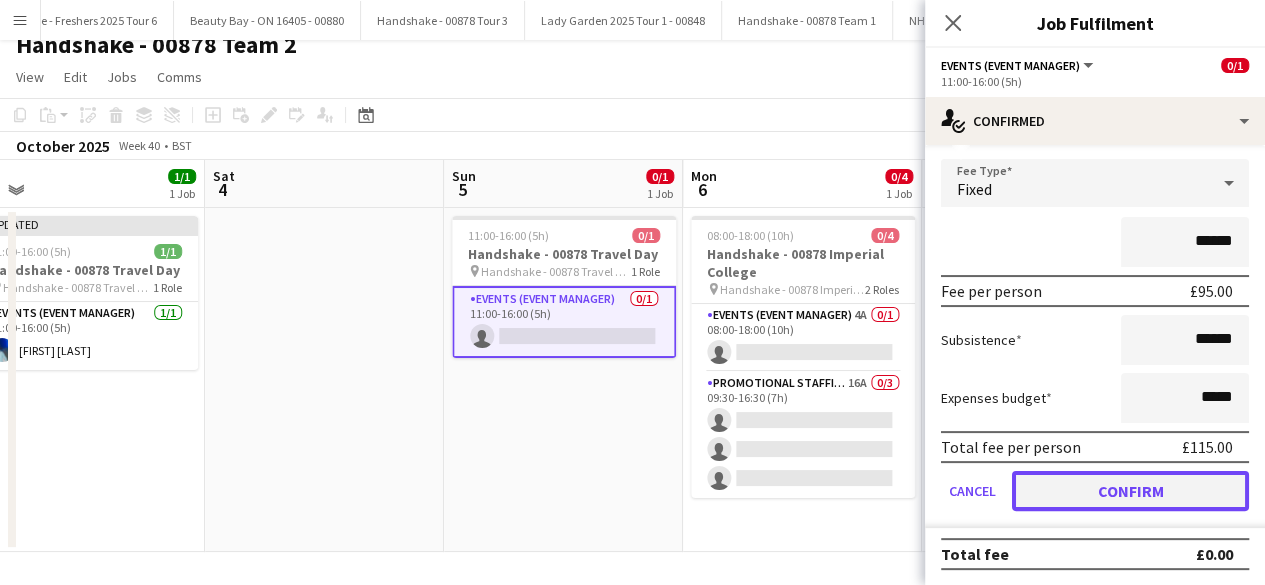 click on "Confirm" at bounding box center (1130, 491) 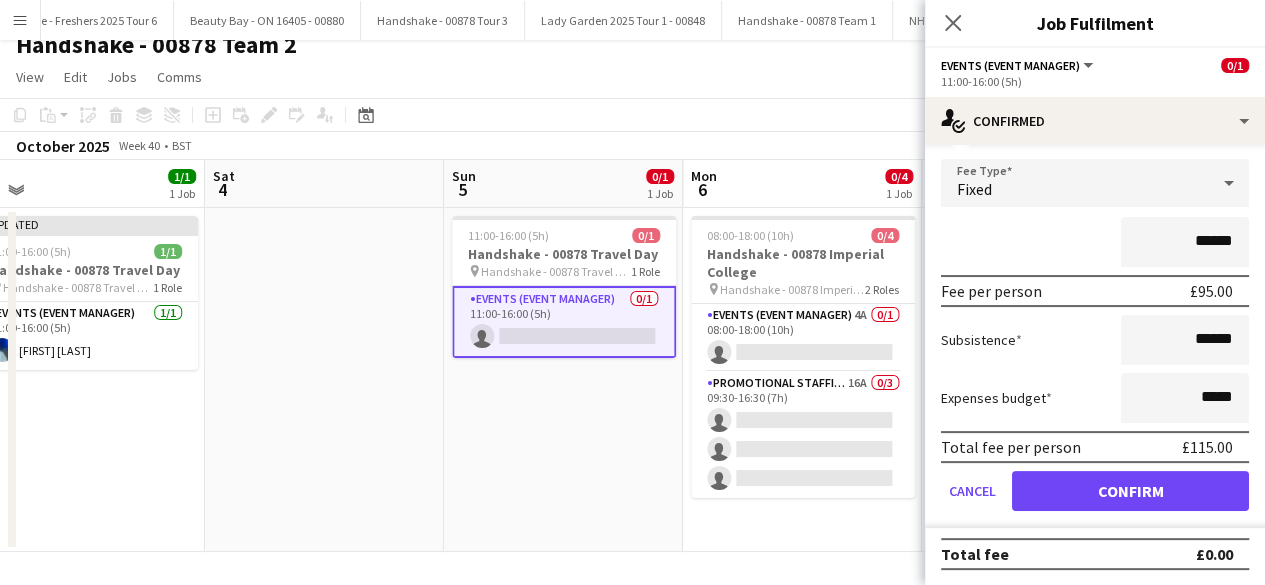 scroll, scrollTop: 0, scrollLeft: 0, axis: both 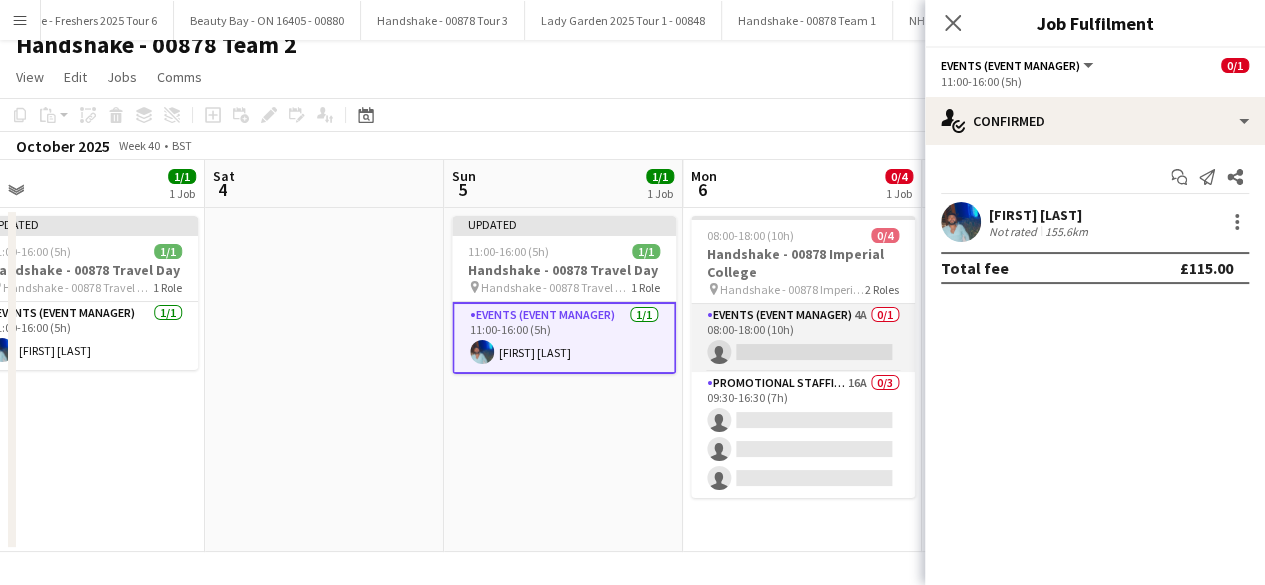 click on "Events (Event Manager)   4A   0/1   08:00-18:00 (10h)
single-neutral-actions" at bounding box center [803, 338] 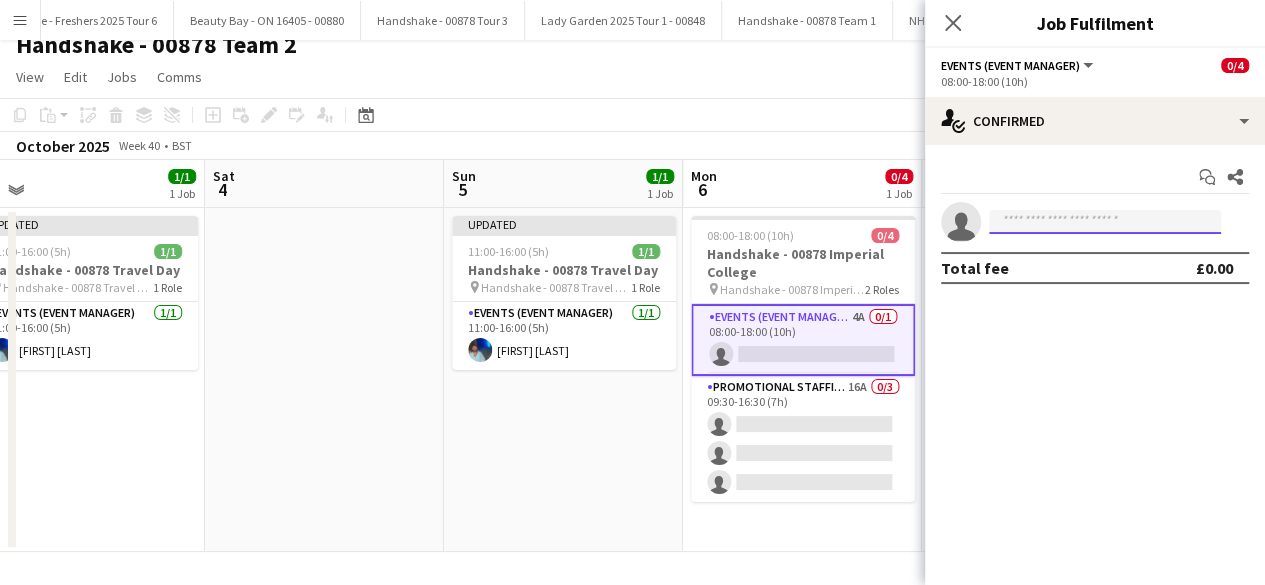 click at bounding box center (1105, 222) 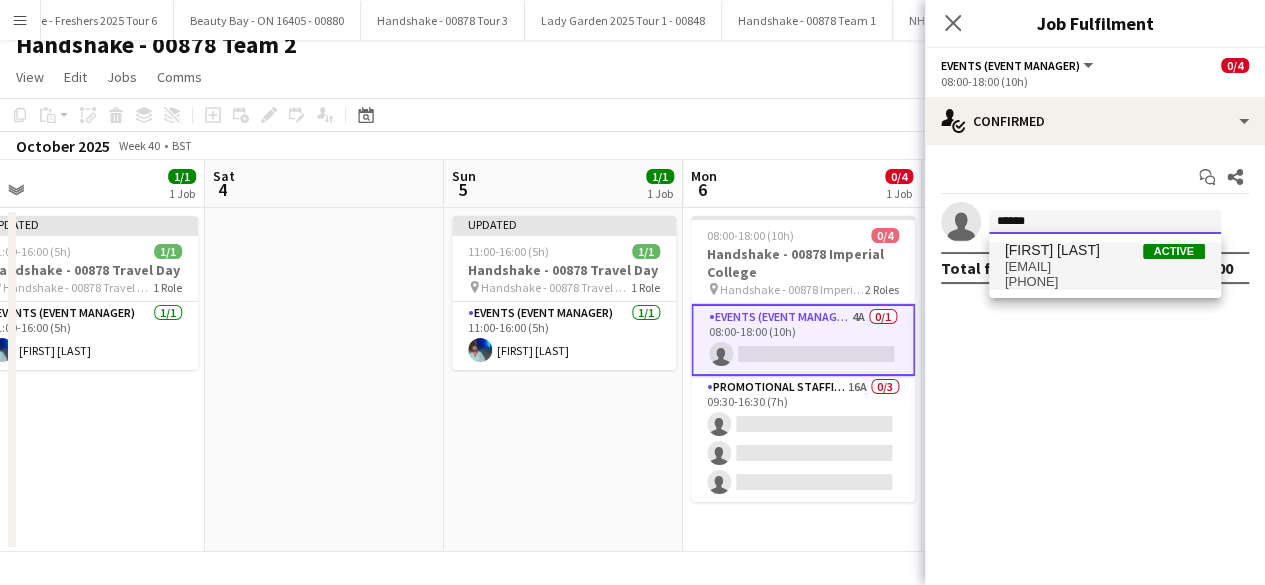 type on "******" 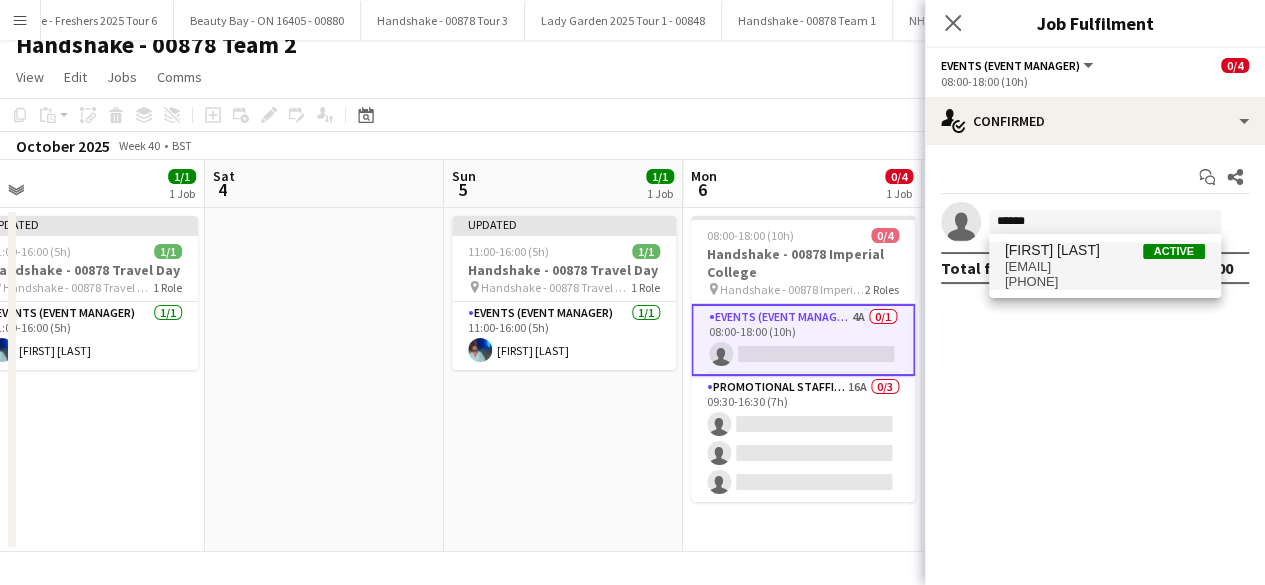 click on "Roland Lamaa" at bounding box center [1052, 250] 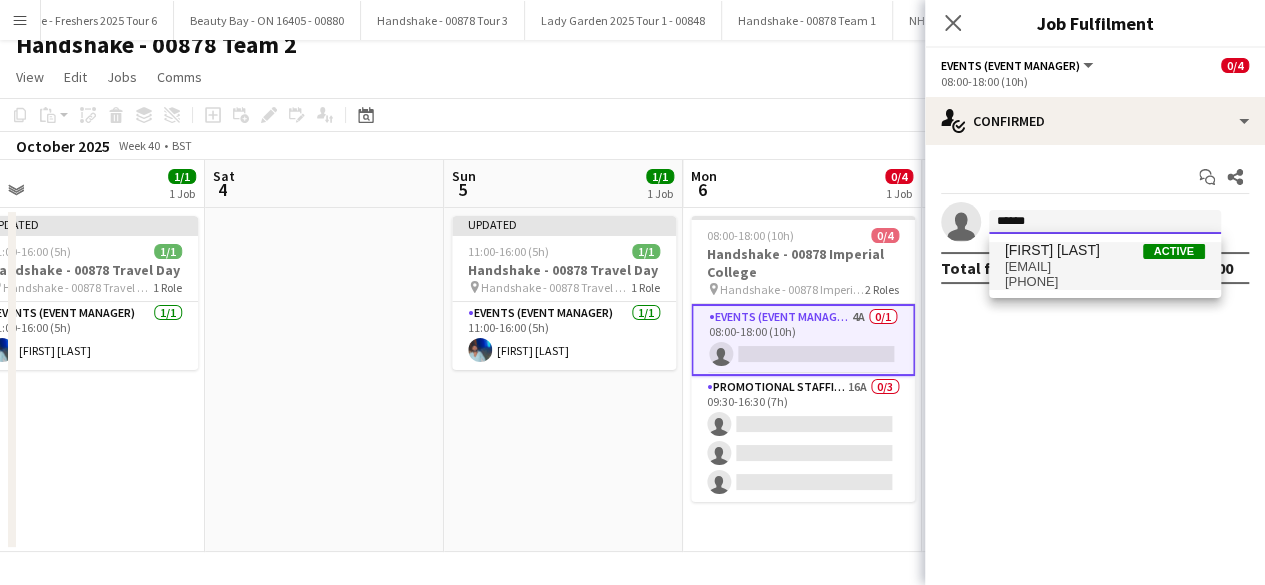 type 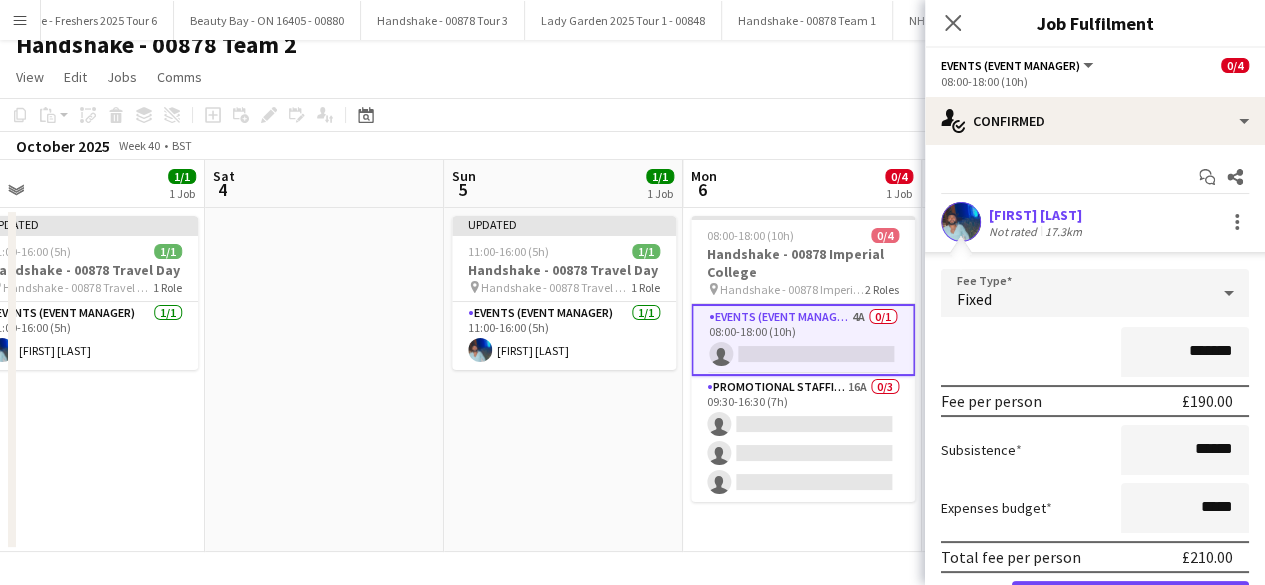 scroll, scrollTop: 110, scrollLeft: 0, axis: vertical 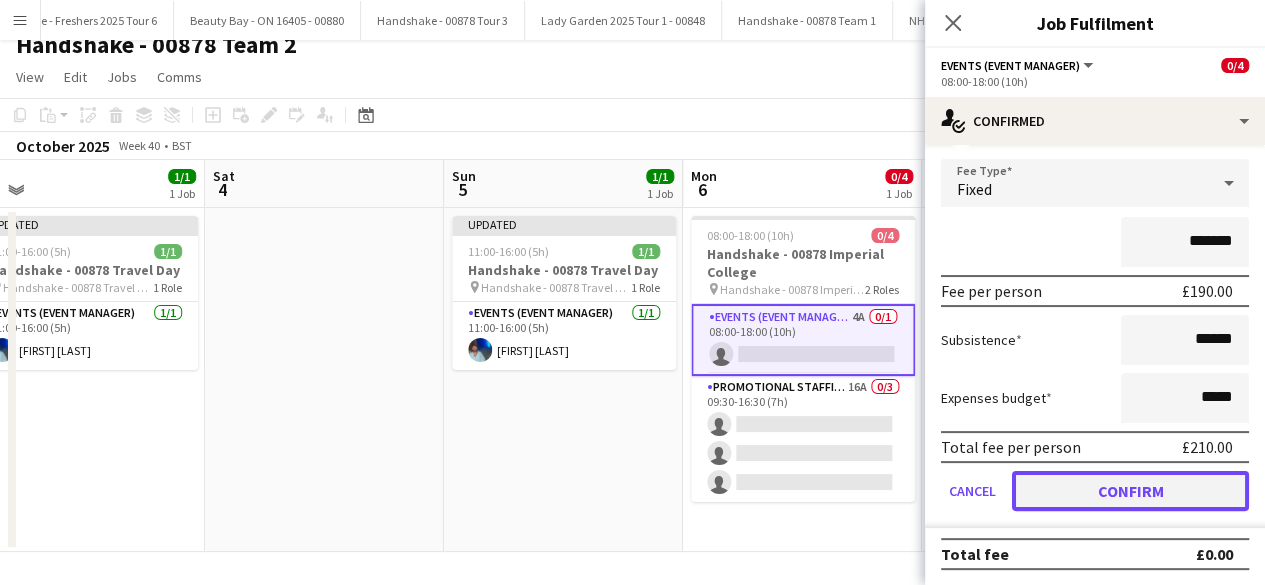 click on "Confirm" at bounding box center [1130, 491] 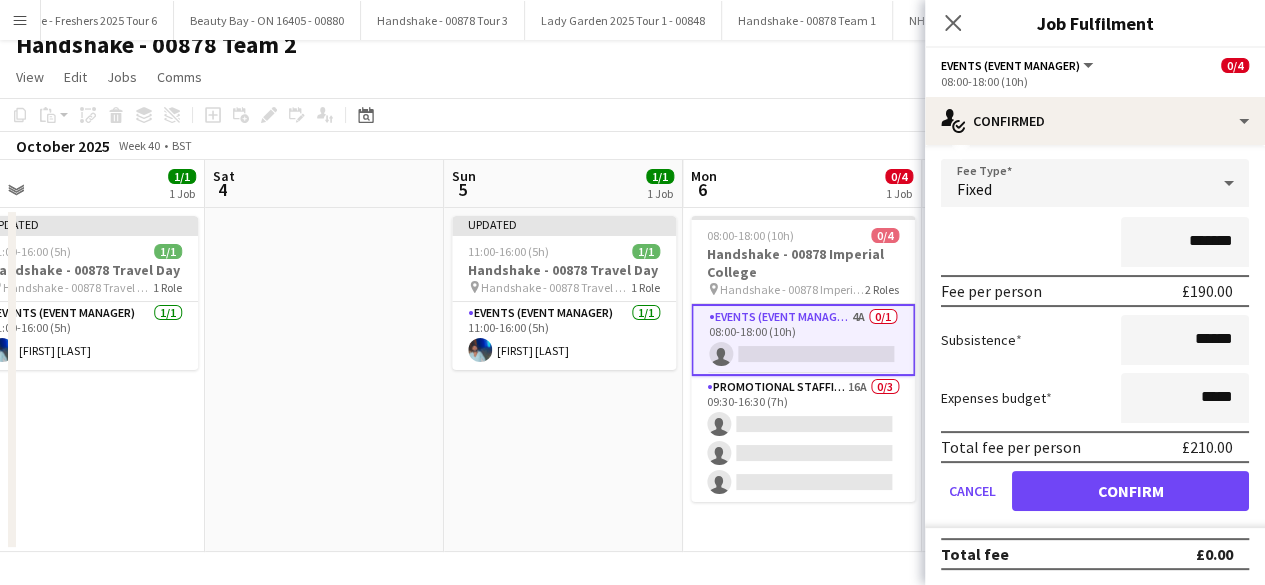 scroll, scrollTop: 0, scrollLeft: 0, axis: both 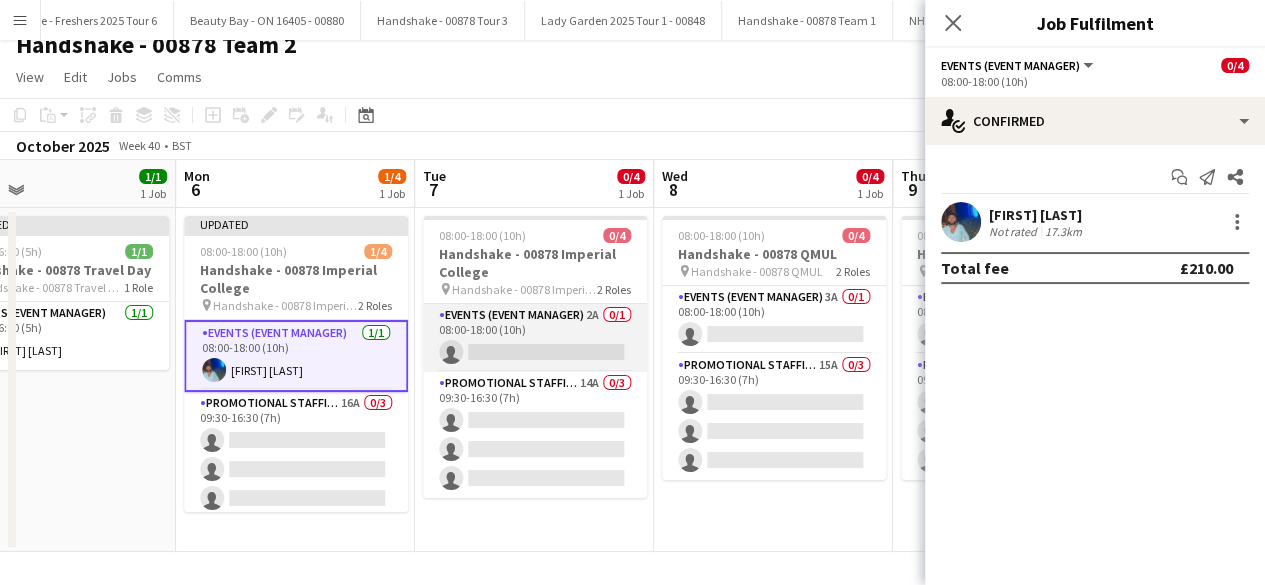 click on "Events (Event Manager)   2A   0/1   08:00-18:00 (10h)
single-neutral-actions" at bounding box center [535, 338] 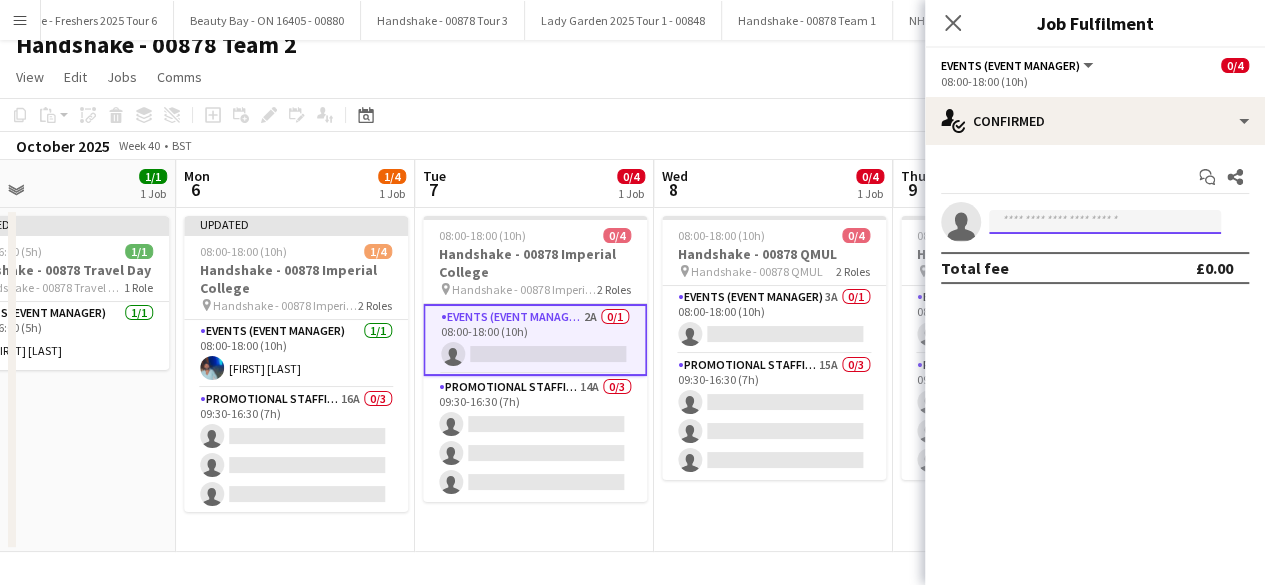click at bounding box center [1105, 222] 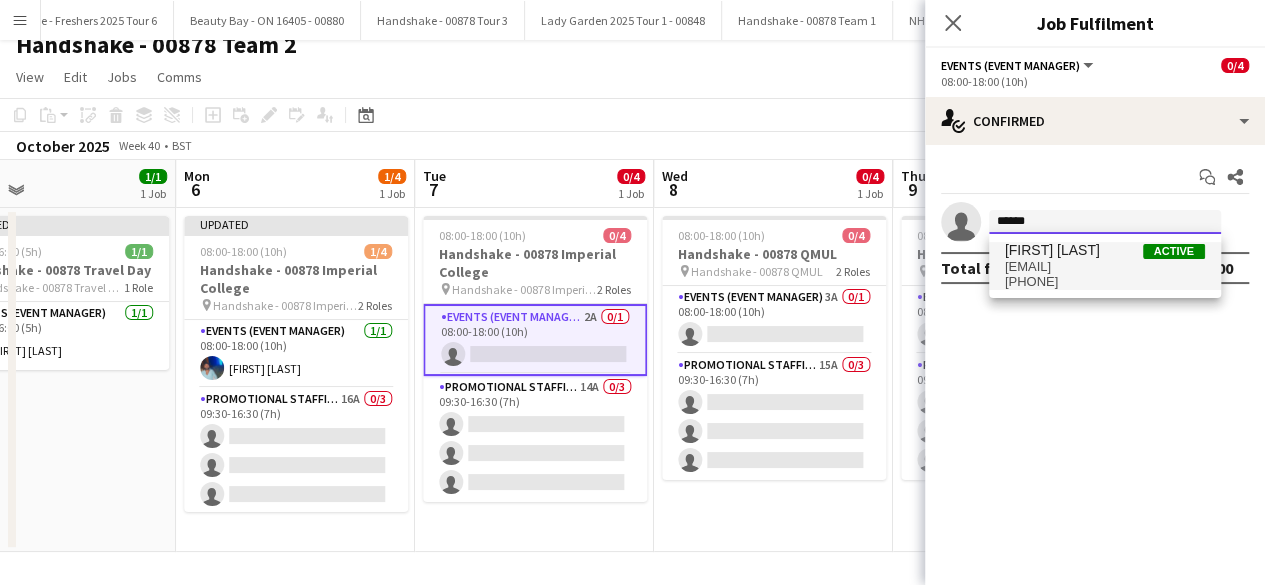 type on "******" 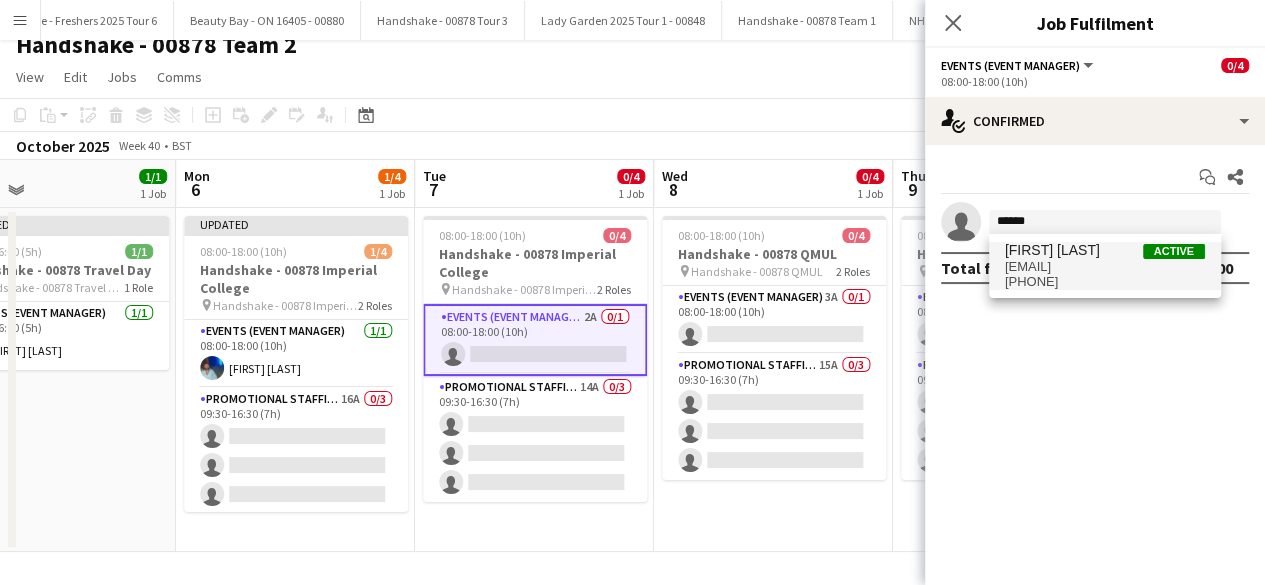 click on "Roland Lamaa" at bounding box center (1052, 250) 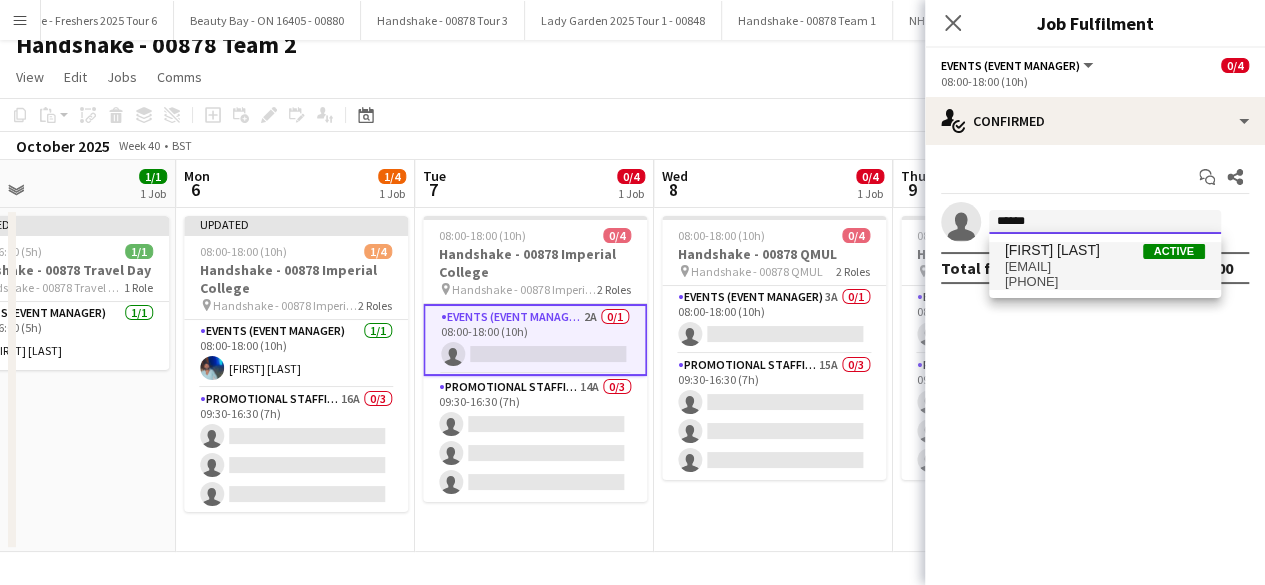 type 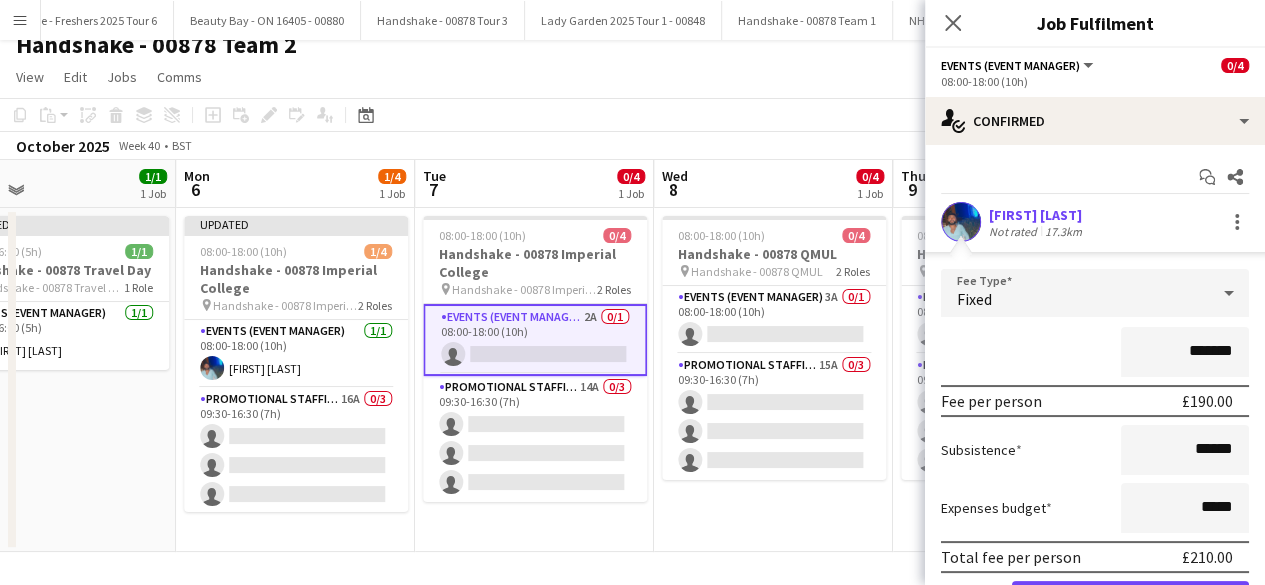 scroll, scrollTop: 110, scrollLeft: 0, axis: vertical 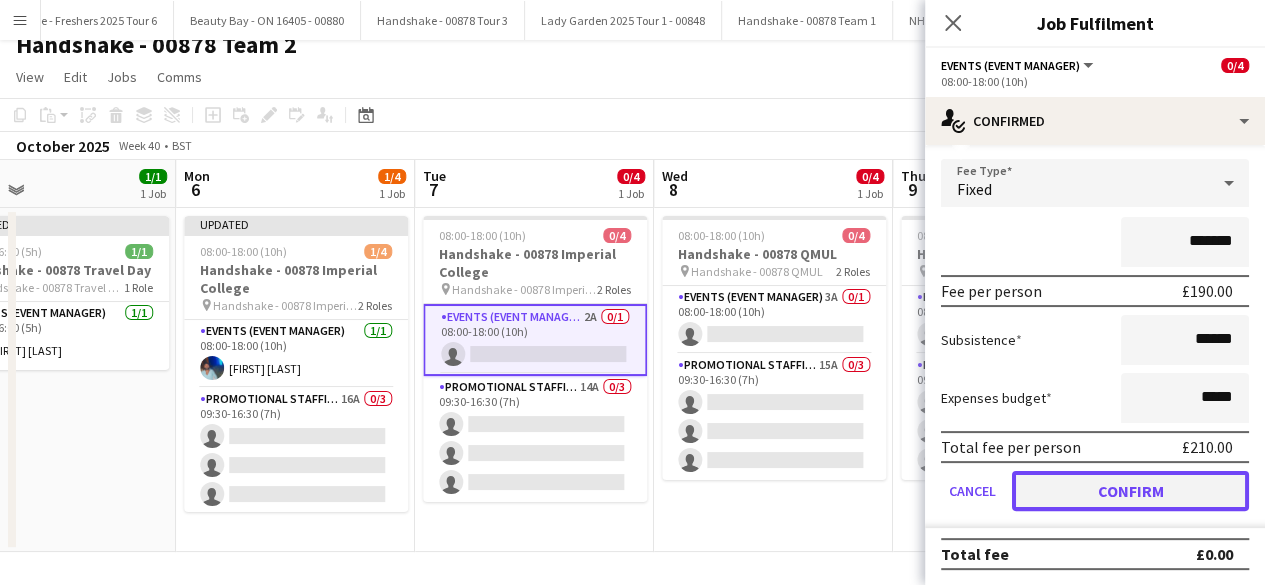 click on "Confirm" at bounding box center (1130, 491) 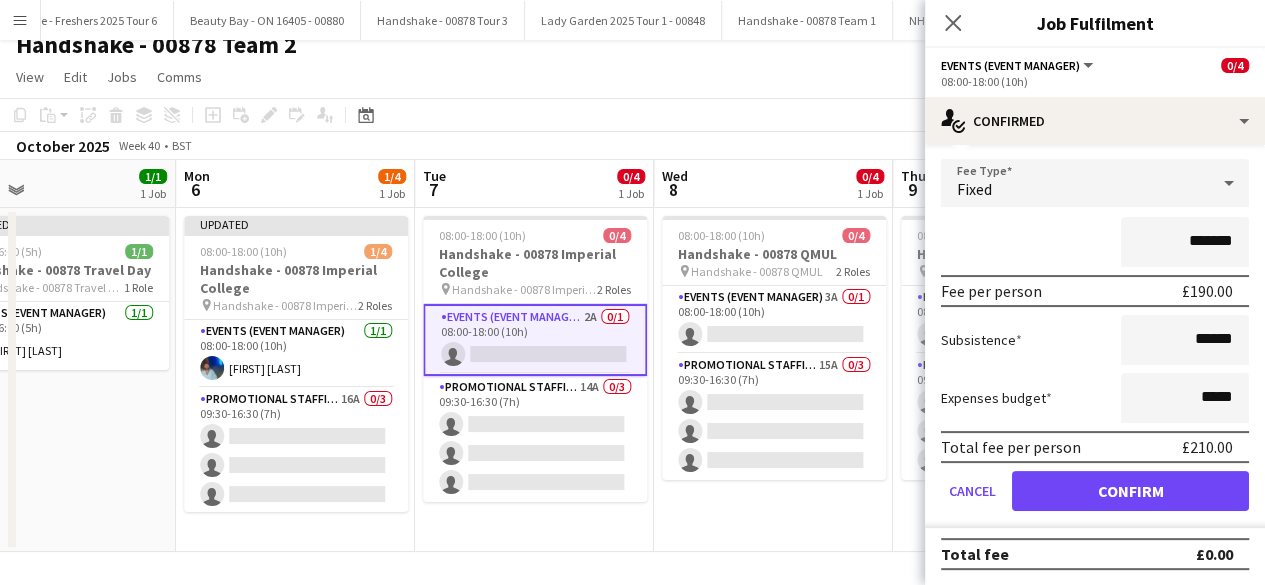scroll, scrollTop: 0, scrollLeft: 0, axis: both 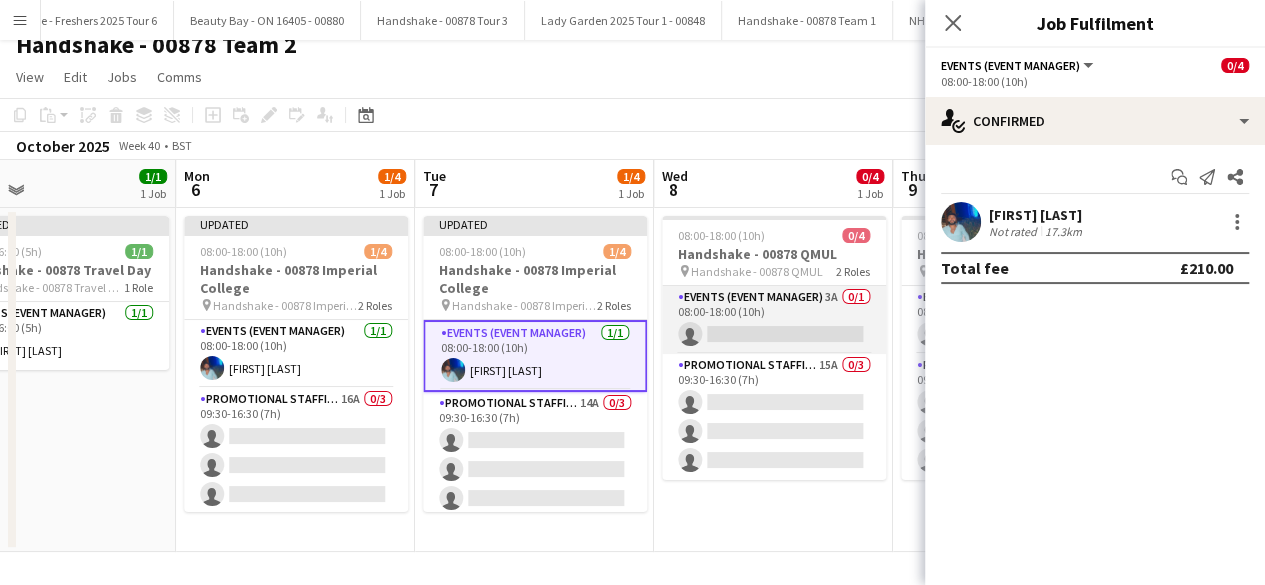 click on "Events (Event Manager)   3A   0/1   08:00-18:00 (10h)
single-neutral-actions" at bounding box center (774, 320) 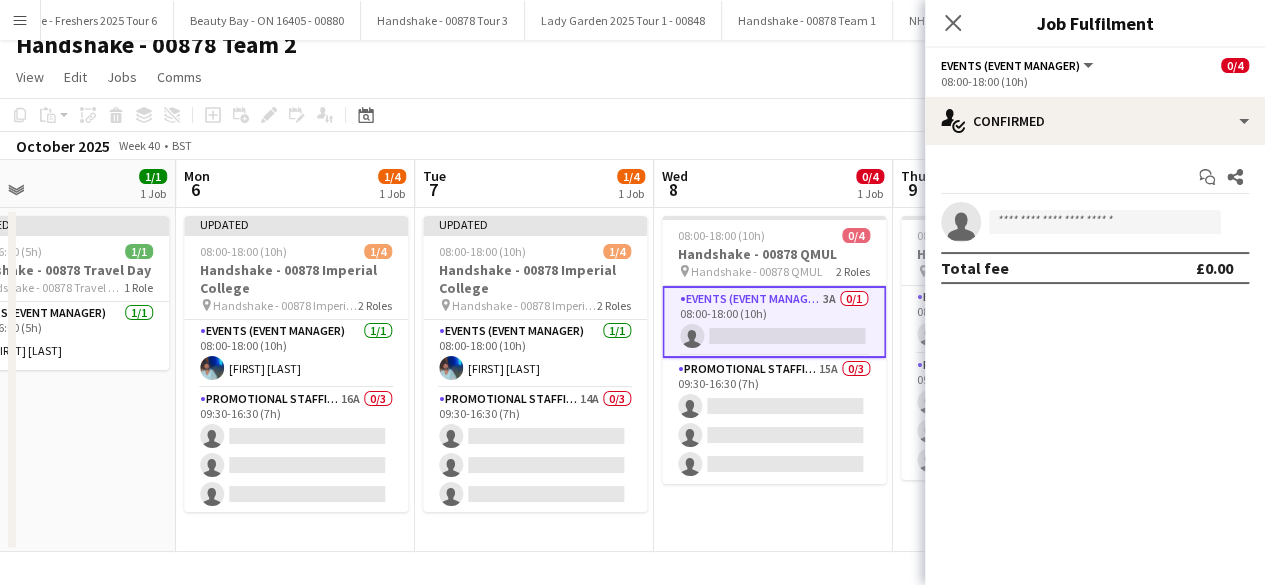 click on "single-neutral-actions" at bounding box center [1095, 222] 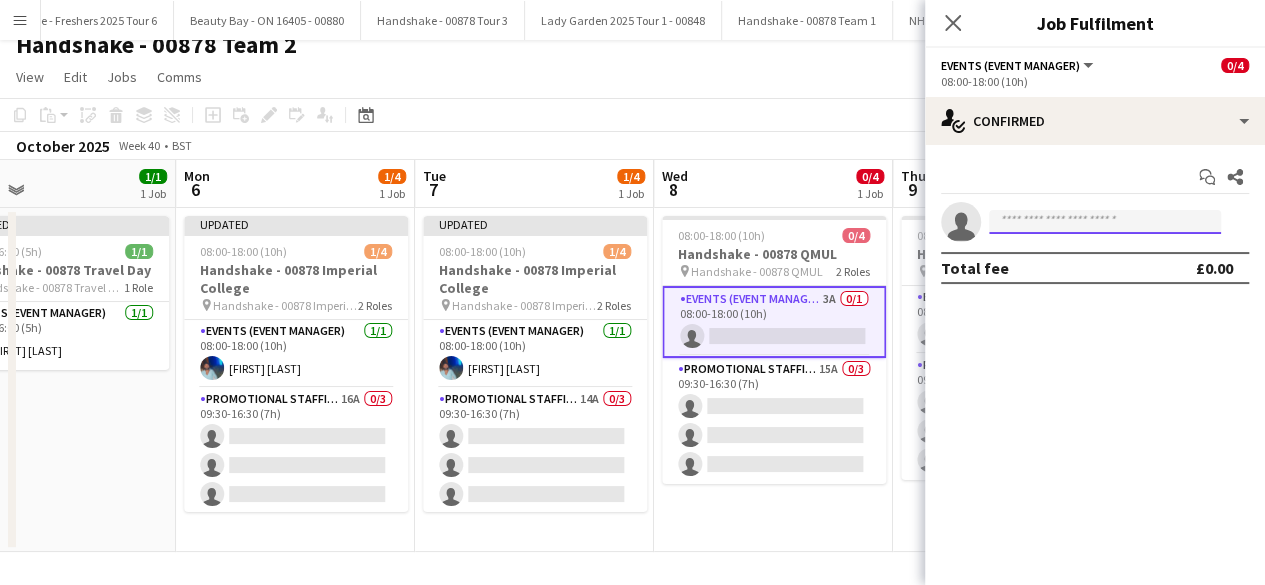 click at bounding box center [1105, 222] 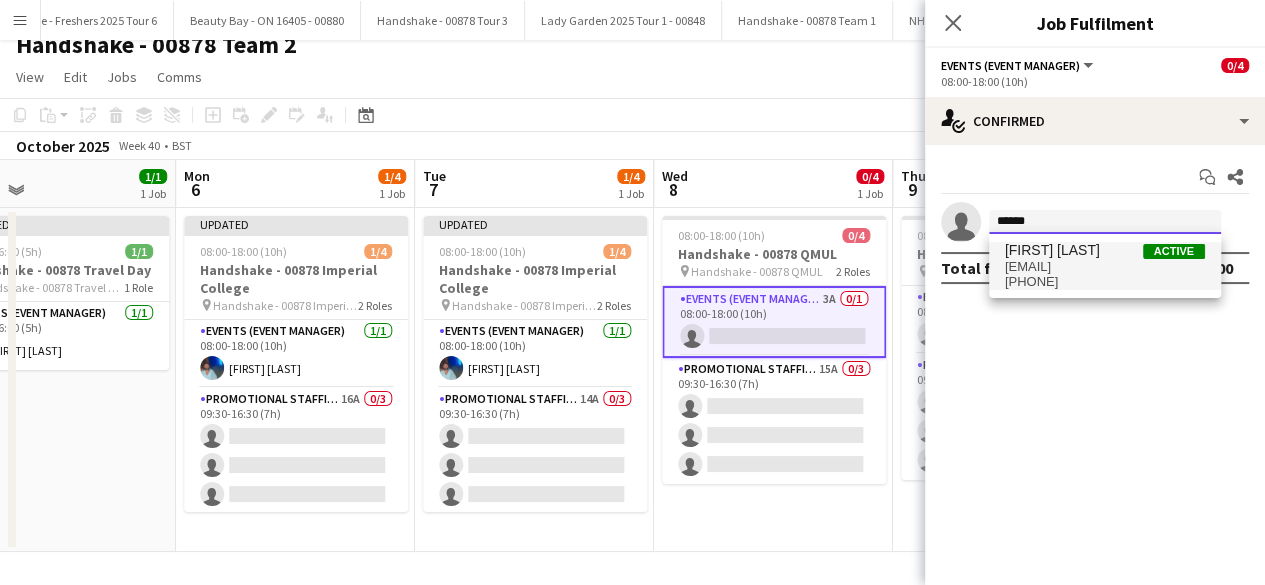 type on "******" 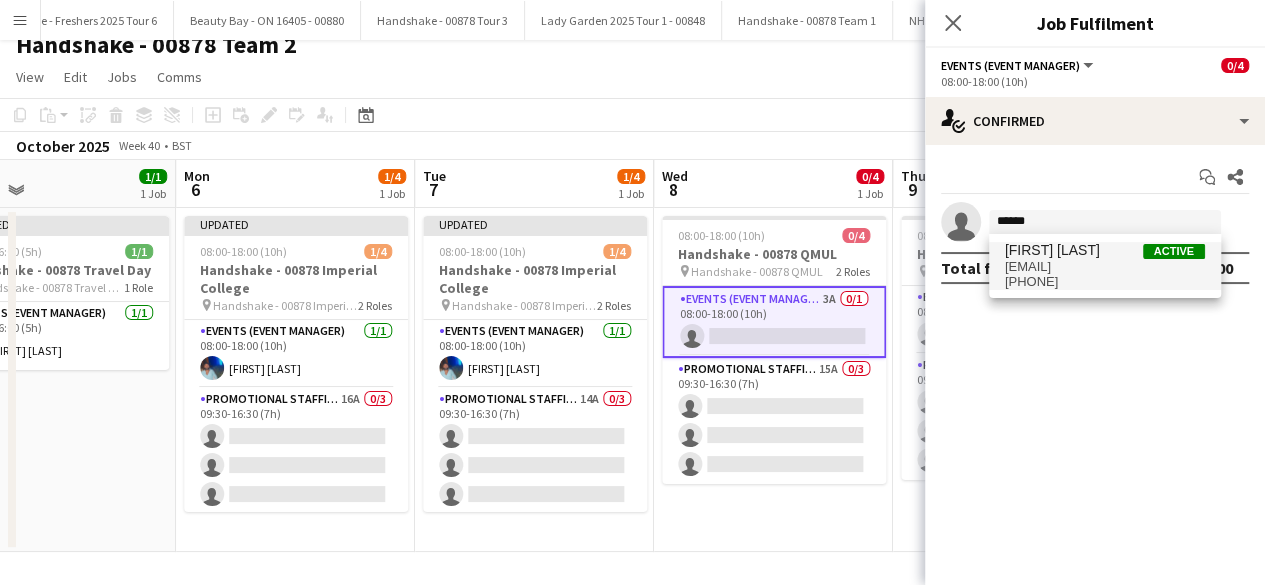 click on "Roland Lamaa  Active" at bounding box center (1105, 250) 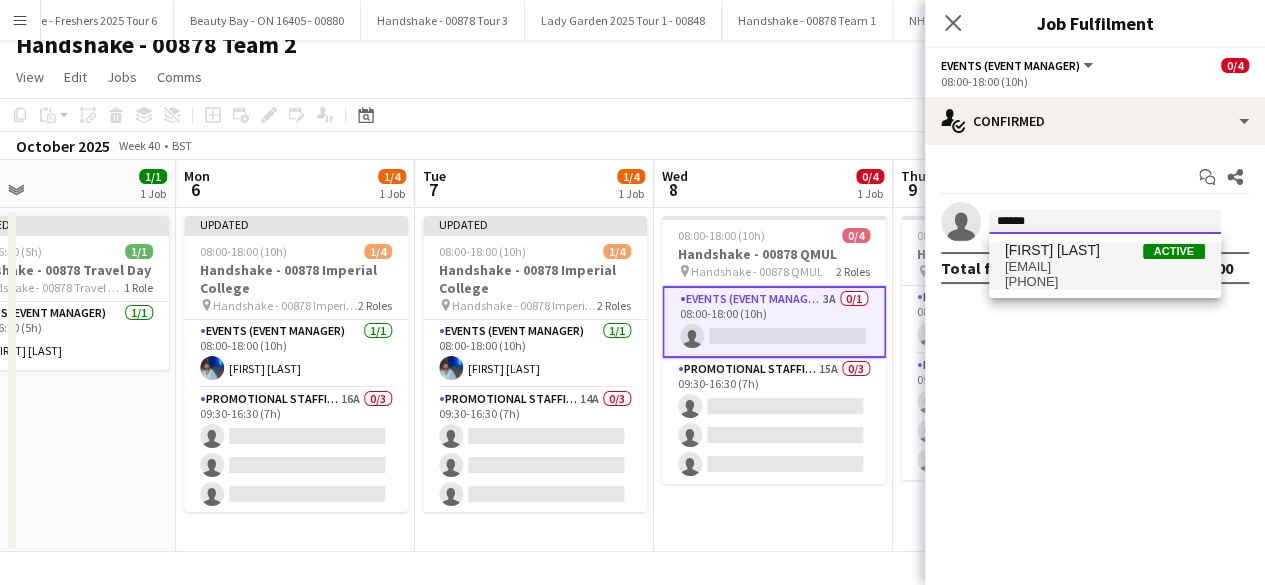 type 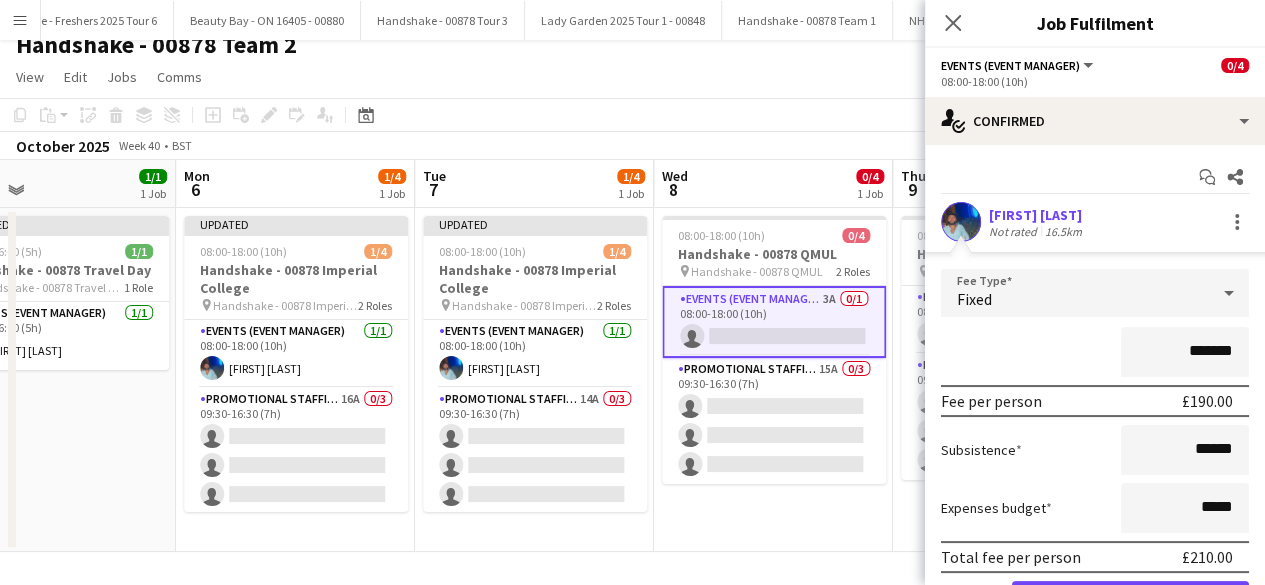 scroll, scrollTop: 110, scrollLeft: 0, axis: vertical 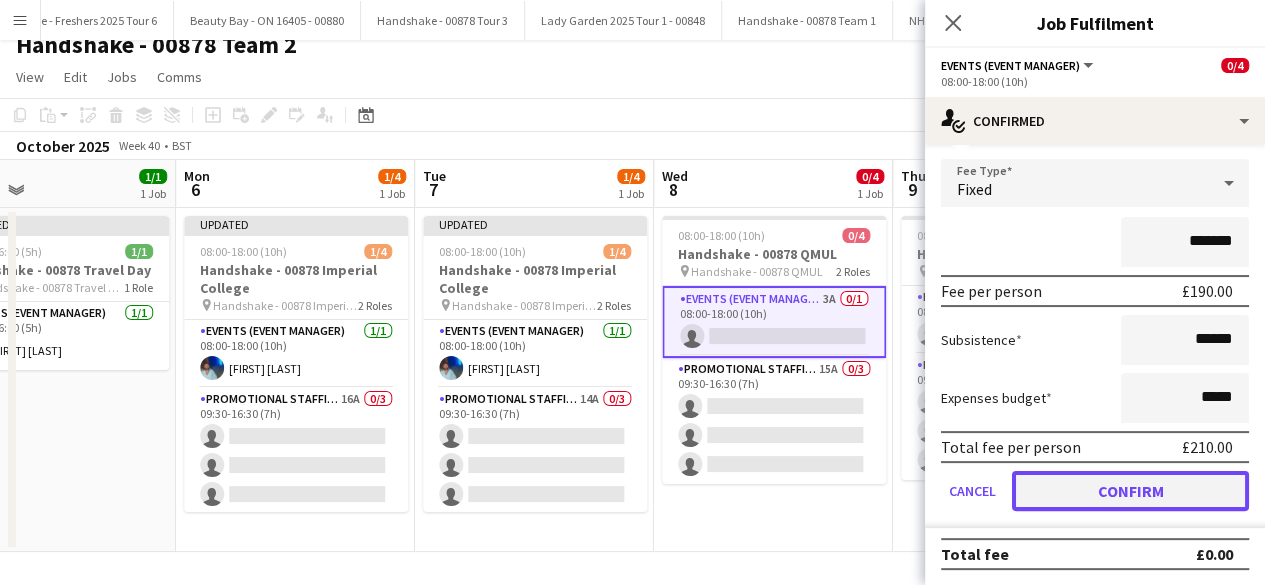 click on "Confirm" at bounding box center [1130, 491] 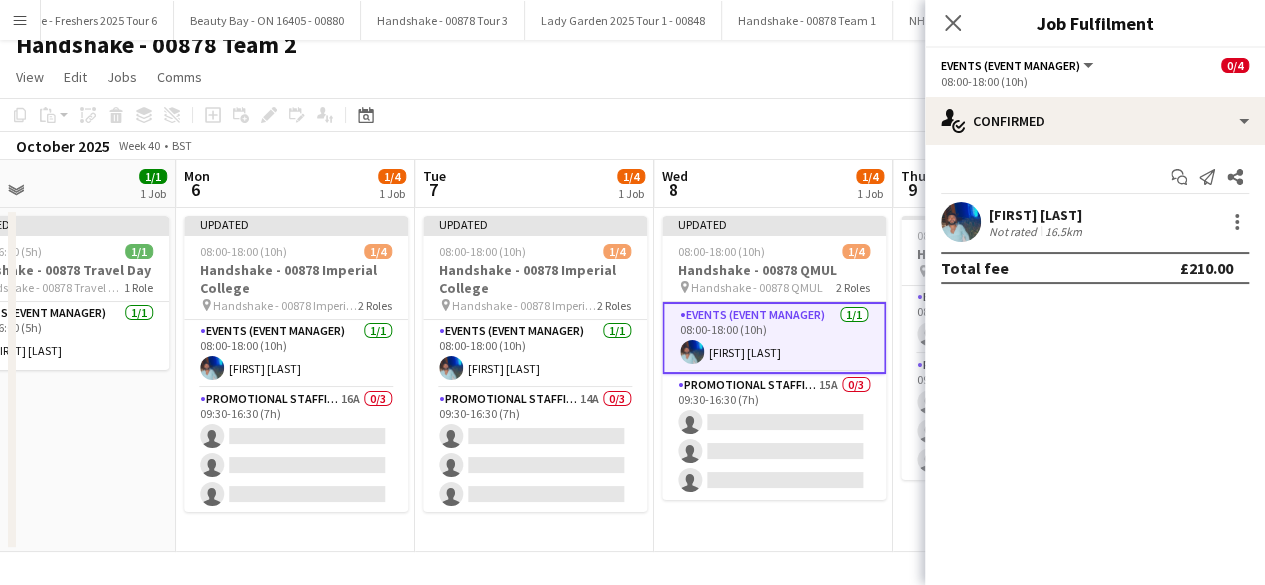 scroll, scrollTop: 0, scrollLeft: 0, axis: both 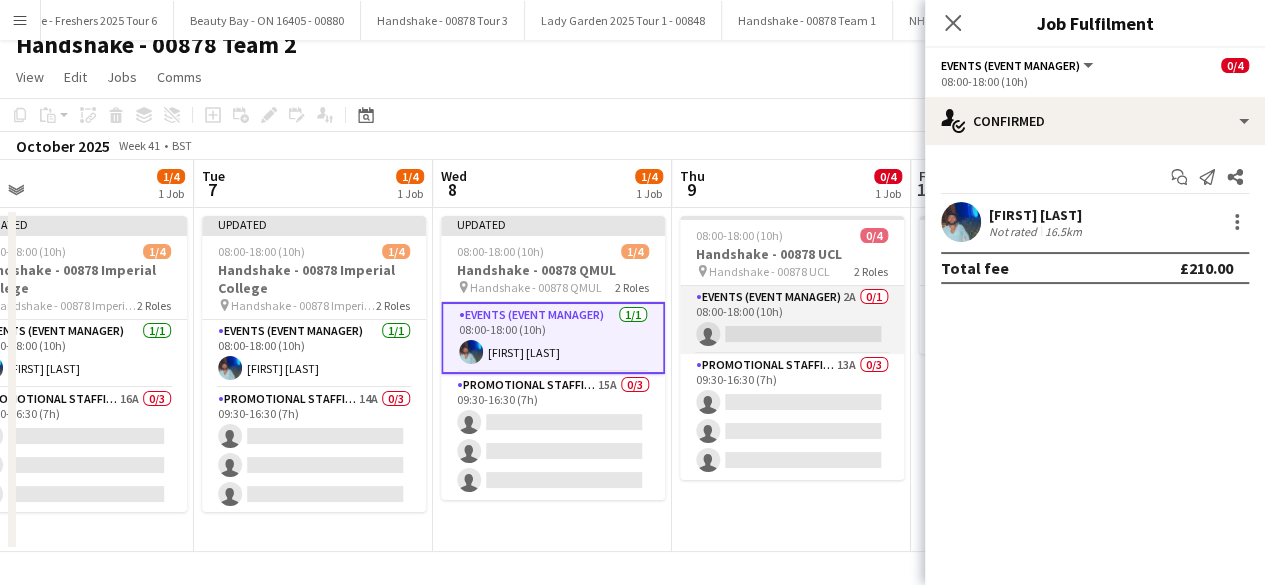 click on "Events (Event Manager)   2A   0/1   08:00-18:00 (10h)
single-neutral-actions" at bounding box center (792, 320) 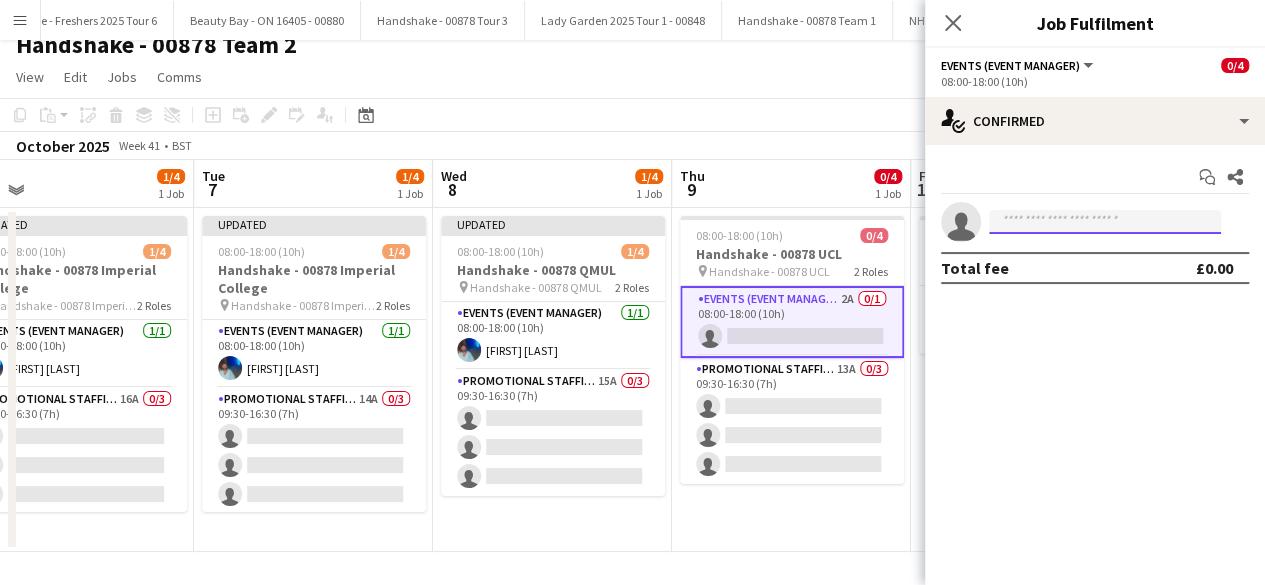click at bounding box center [1105, 222] 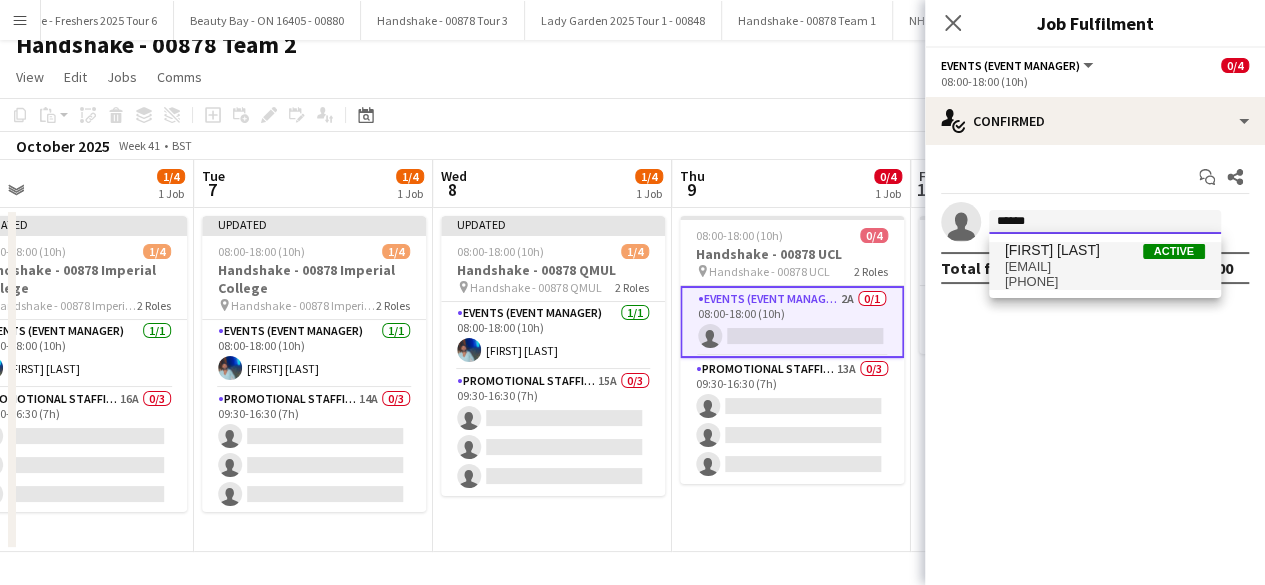 type on "******" 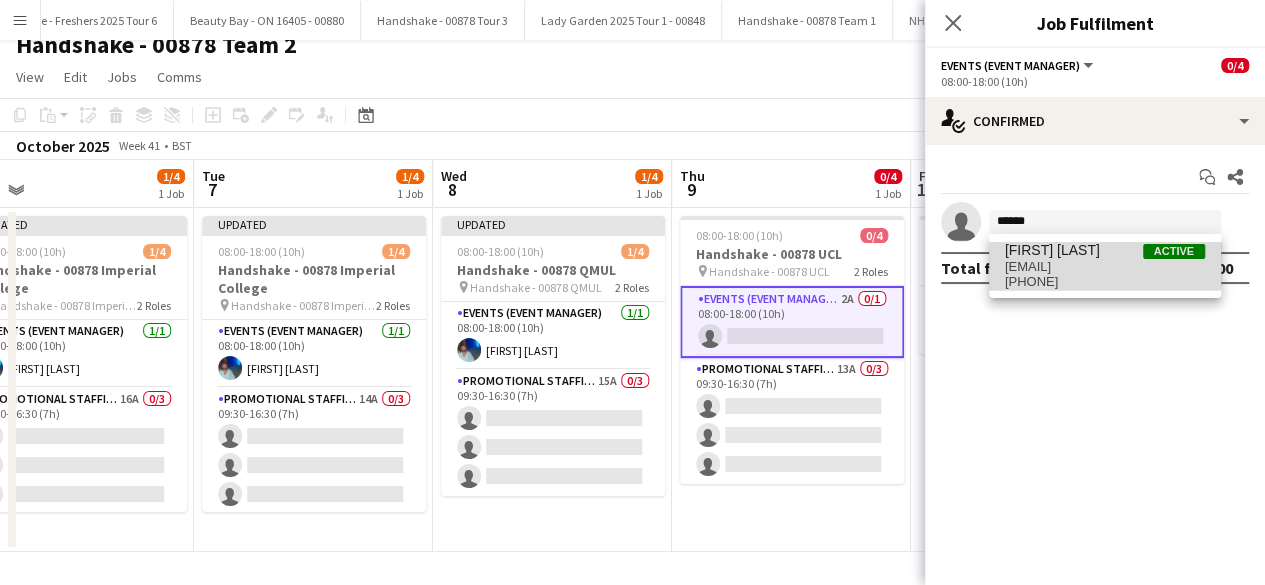 click on "Roland Lamaa" at bounding box center (1052, 250) 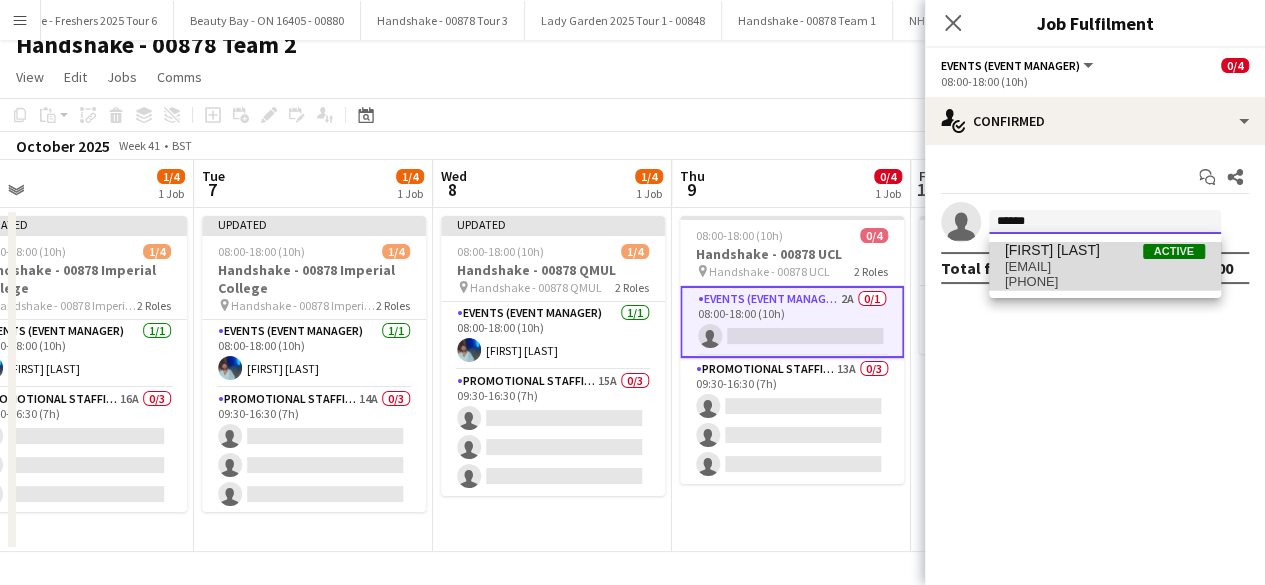 type 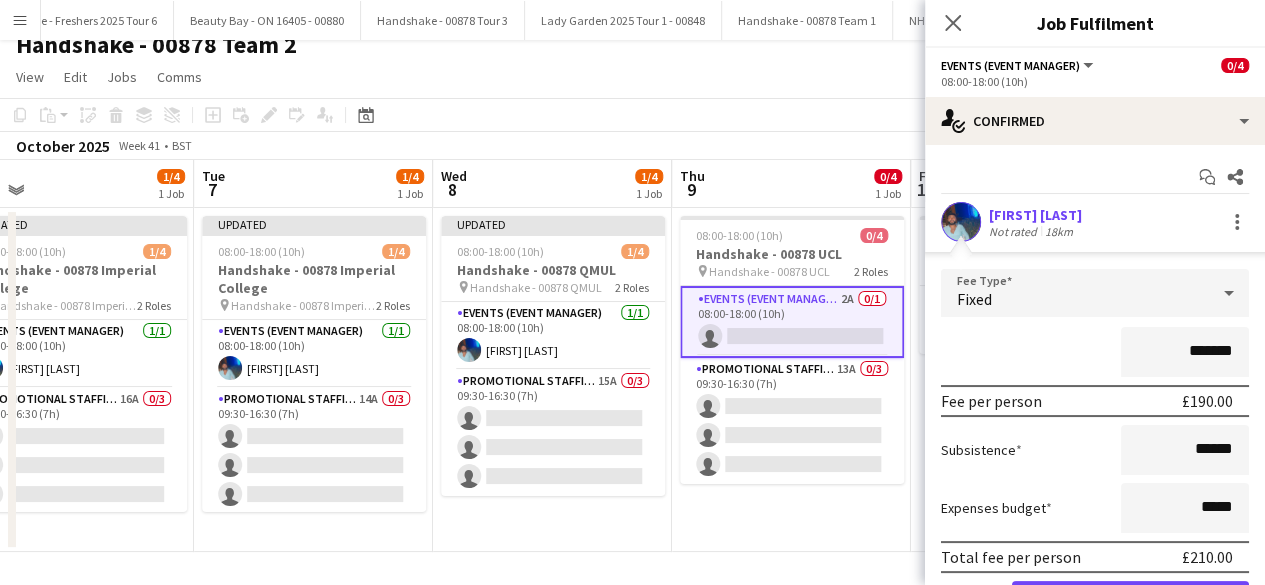 scroll, scrollTop: 110, scrollLeft: 0, axis: vertical 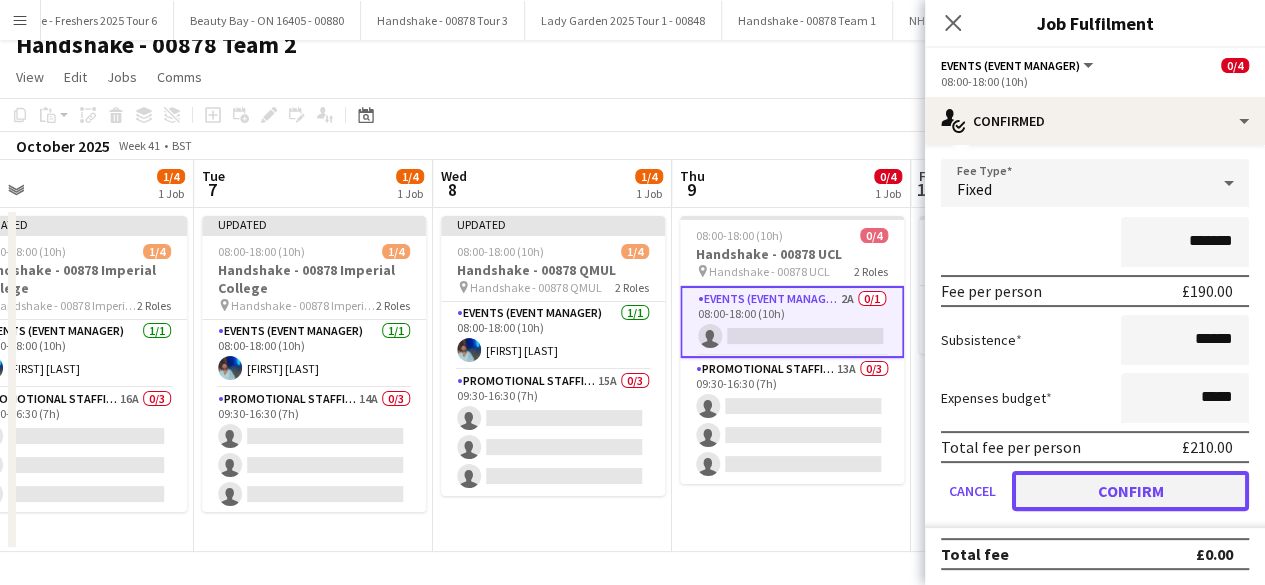 click on "Confirm" at bounding box center (1130, 491) 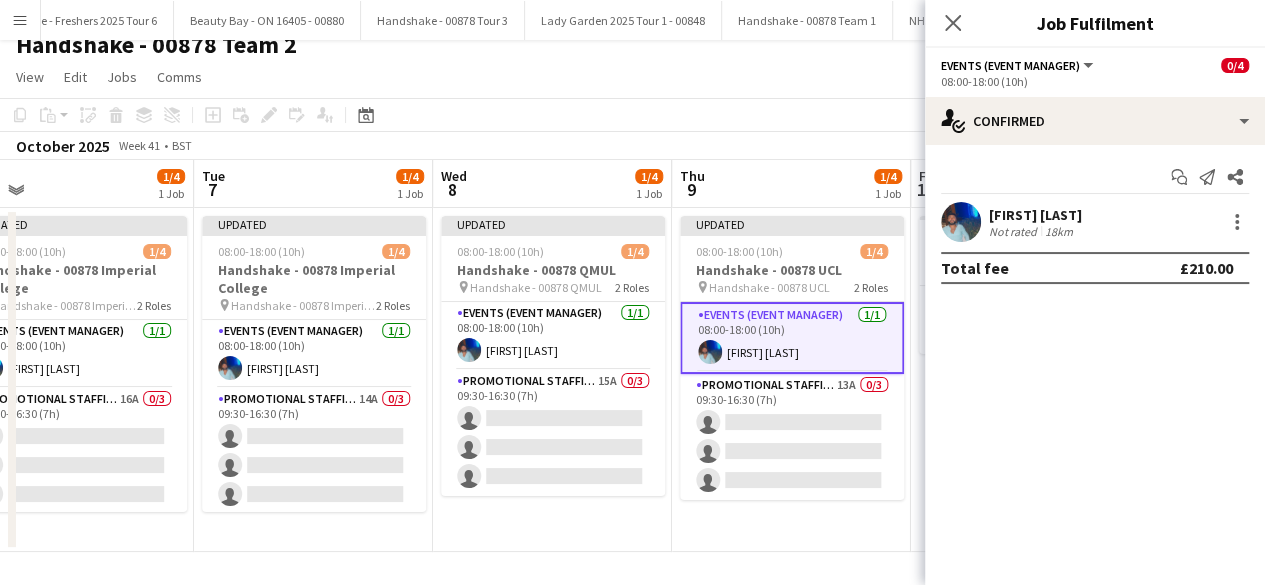 scroll, scrollTop: 0, scrollLeft: 0, axis: both 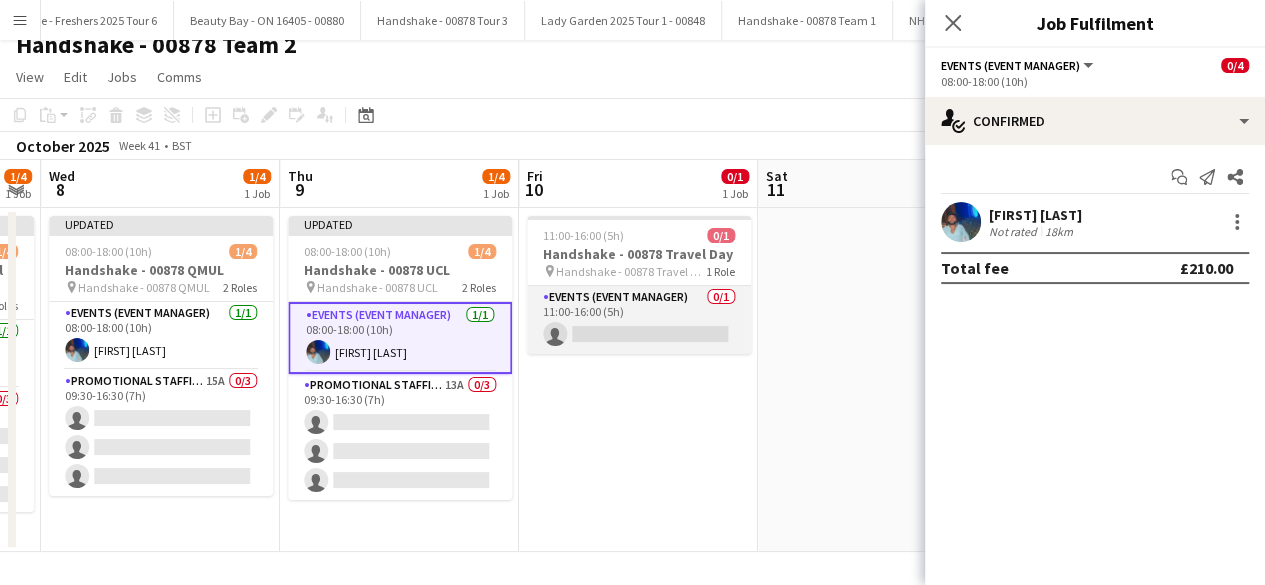 click on "Events (Event Manager)   0/1   11:00-16:00 (5h)
single-neutral-actions" at bounding box center (639, 320) 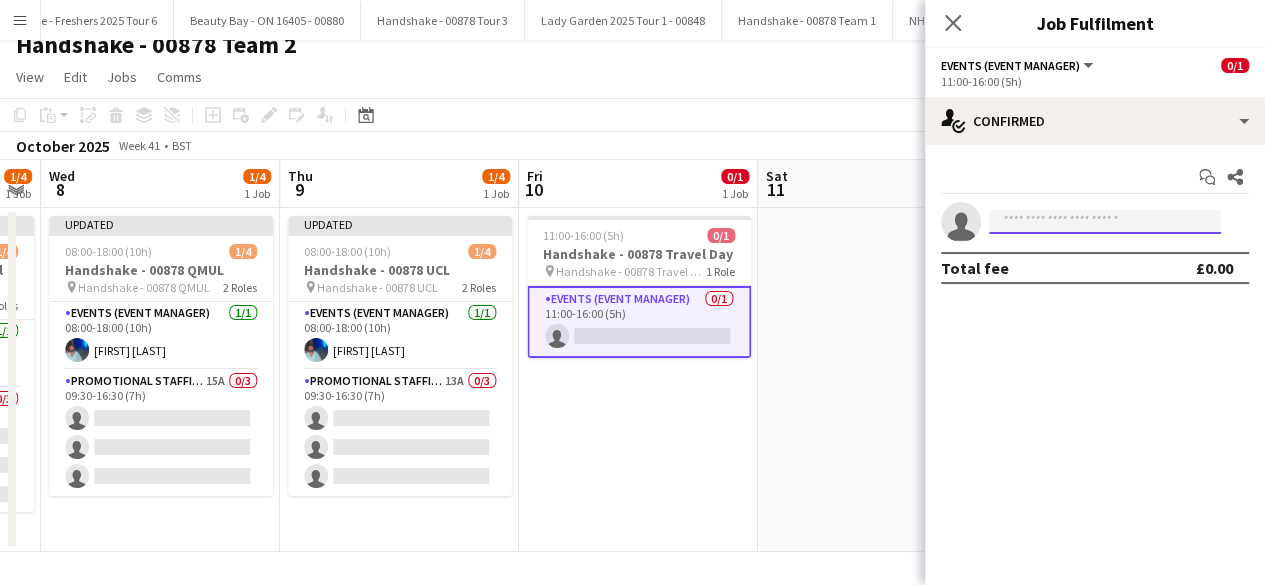 click at bounding box center (1105, 222) 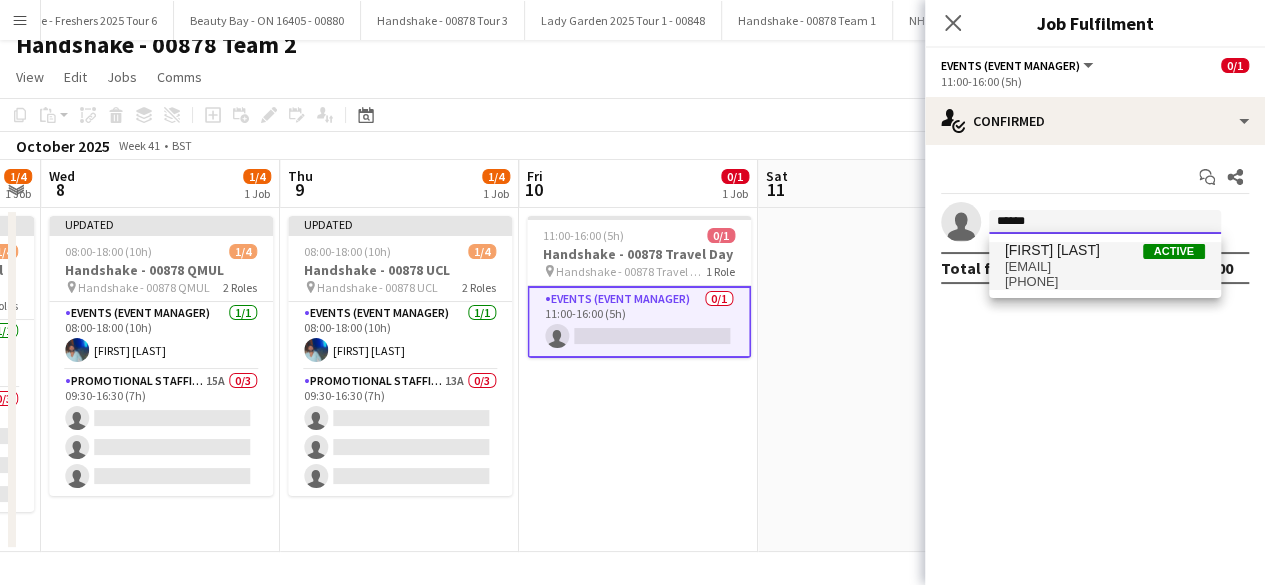 type on "******" 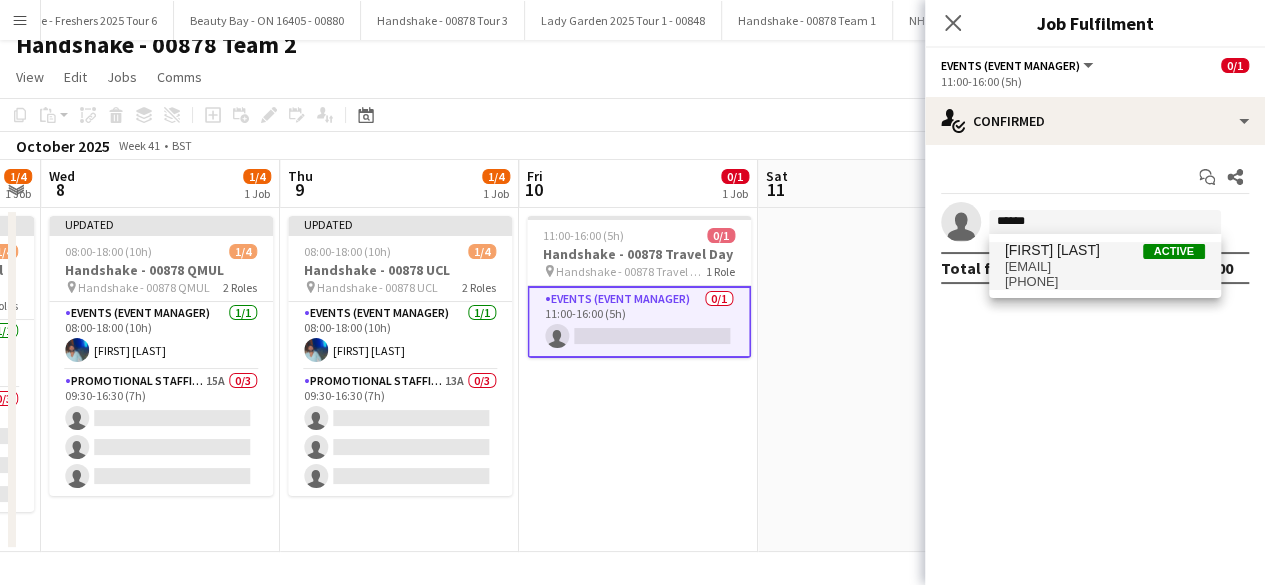 click on "Roland Lamaa" at bounding box center (1052, 250) 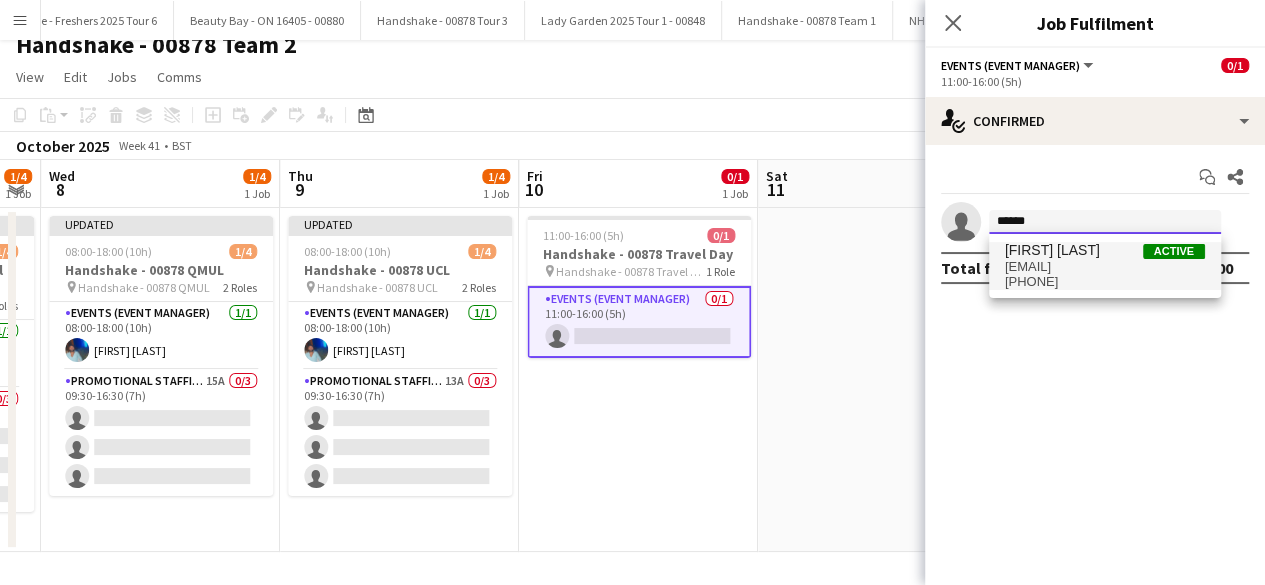 type 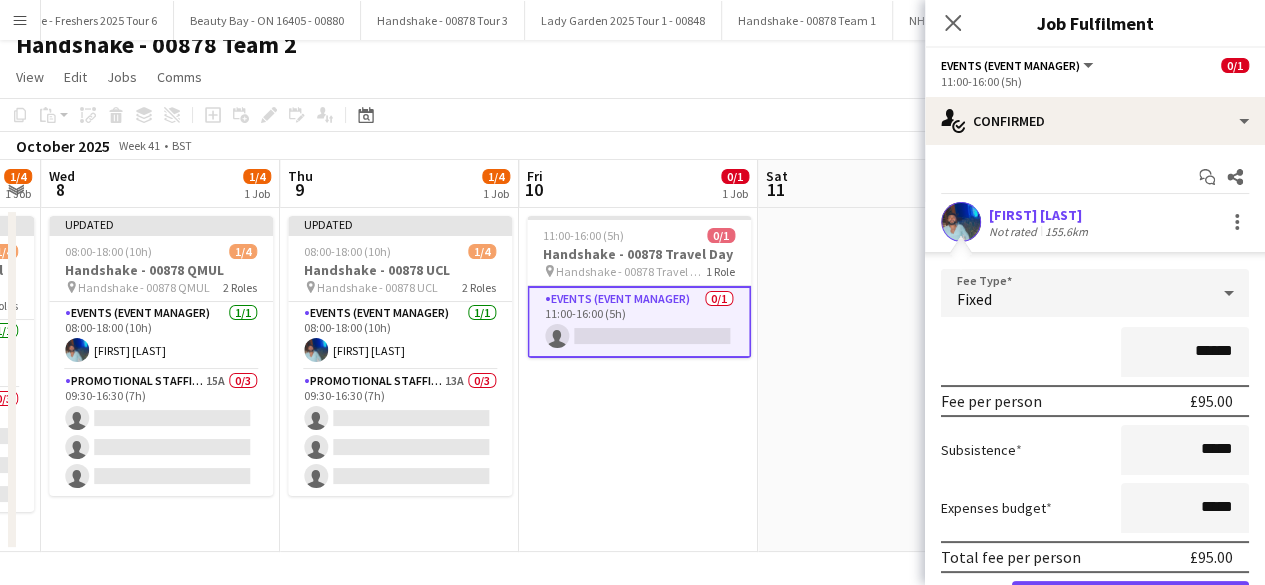 scroll, scrollTop: 110, scrollLeft: 0, axis: vertical 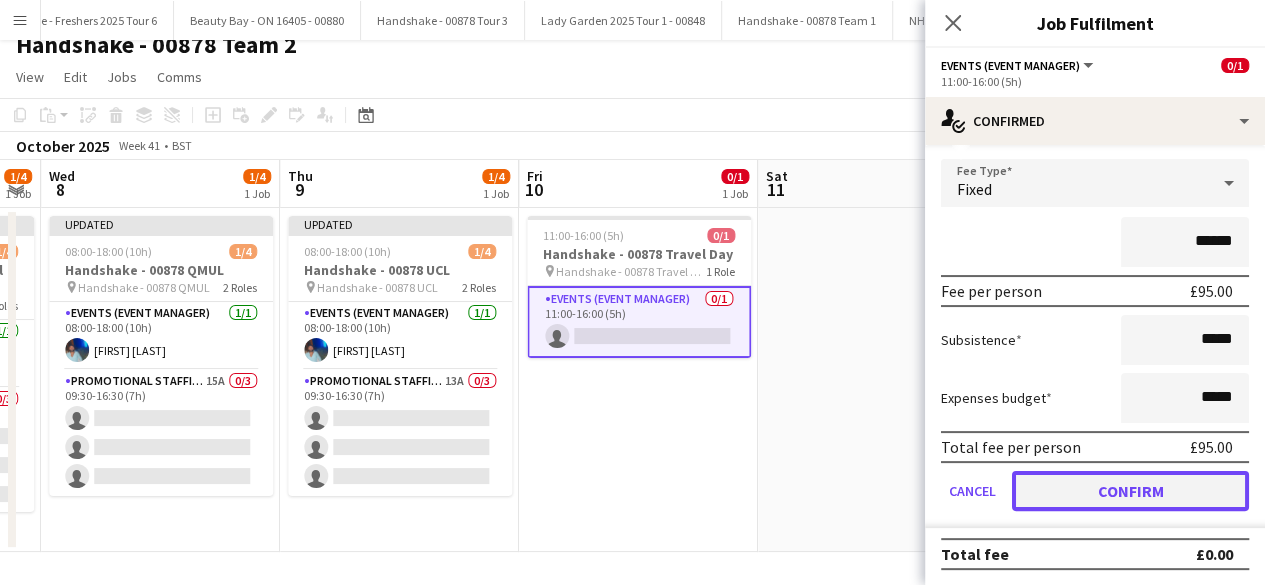 click on "Confirm" at bounding box center [1130, 491] 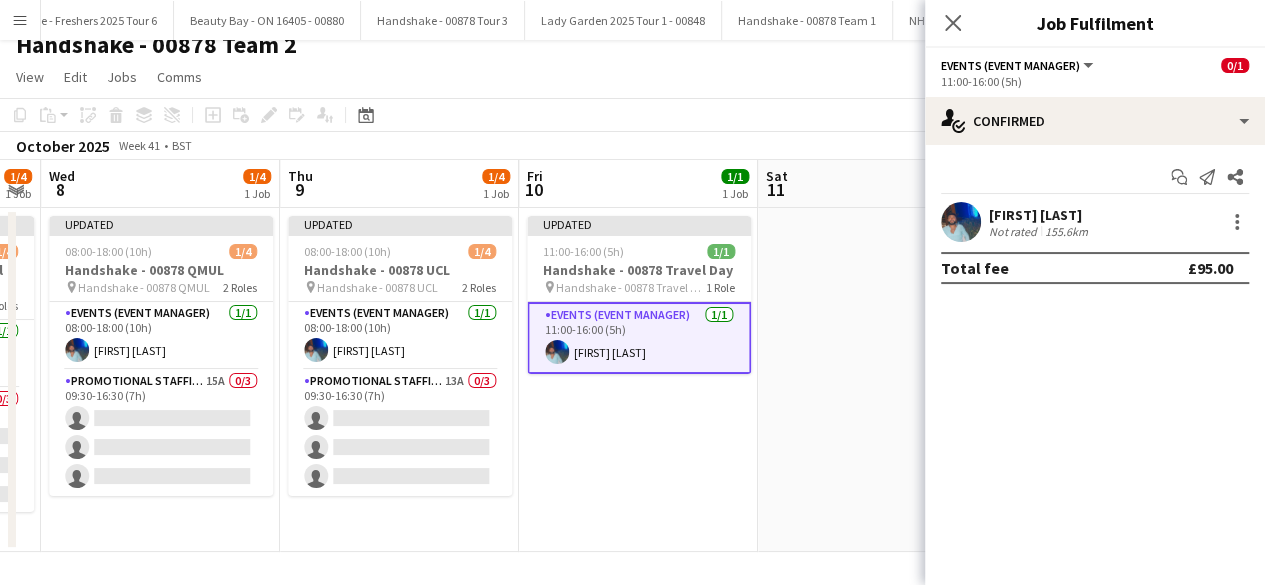 scroll, scrollTop: 0, scrollLeft: 0, axis: both 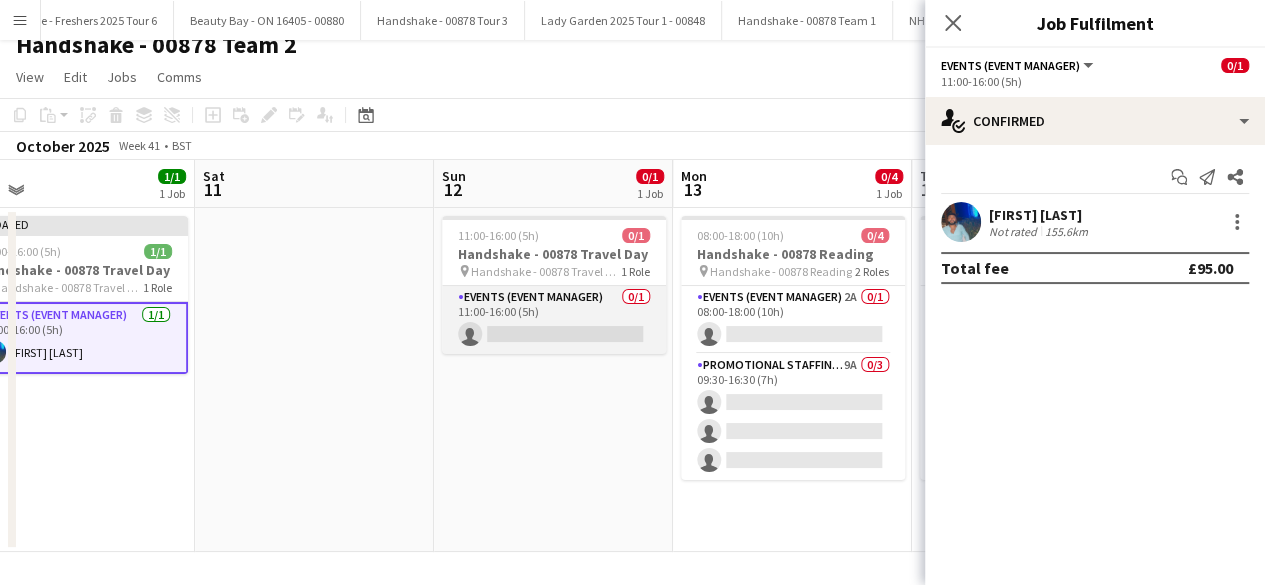 click on "Events (Event Manager)   0/1   11:00-16:00 (5h)
single-neutral-actions" at bounding box center [554, 320] 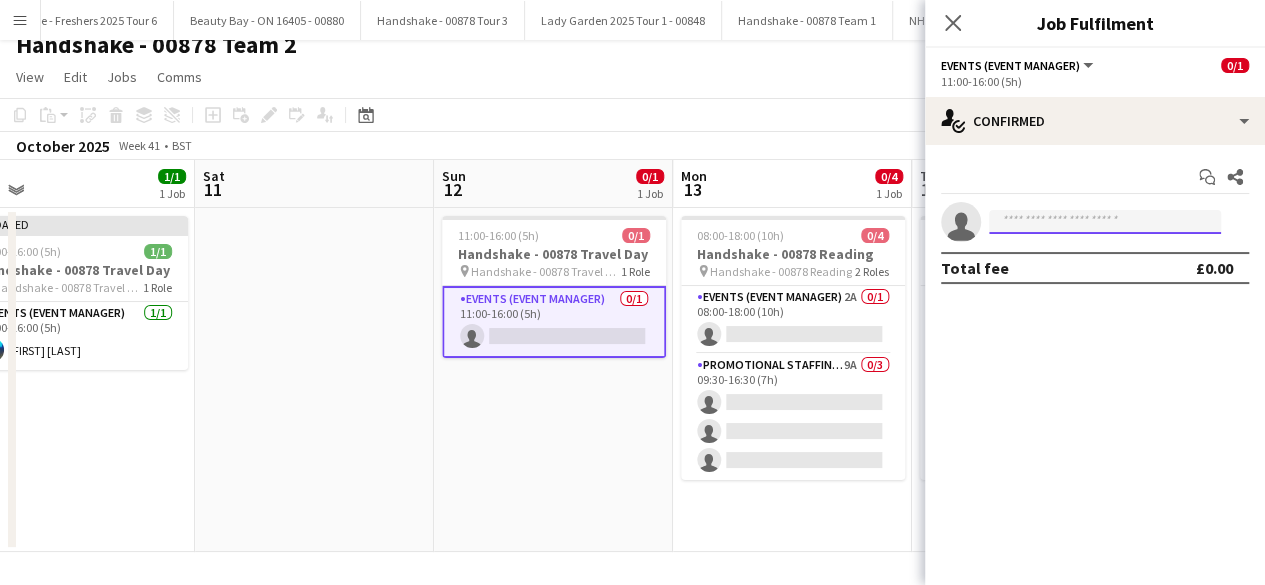 click at bounding box center [1105, 222] 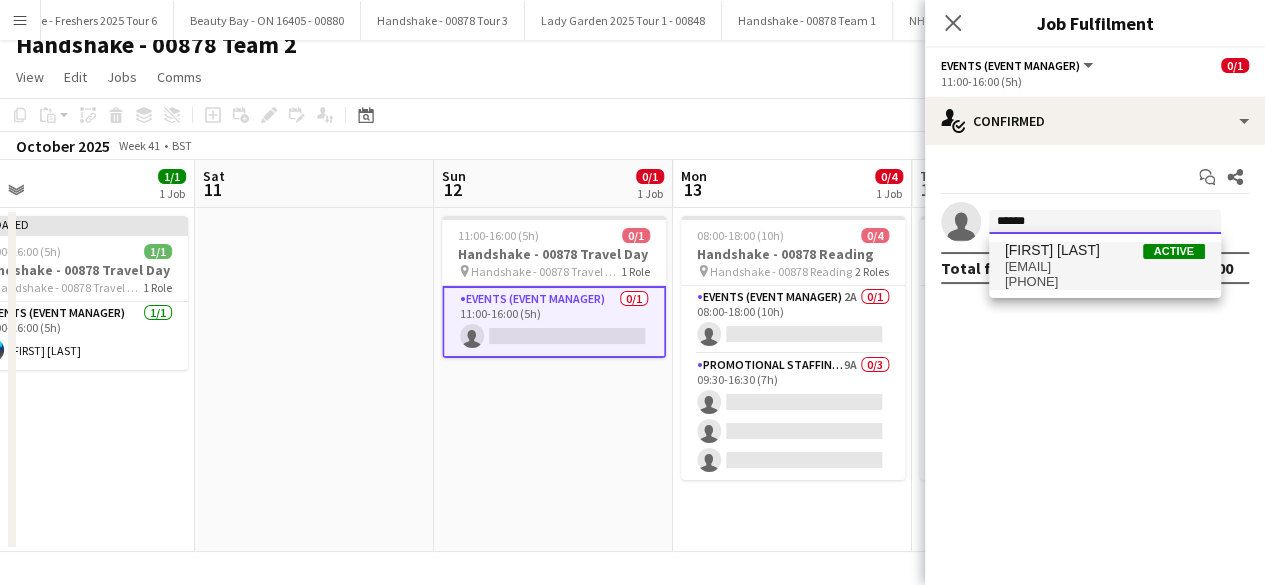 type on "******" 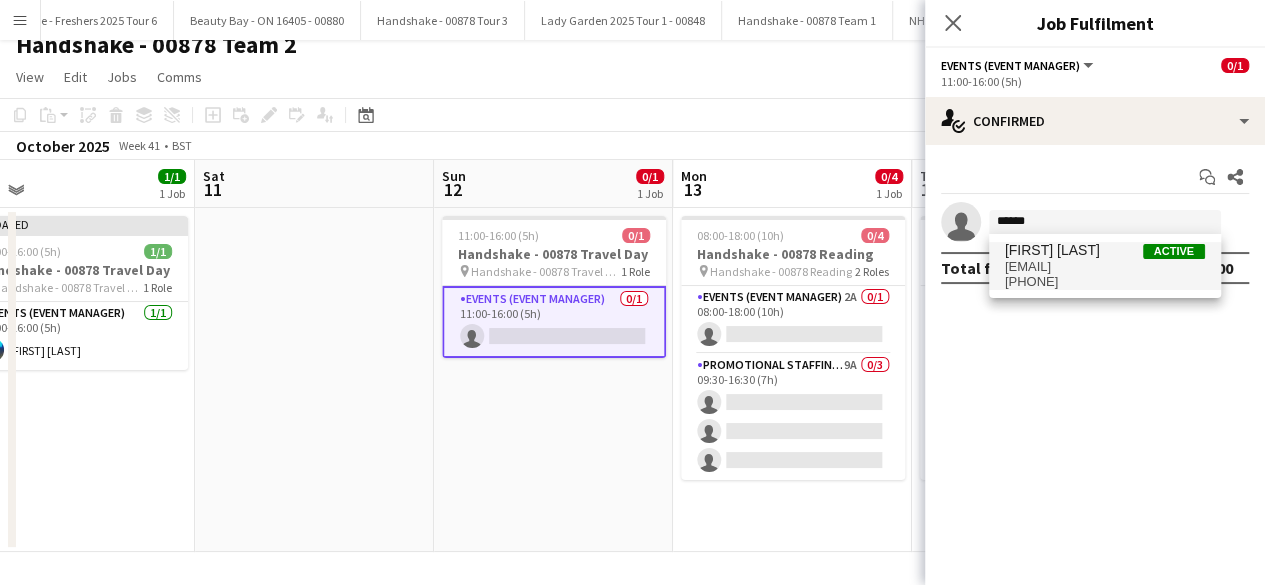 click on "Roland Lamaa" at bounding box center (1052, 250) 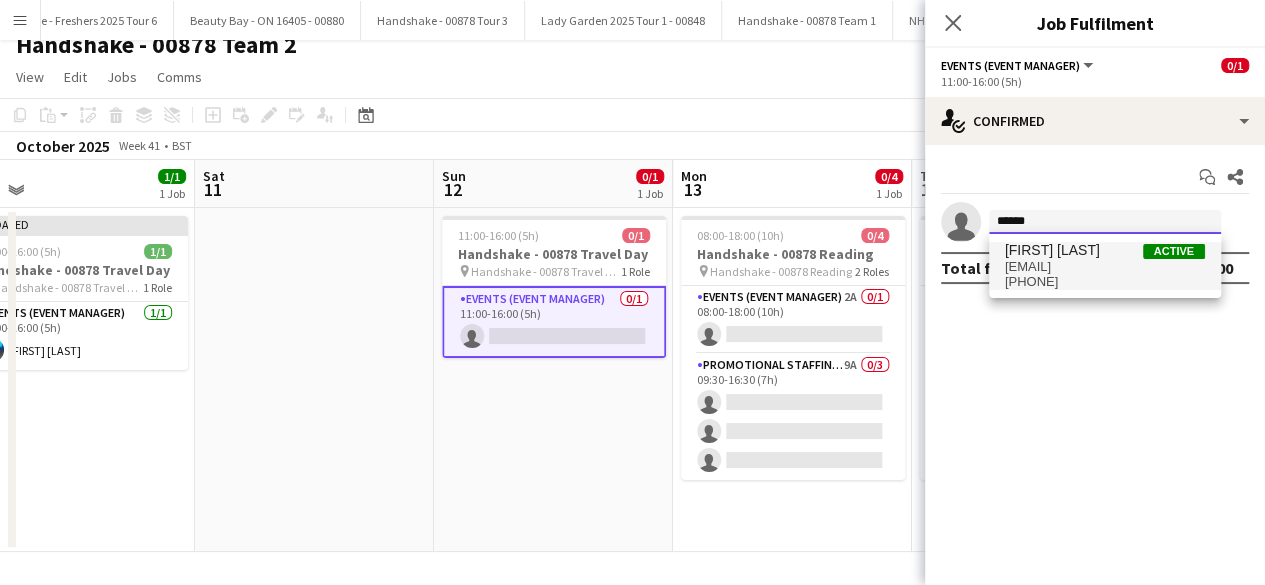 type 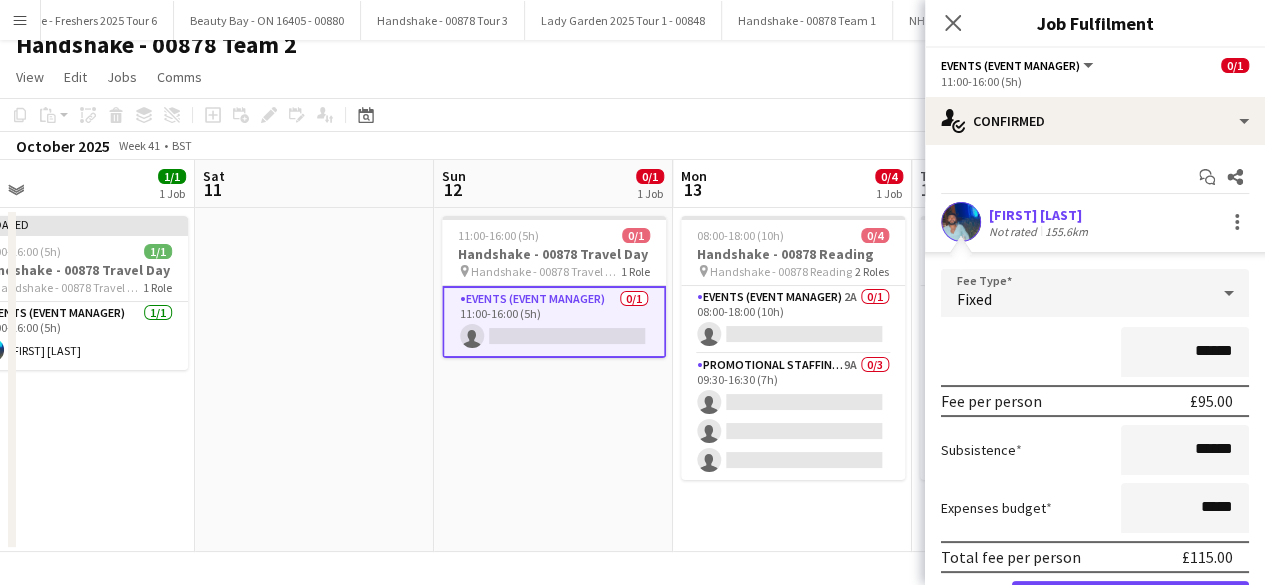 scroll, scrollTop: 110, scrollLeft: 0, axis: vertical 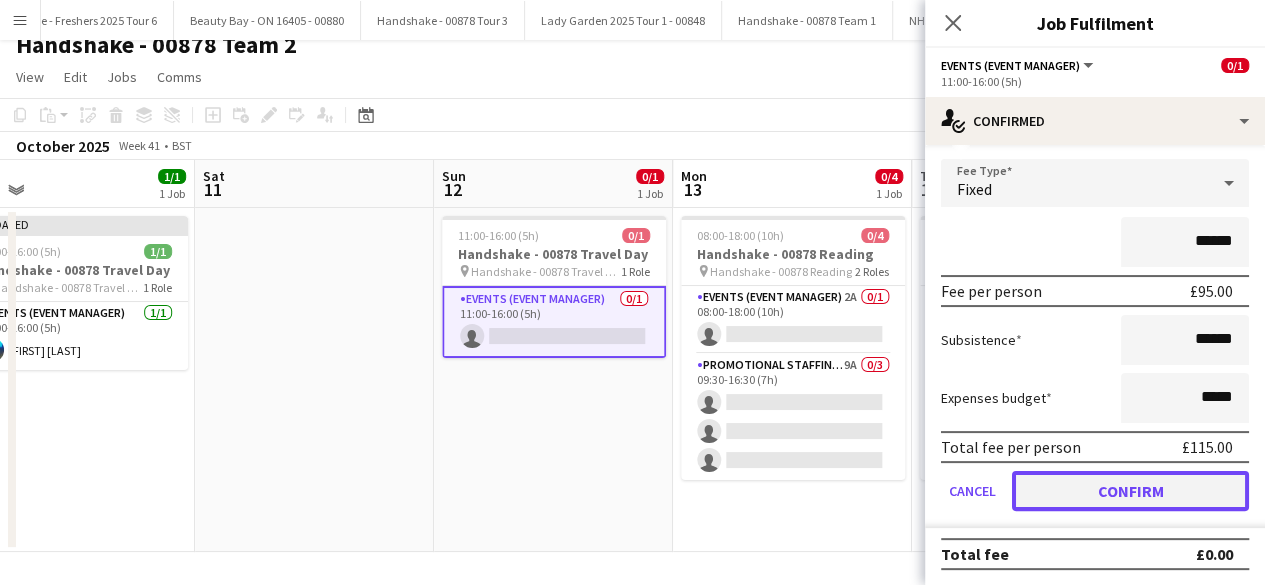 click on "Confirm" at bounding box center (1130, 491) 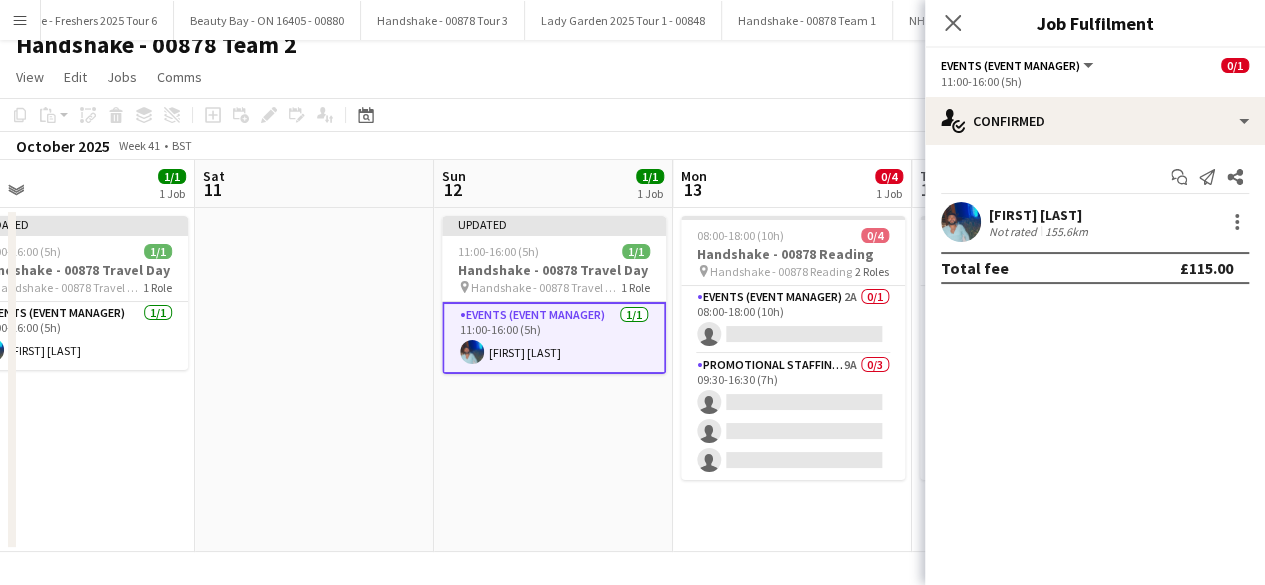 scroll, scrollTop: 0, scrollLeft: 0, axis: both 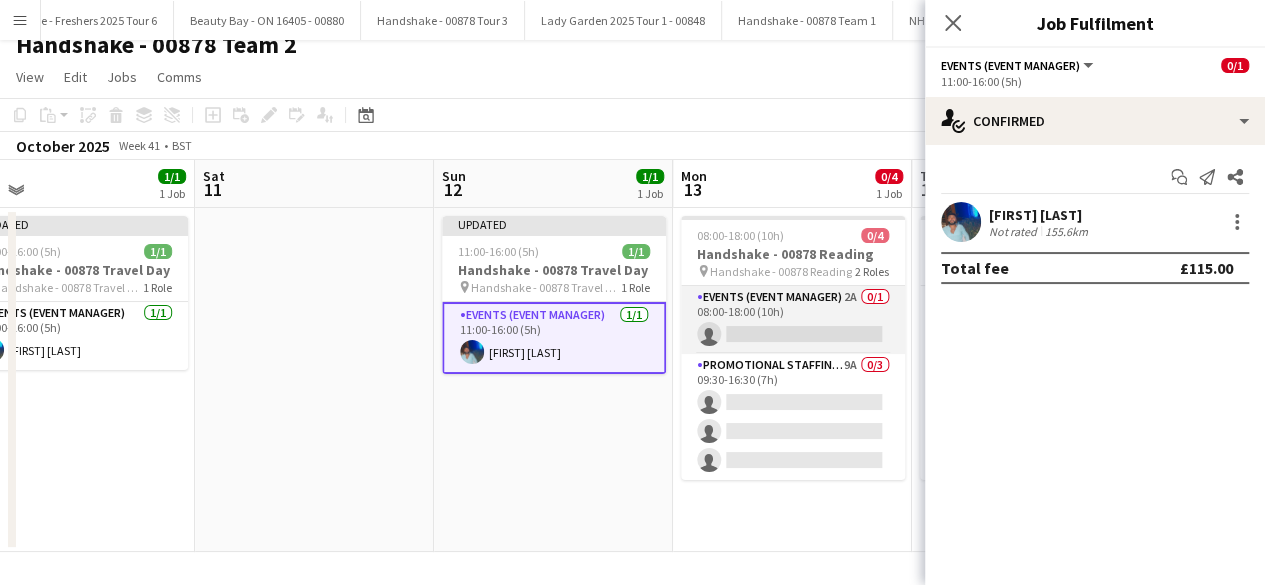 click on "Events (Event Manager)   2A   0/1   08:00-18:00 (10h)
single-neutral-actions" at bounding box center [793, 320] 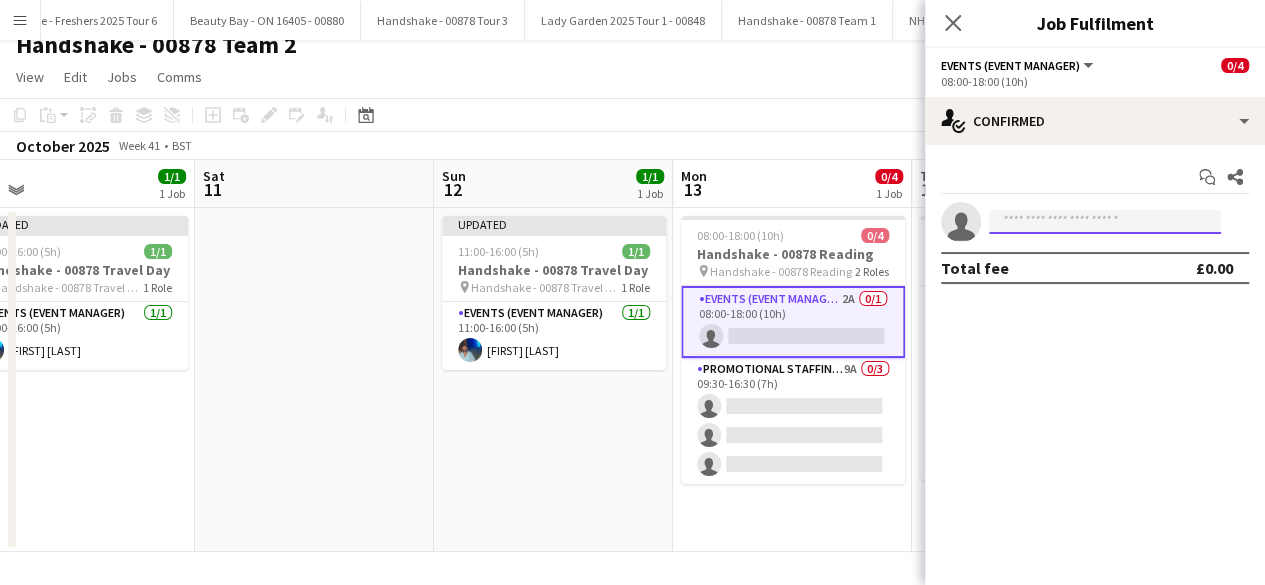 click at bounding box center (1105, 222) 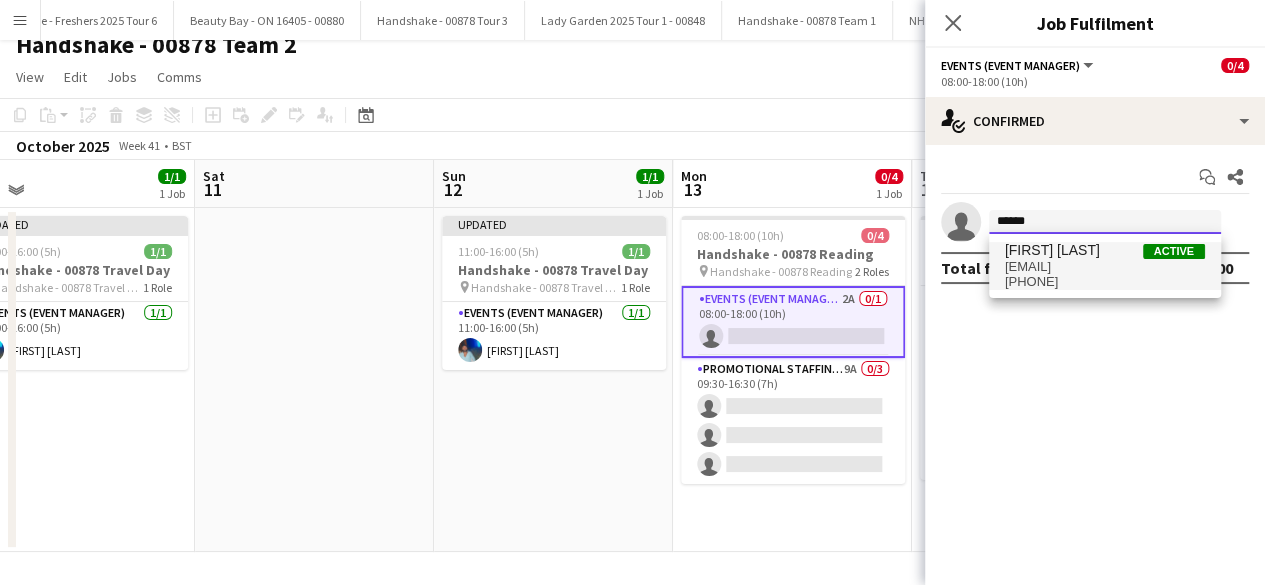 type on "******" 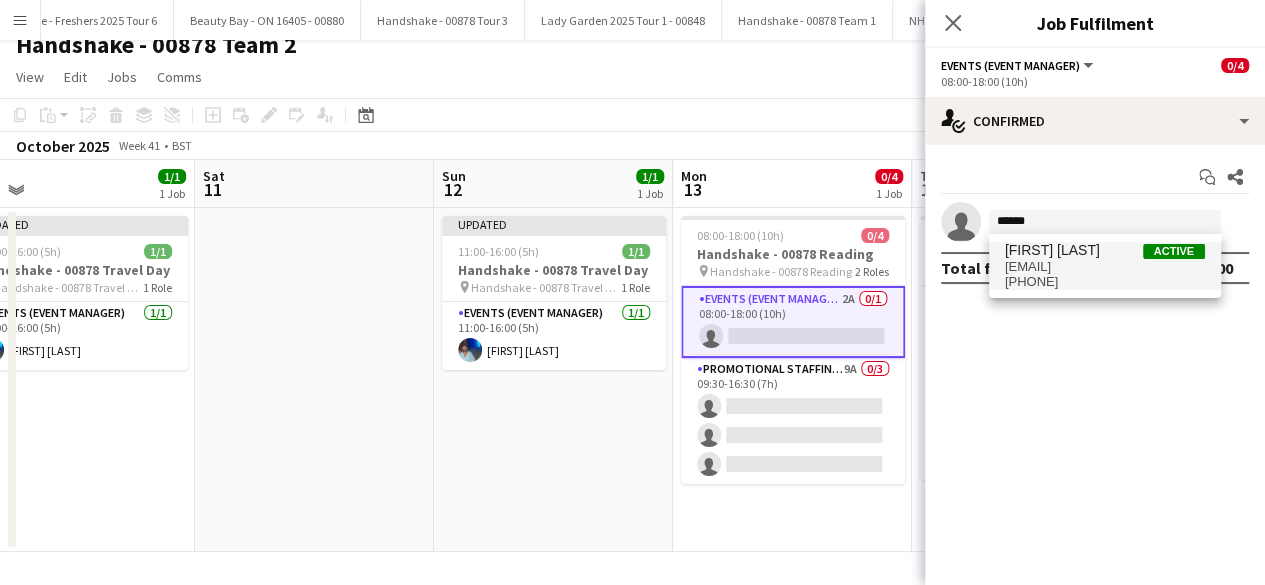 click on "rolandlamaa@live.co.uk" at bounding box center [1105, 267] 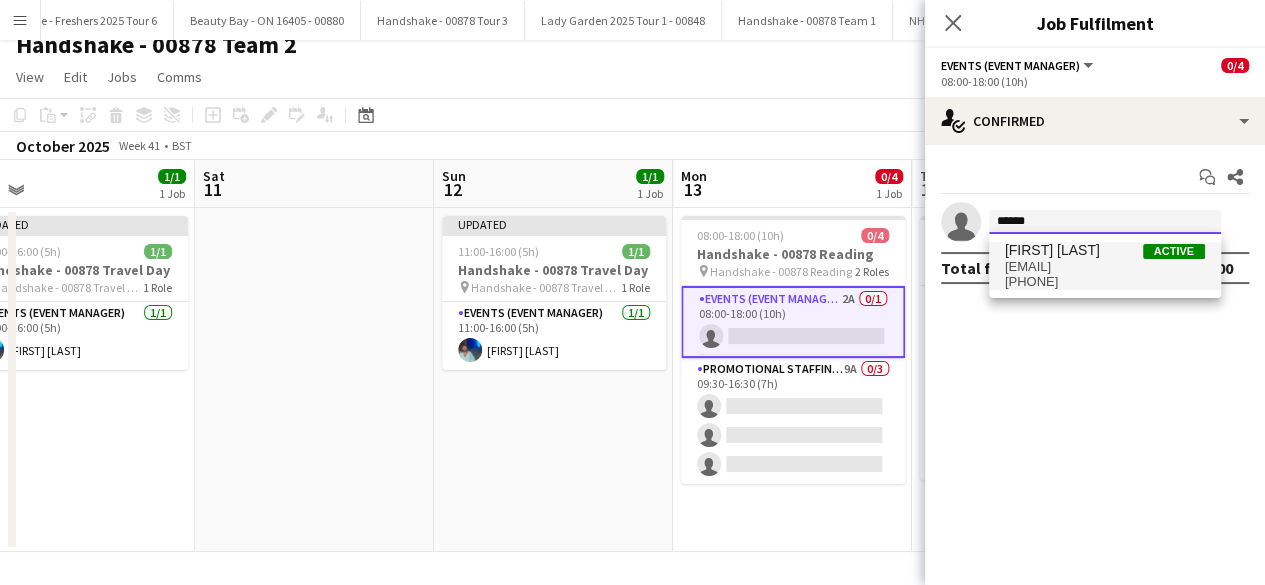 type 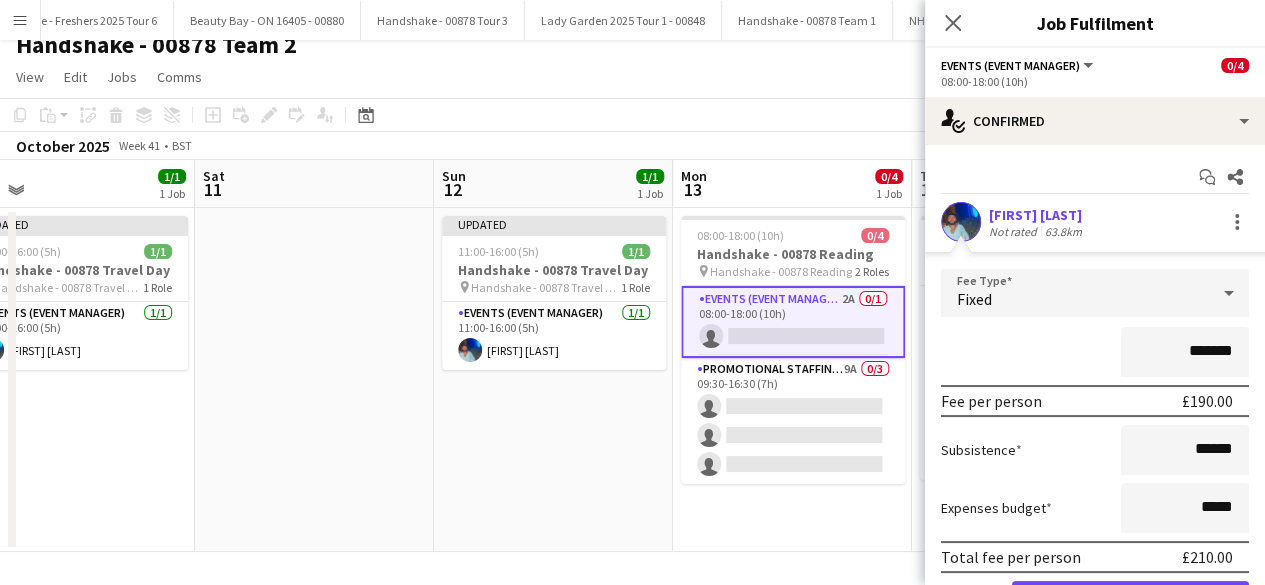 scroll, scrollTop: 110, scrollLeft: 0, axis: vertical 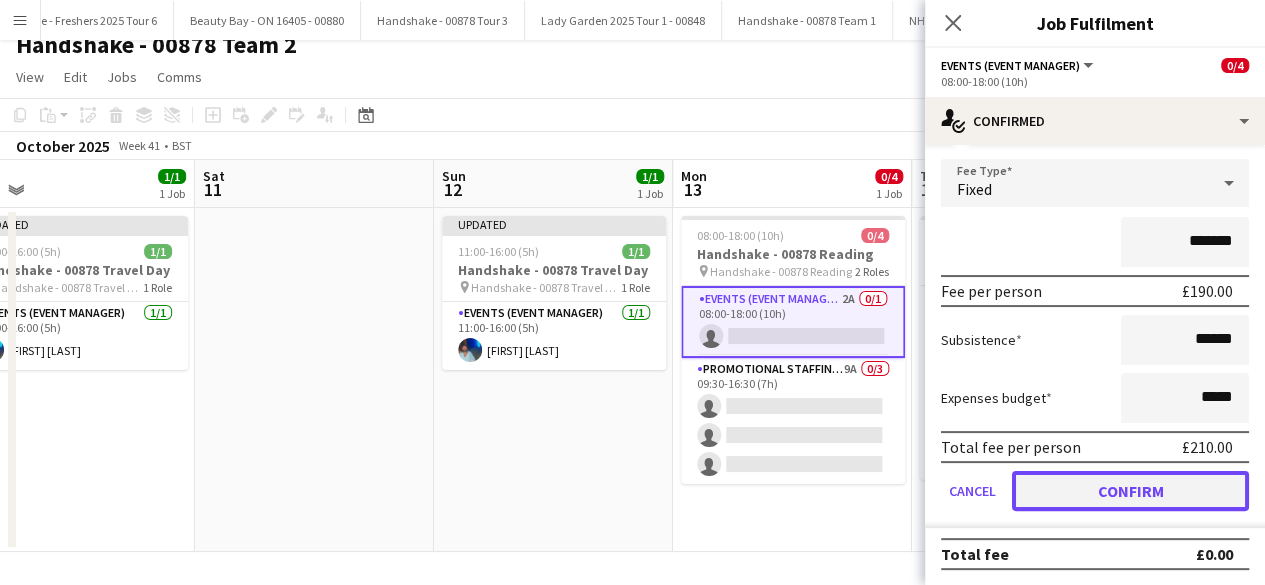 click on "Confirm" at bounding box center [1130, 491] 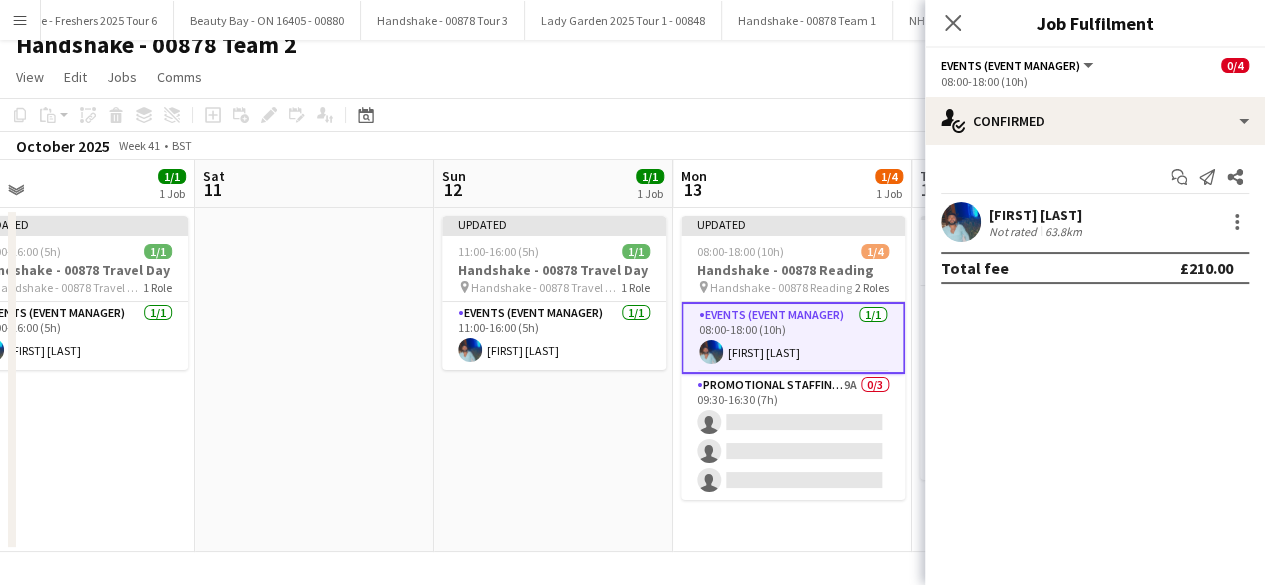 scroll, scrollTop: 0, scrollLeft: 0, axis: both 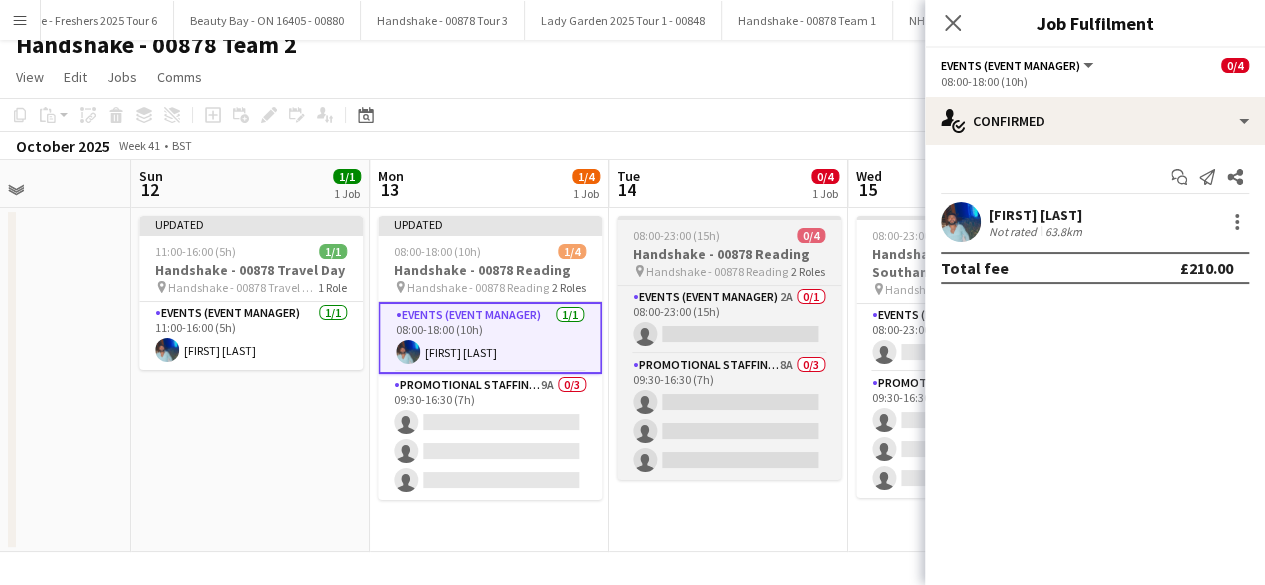 click on "Handshake - 00878 Reading" at bounding box center [717, 271] 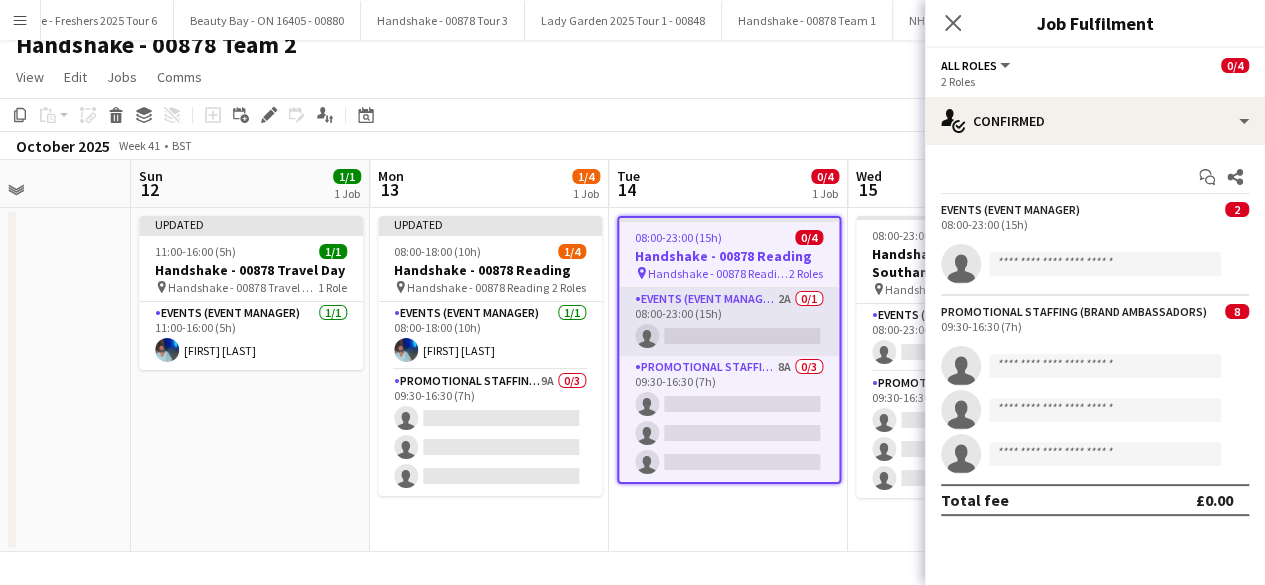 click on "Events (Event Manager)   2A   0/1   08:00-23:00 (15h)
single-neutral-actions" at bounding box center (729, 322) 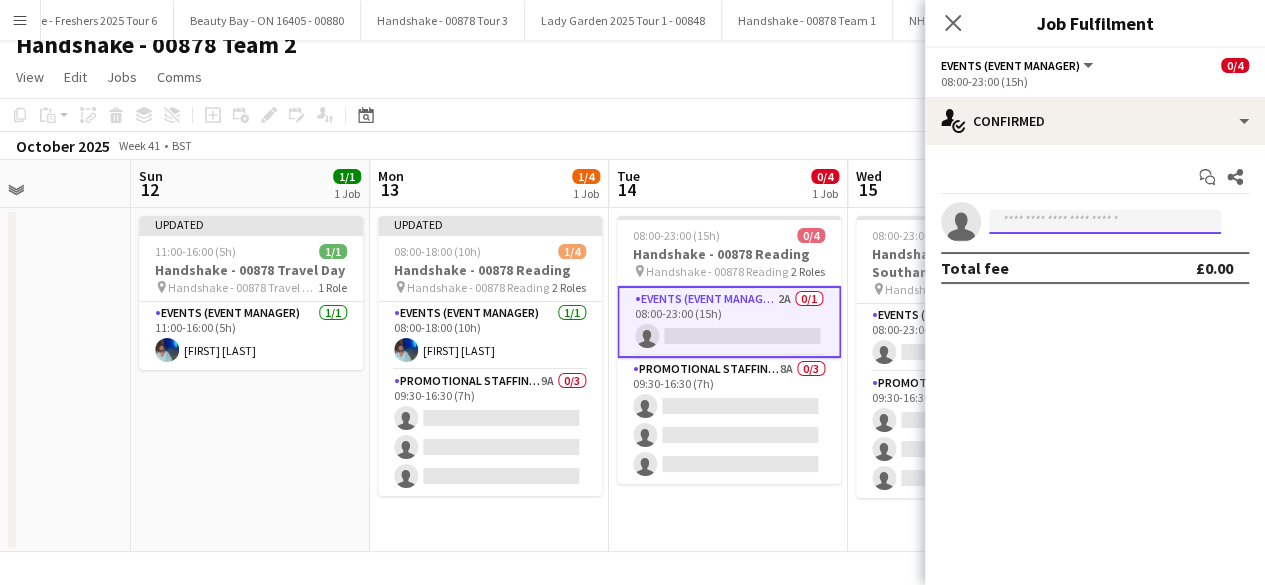 click at bounding box center (1105, 222) 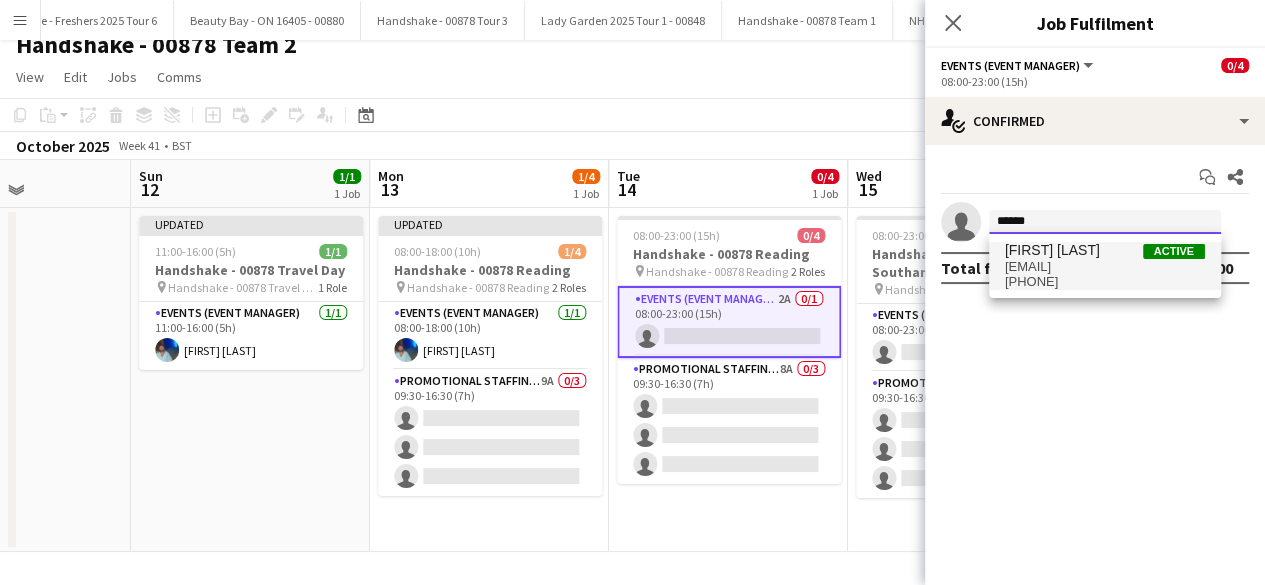 type on "******" 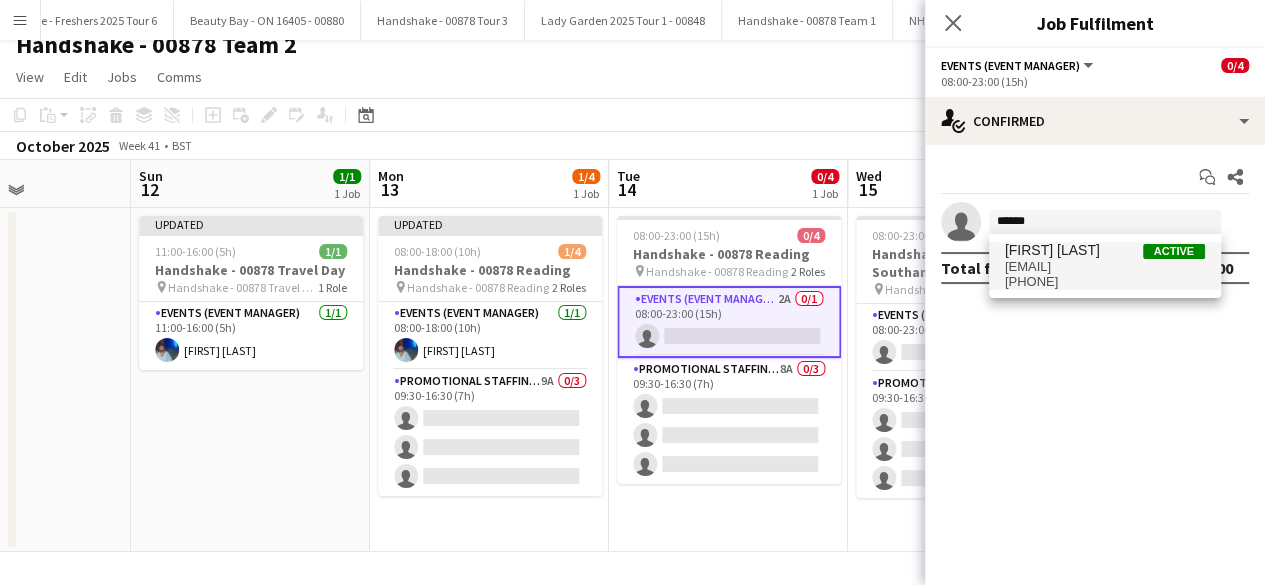click on "rolandlamaa@live.co.uk" at bounding box center [1105, 267] 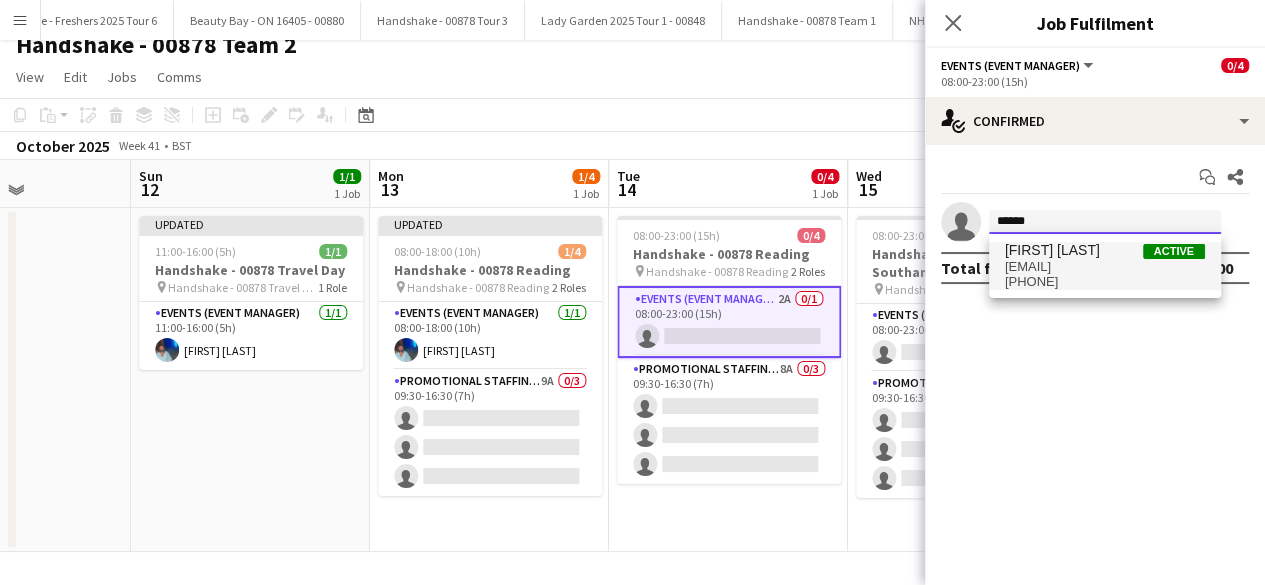 type 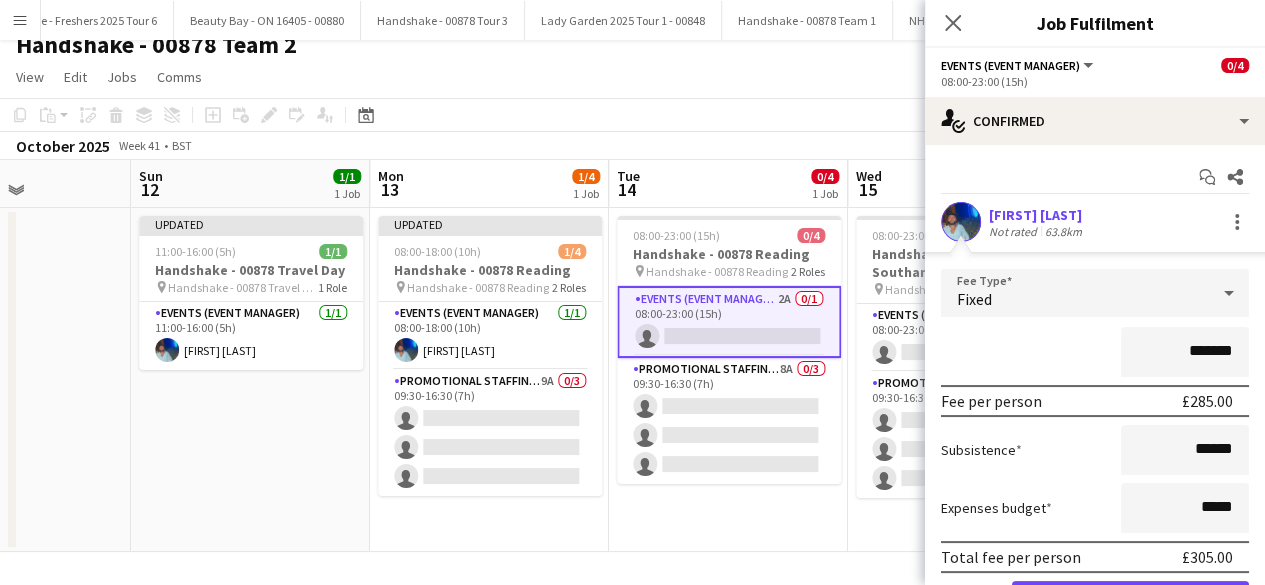 scroll, scrollTop: 110, scrollLeft: 0, axis: vertical 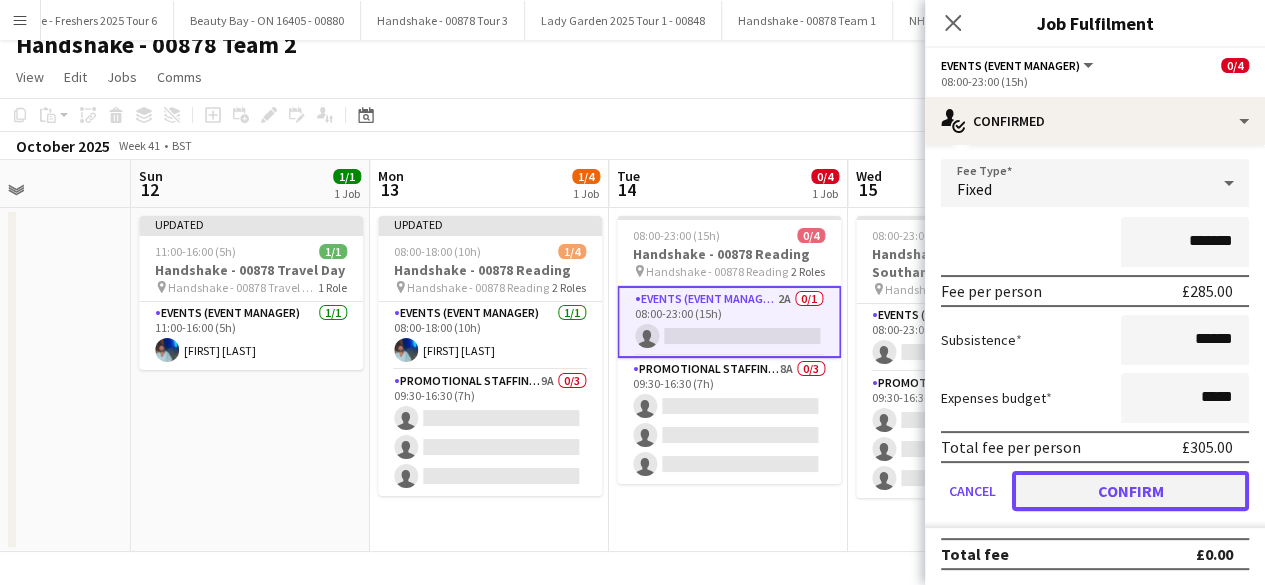 click on "Confirm" at bounding box center [1130, 491] 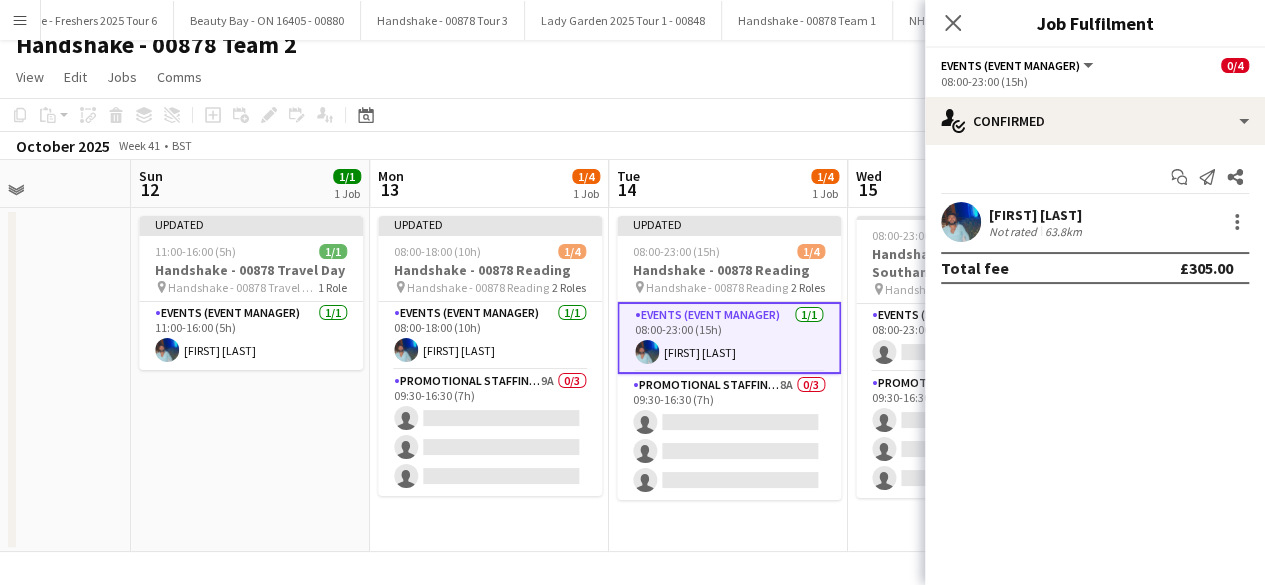 scroll, scrollTop: 0, scrollLeft: 0, axis: both 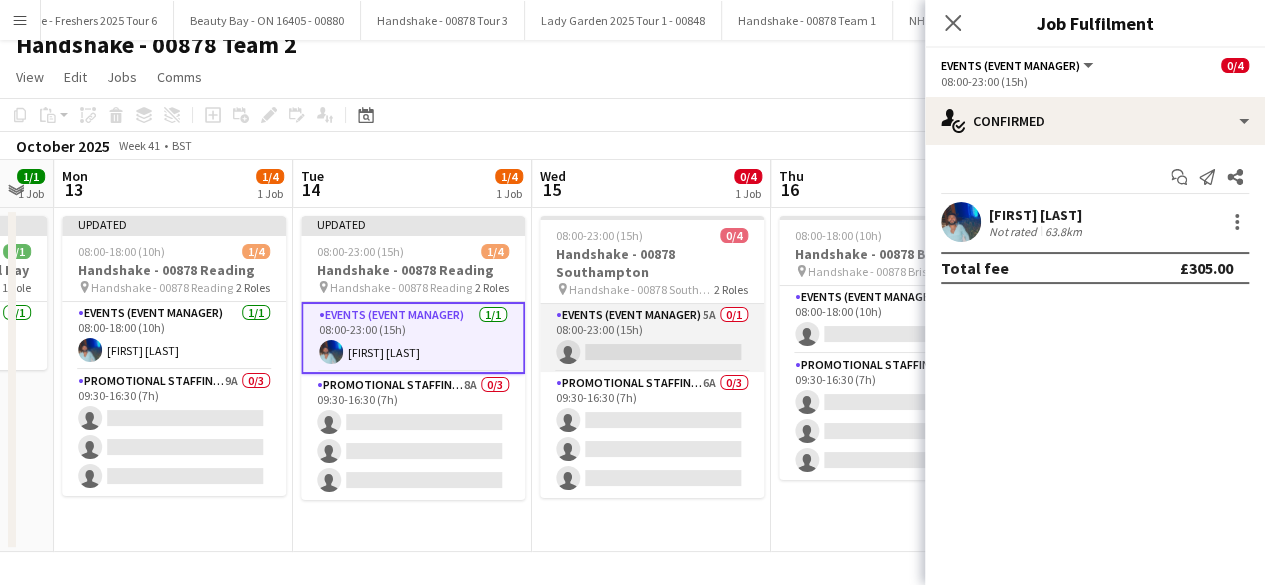 click on "Events (Event Manager)   5A   0/1   08:00-23:00 (15h)
single-neutral-actions" at bounding box center [652, 338] 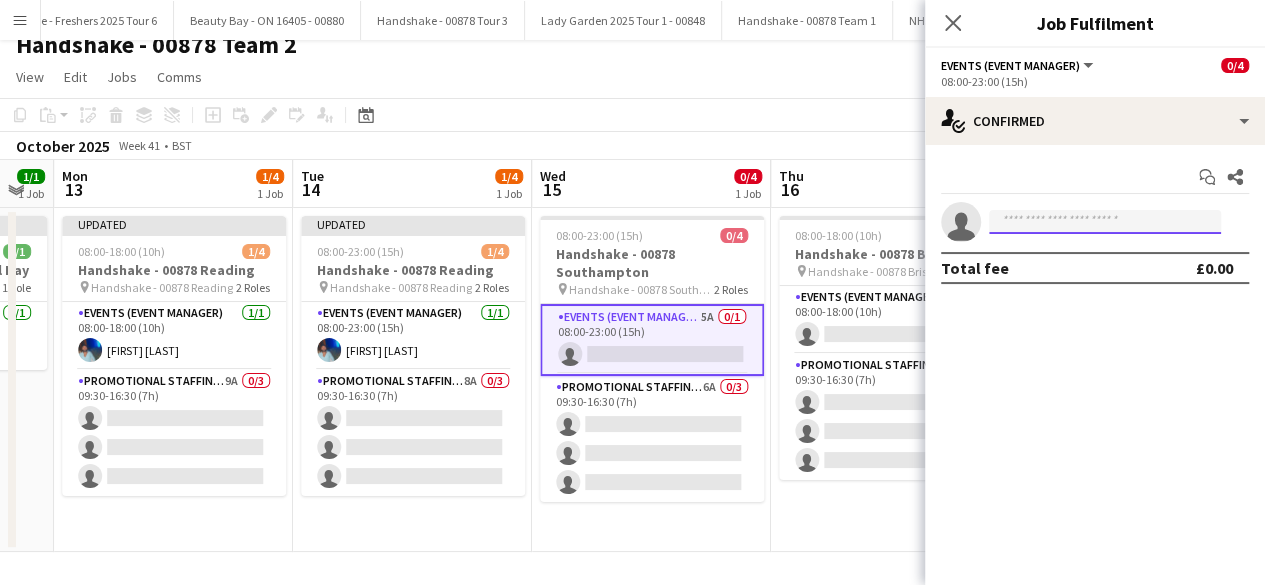 click at bounding box center [1105, 222] 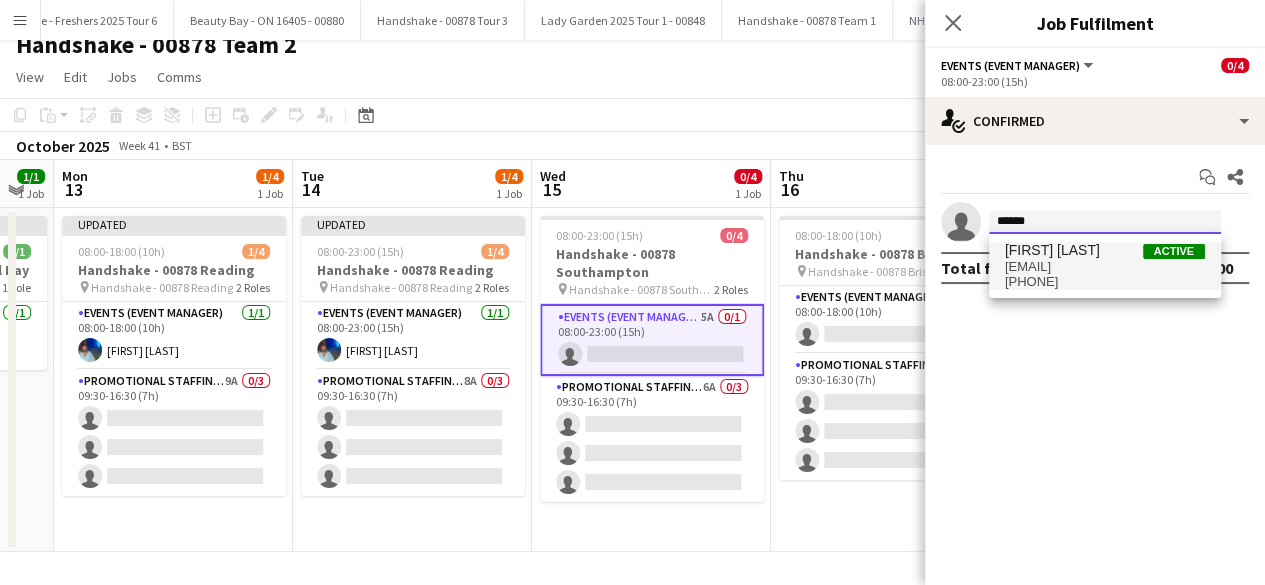 type on "******" 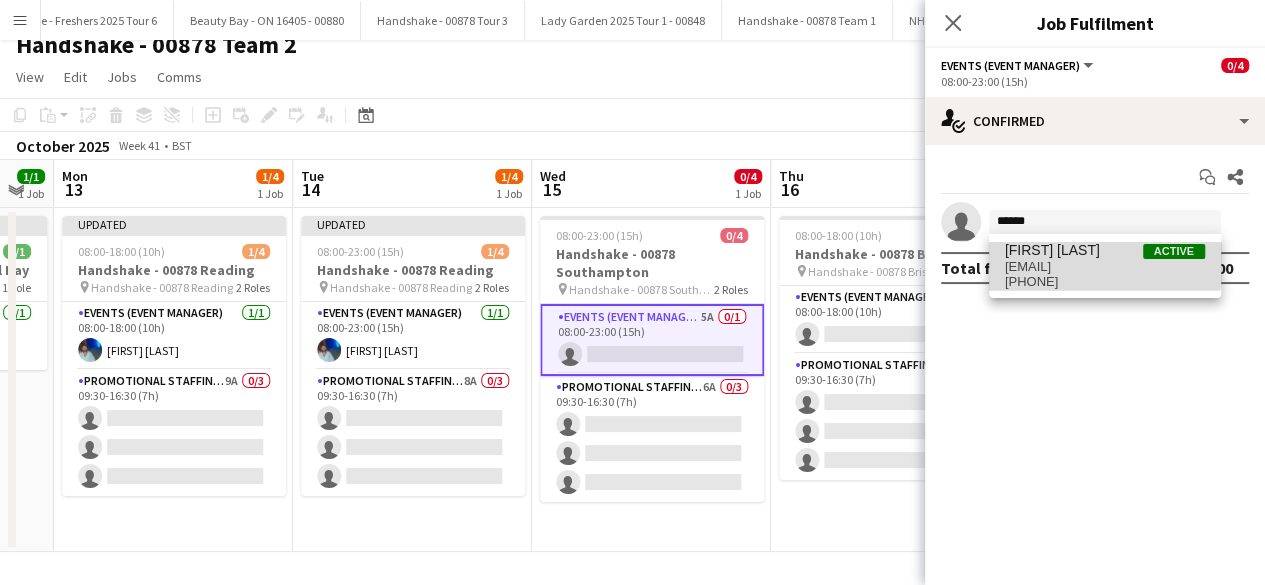 click on "rolandlamaa@live.co.uk" at bounding box center (1105, 267) 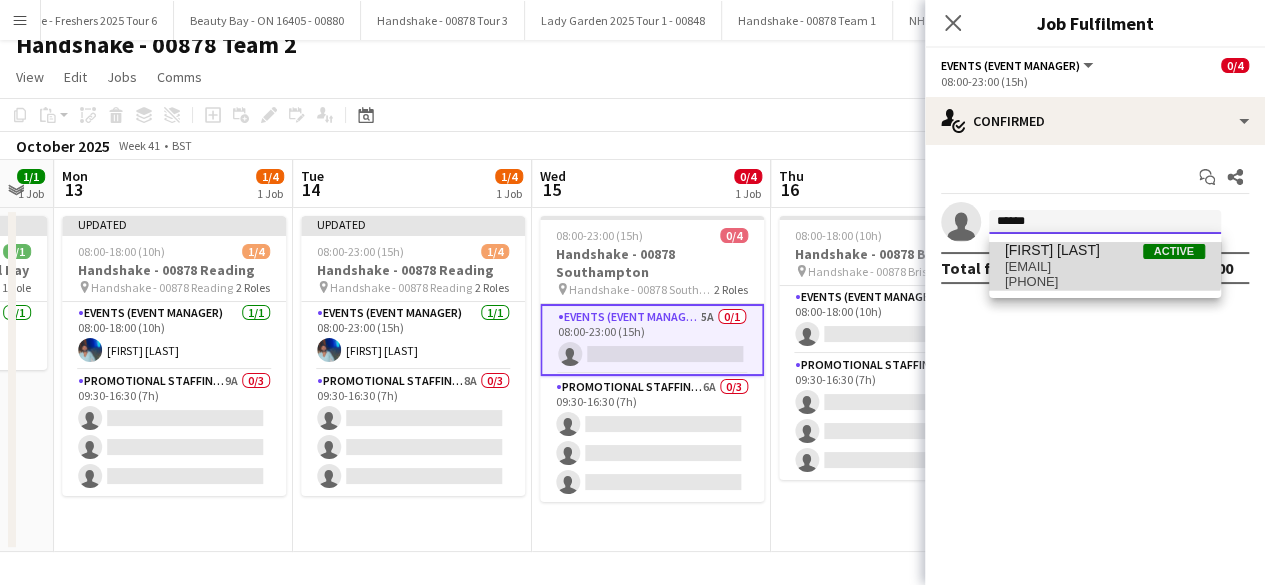 type 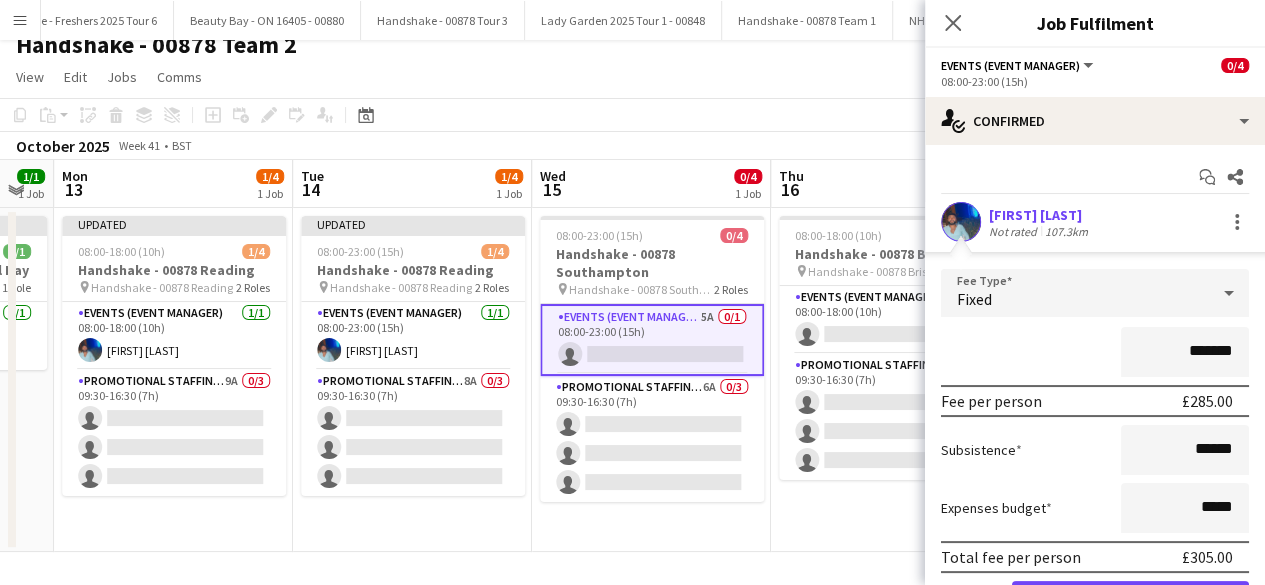 scroll, scrollTop: 110, scrollLeft: 0, axis: vertical 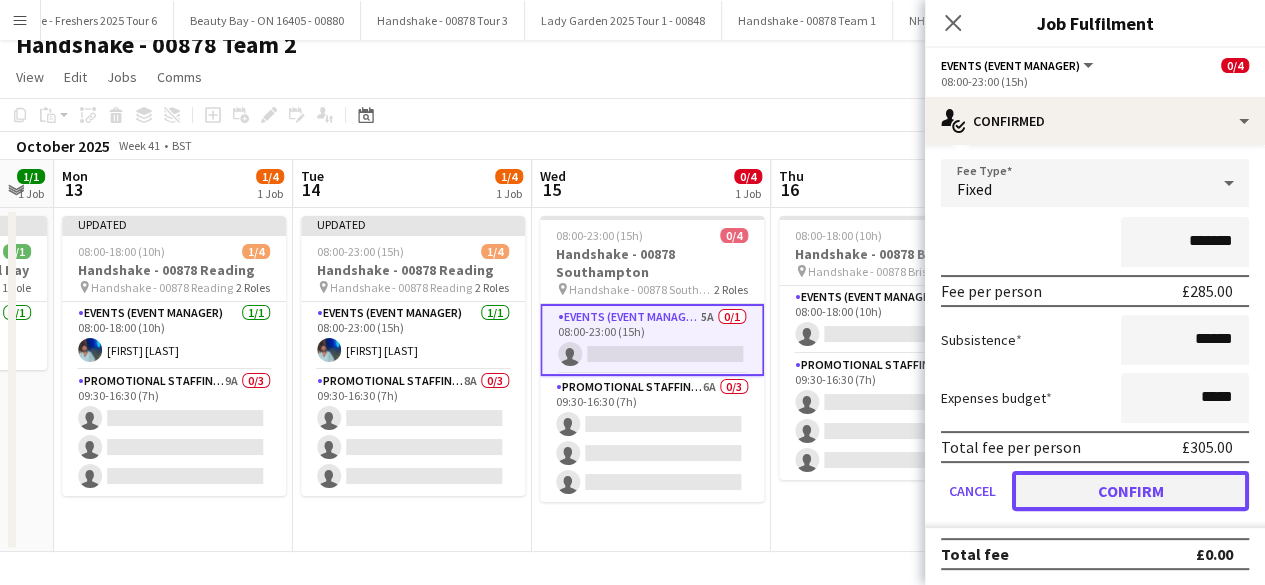 click on "Confirm" at bounding box center (1130, 491) 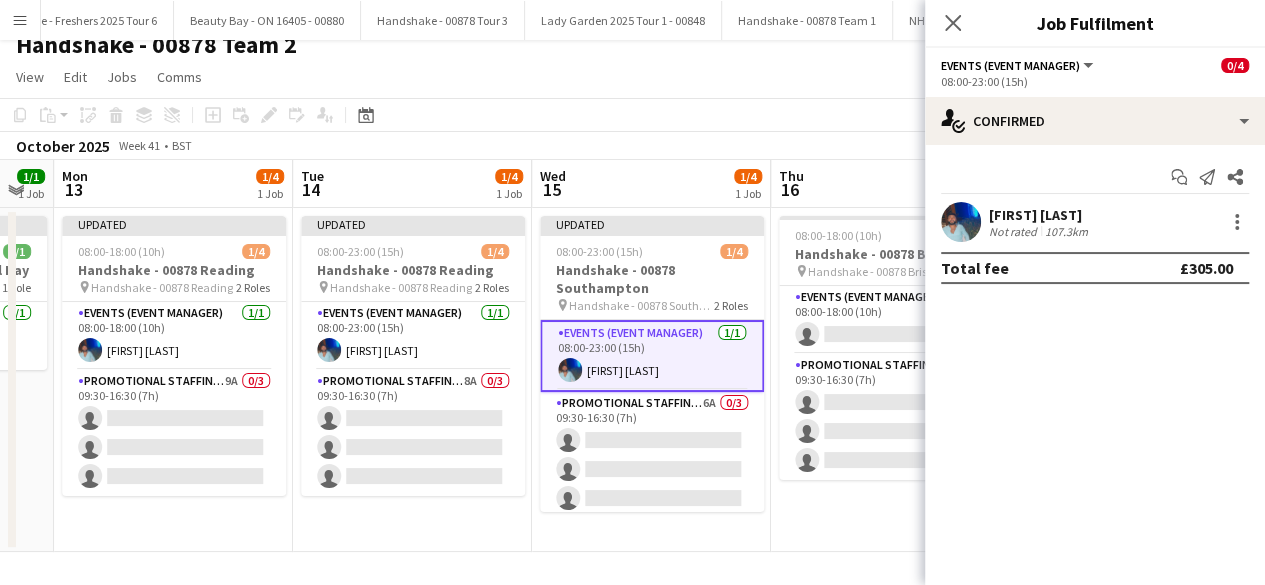 scroll, scrollTop: 0, scrollLeft: 0, axis: both 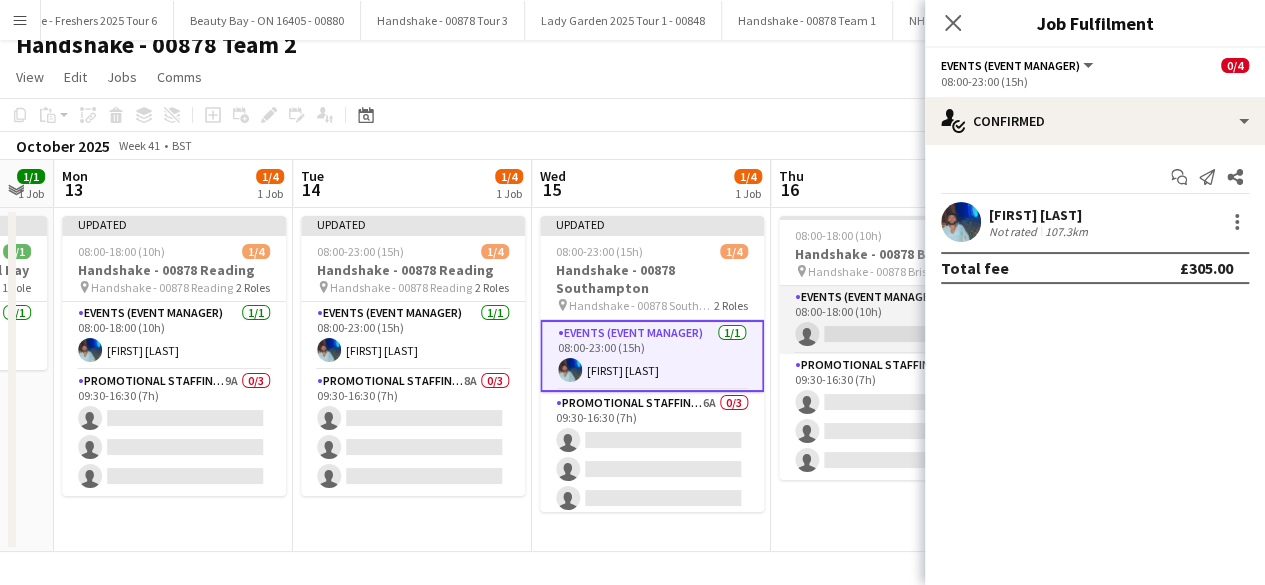 click on "Events (Event Manager)   3A   0/1   08:00-18:00 (10h)
single-neutral-actions" at bounding box center [891, 320] 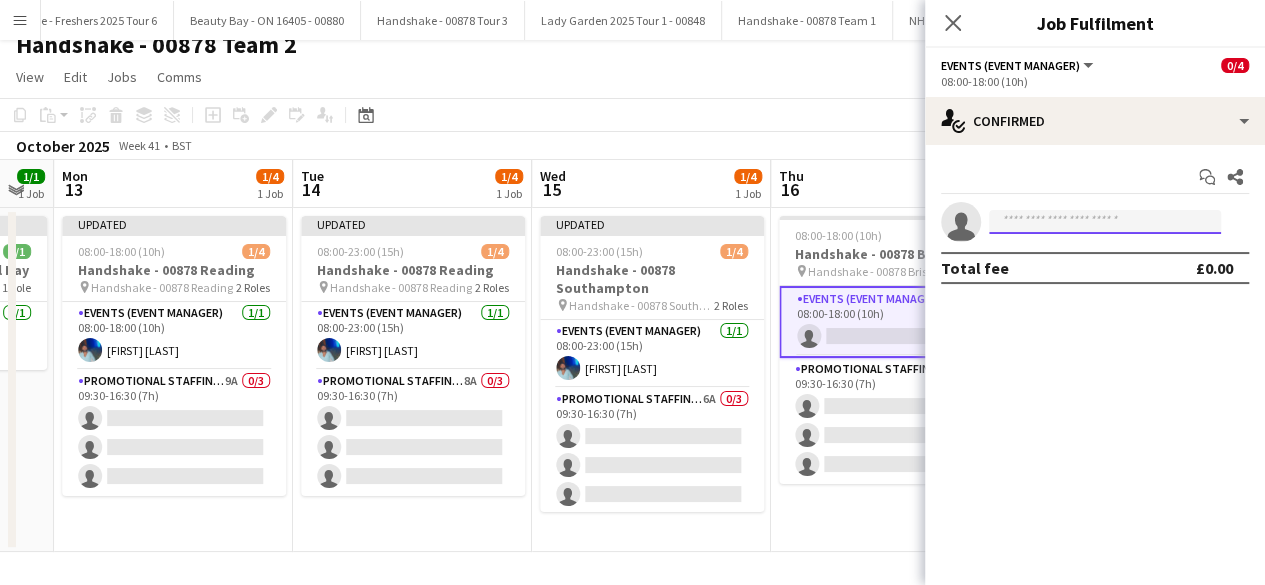 click at bounding box center (1105, 222) 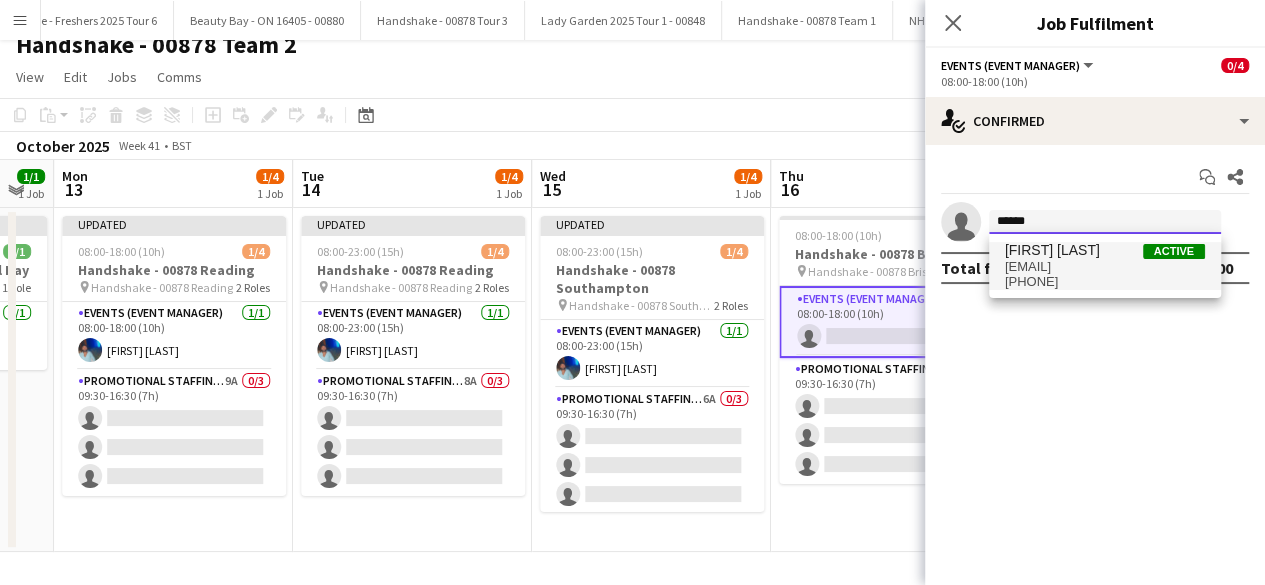 type on "******" 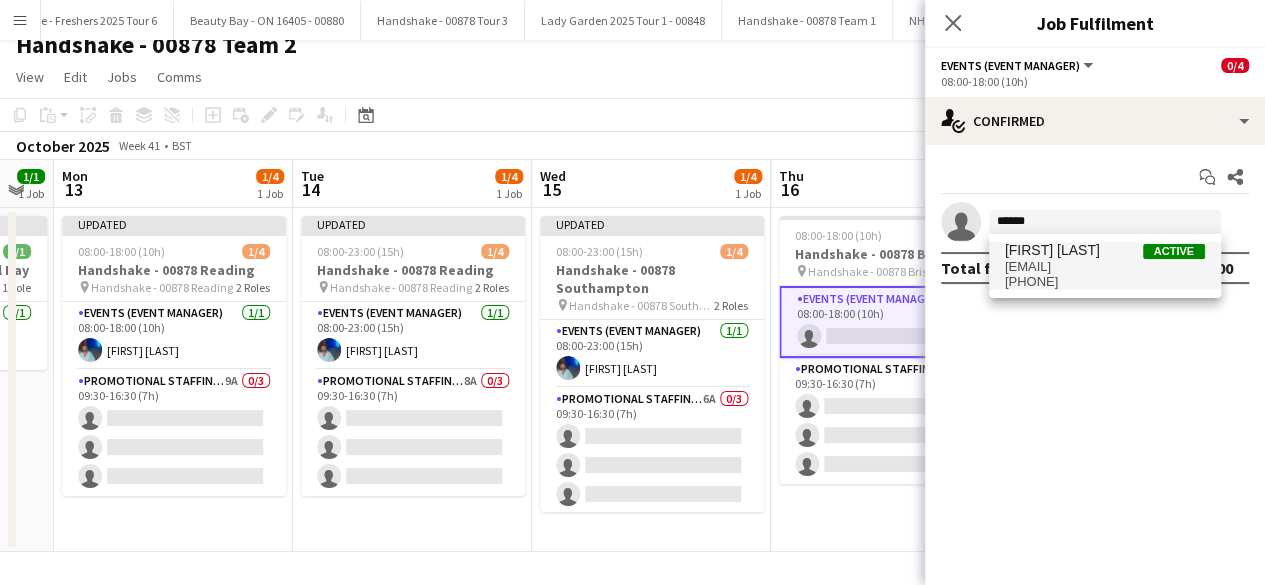 click on "rolandlamaa@live.co.uk" at bounding box center [1105, 267] 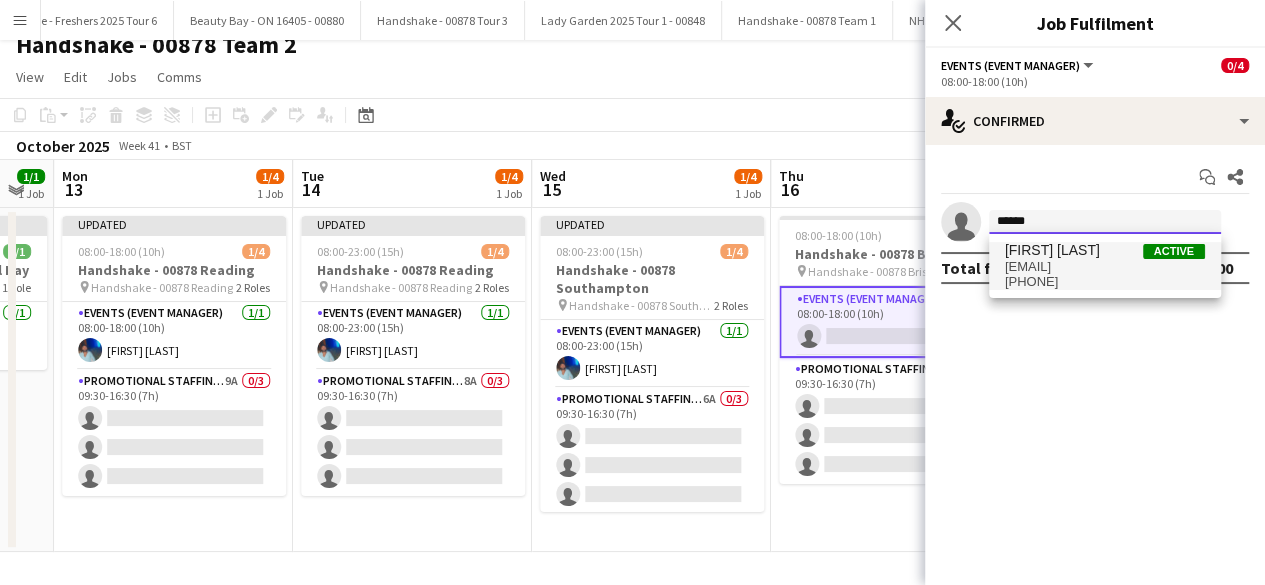 type 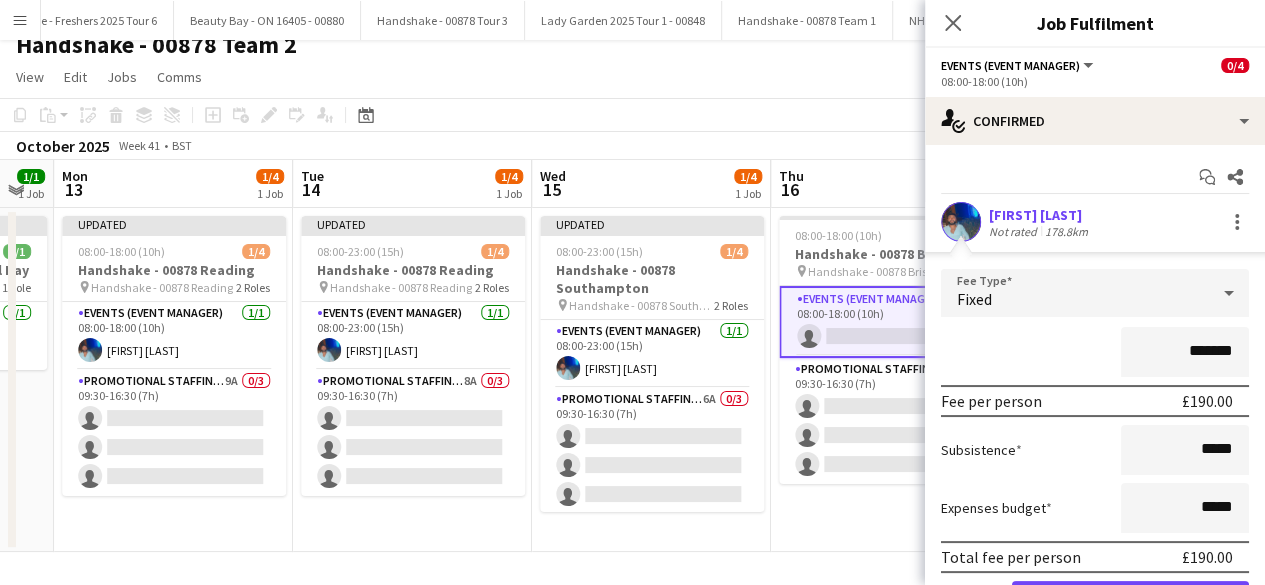 scroll, scrollTop: 110, scrollLeft: 0, axis: vertical 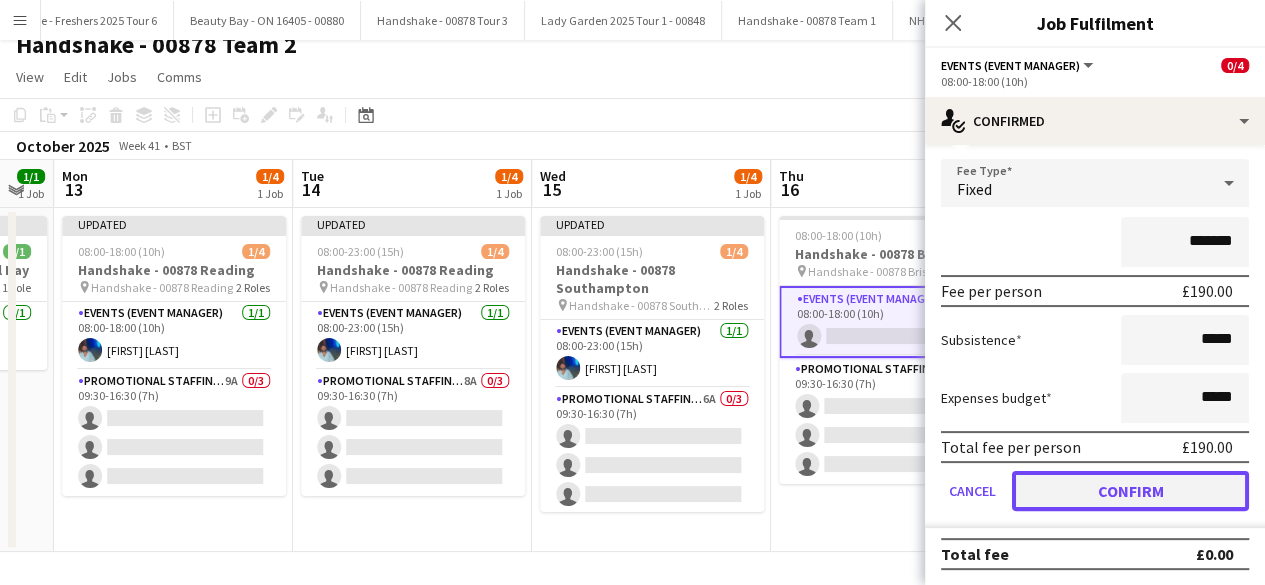 click on "Confirm" at bounding box center (1130, 491) 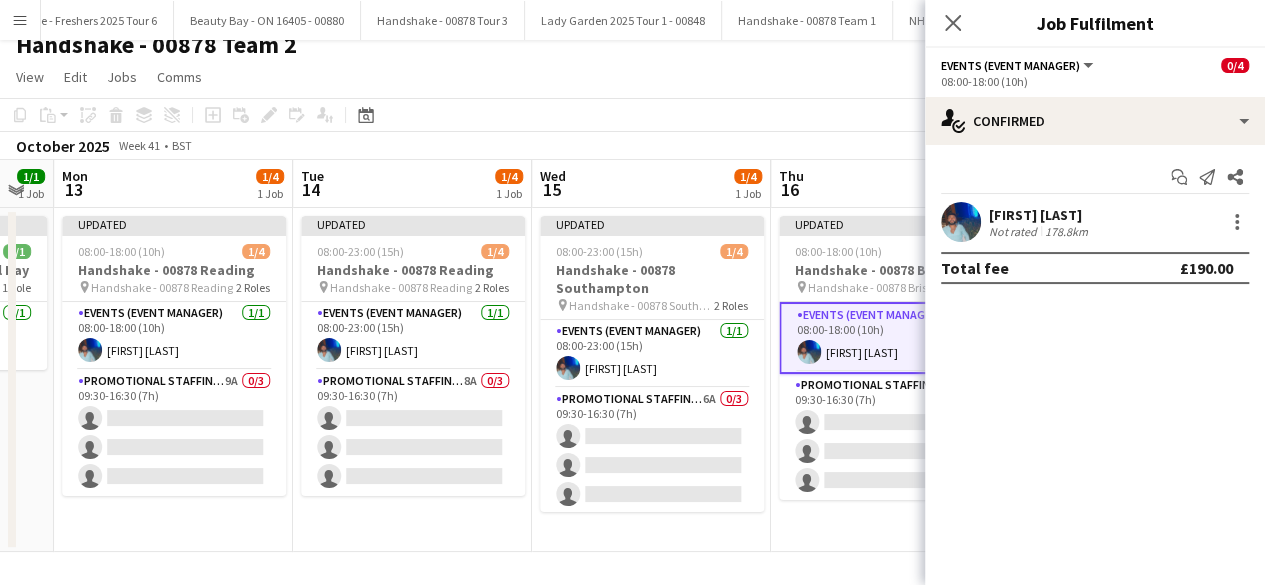 scroll, scrollTop: 0, scrollLeft: 0, axis: both 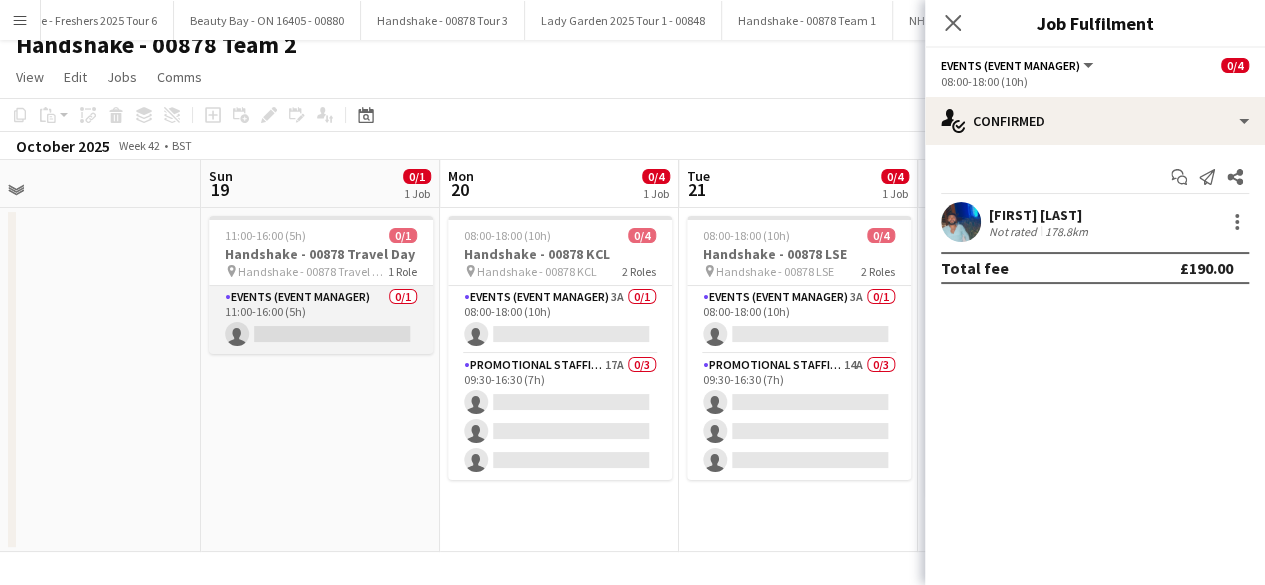 click on "Events (Event Manager)   0/1   11:00-16:00 (5h)
single-neutral-actions" at bounding box center (321, 320) 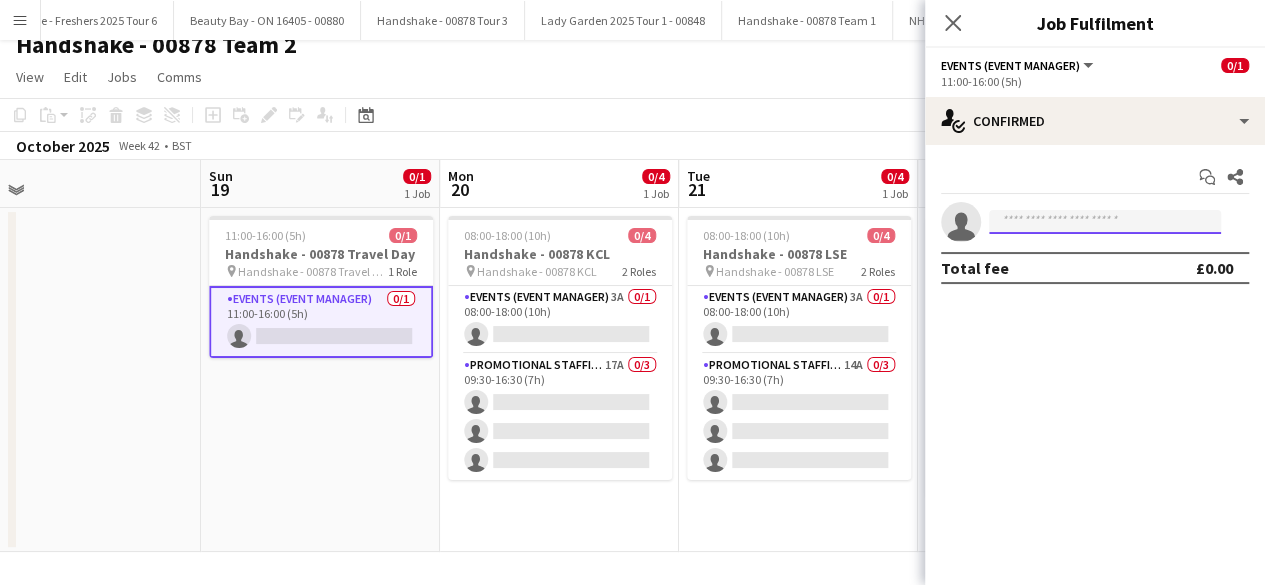 click at bounding box center (1105, 222) 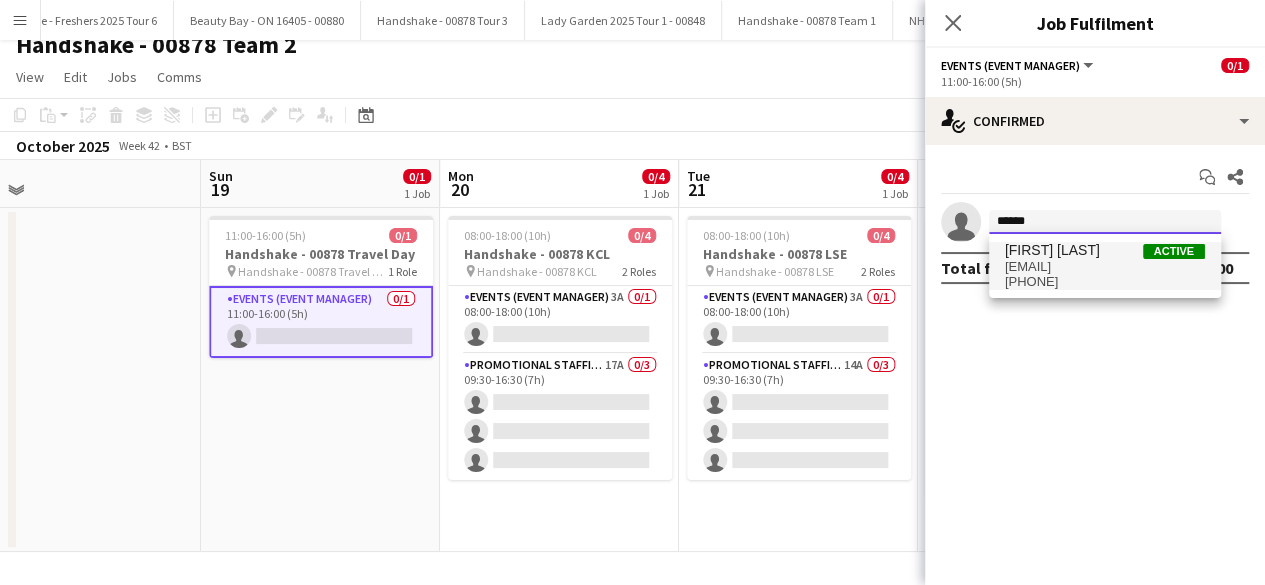 type on "******" 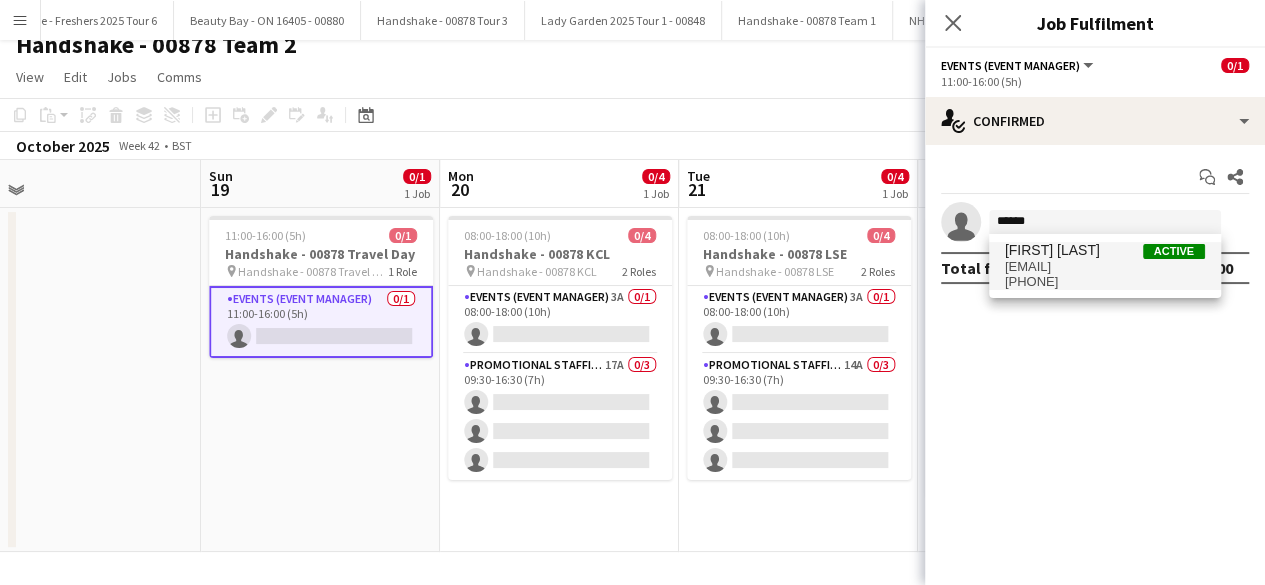 click on "rolandlamaa@live.co.uk" at bounding box center (1105, 267) 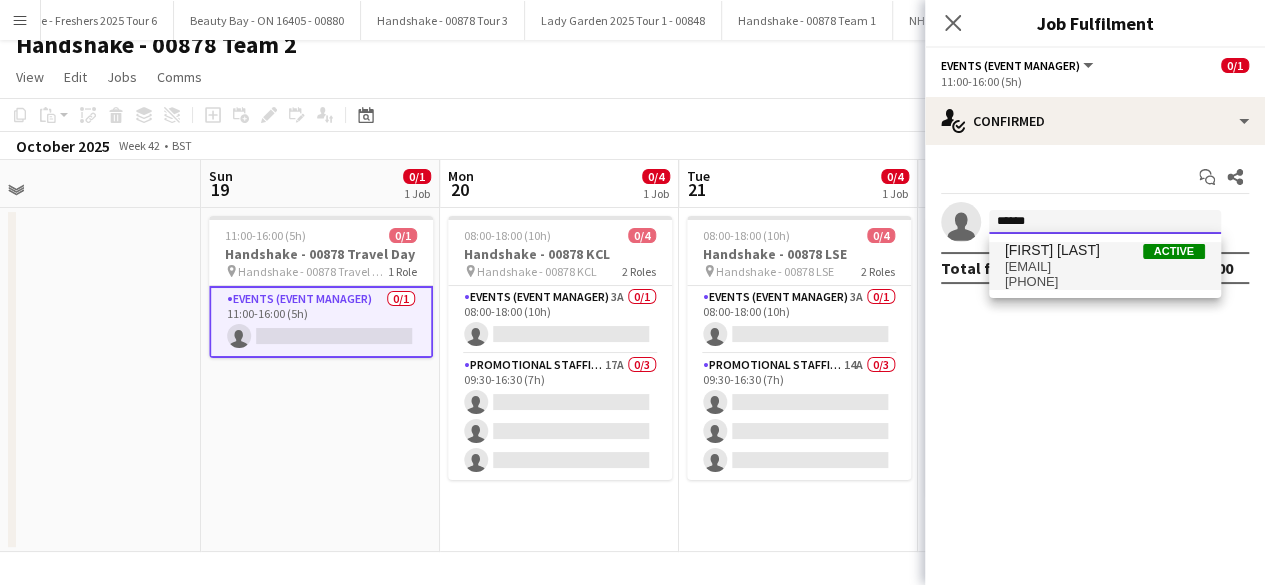 type 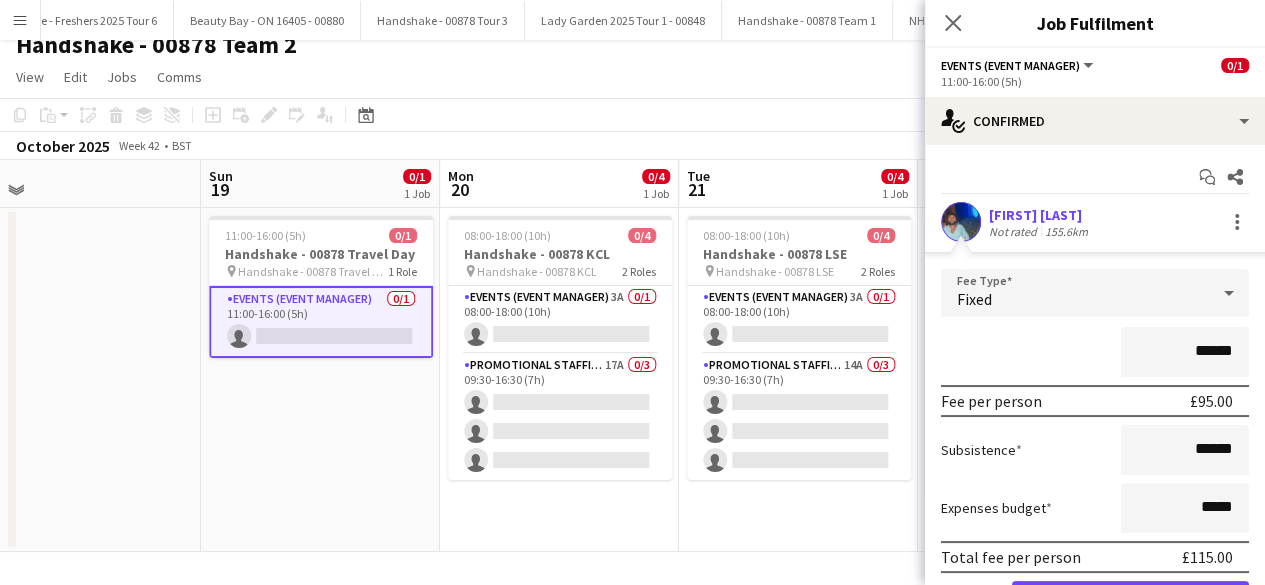 scroll, scrollTop: 110, scrollLeft: 0, axis: vertical 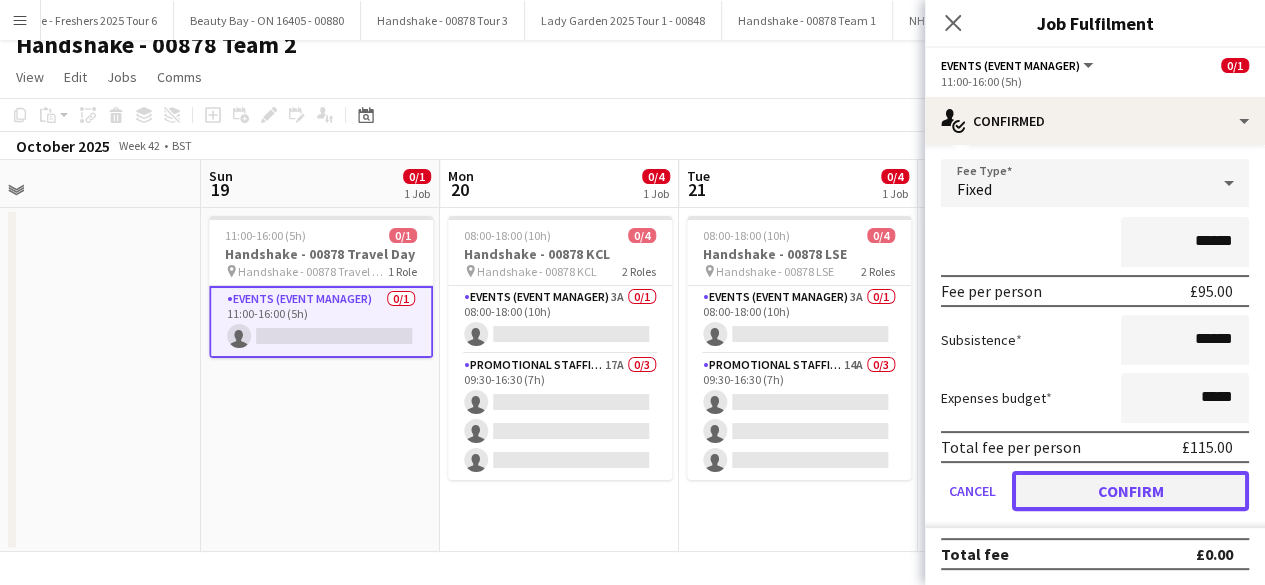 click on "Confirm" at bounding box center [1130, 491] 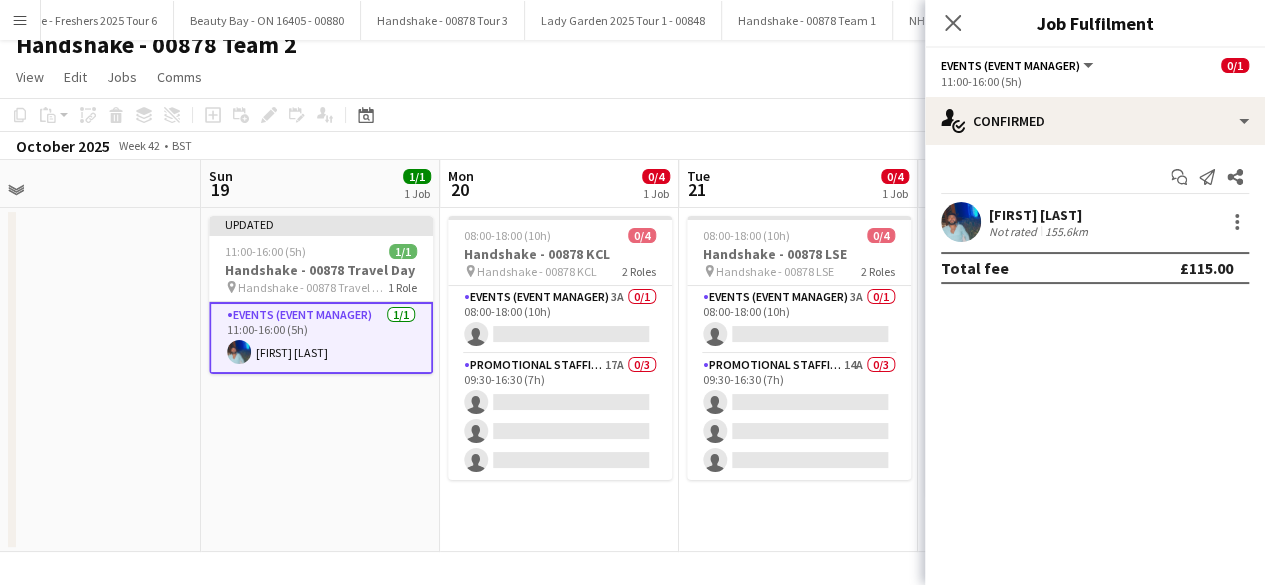 scroll, scrollTop: 0, scrollLeft: 0, axis: both 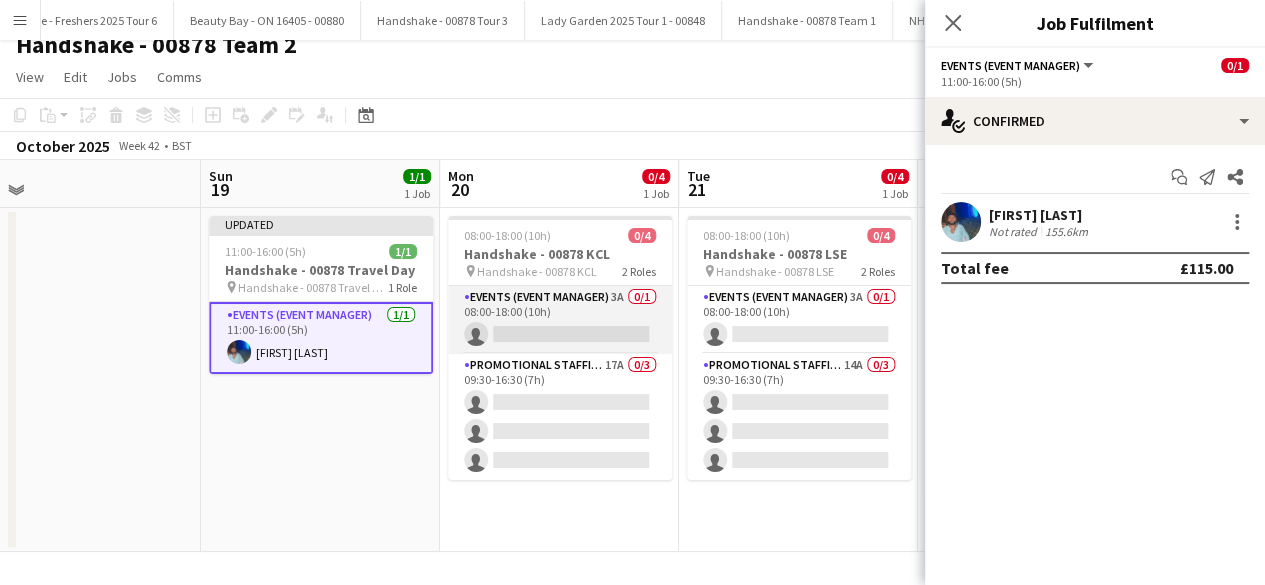 click on "Events (Event Manager)   3A   0/1   08:00-18:00 (10h)
single-neutral-actions" at bounding box center (560, 320) 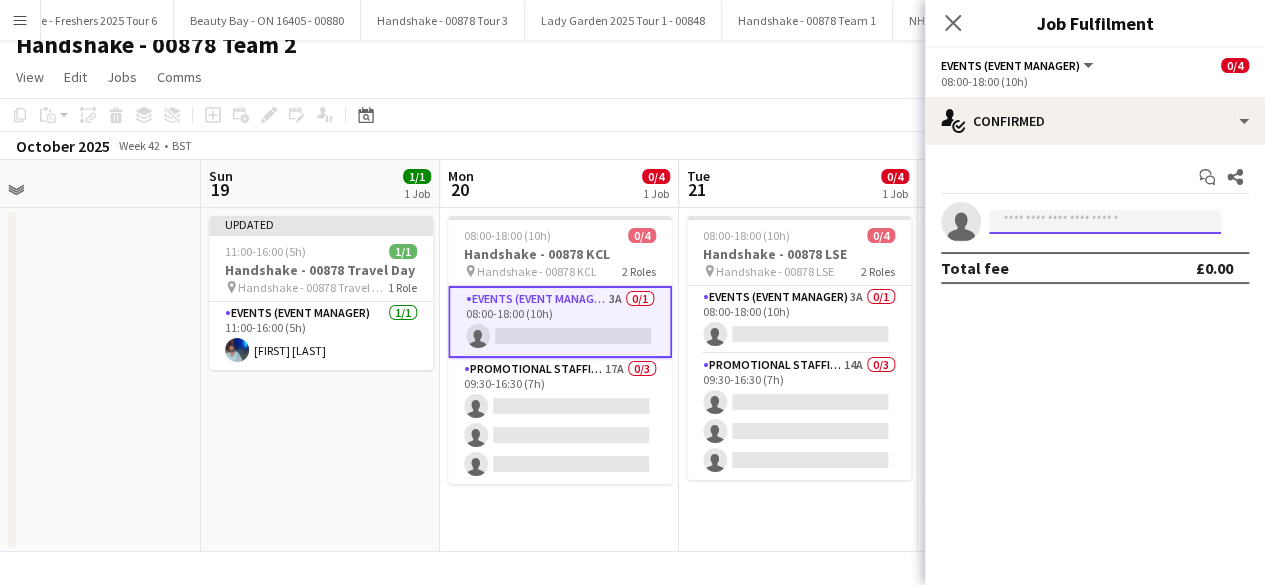 click at bounding box center [1105, 222] 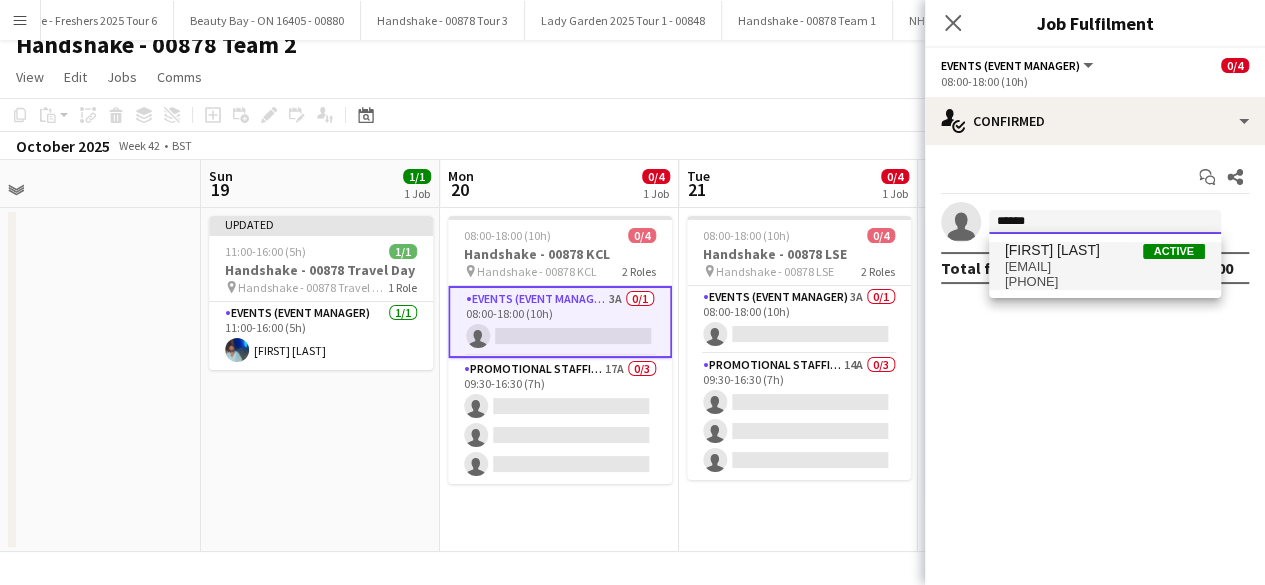 type on "******" 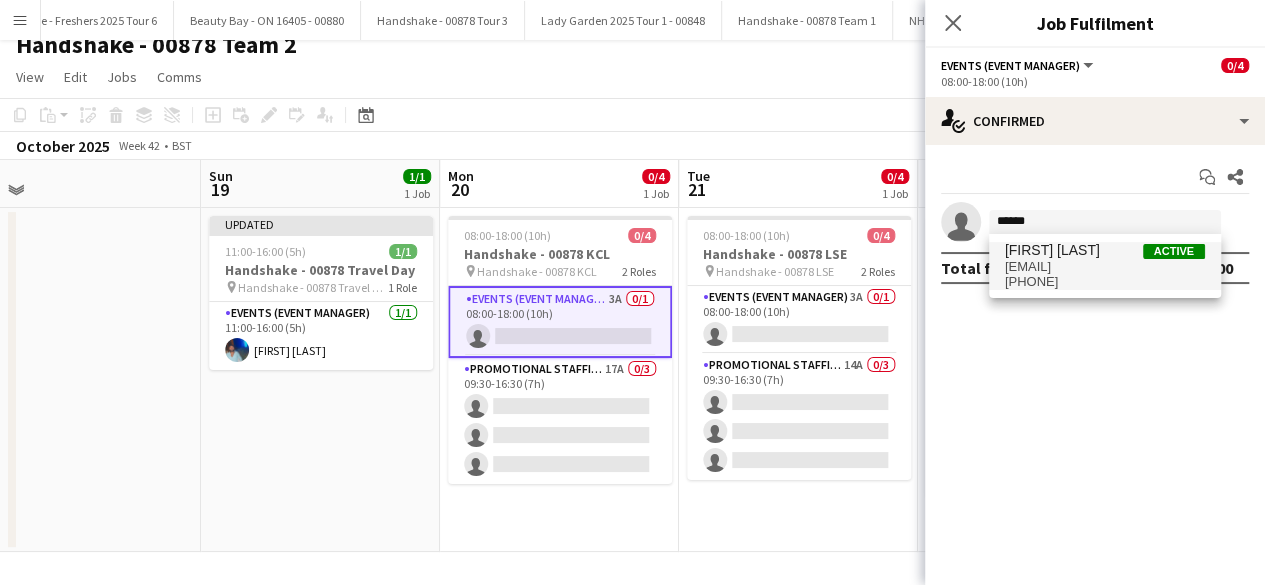 click on "Roland Lamaa" at bounding box center (1052, 250) 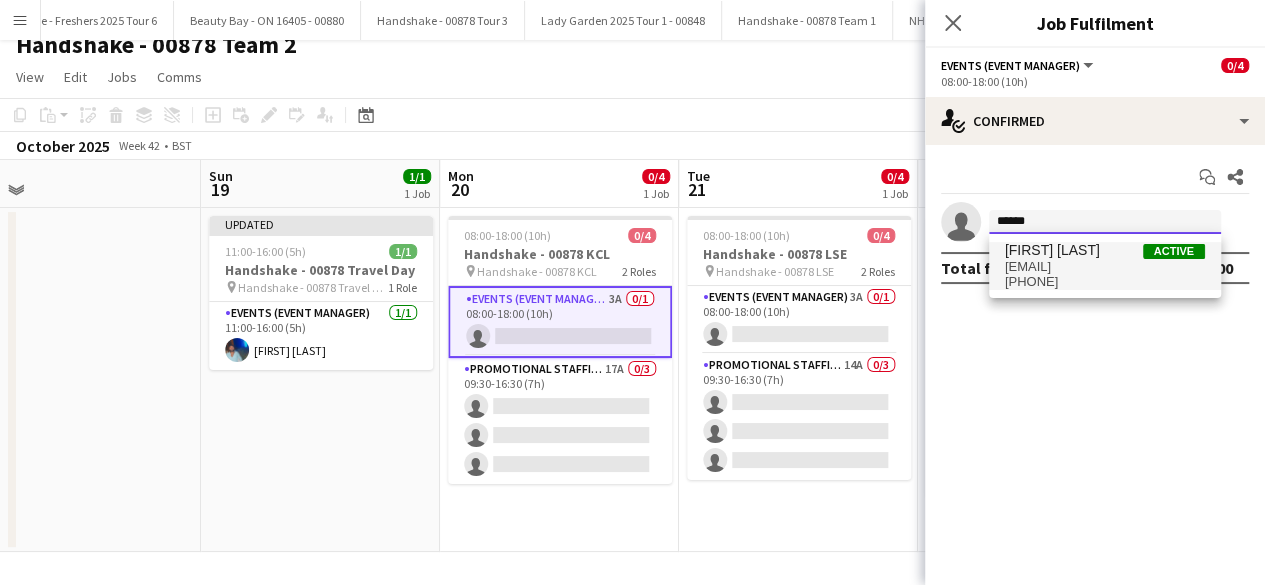 type 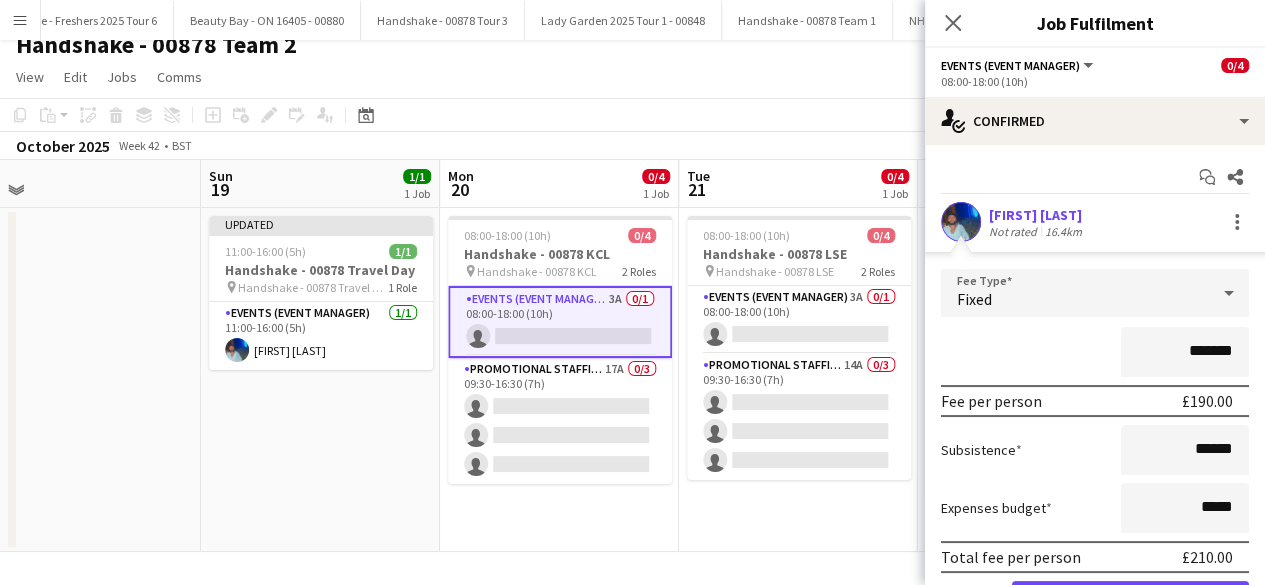scroll, scrollTop: 110, scrollLeft: 0, axis: vertical 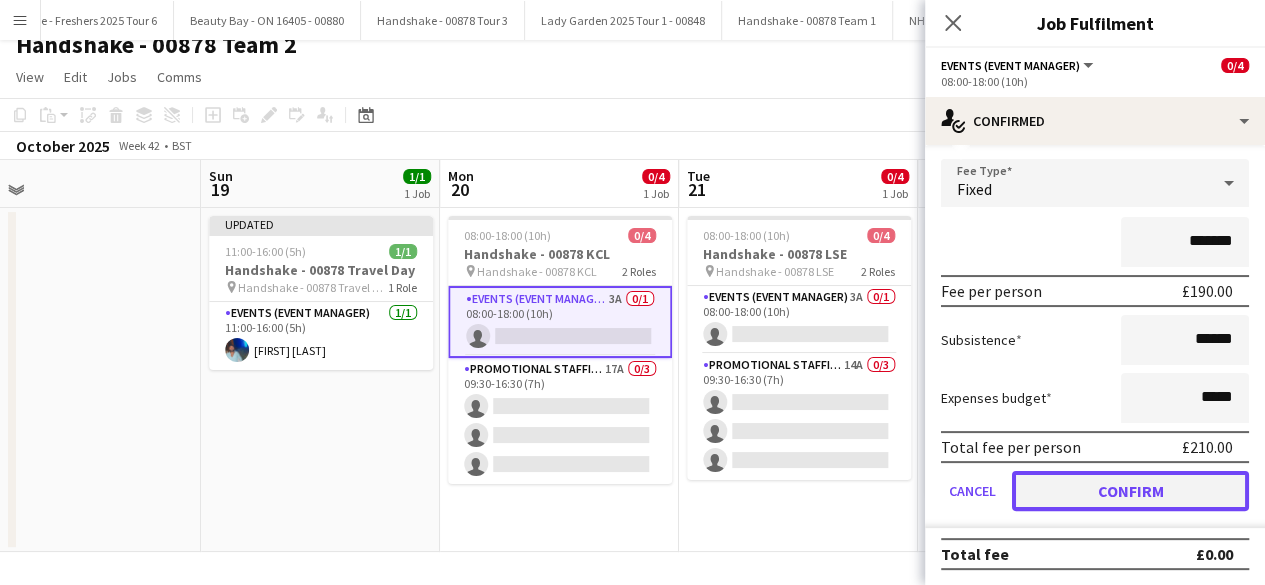 click on "Confirm" at bounding box center (1130, 491) 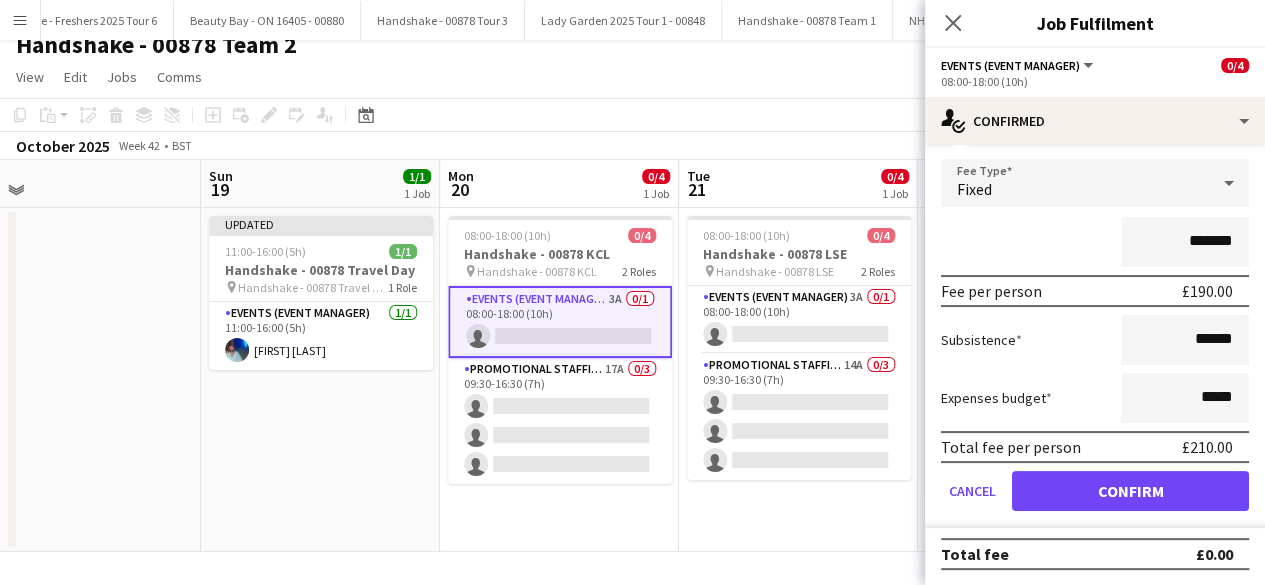scroll, scrollTop: 0, scrollLeft: 0, axis: both 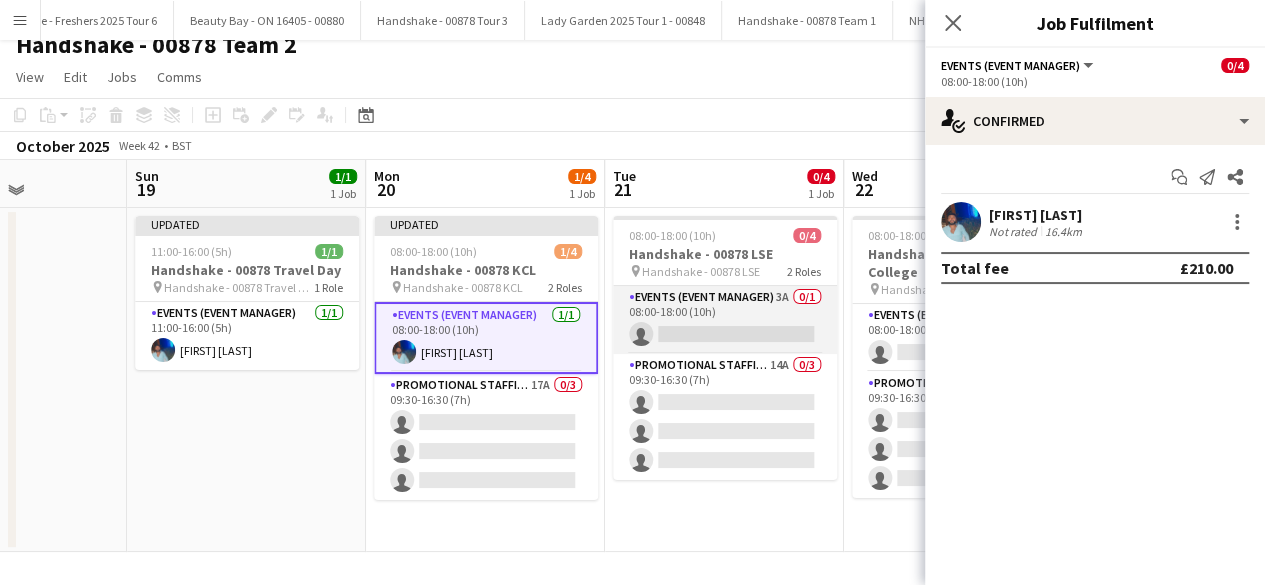 click on "Events (Event Manager)   3A   0/1   08:00-18:00 (10h)
single-neutral-actions" at bounding box center [725, 320] 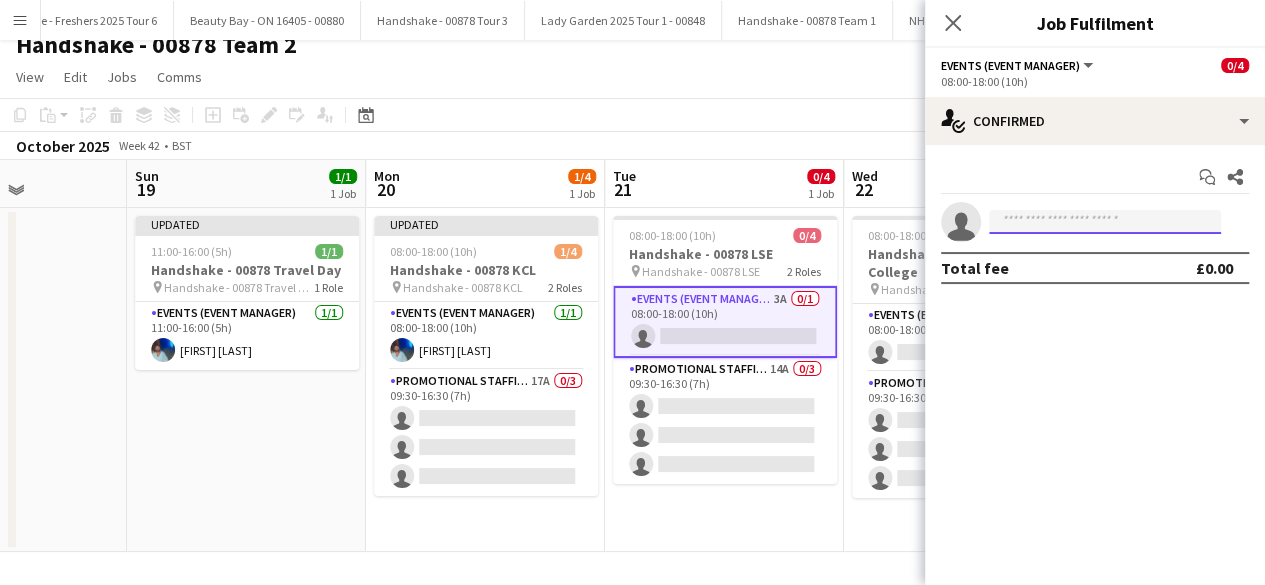 click at bounding box center (1105, 222) 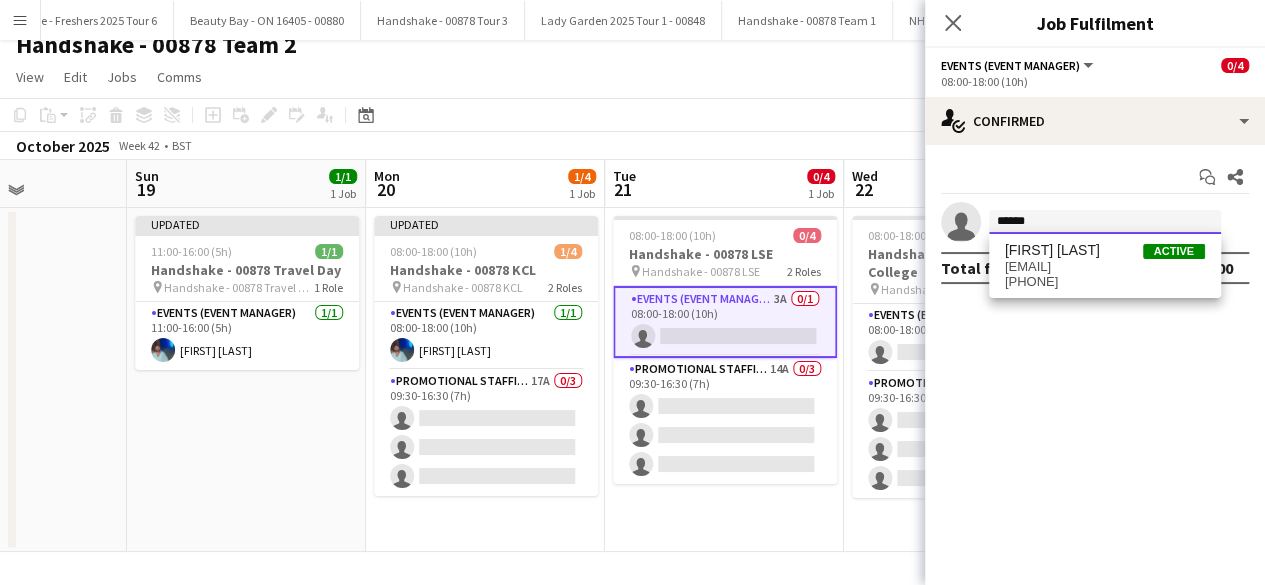 click on "******" at bounding box center (1105, 222) 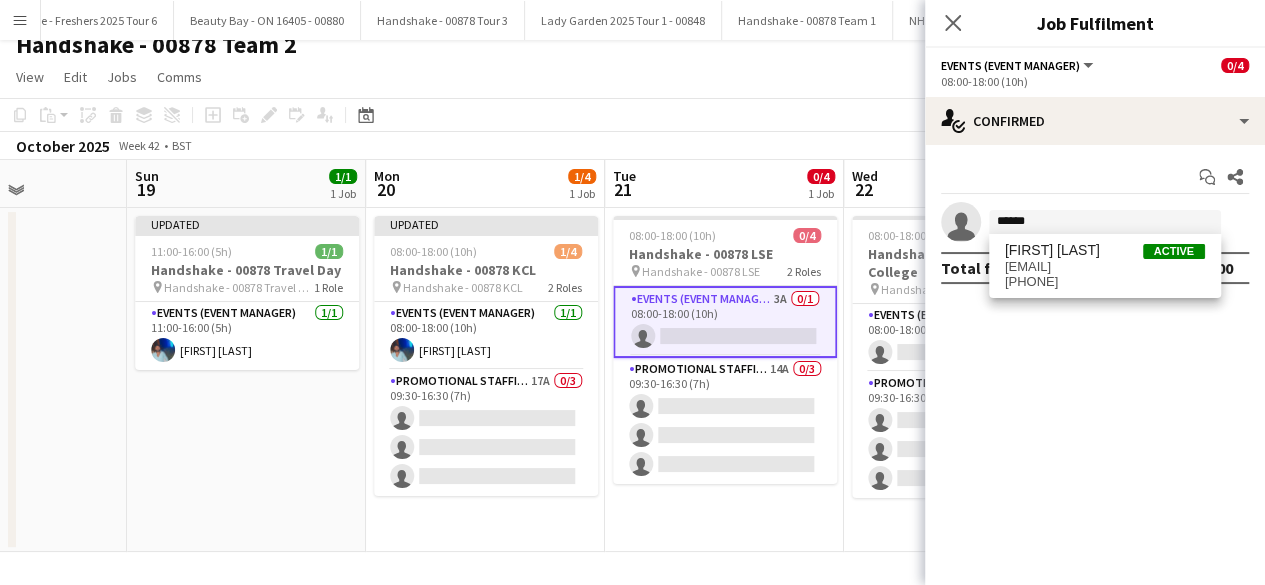 click on "Roland Lamaa  Active   rolandlamaa@live.co.uk   +4407402716715" at bounding box center [1105, 266] 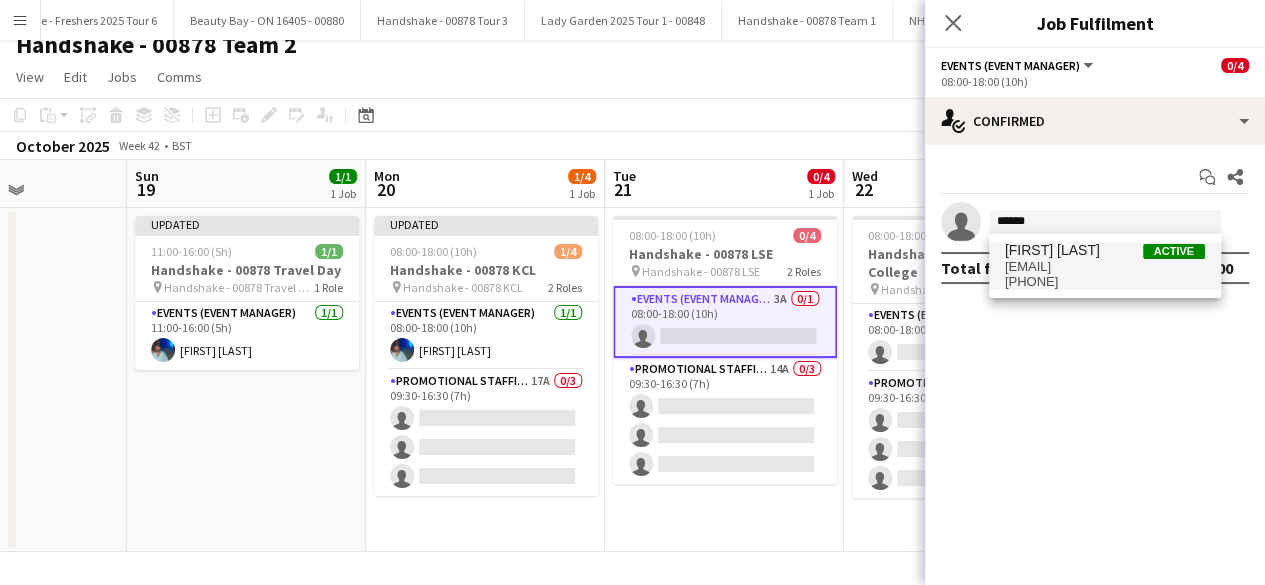 click on "rolandlamaa@live.co.uk" at bounding box center (1105, 267) 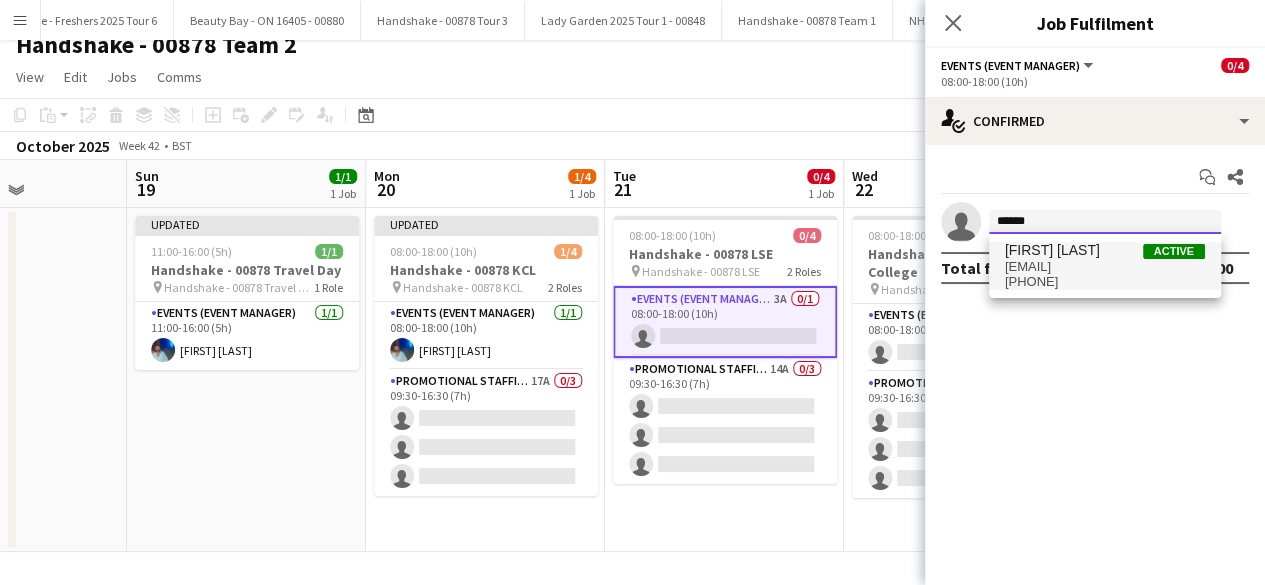 type 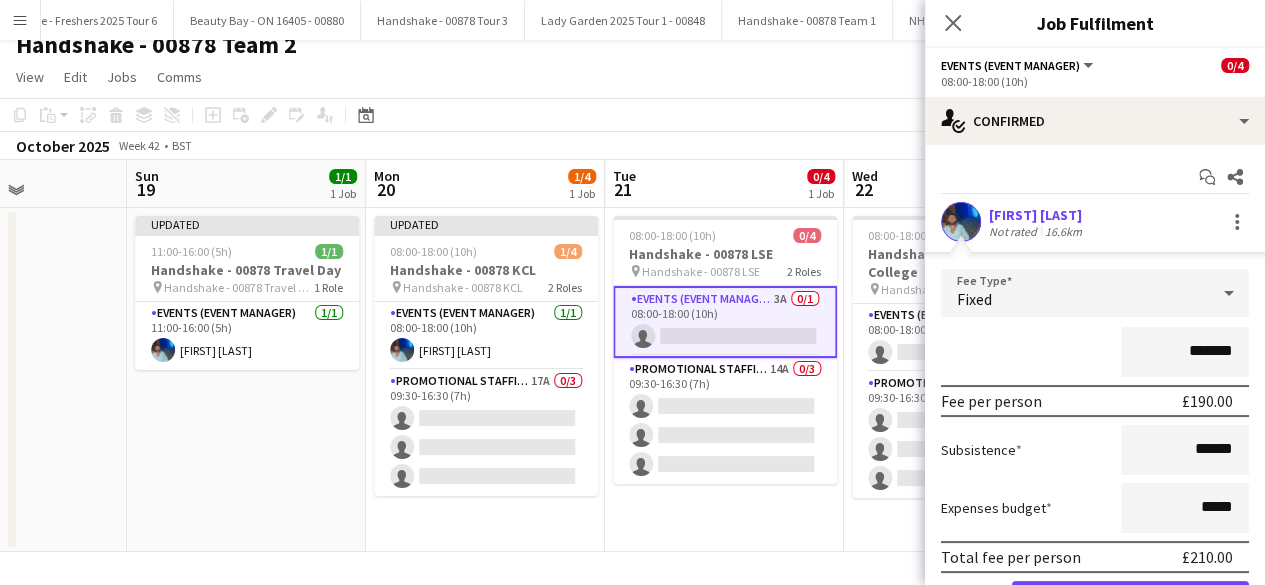 scroll, scrollTop: 110, scrollLeft: 0, axis: vertical 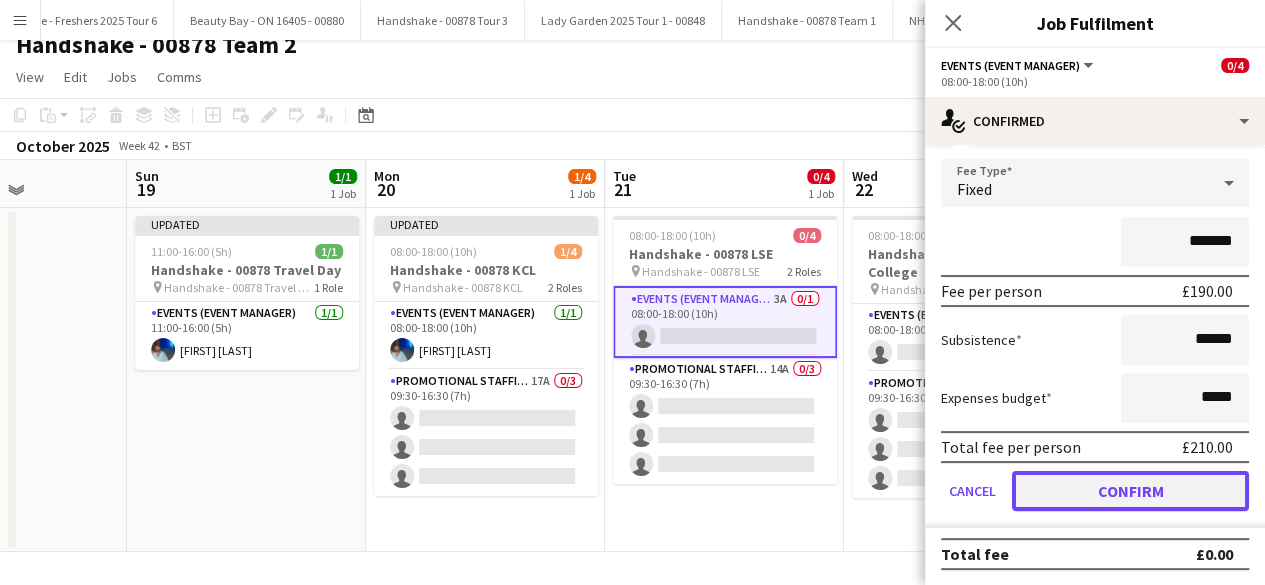 click on "Confirm" at bounding box center [1130, 491] 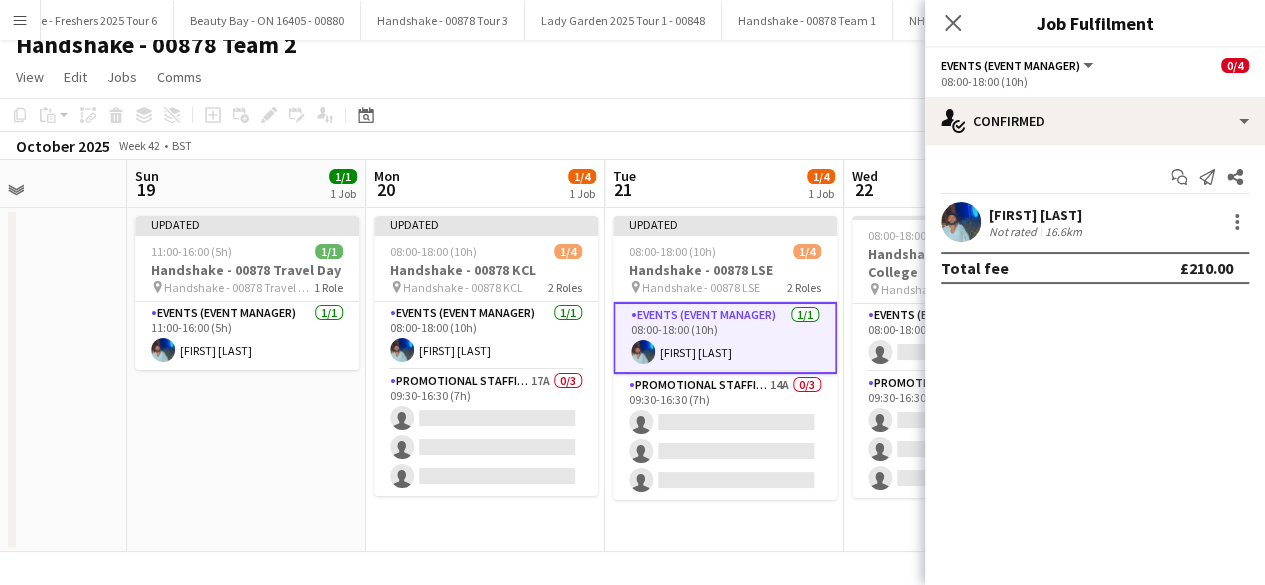 scroll, scrollTop: 0, scrollLeft: 0, axis: both 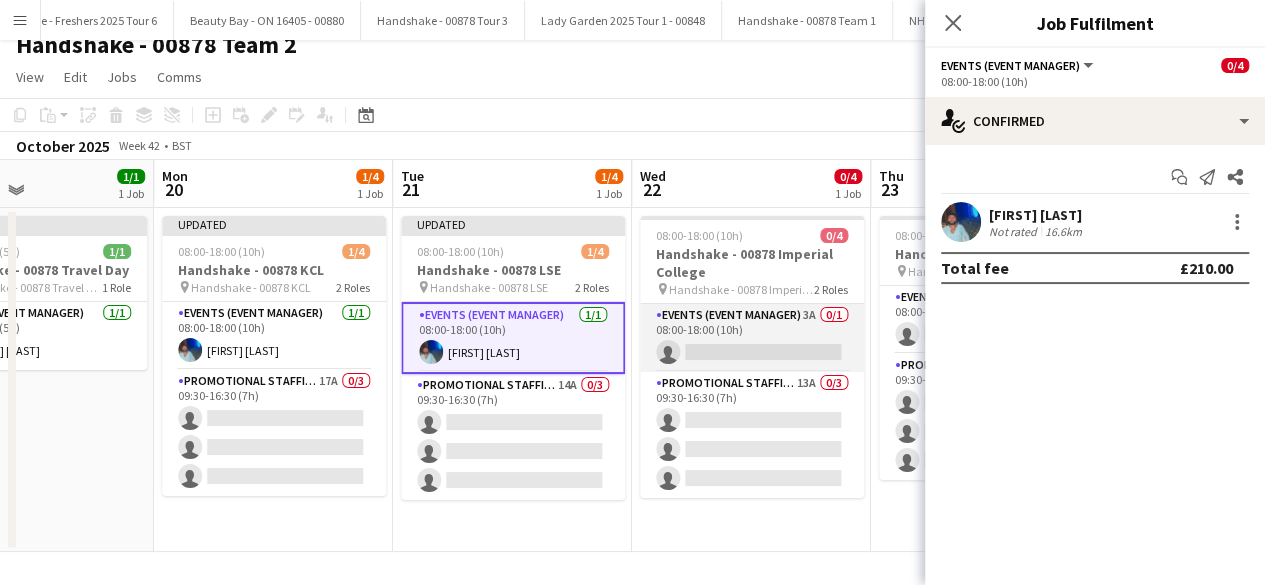 click on "Events (Event Manager)   3A   0/1   08:00-18:00 (10h)
single-neutral-actions" at bounding box center (752, 338) 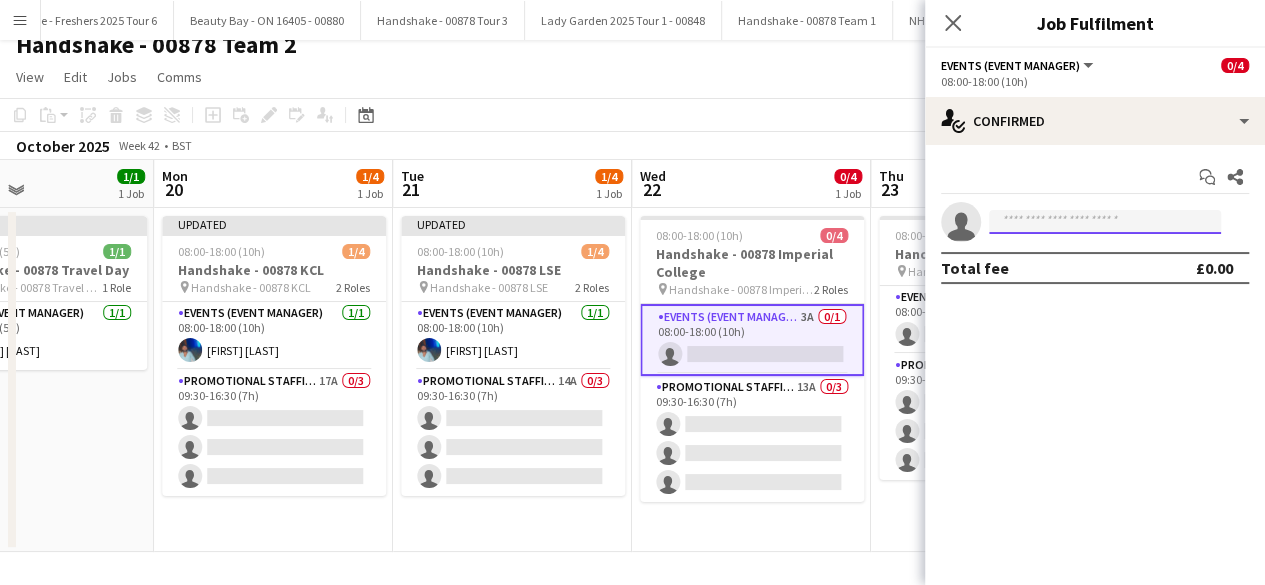 click at bounding box center [1105, 222] 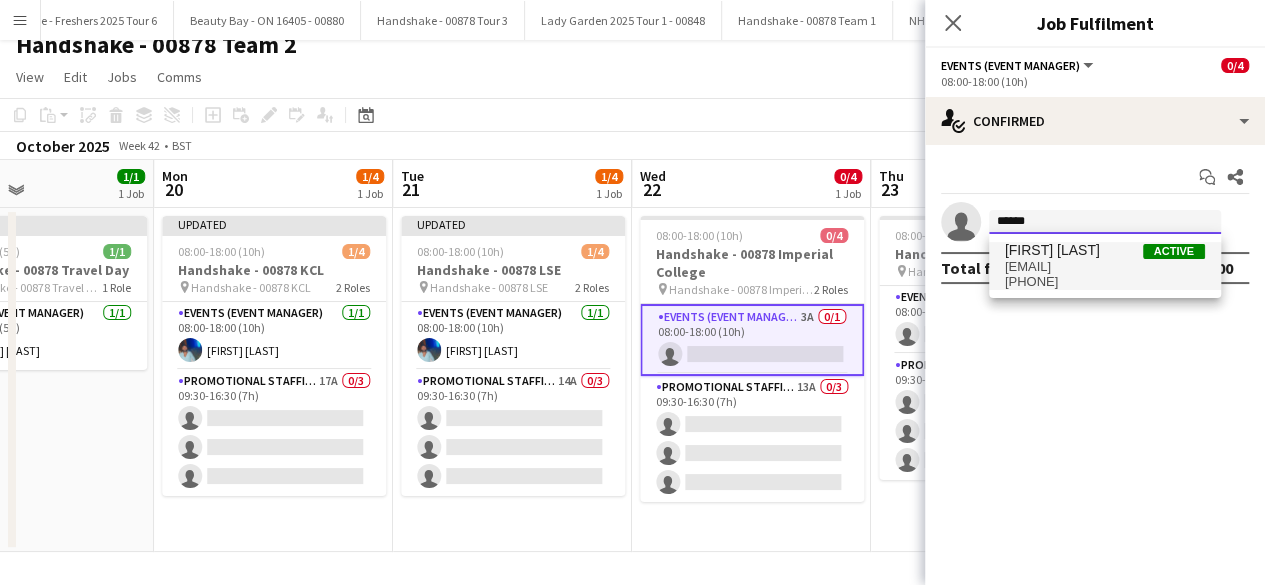 type on "******" 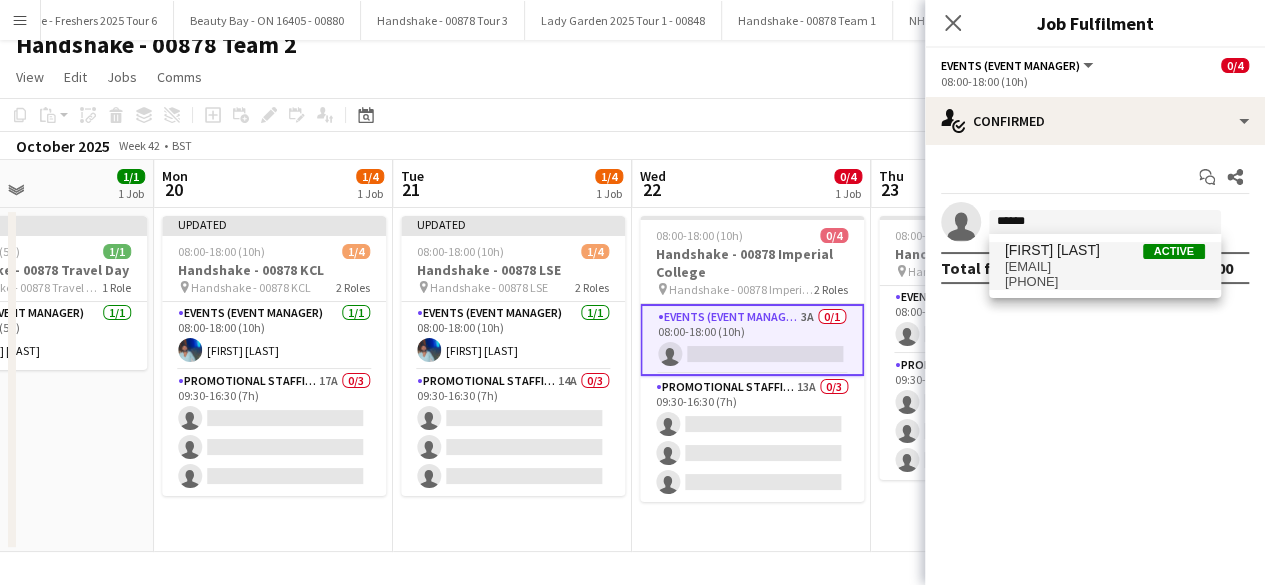 click on "rolandlamaa@live.co.uk" at bounding box center [1105, 267] 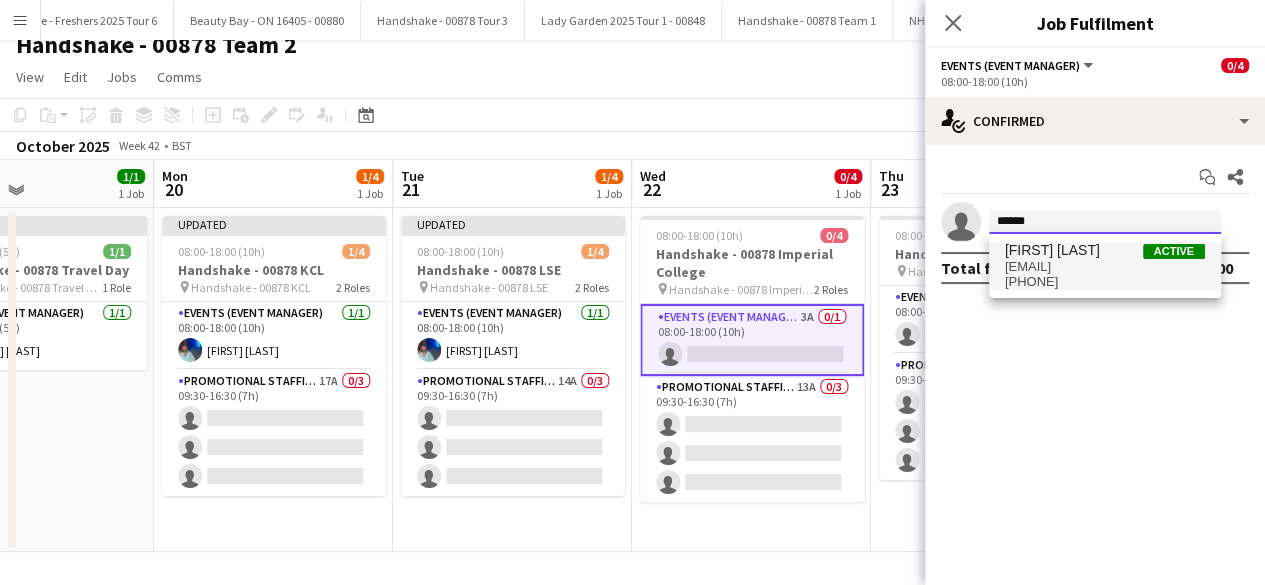 type 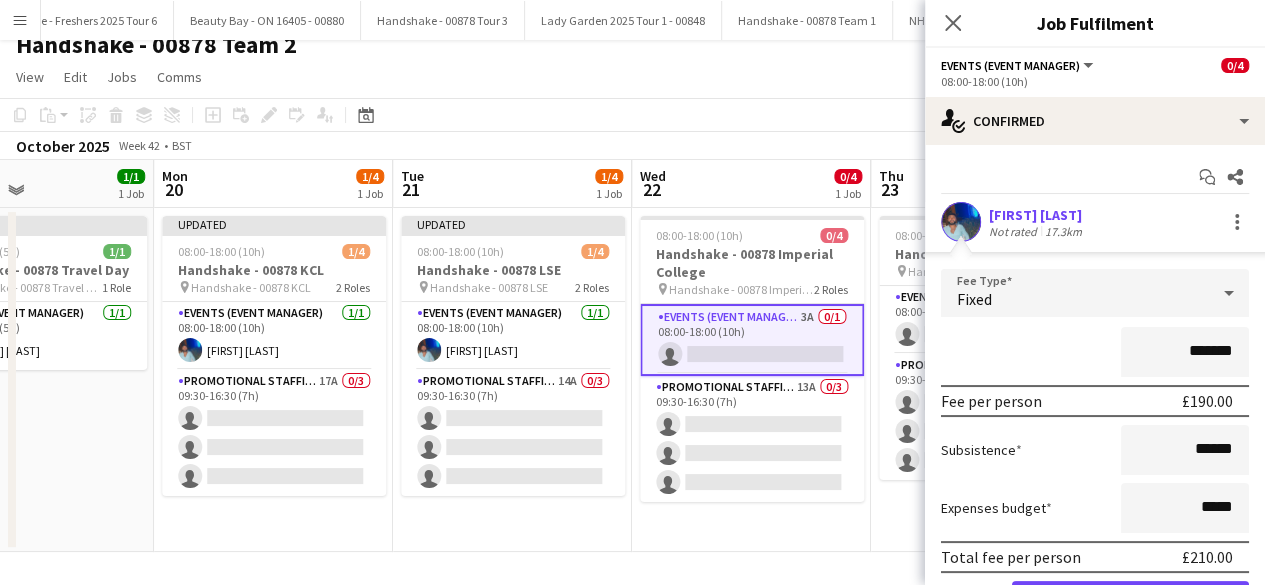 scroll, scrollTop: 110, scrollLeft: 0, axis: vertical 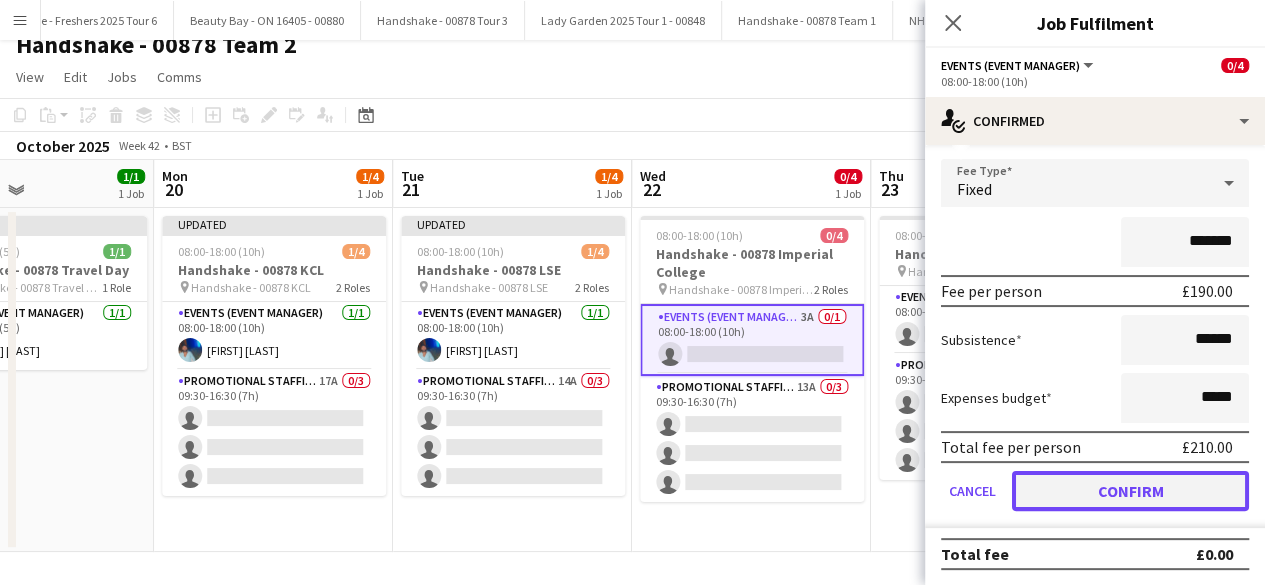 click on "Confirm" at bounding box center (1130, 491) 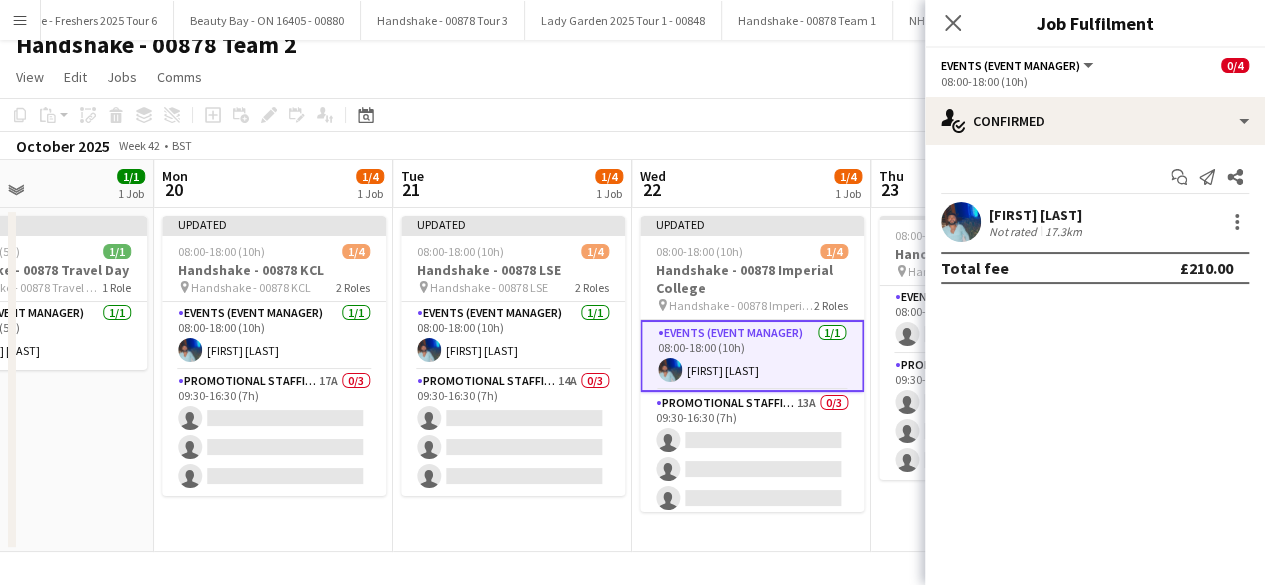 scroll, scrollTop: 0, scrollLeft: 0, axis: both 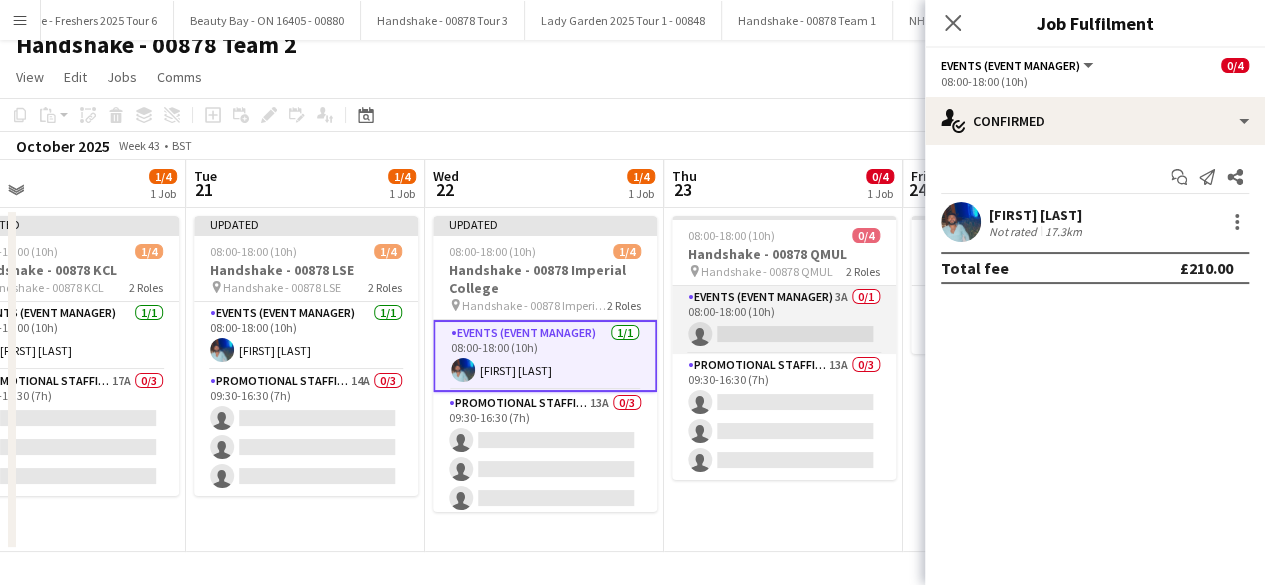 click on "Events (Event Manager)   3A   0/1   08:00-18:00 (10h)
single-neutral-actions" at bounding box center [784, 320] 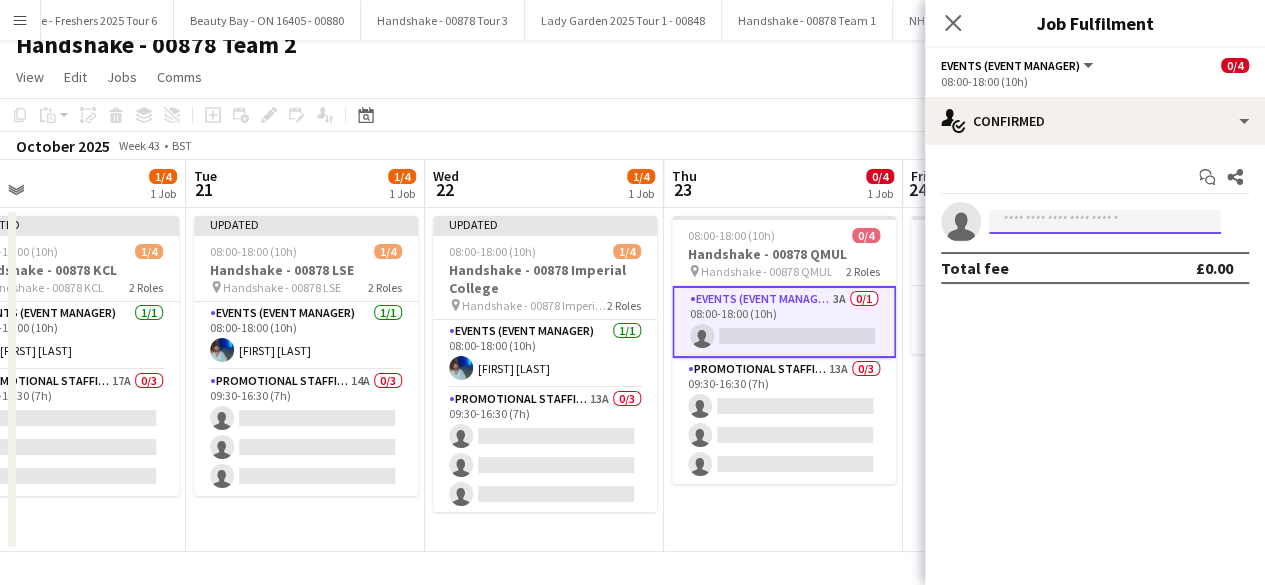 click at bounding box center (1105, 222) 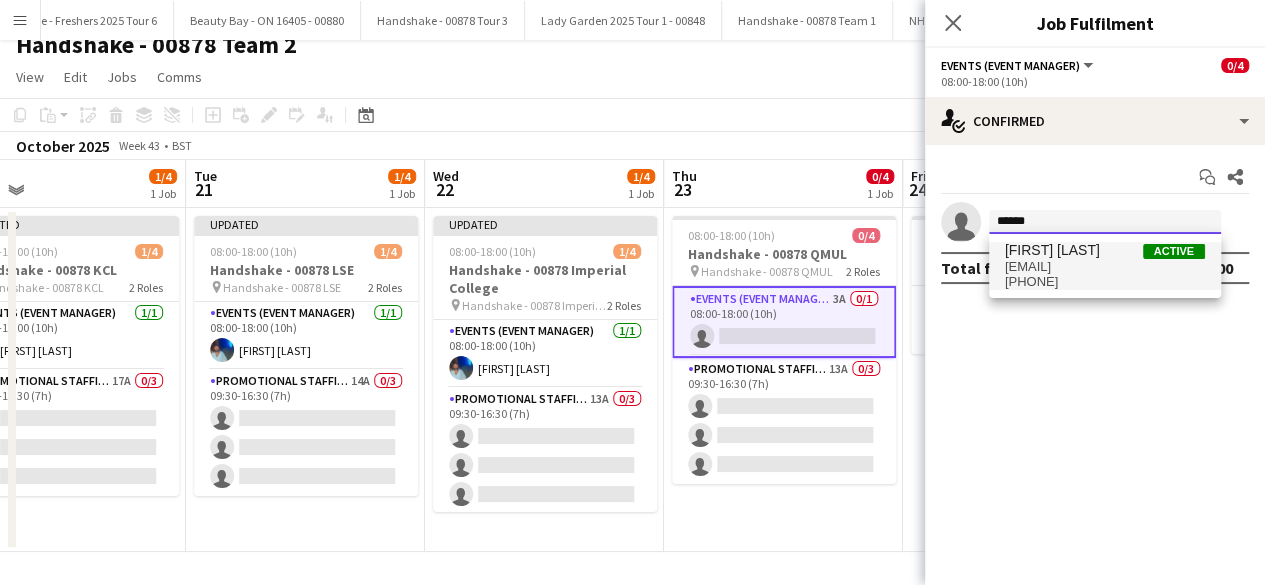 type on "******" 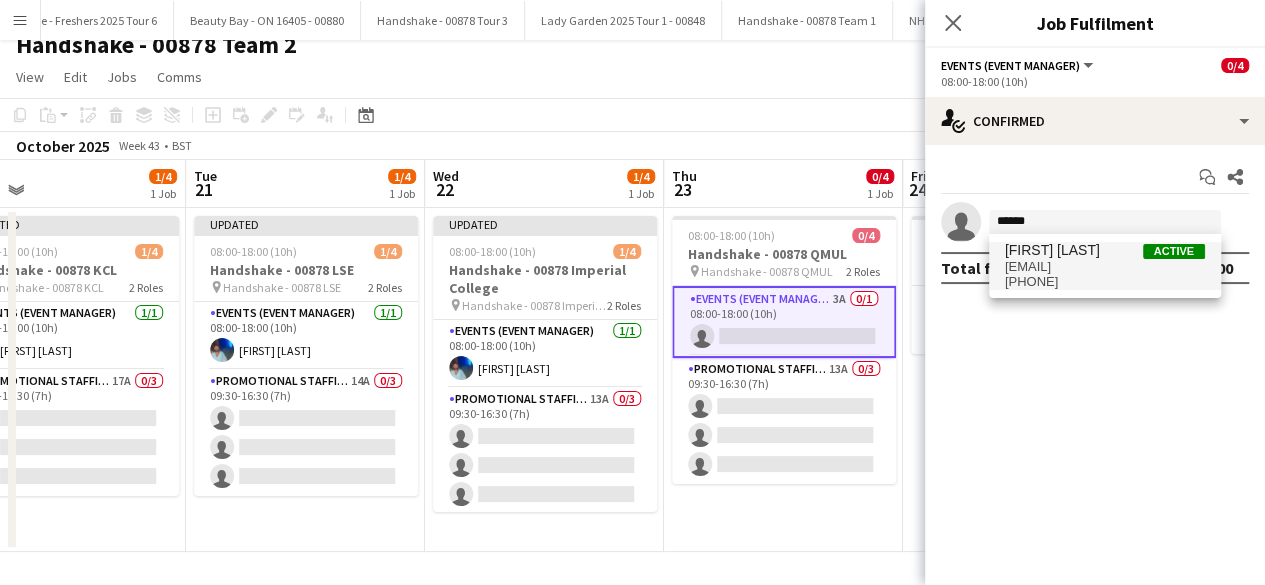 click on "rolandlamaa@live.co.uk" at bounding box center (1105, 267) 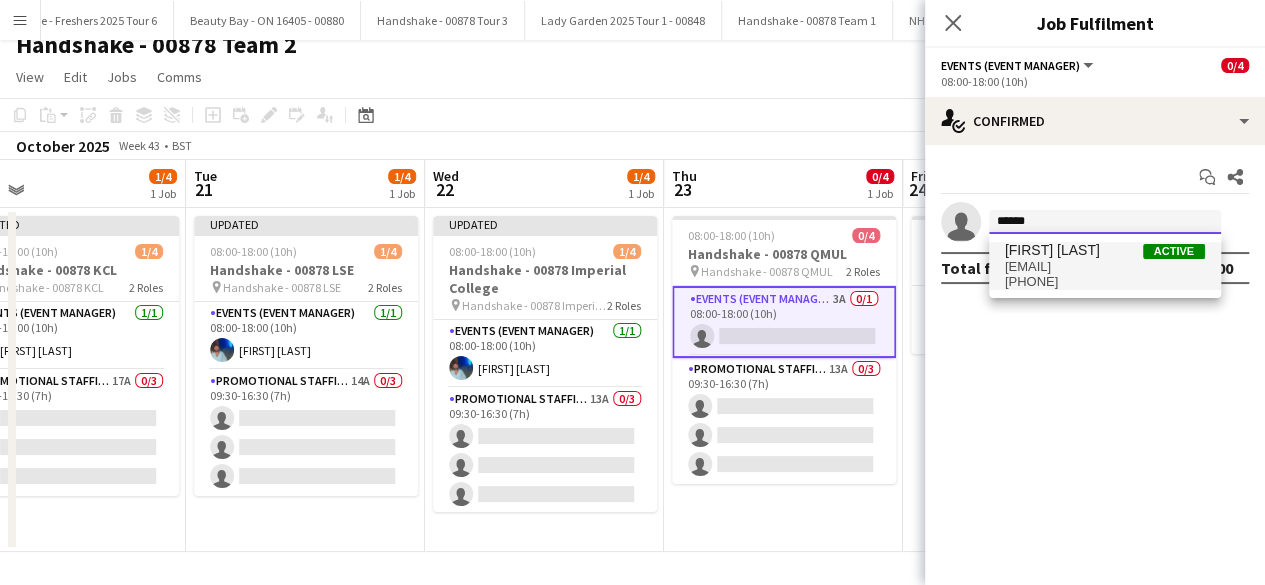type 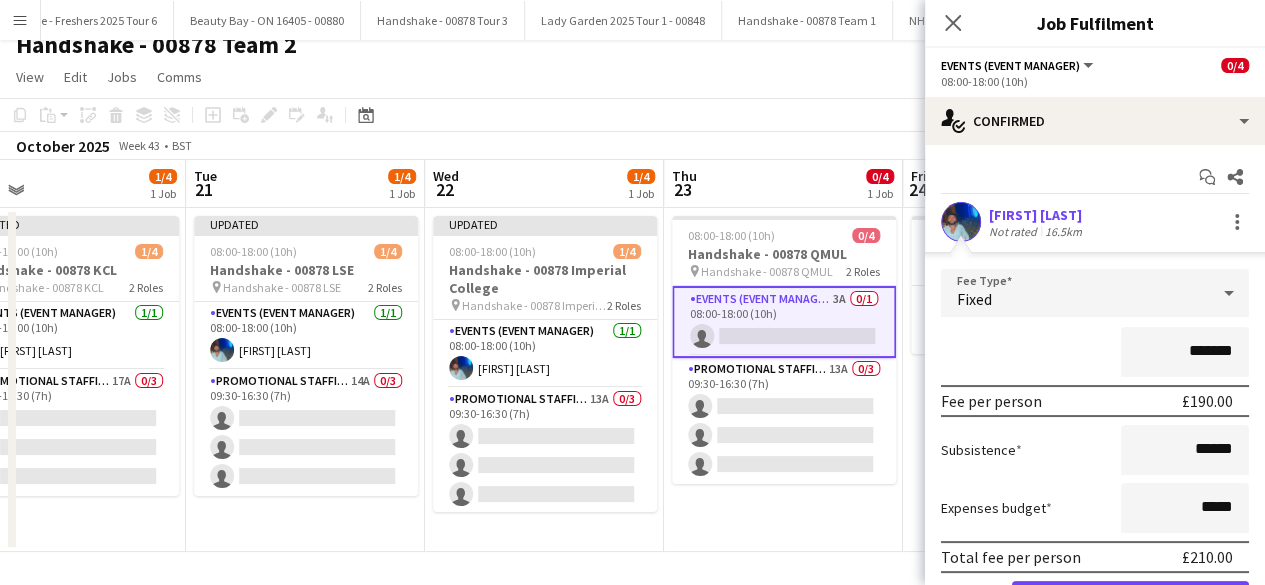 scroll, scrollTop: 110, scrollLeft: 0, axis: vertical 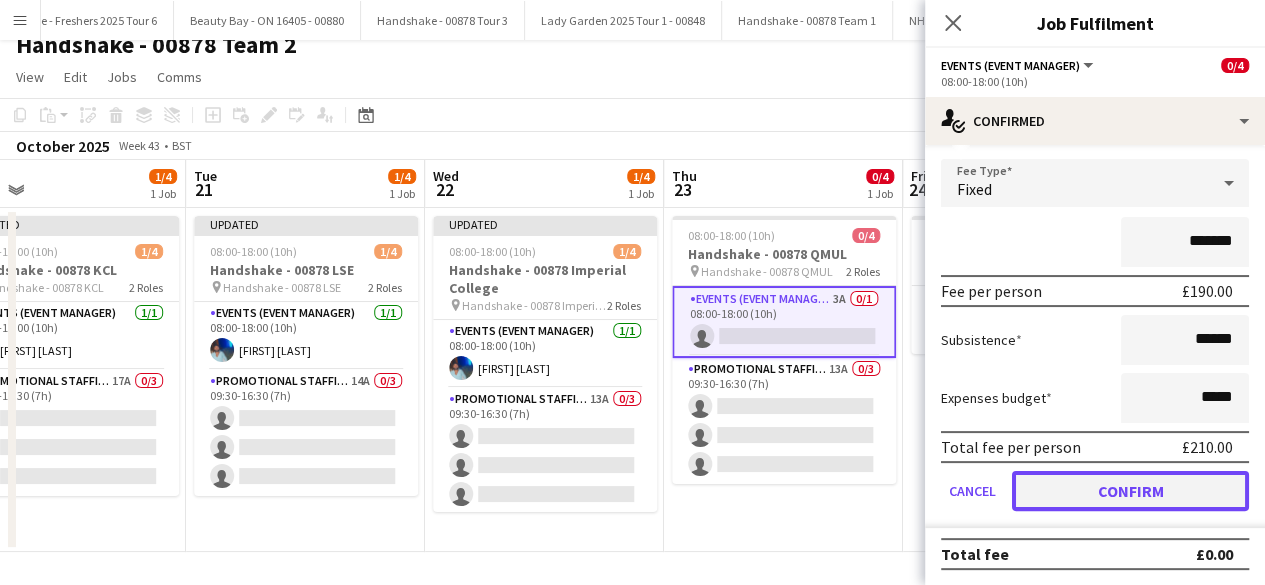click on "Confirm" at bounding box center (1130, 491) 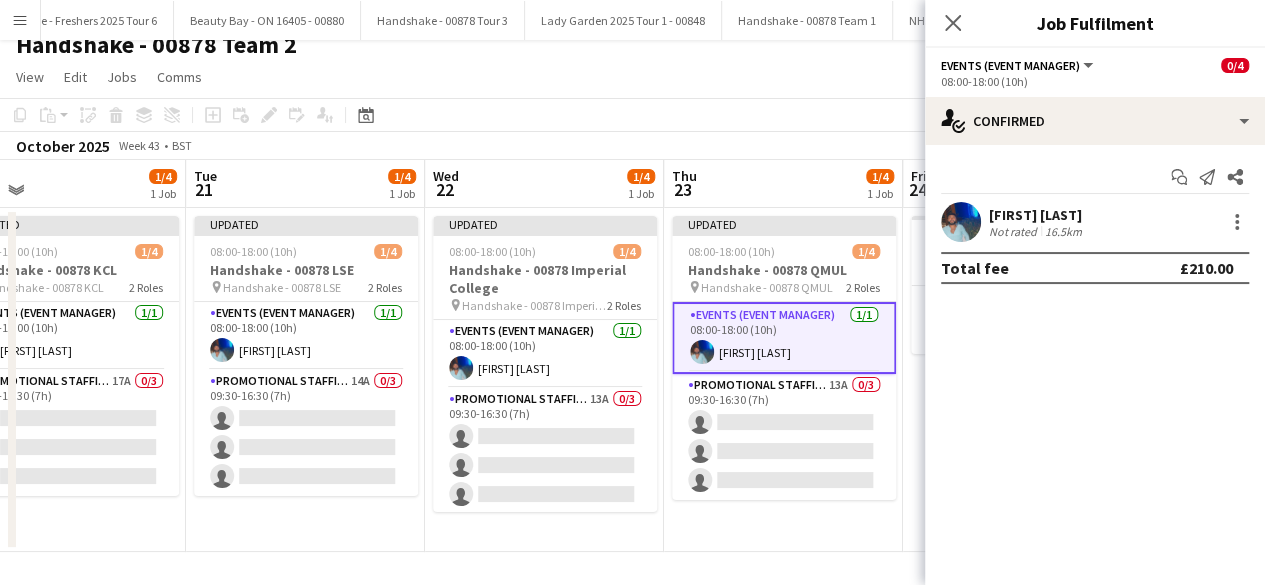 scroll, scrollTop: 0, scrollLeft: 0, axis: both 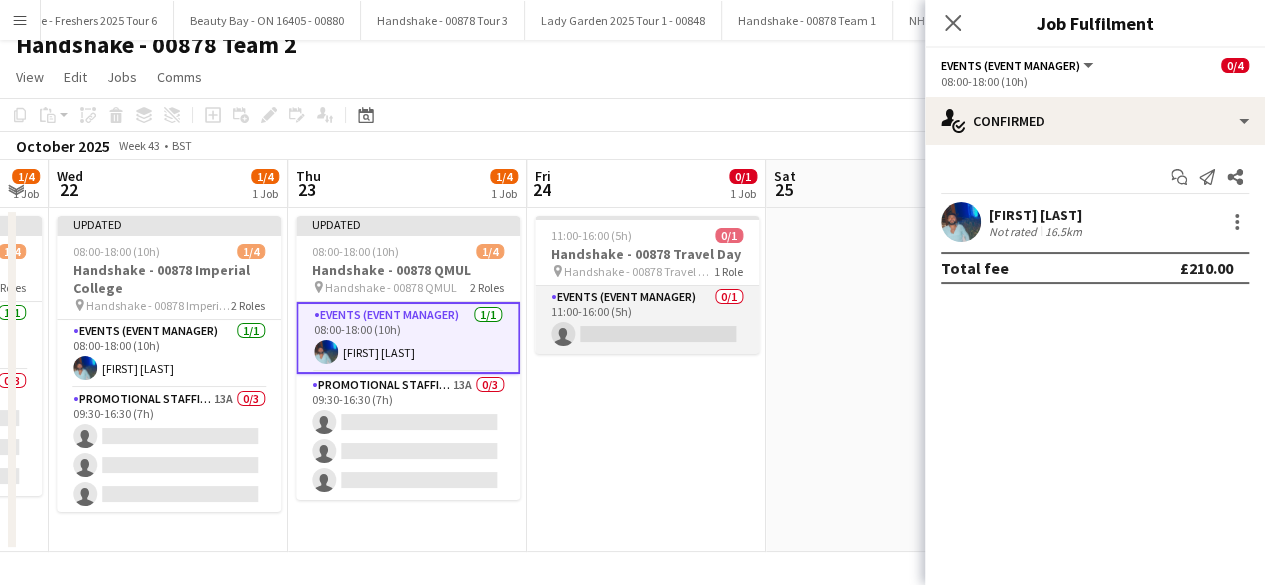 click on "Events (Event Manager)   0/1   11:00-16:00 (5h)
single-neutral-actions" at bounding box center [647, 320] 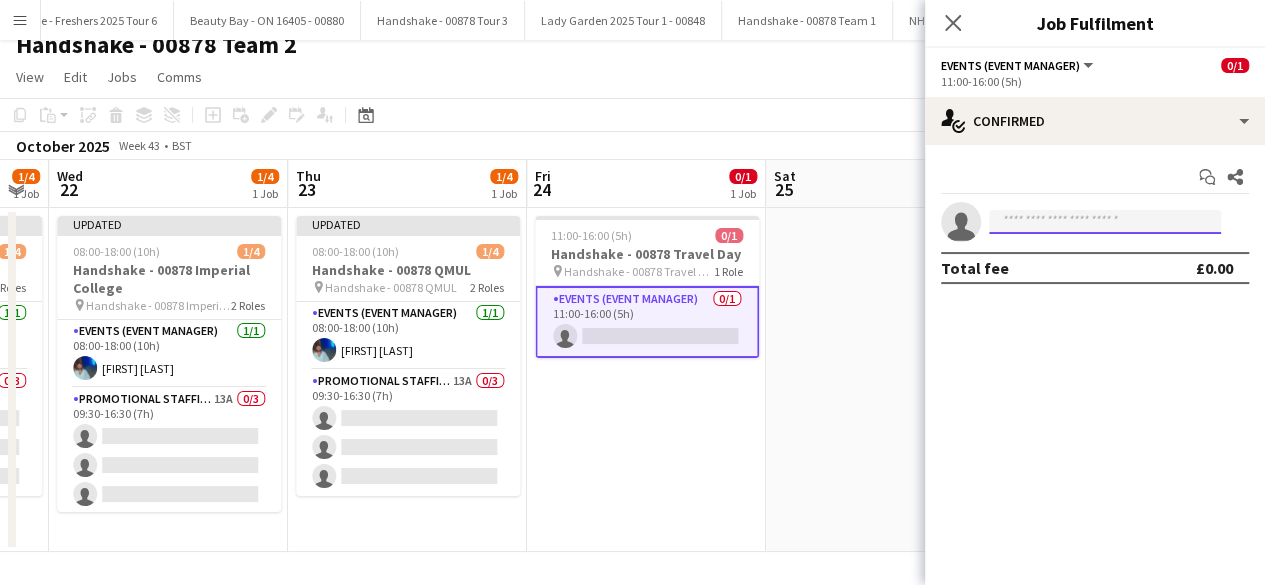click at bounding box center (1105, 222) 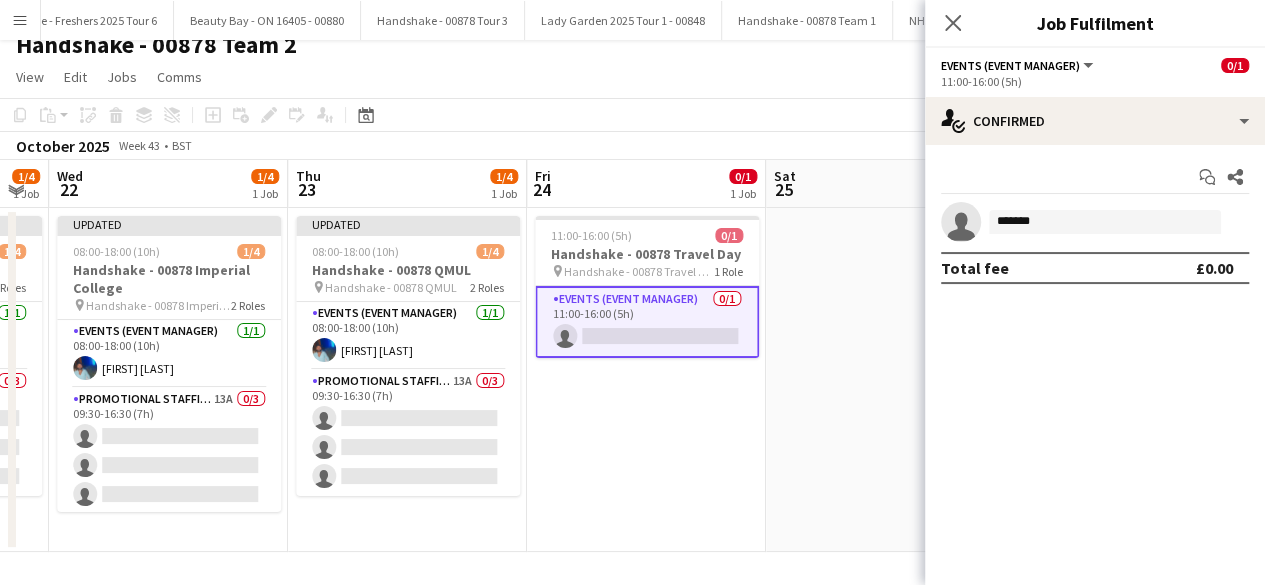 click on "Total fee   £0.00" at bounding box center [1095, 268] 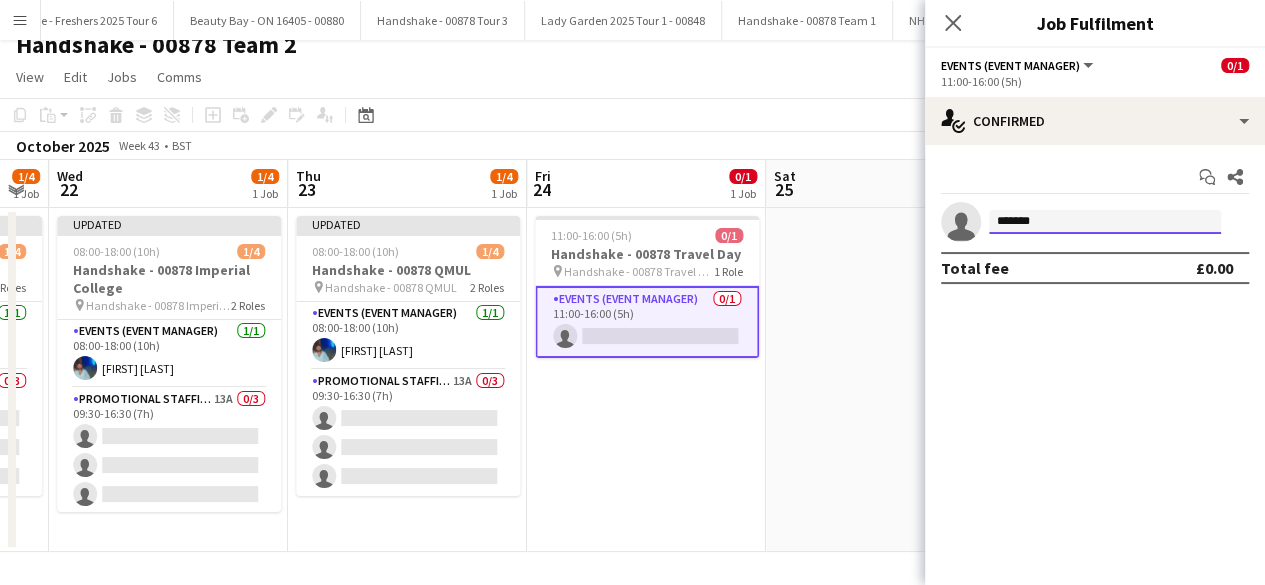 click on "*******" at bounding box center (1105, 222) 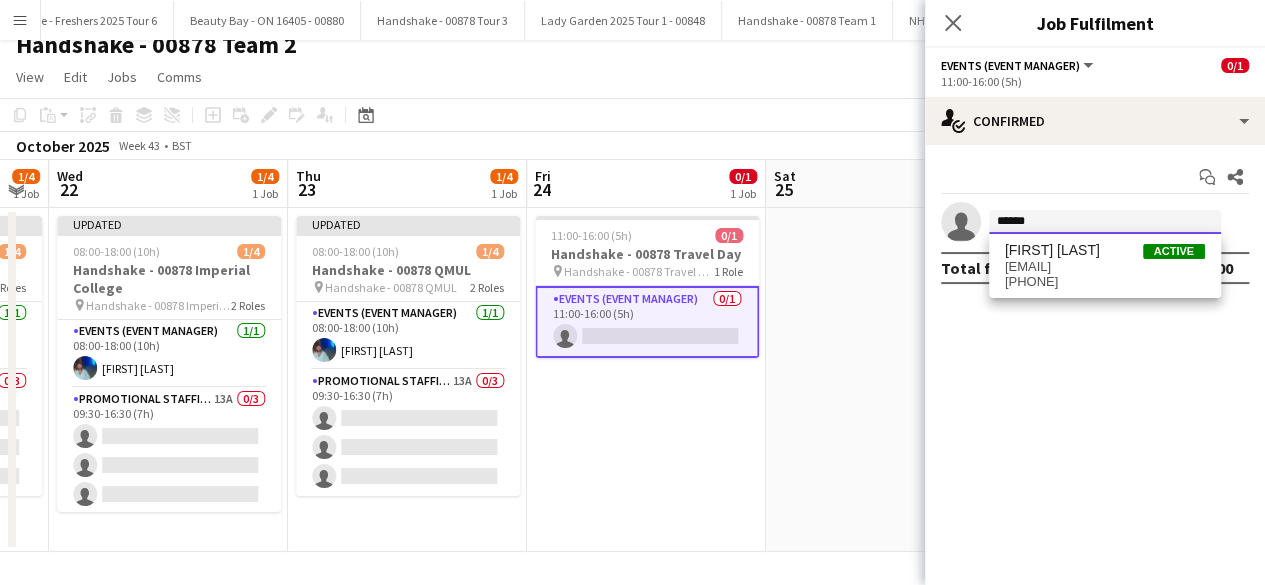 type on "******" 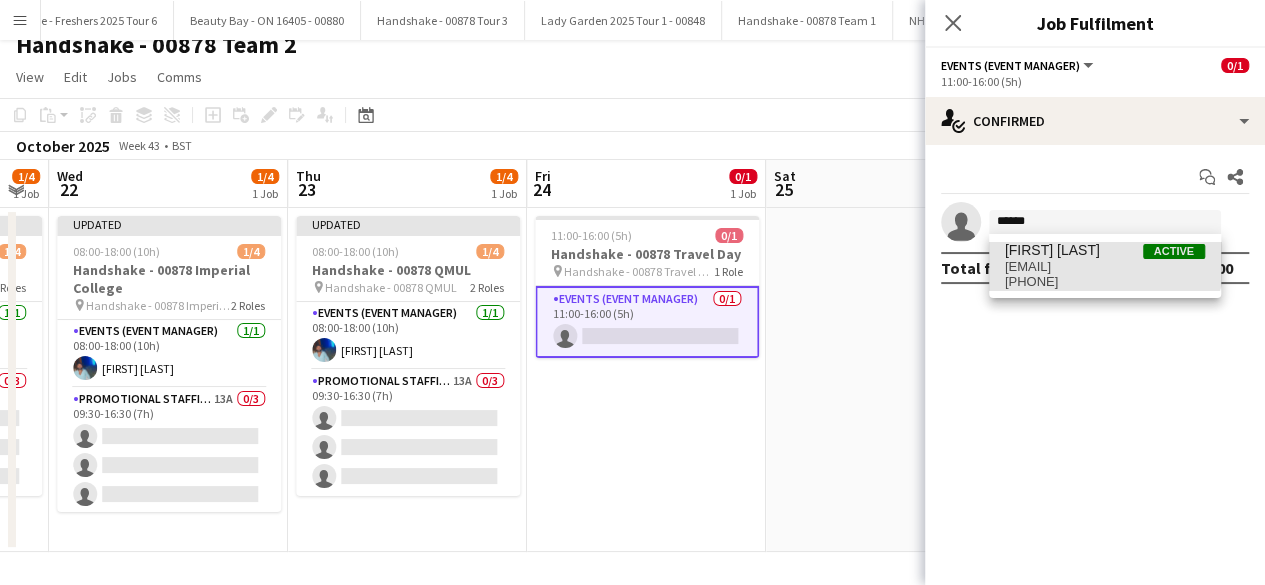 click on "Roland Lamaa" at bounding box center (1052, 250) 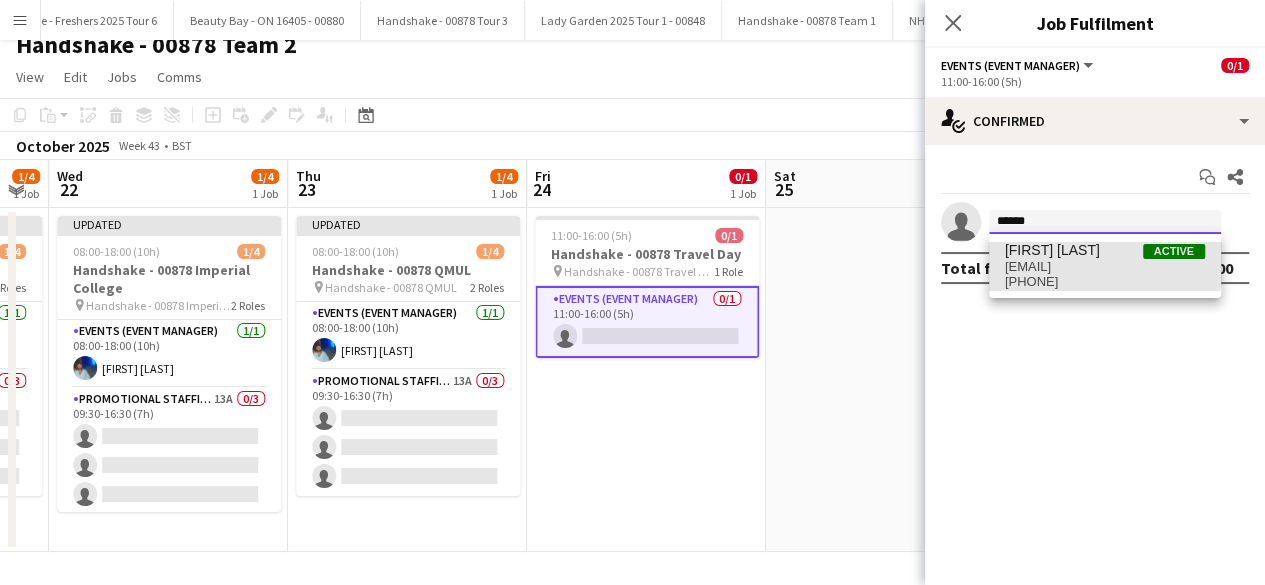 type 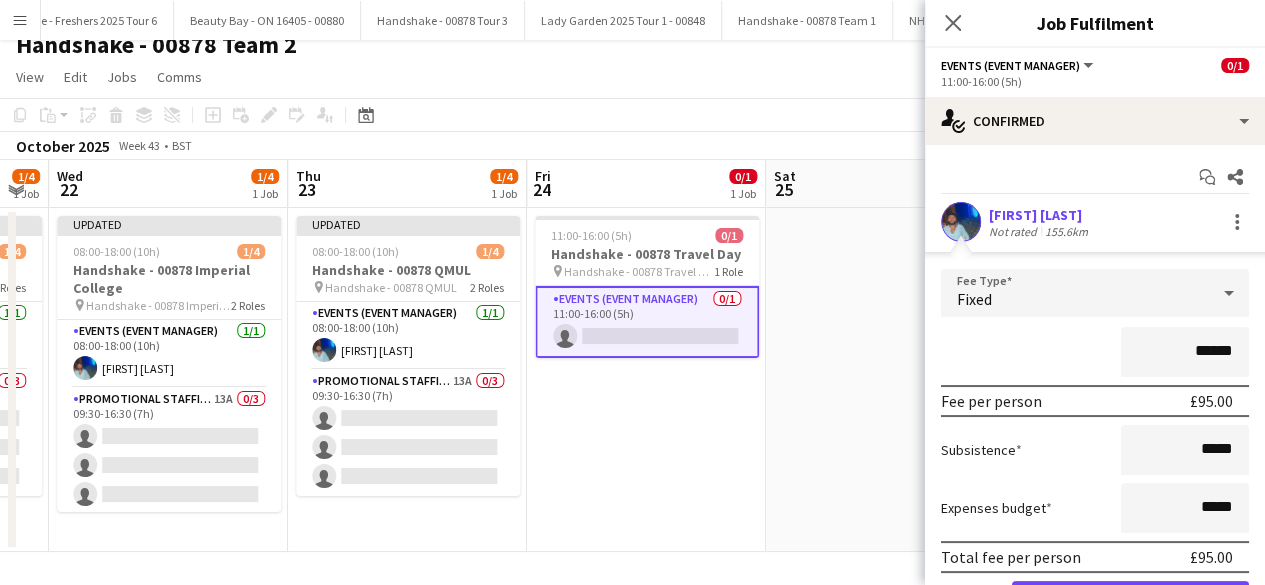 scroll, scrollTop: 110, scrollLeft: 0, axis: vertical 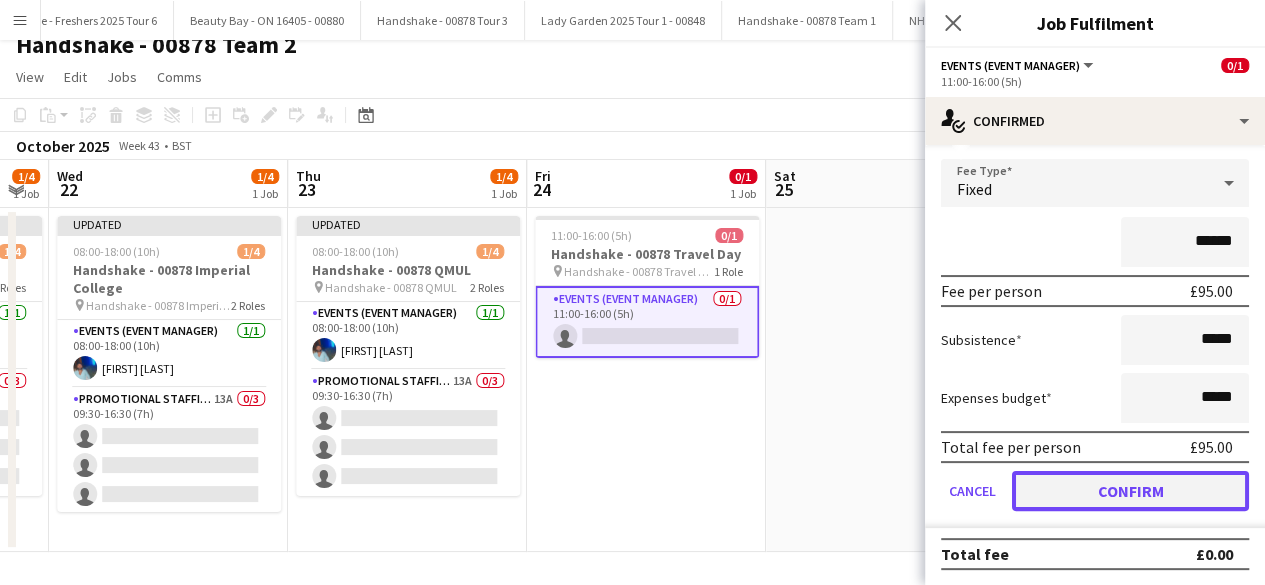 click on "Confirm" at bounding box center [1130, 491] 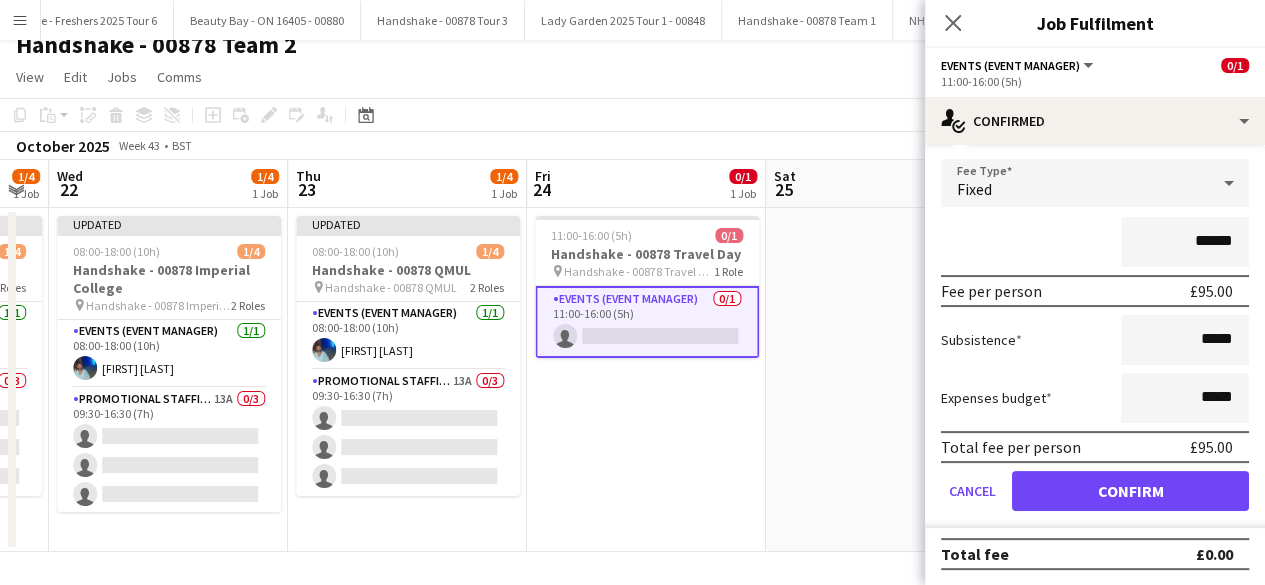 scroll, scrollTop: 0, scrollLeft: 0, axis: both 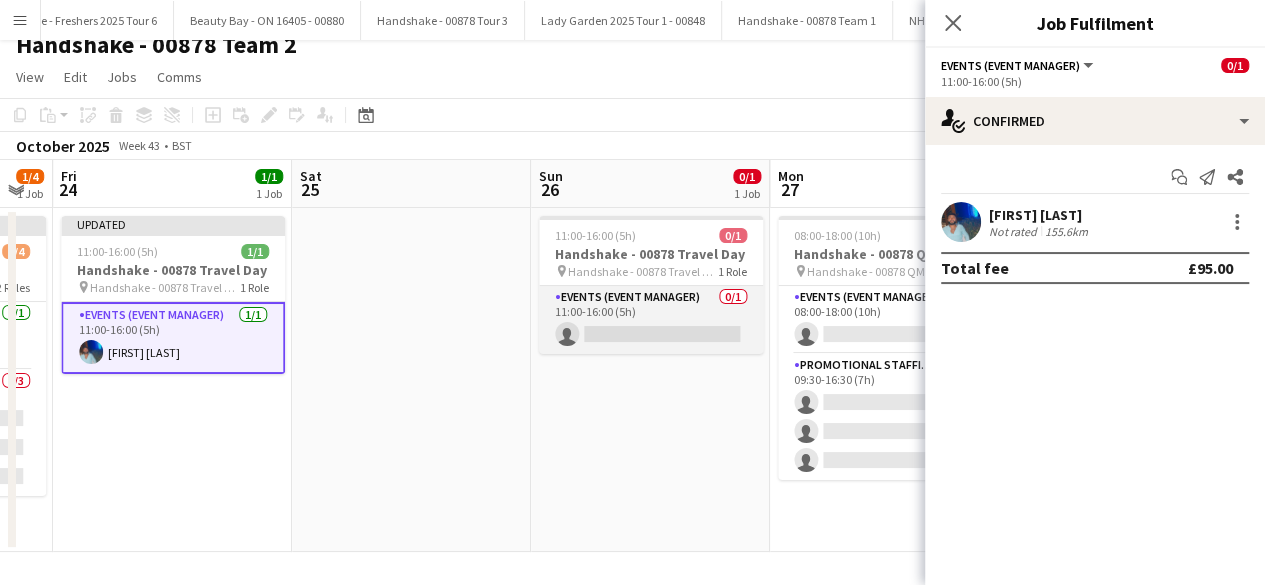 click on "Events (Event Manager)   0/1   11:00-16:00 (5h)
single-neutral-actions" at bounding box center [651, 320] 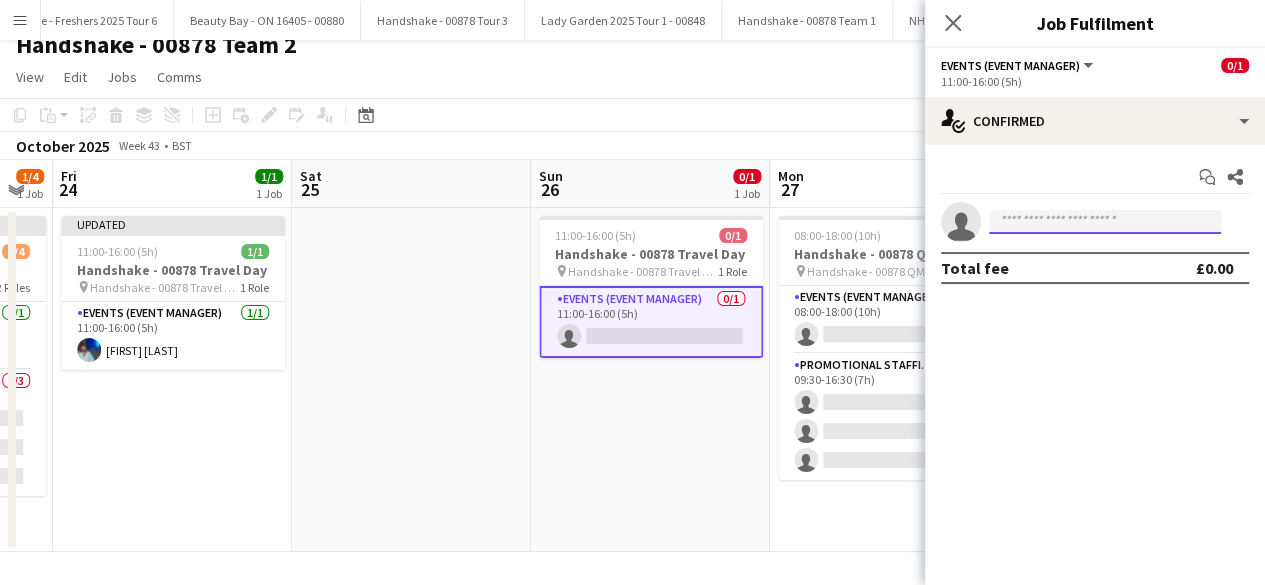 click at bounding box center [1105, 222] 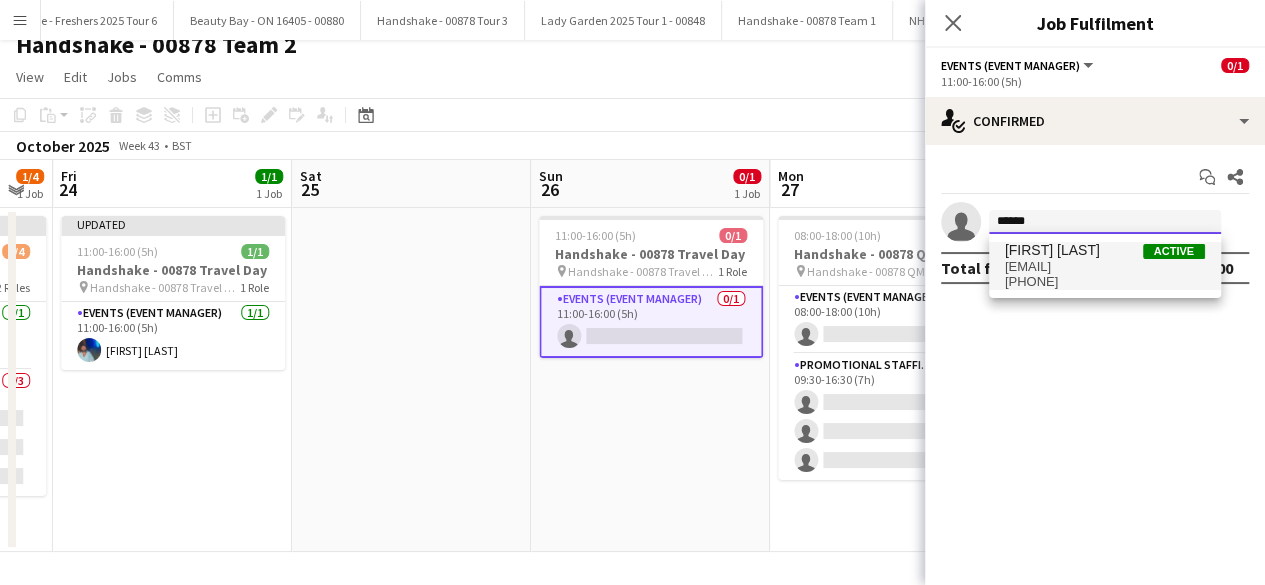 type on "******" 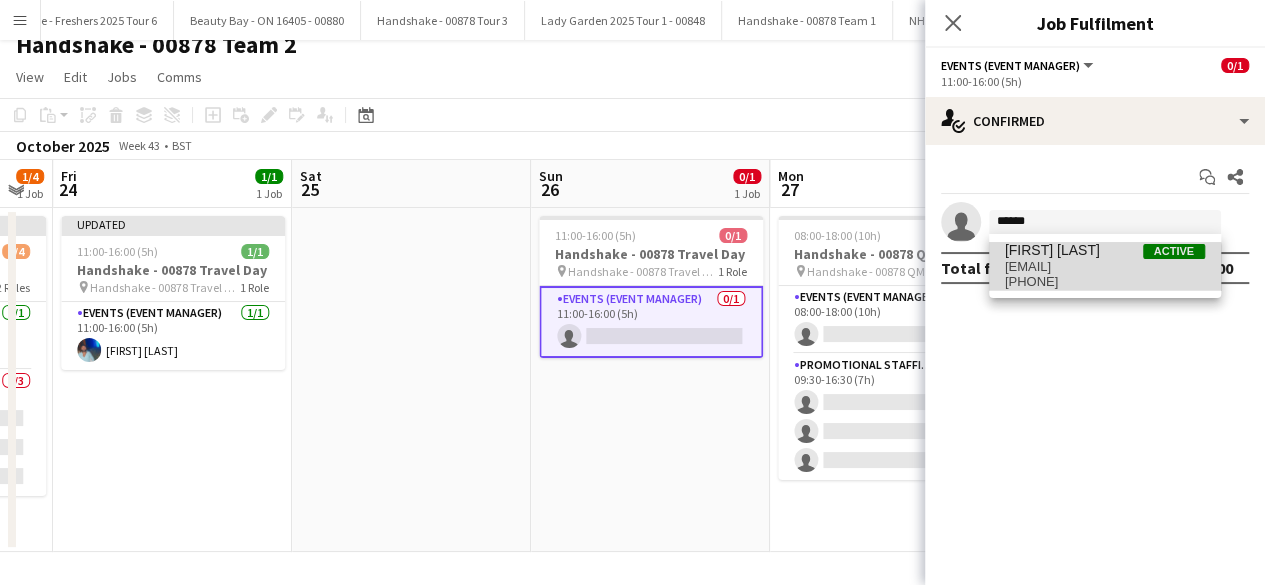 click on "+4407402716715" at bounding box center (1105, 282) 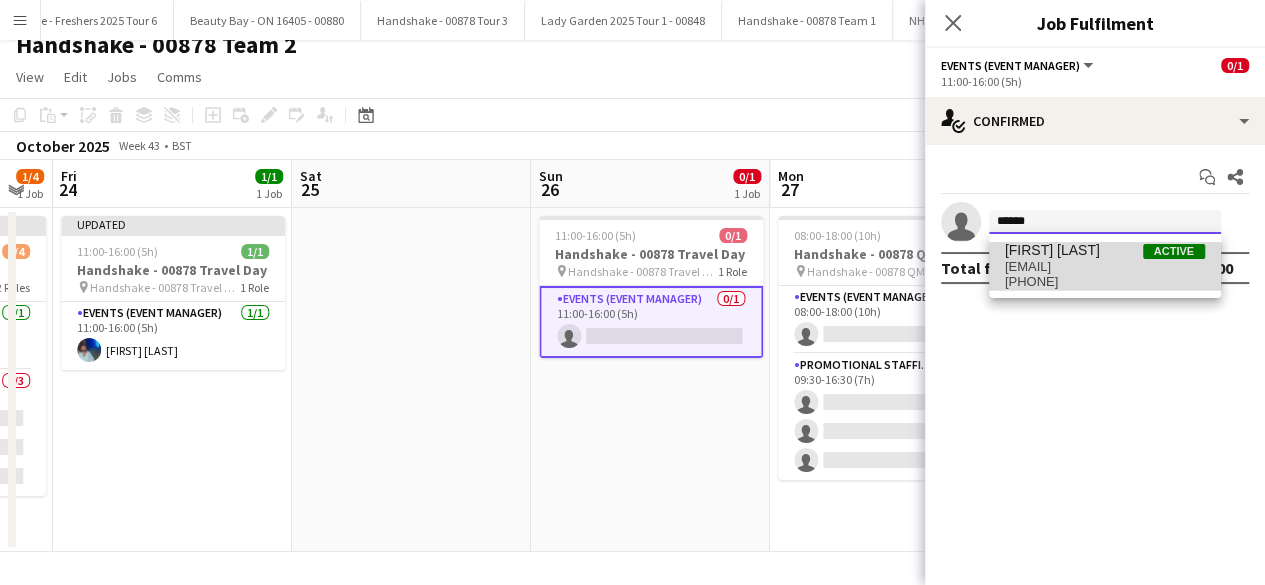 type 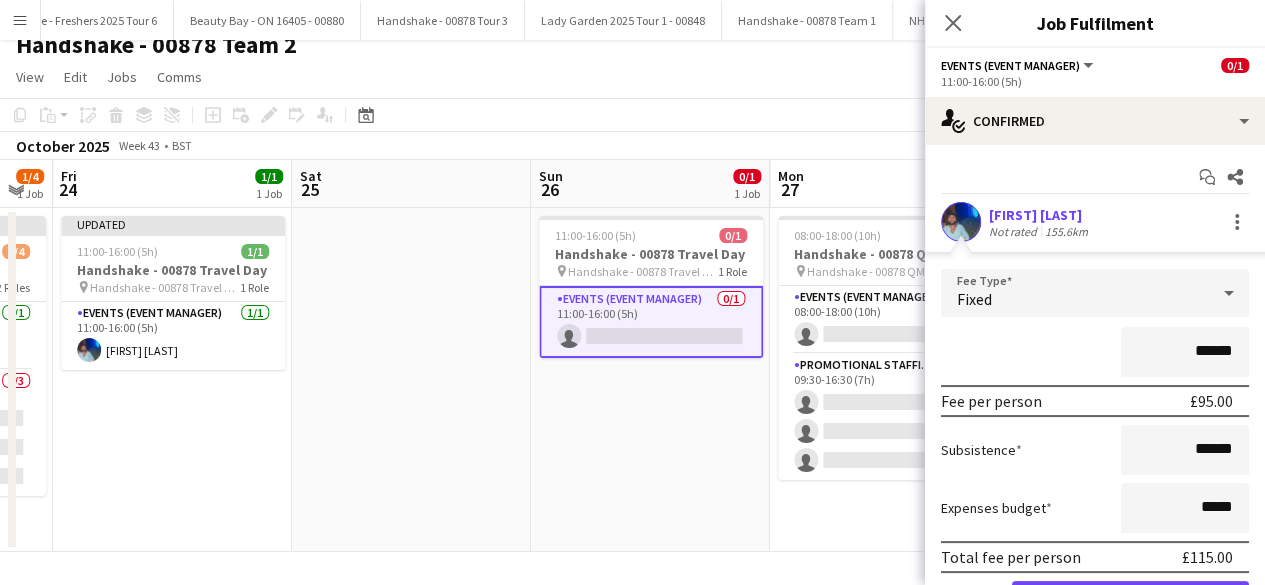 scroll, scrollTop: 110, scrollLeft: 0, axis: vertical 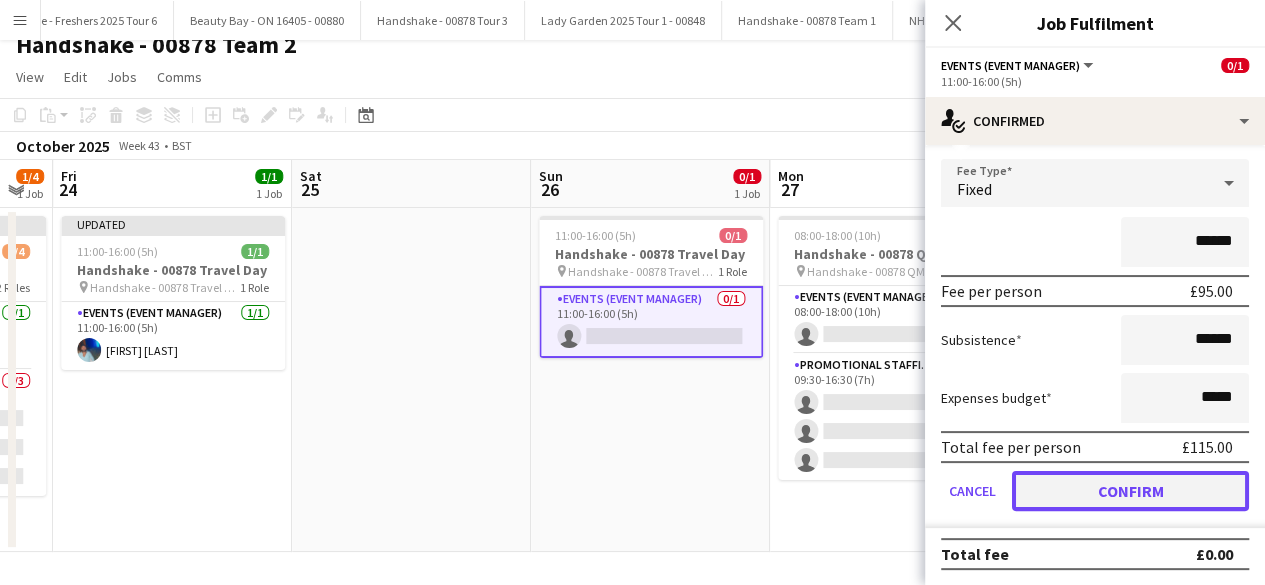 click on "Confirm" at bounding box center [1130, 491] 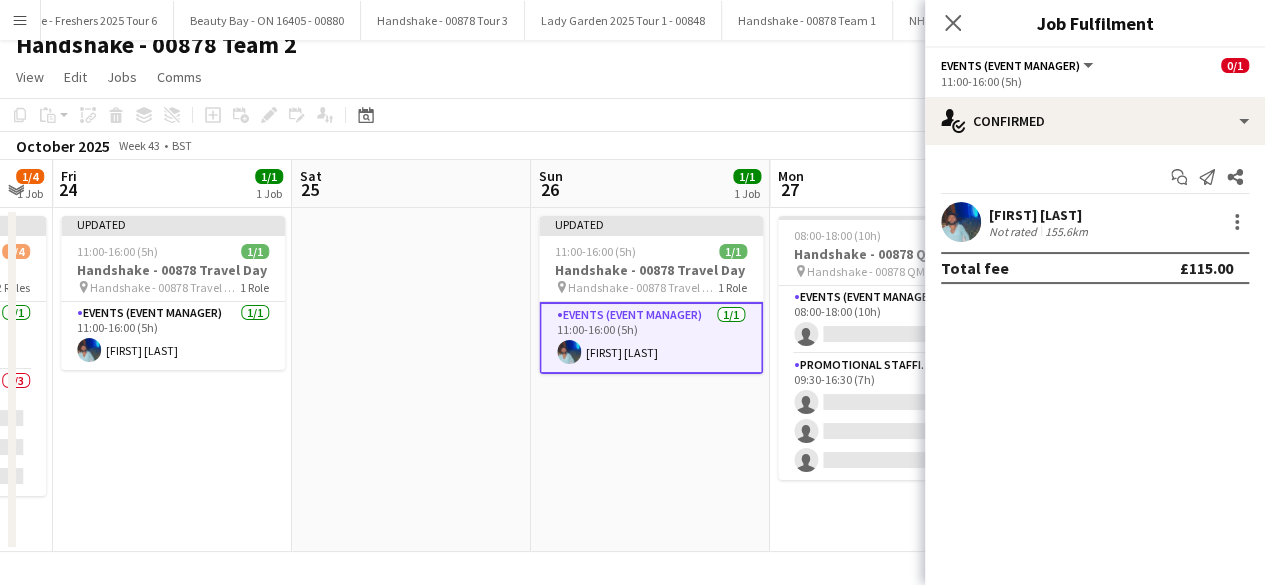 scroll, scrollTop: 0, scrollLeft: 0, axis: both 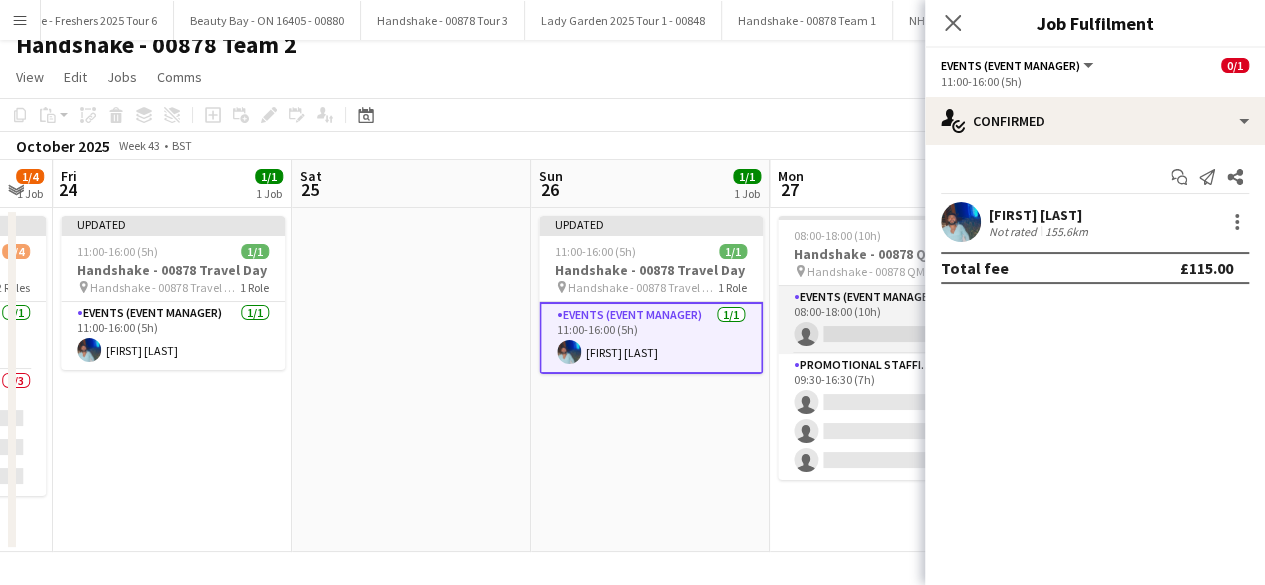 click on "Events (Event Manager)   3A   0/1   08:00-18:00 (10h)
single-neutral-actions" at bounding box center [890, 320] 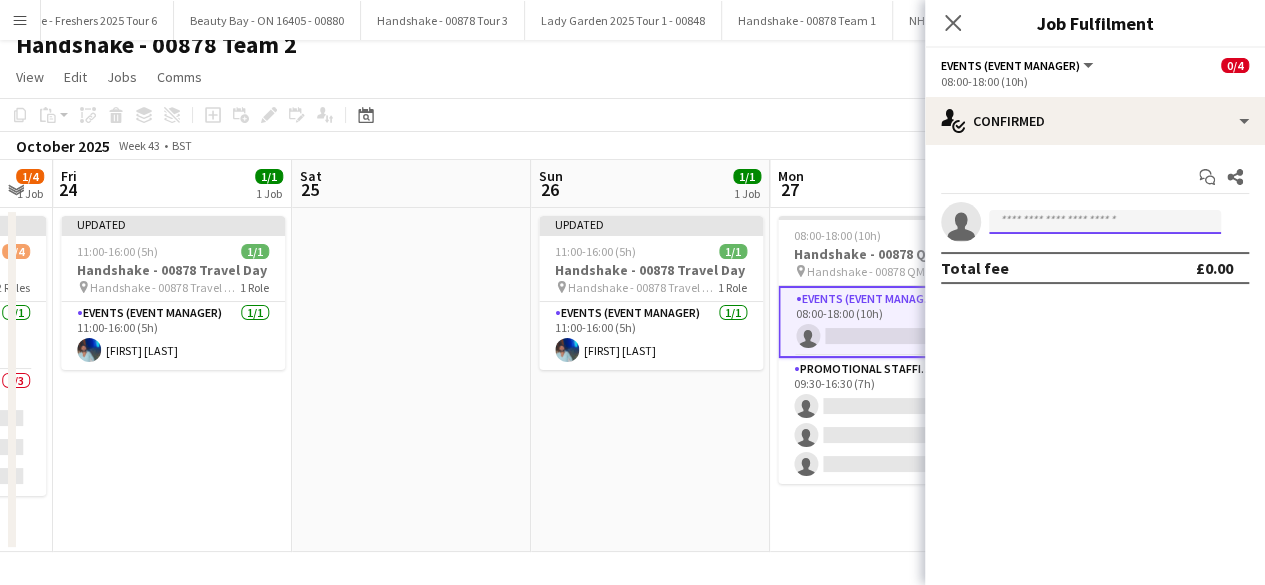 click at bounding box center [1105, 222] 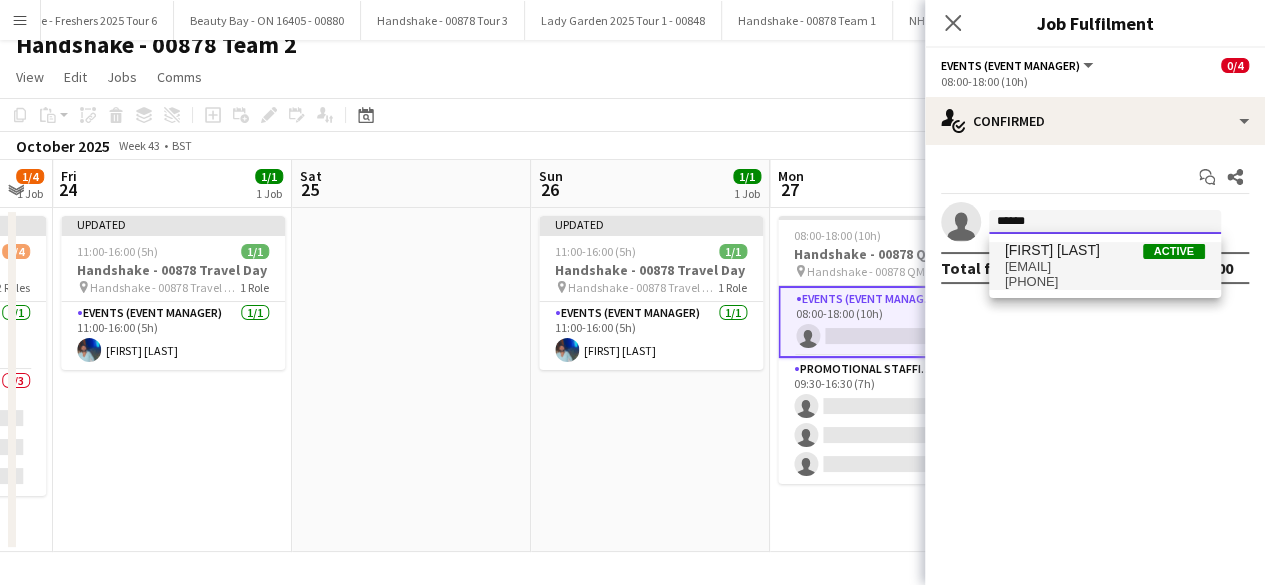 type on "******" 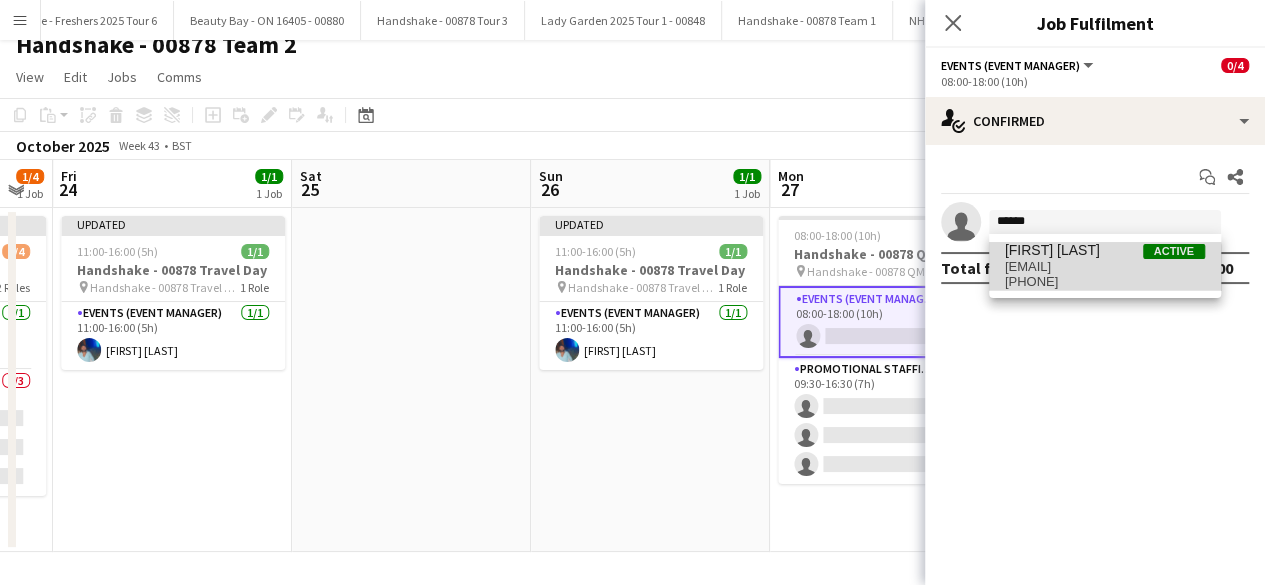 click on "+4407402716715" at bounding box center [1105, 282] 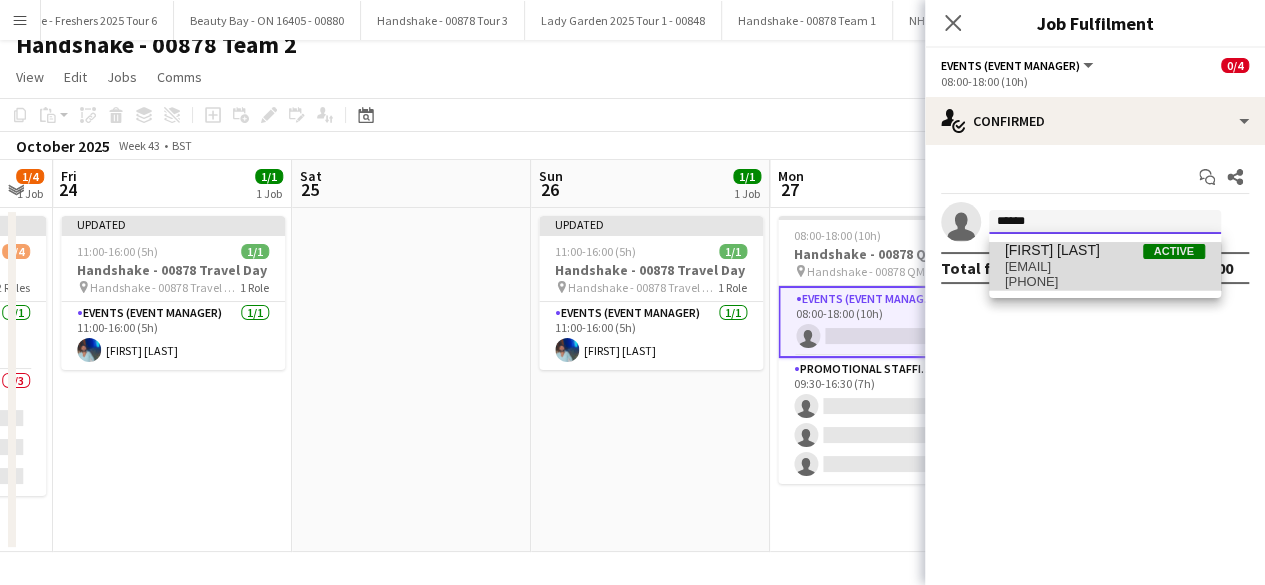 type 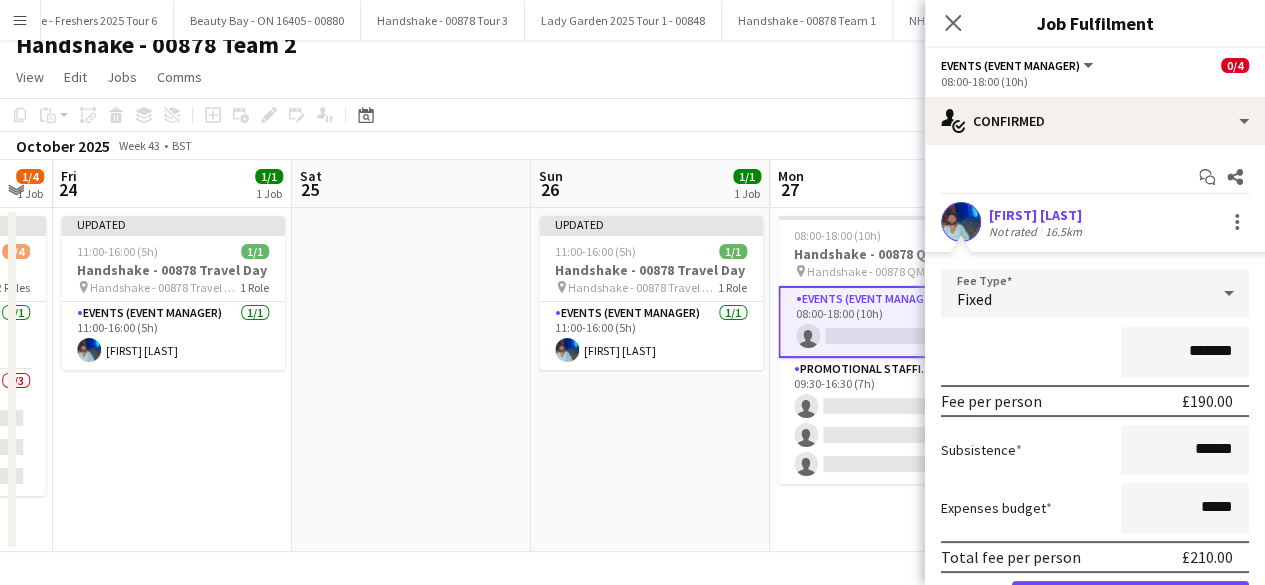 scroll, scrollTop: 110, scrollLeft: 0, axis: vertical 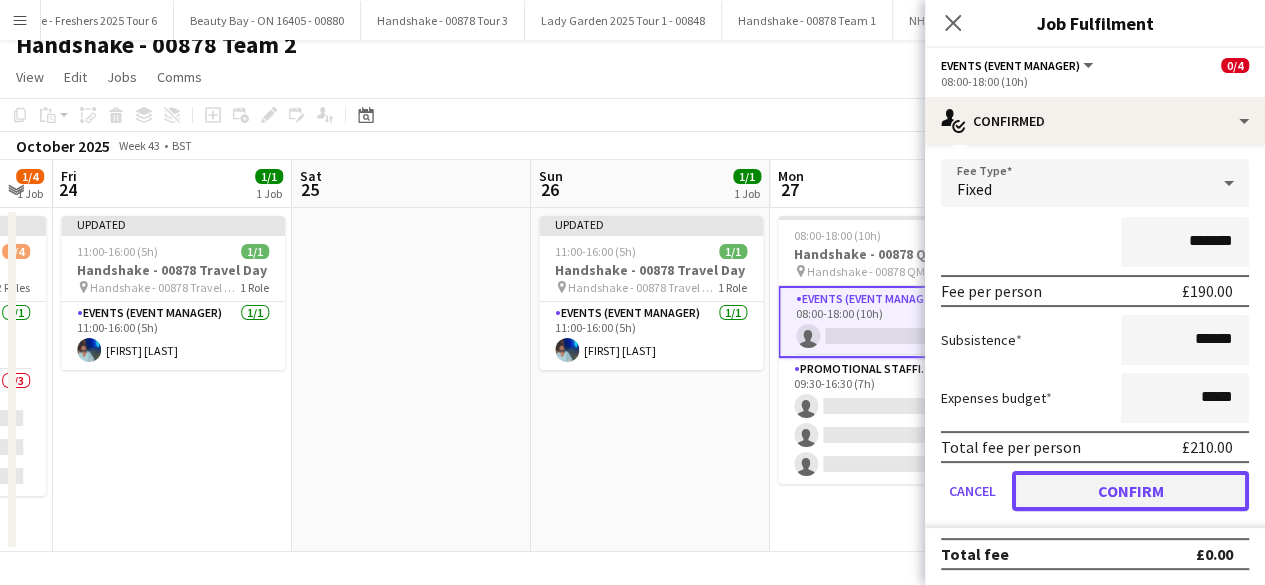 click on "Confirm" at bounding box center [1130, 491] 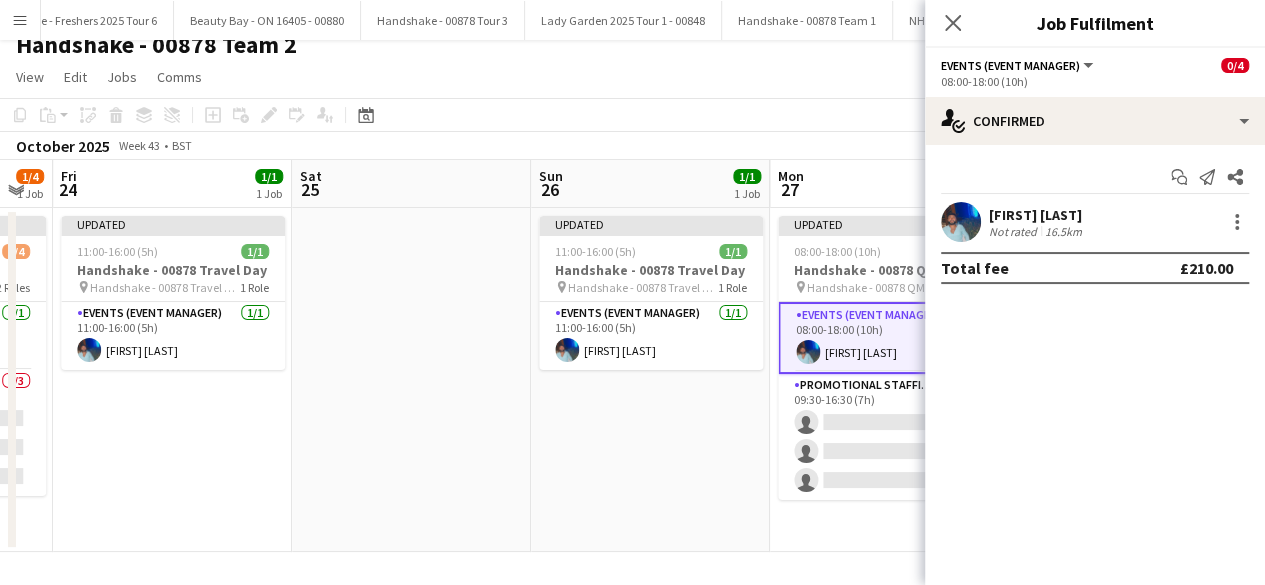 scroll, scrollTop: 0, scrollLeft: 0, axis: both 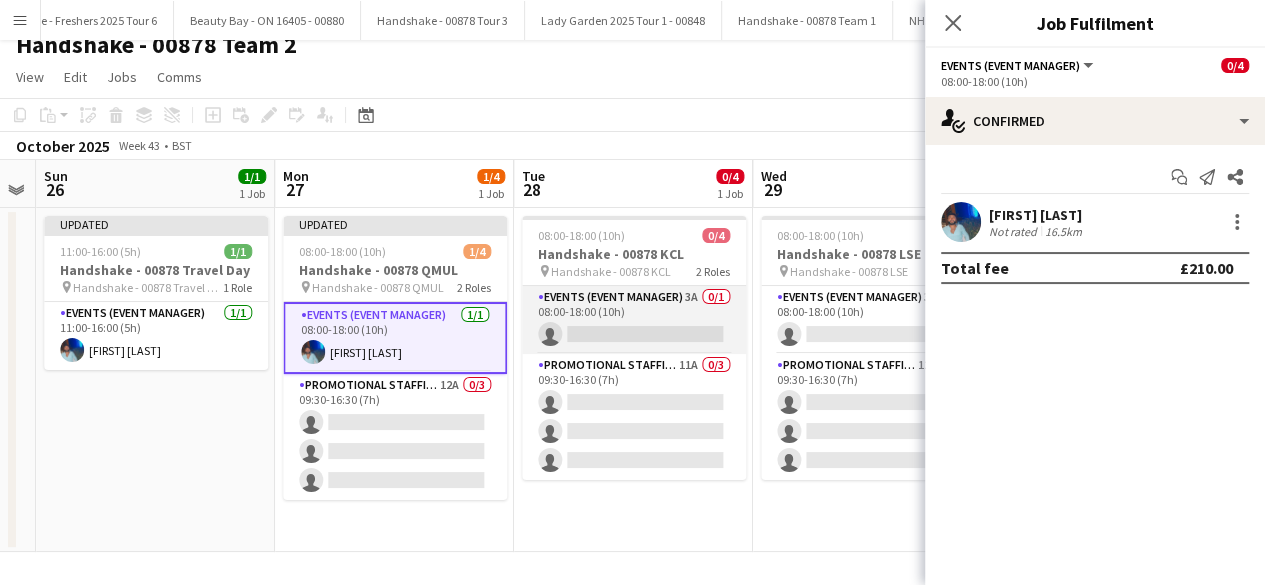 click on "Events (Event Manager)   3A   0/1   08:00-18:00 (10h)
single-neutral-actions" at bounding box center (634, 320) 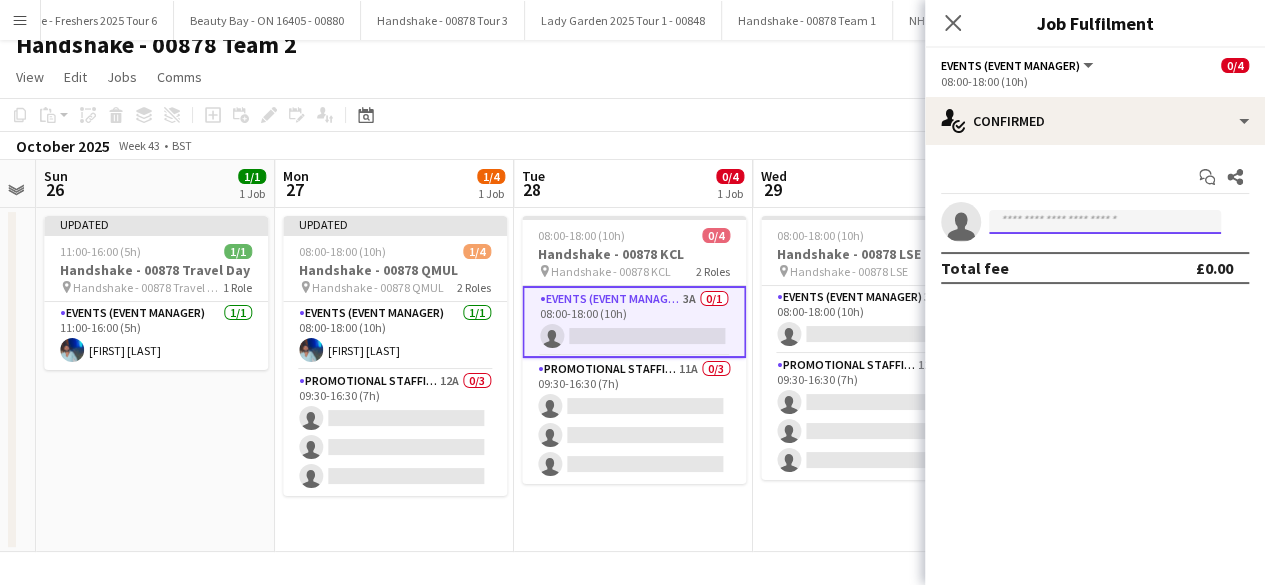 click at bounding box center (1105, 222) 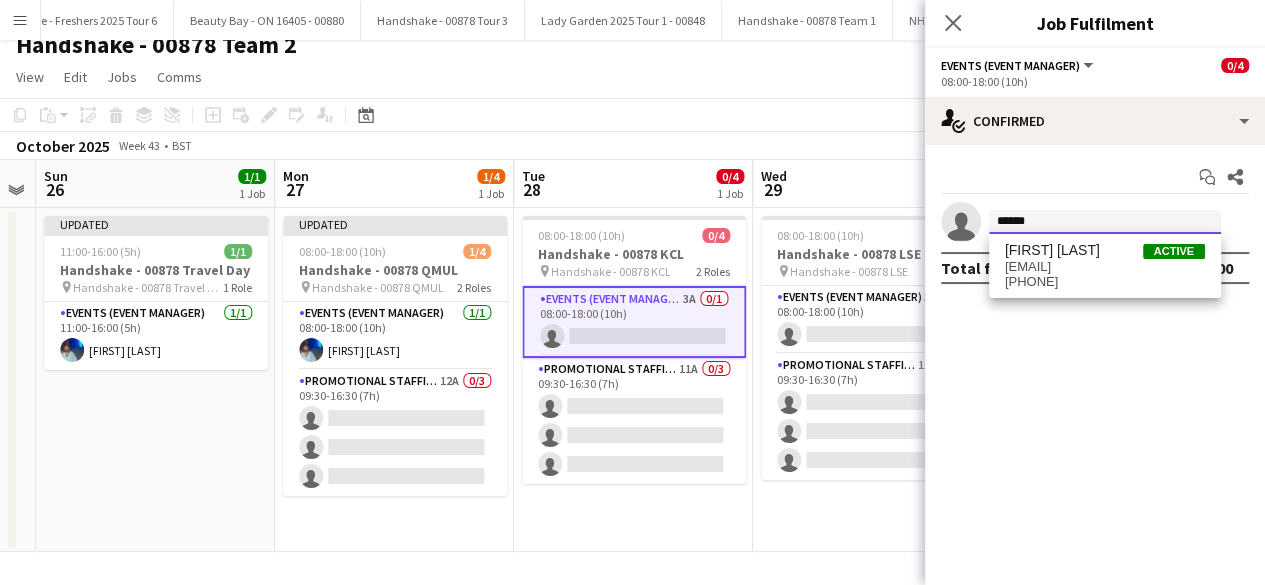 type on "******" 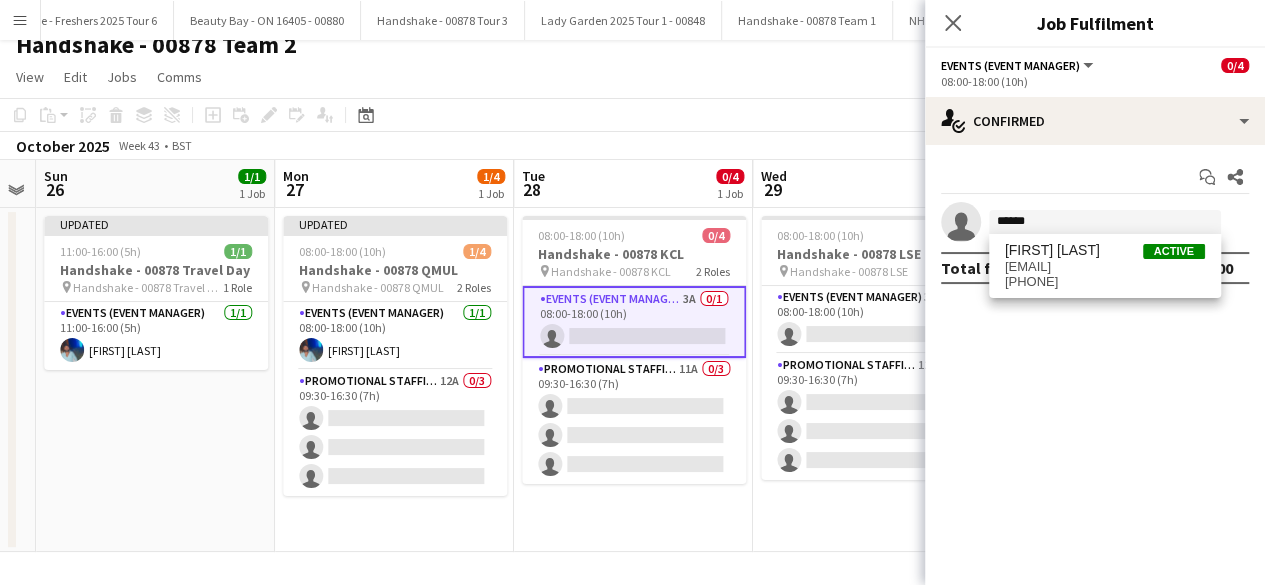 click on "Start chat
Share
single-neutral-actions
******  Total fee   £0.00" at bounding box center [1095, 222] 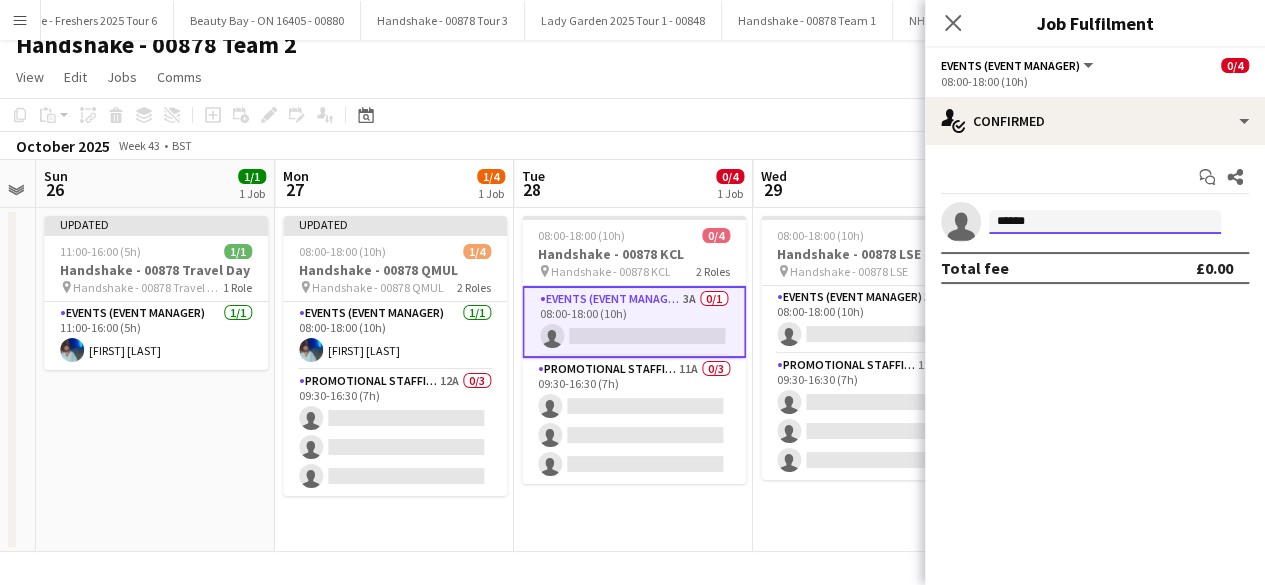 click on "******" at bounding box center [1105, 222] 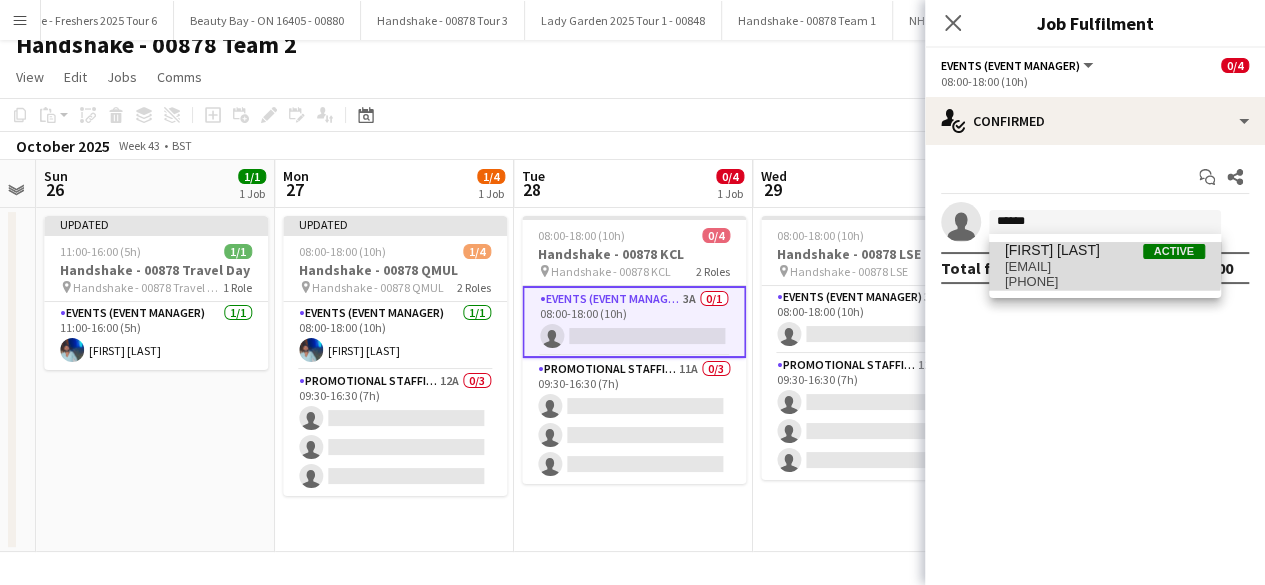 click on "rolandlamaa@live.co.uk" at bounding box center [1105, 267] 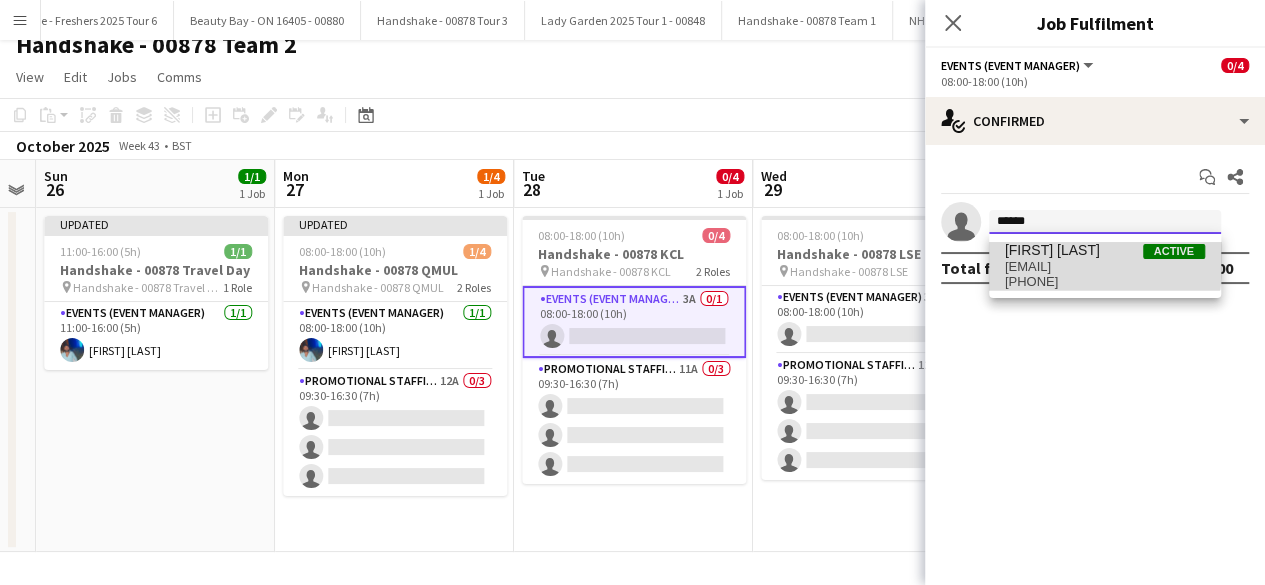 type 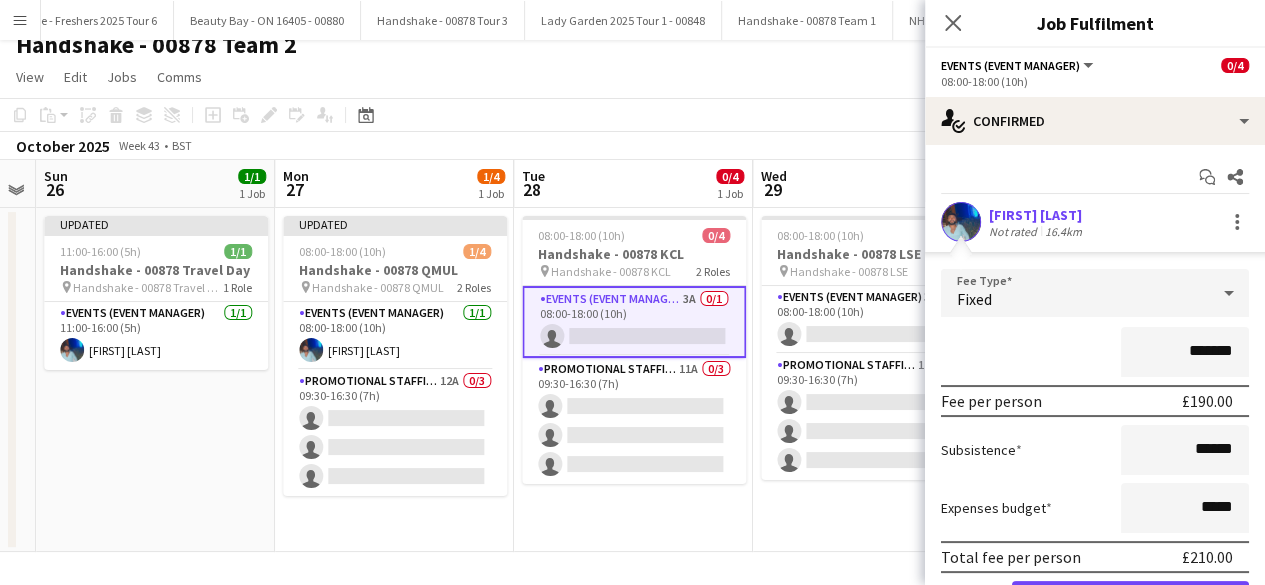 scroll, scrollTop: 110, scrollLeft: 0, axis: vertical 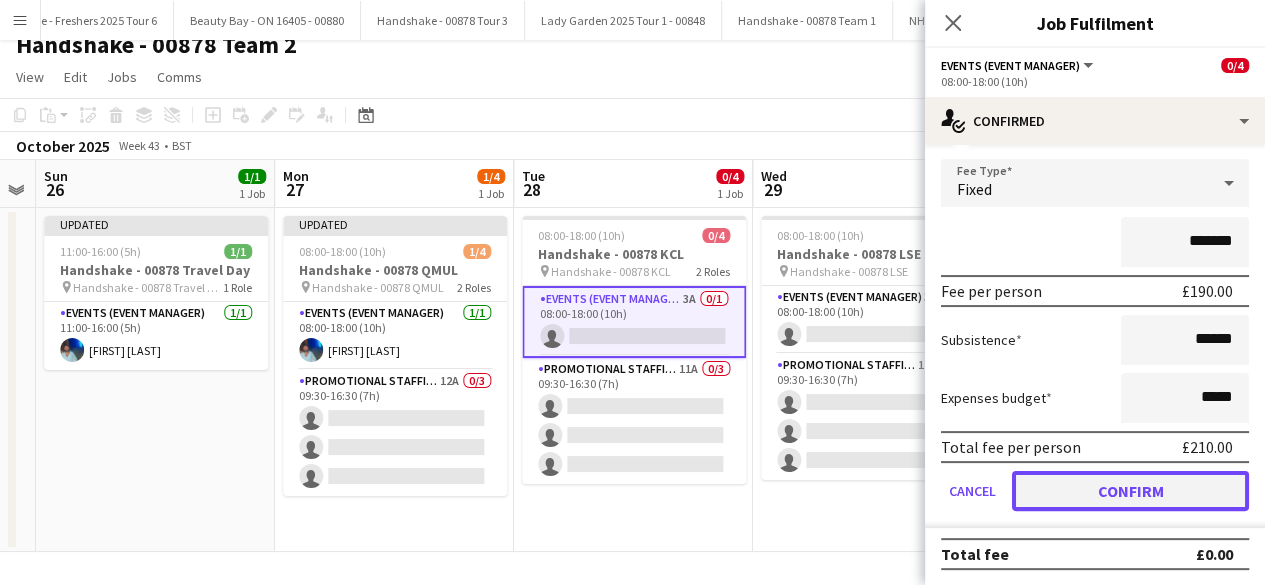 click on "Confirm" at bounding box center (1130, 491) 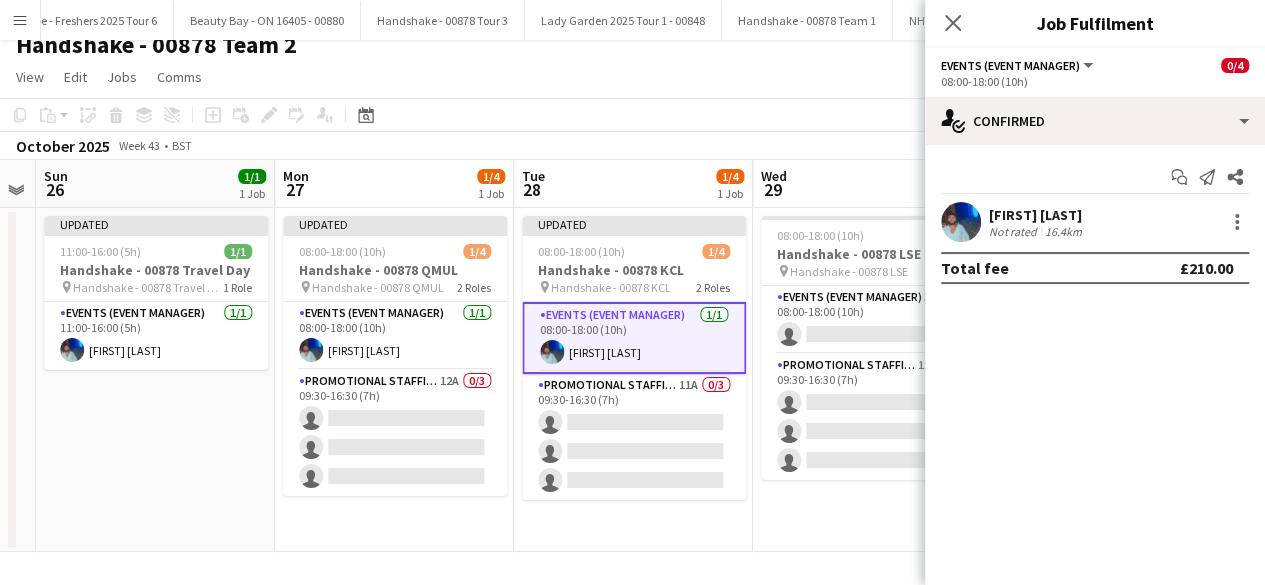 scroll, scrollTop: 0, scrollLeft: 0, axis: both 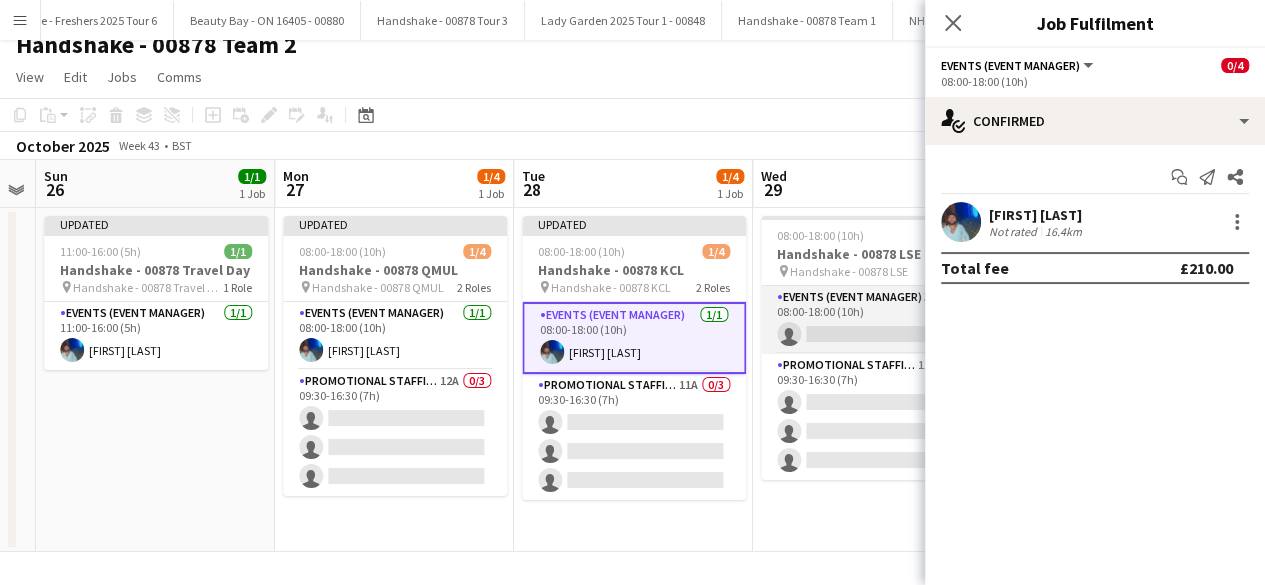 click on "Events (Event Manager)   3A   0/1   08:00-18:00 (10h)
single-neutral-actions" at bounding box center (873, 320) 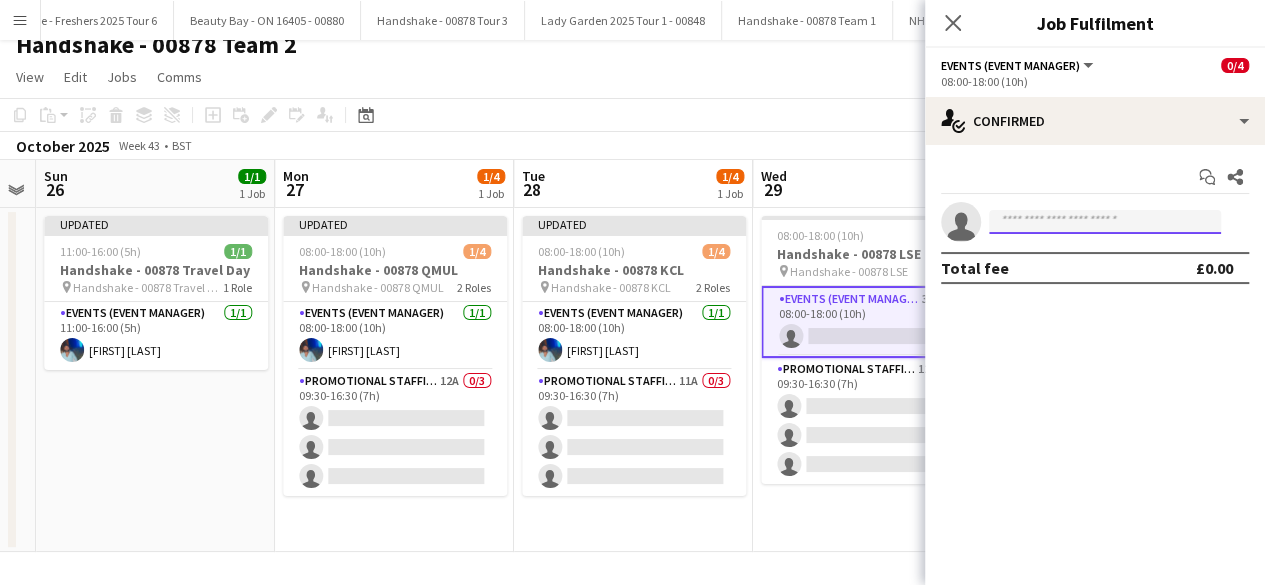 click at bounding box center (1105, 222) 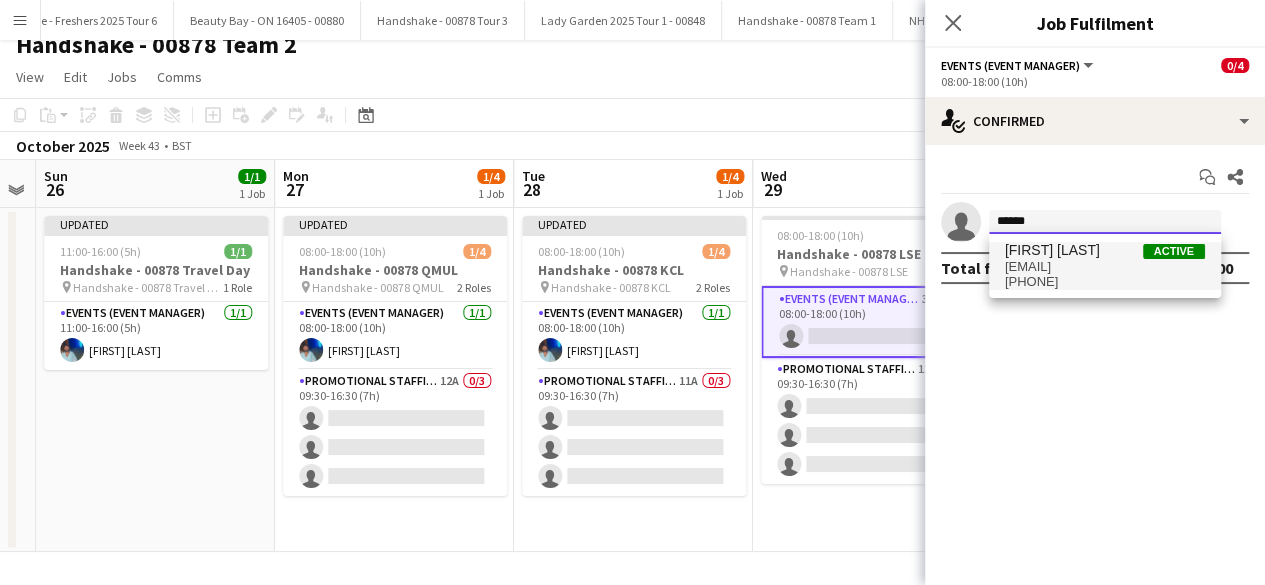 type on "******" 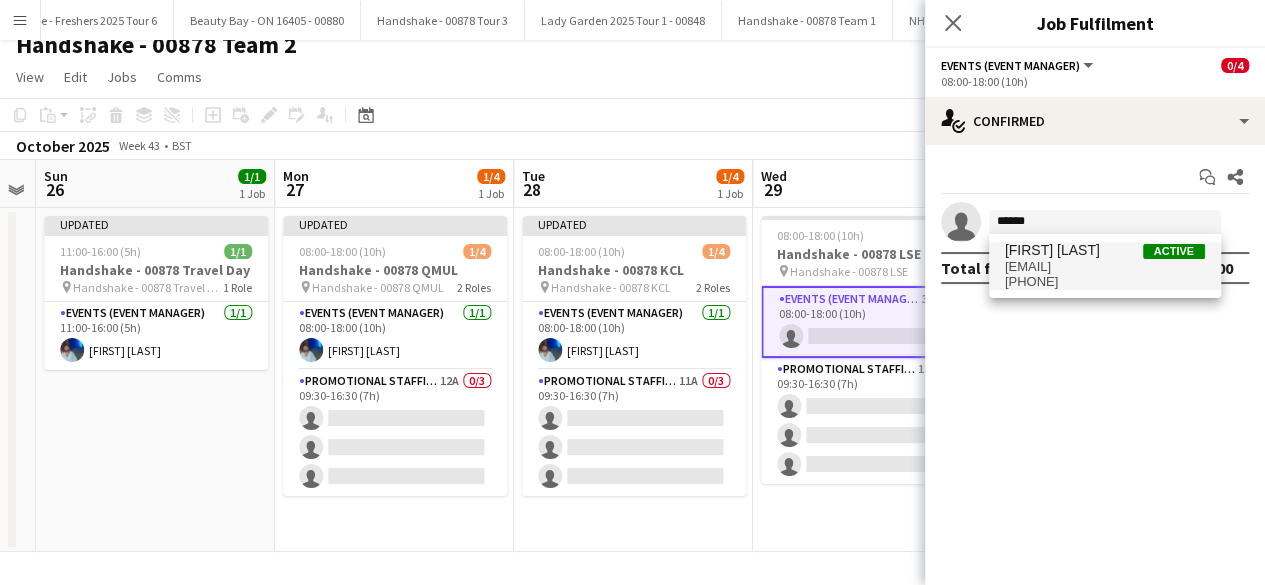 click on "Roland Lamaa" at bounding box center [1052, 250] 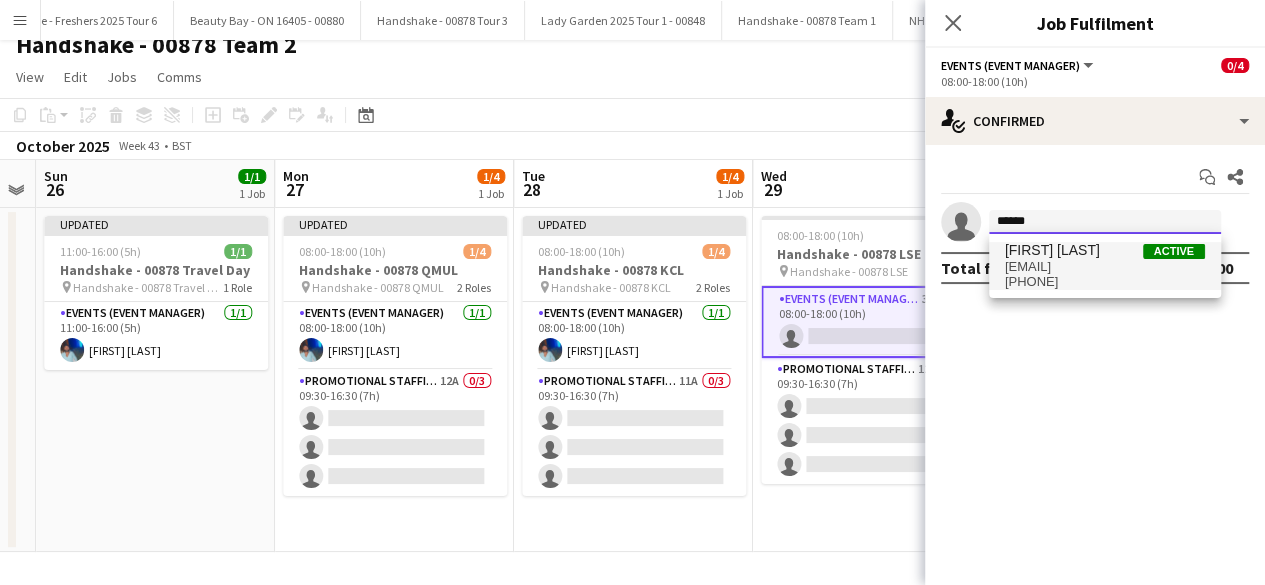 type 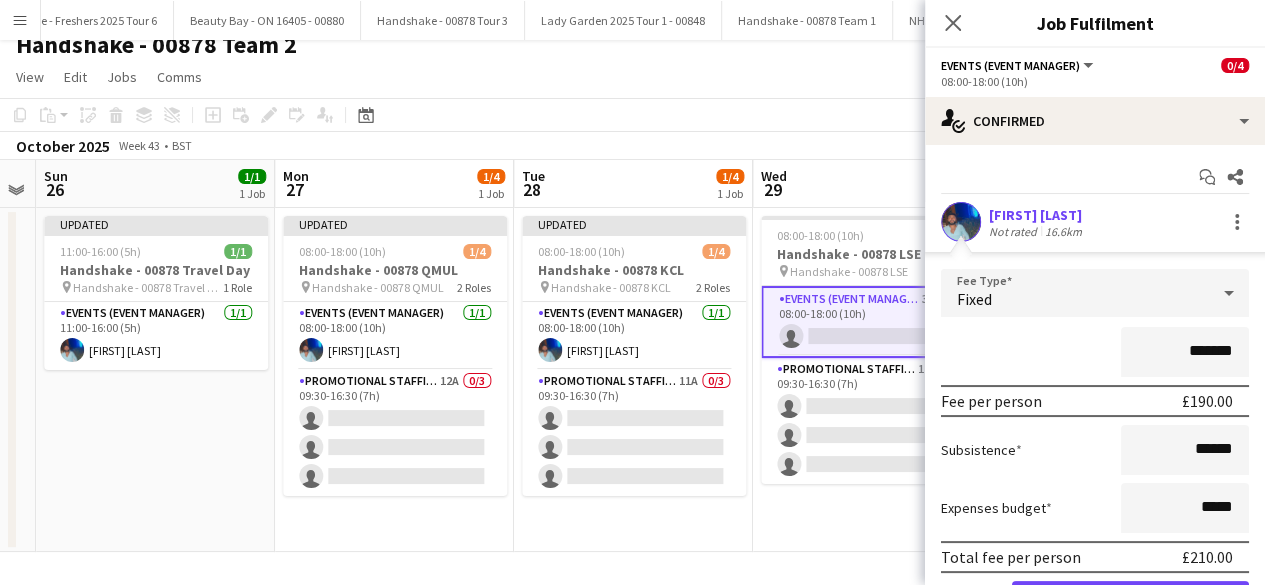 scroll, scrollTop: 110, scrollLeft: 0, axis: vertical 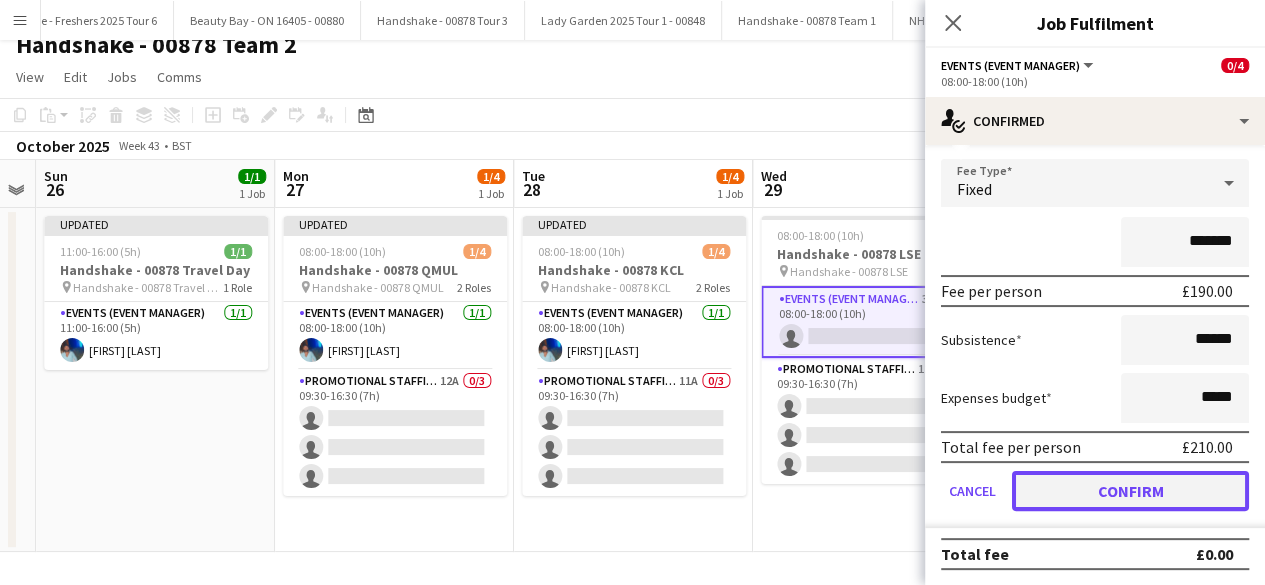 click on "Confirm" at bounding box center [1130, 491] 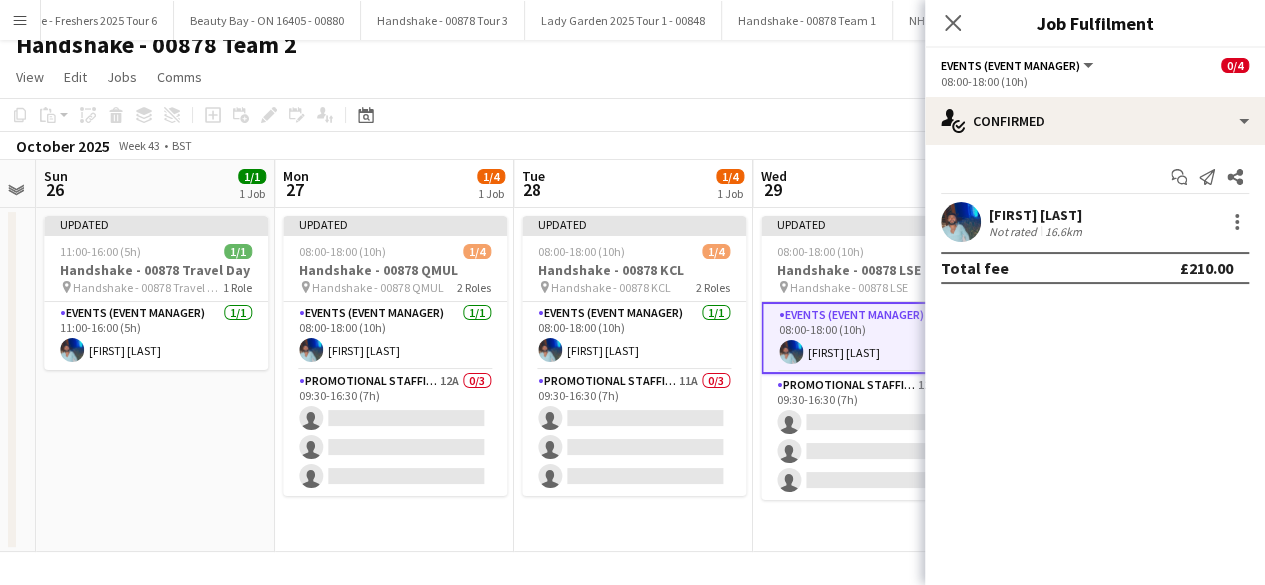 scroll, scrollTop: 0, scrollLeft: 0, axis: both 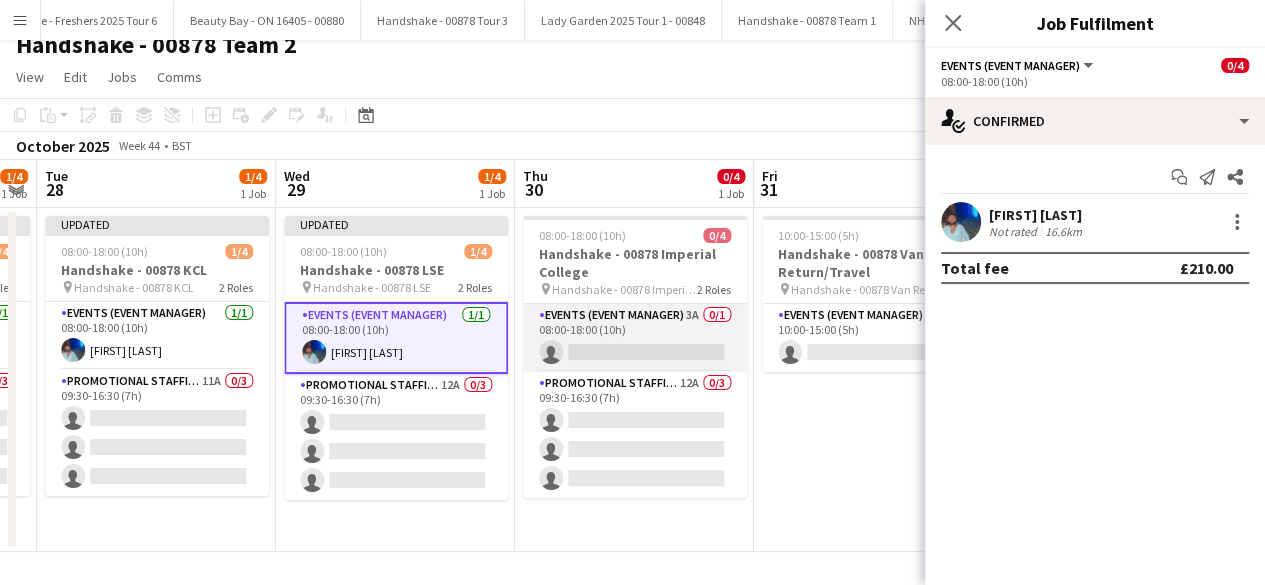 click on "Events (Event Manager)   3A   0/1   08:00-18:00 (10h)
single-neutral-actions" at bounding box center [635, 338] 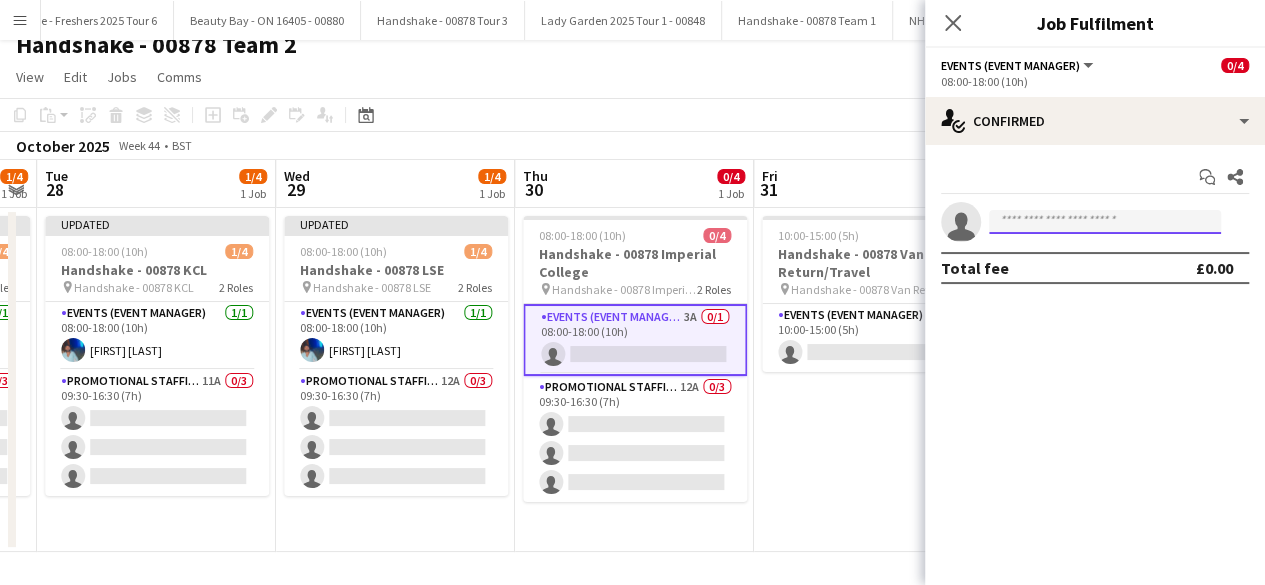 click at bounding box center [1105, 222] 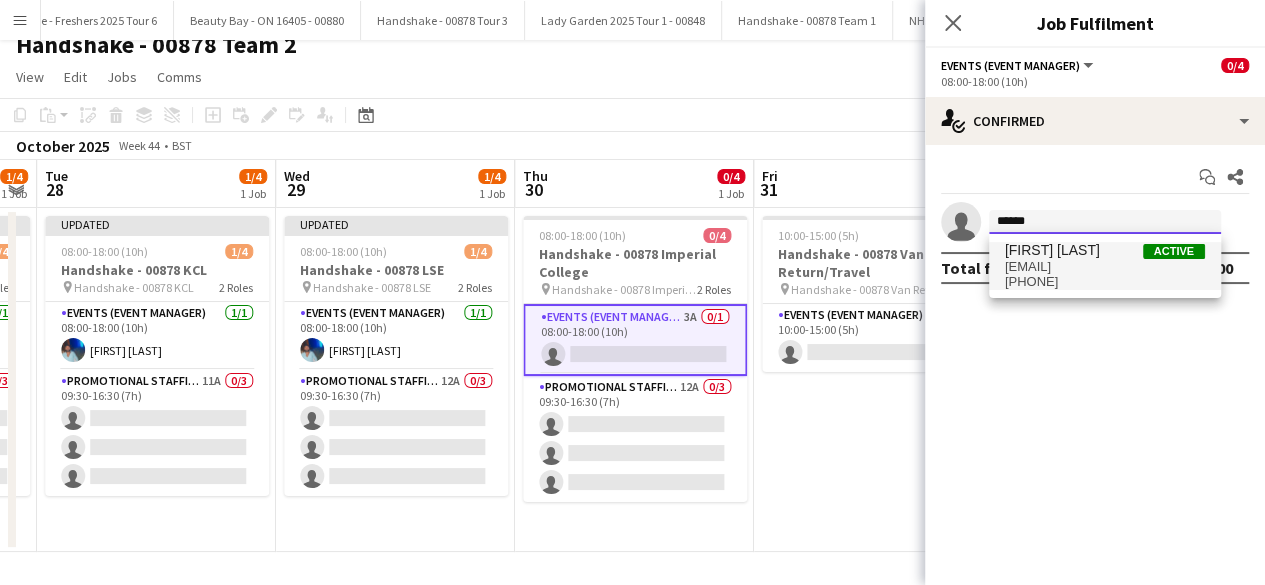 type on "******" 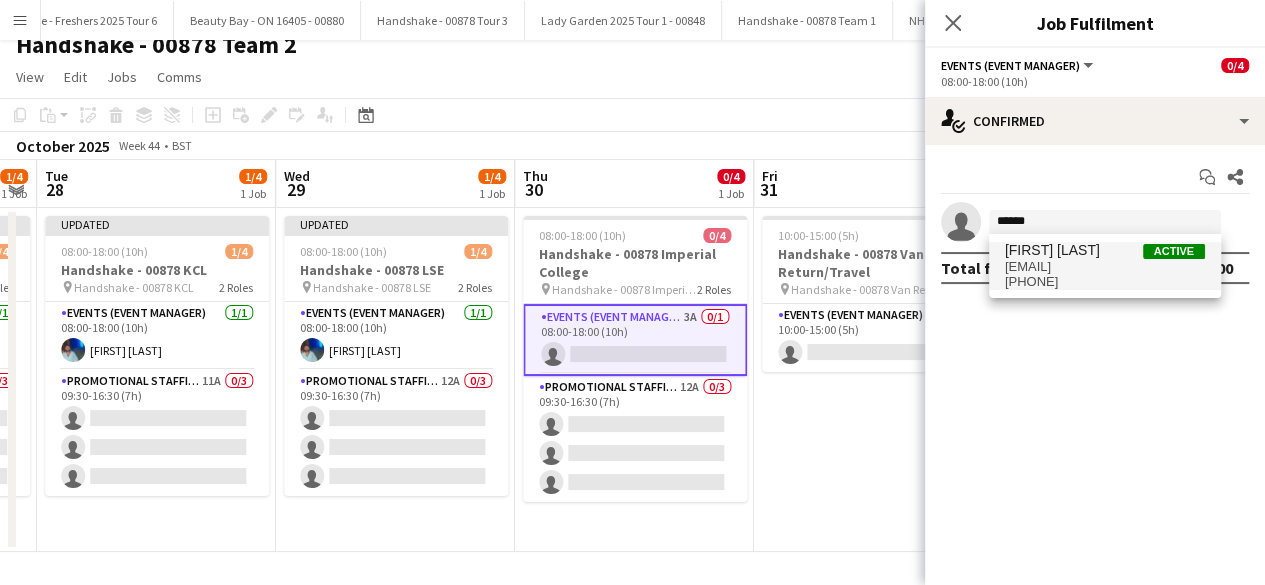 click on "rolandlamaa@live.co.uk" at bounding box center [1105, 267] 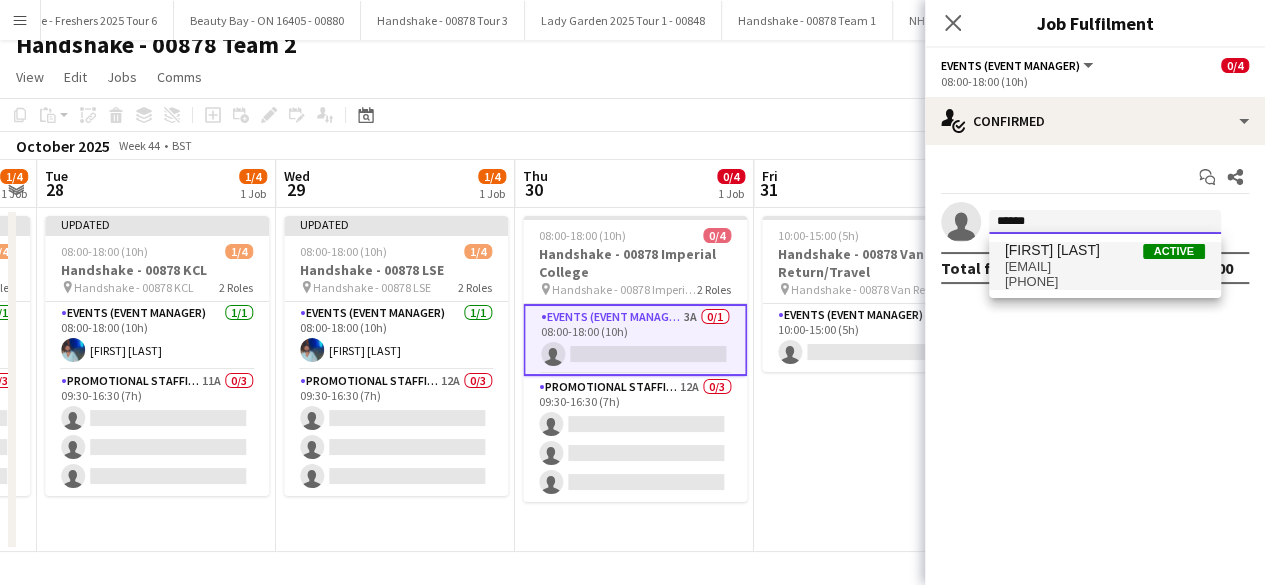 type 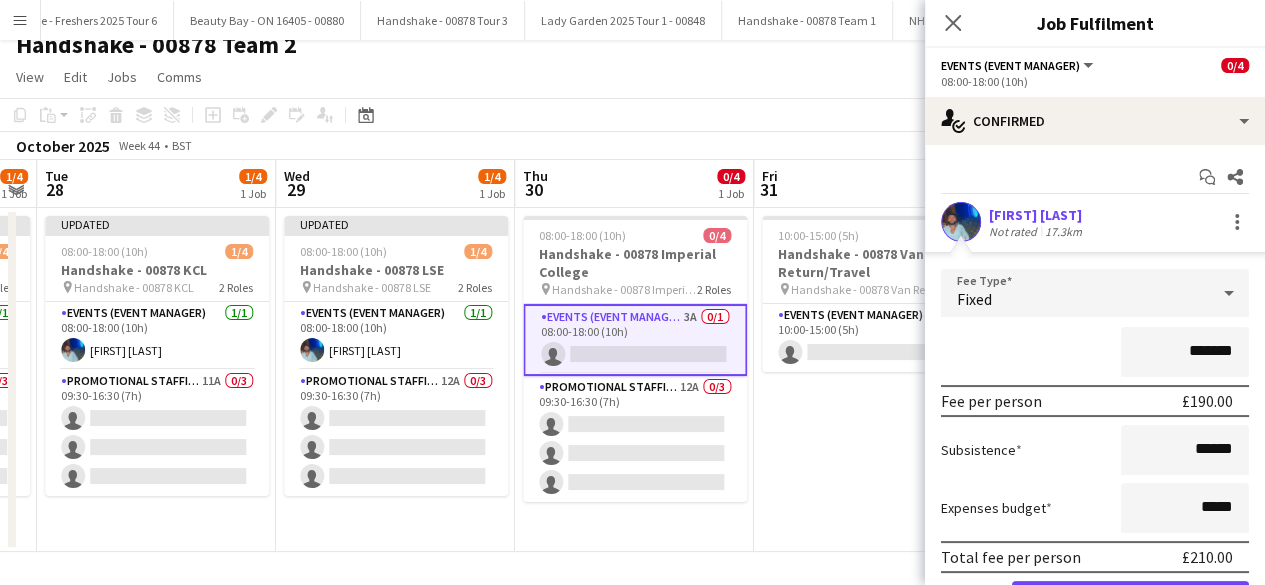 scroll, scrollTop: 110, scrollLeft: 0, axis: vertical 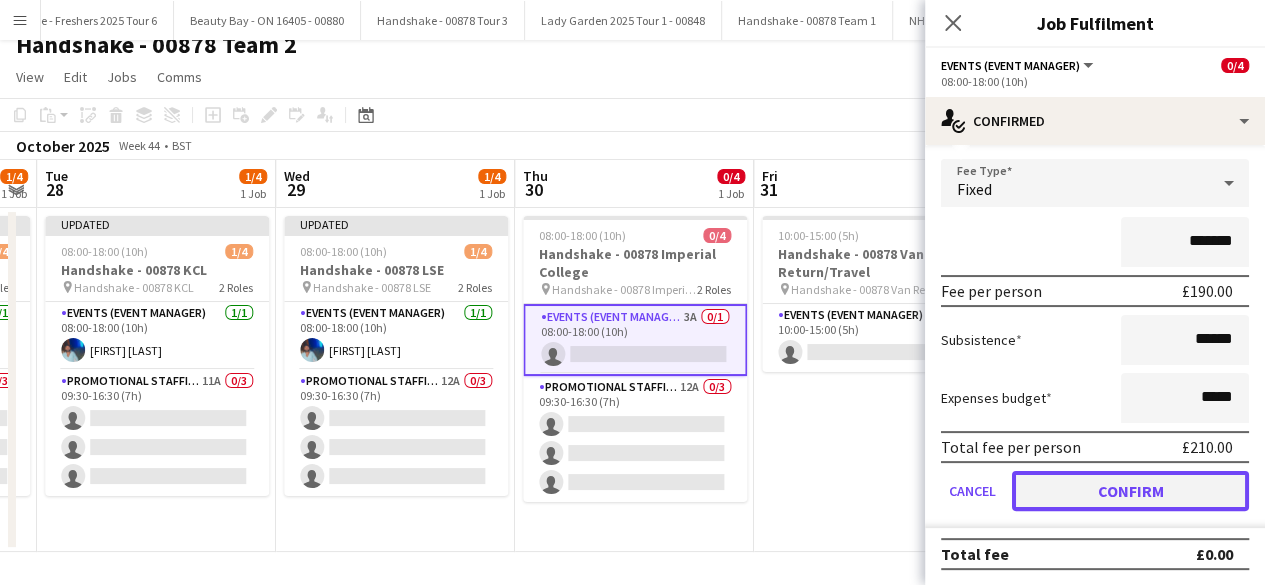 click on "Confirm" at bounding box center (1130, 491) 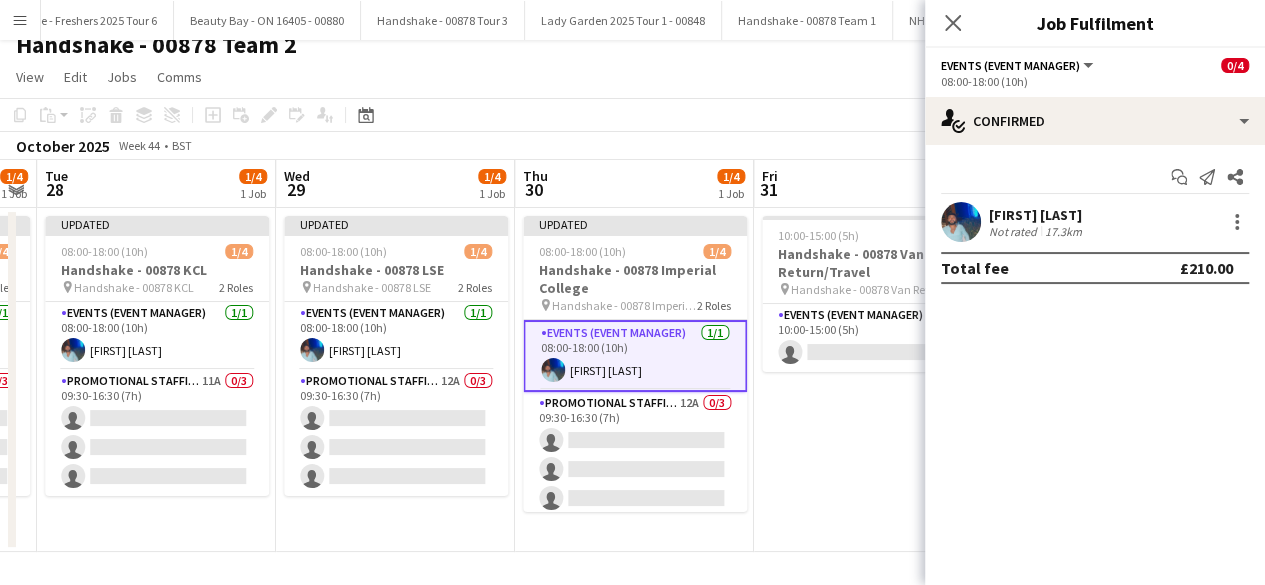 scroll, scrollTop: 0, scrollLeft: 0, axis: both 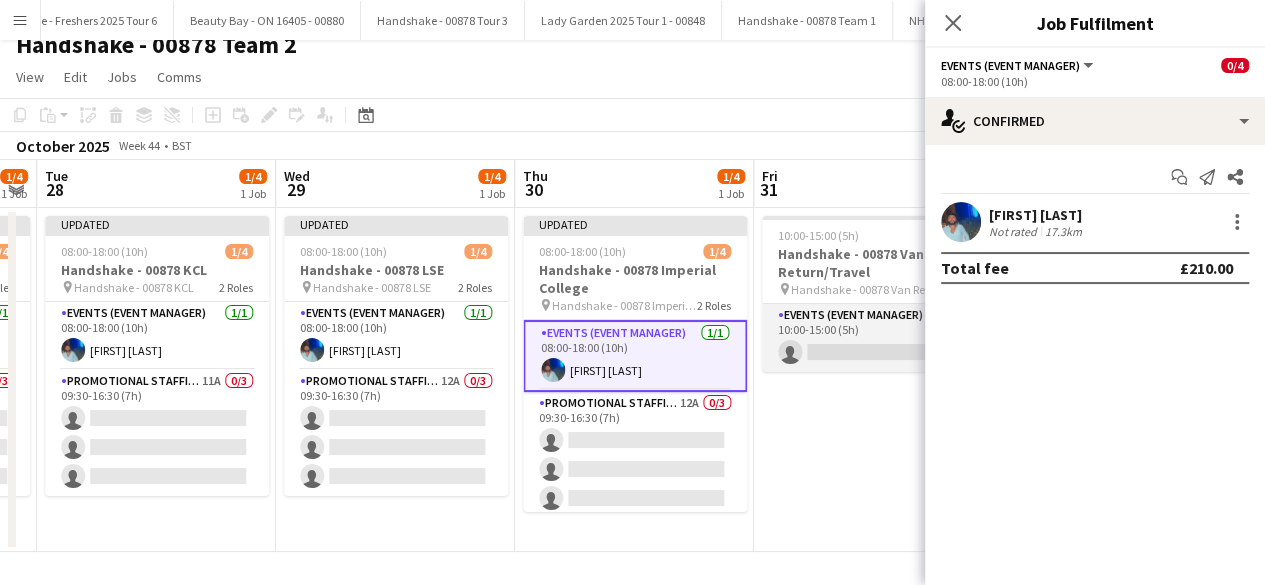 click on "Events (Event Manager)   0/1   10:00-15:00 (5h)
single-neutral-actions" at bounding box center [874, 338] 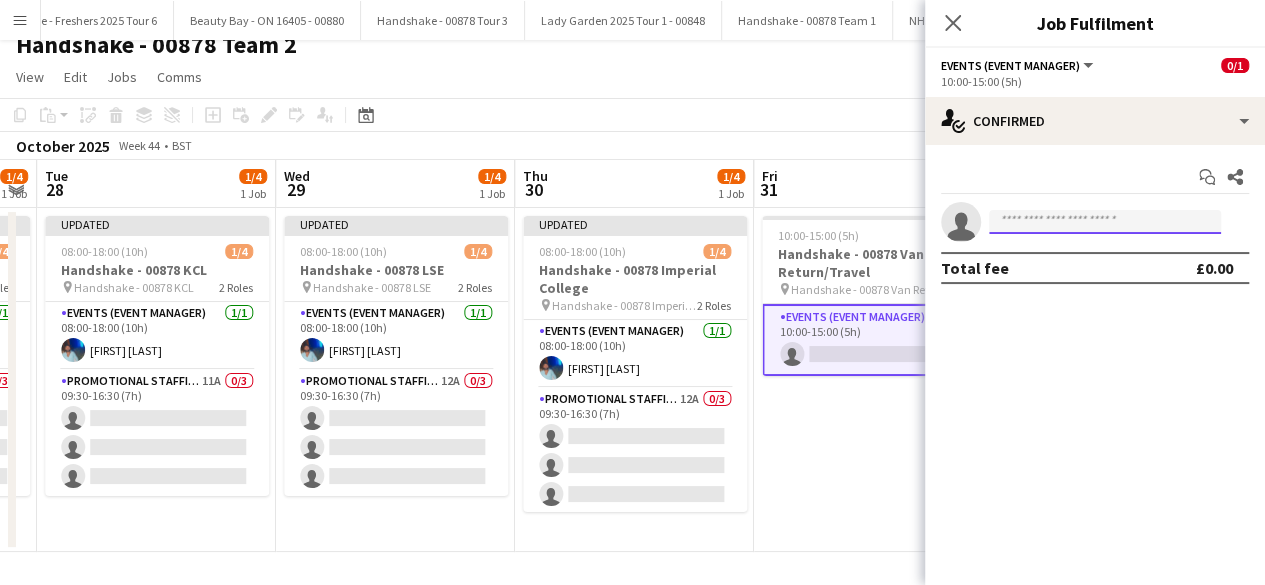 click at bounding box center [1105, 222] 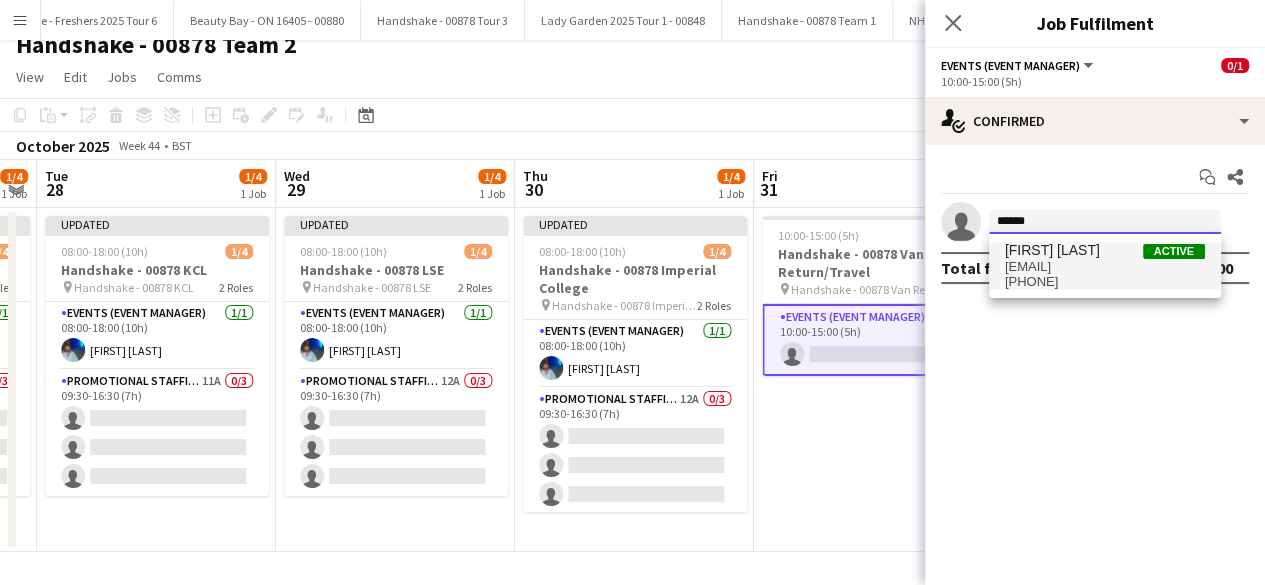 type on "******" 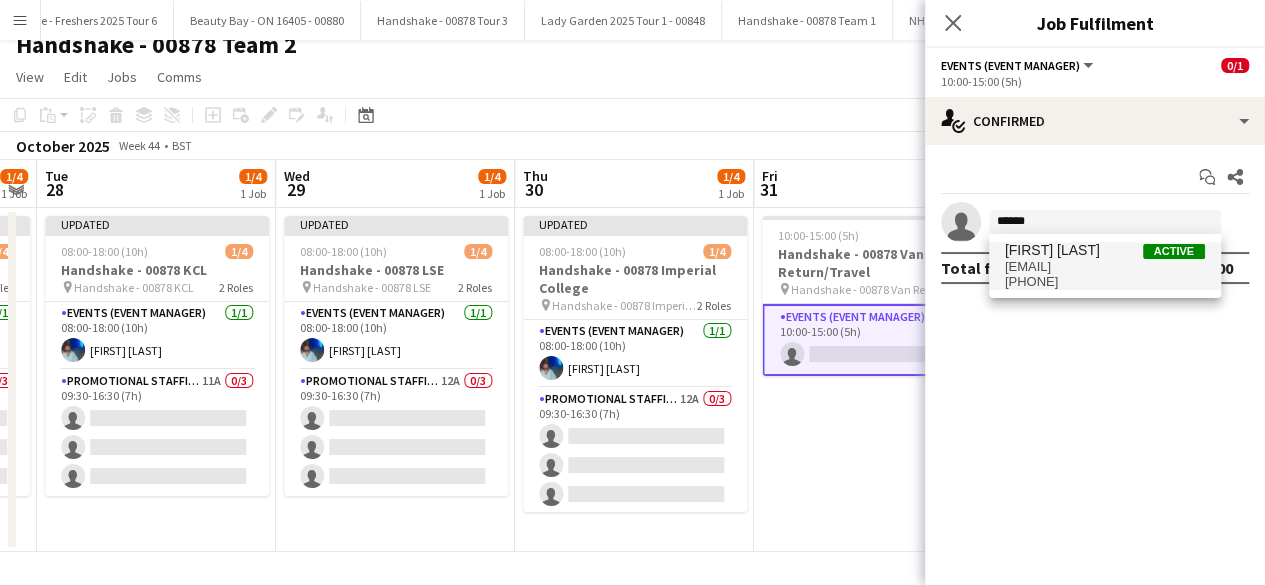 click on "rolandlamaa@live.co.uk" at bounding box center [1105, 267] 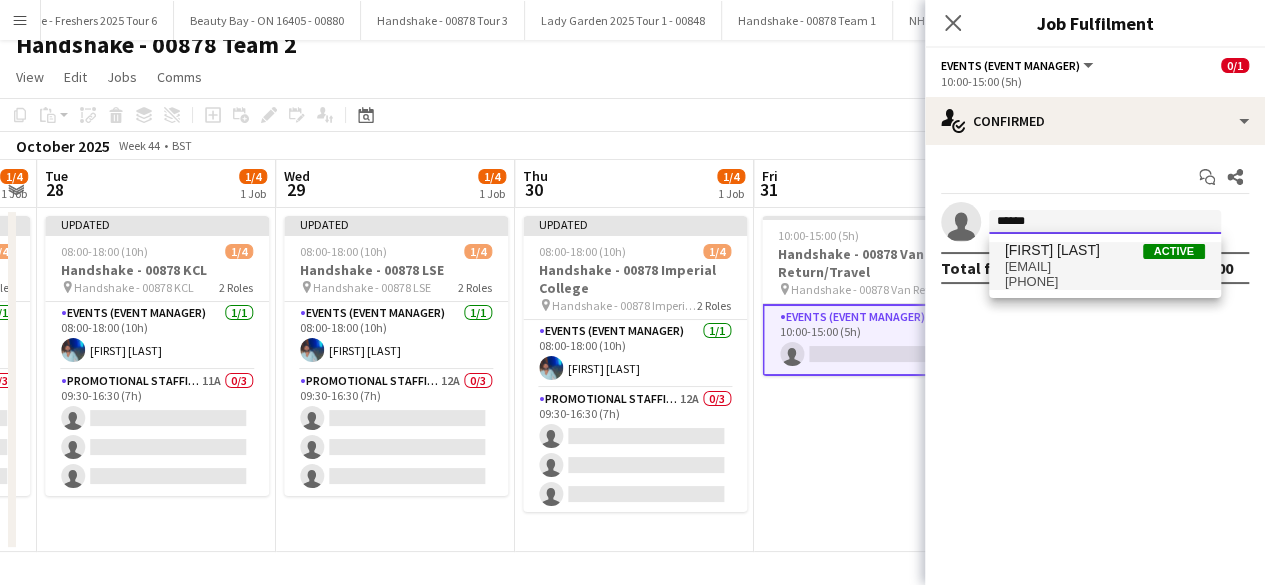 type 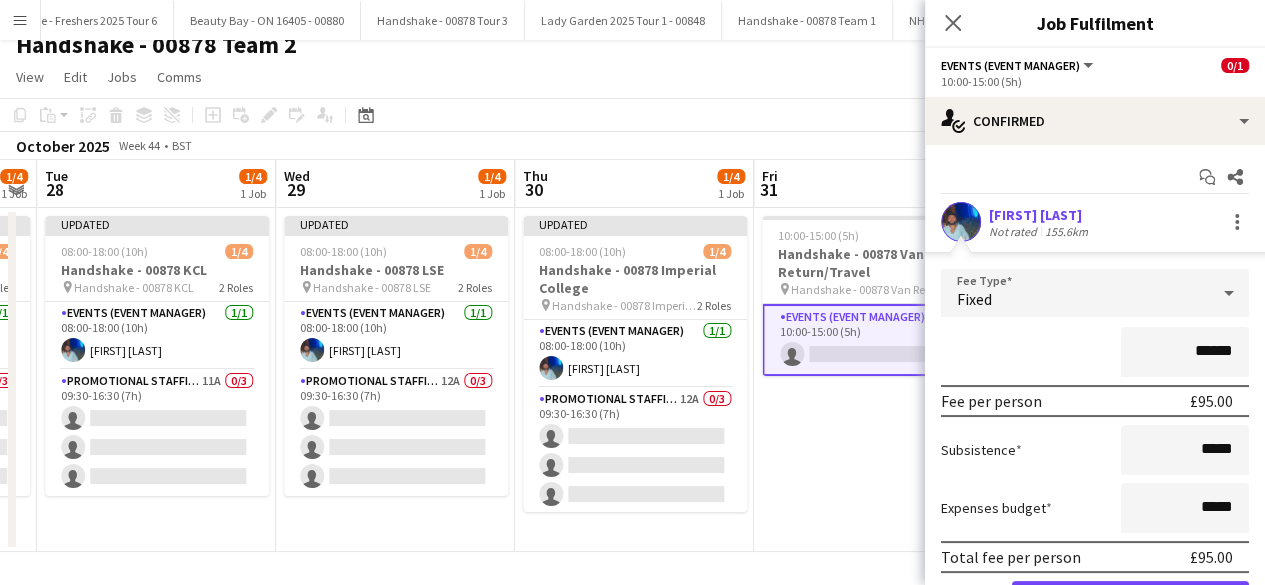 scroll, scrollTop: 110, scrollLeft: 0, axis: vertical 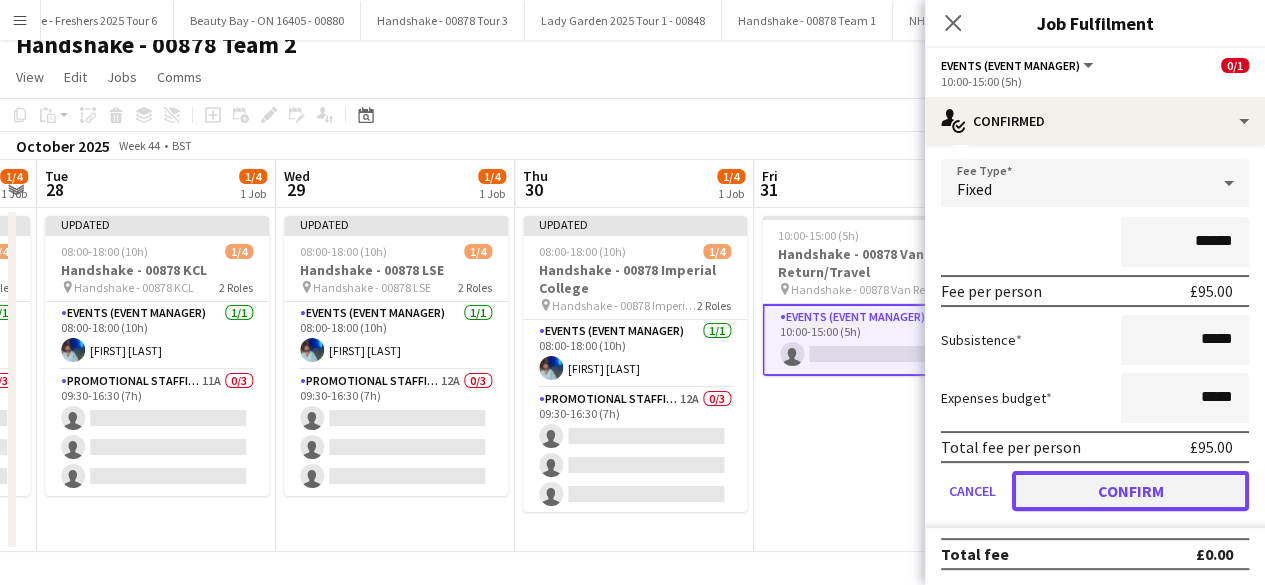 click on "Confirm" at bounding box center (1130, 491) 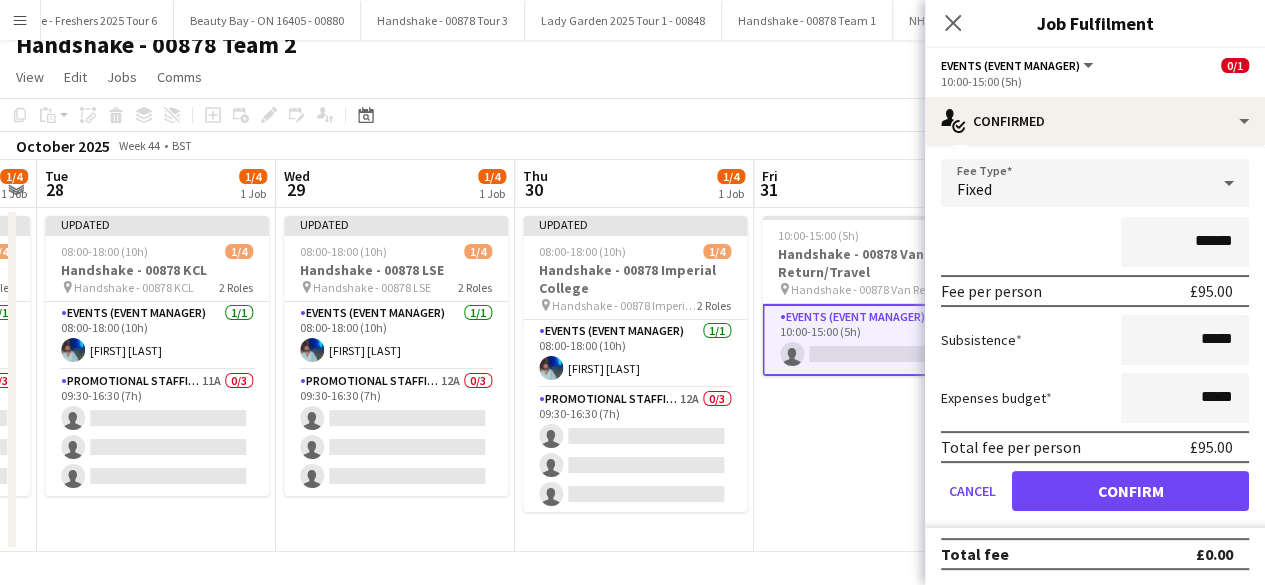 scroll, scrollTop: 0, scrollLeft: 0, axis: both 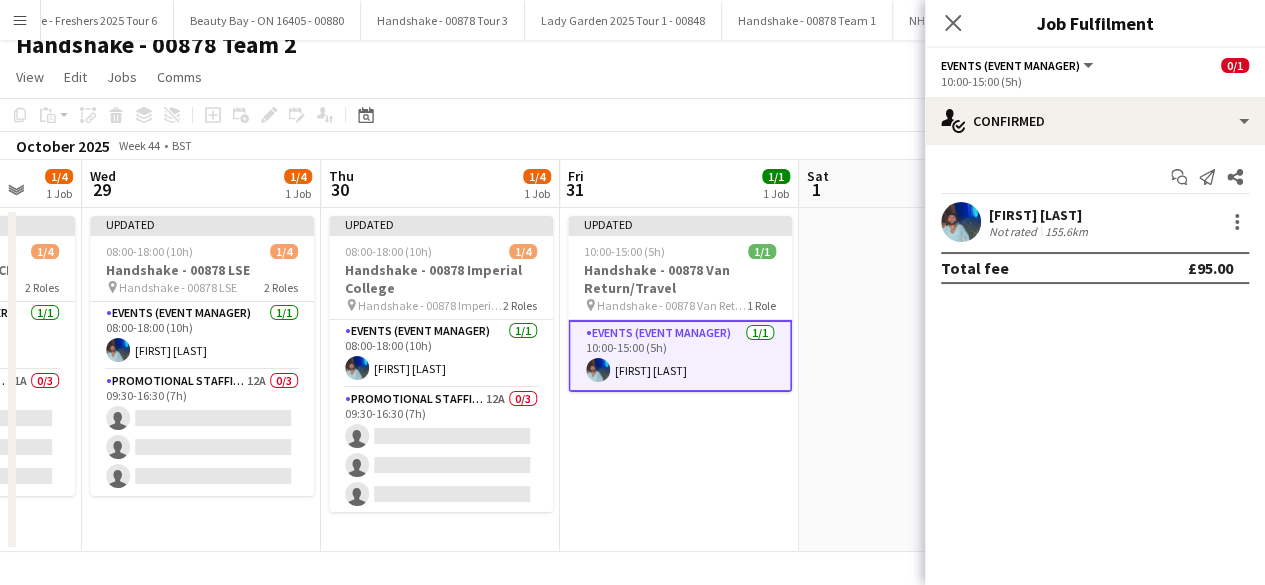 click on "Updated   10:00-15:00 (5h)    1/1   Handshake - 00878 Van Return/Travel
pin
Handshake - 00878 Van Return/Travel    1 Role   Events (Event Manager)   1/1   10:00-15:00 (5h)
Roland Lamaa" at bounding box center (679, 380) 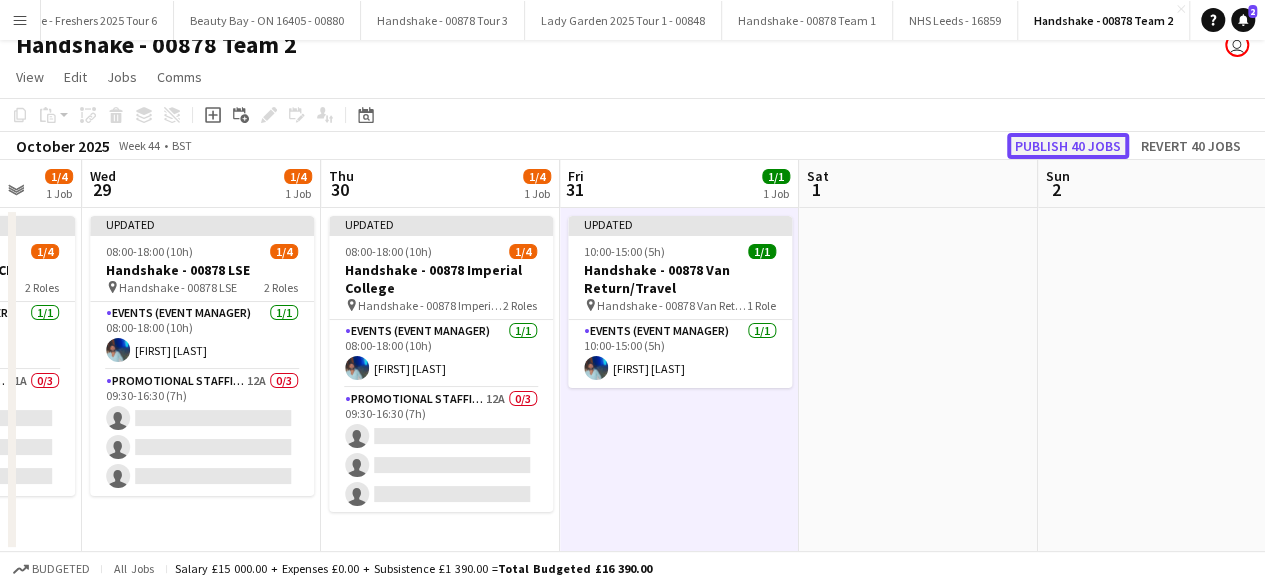click on "Publish 40 jobs" 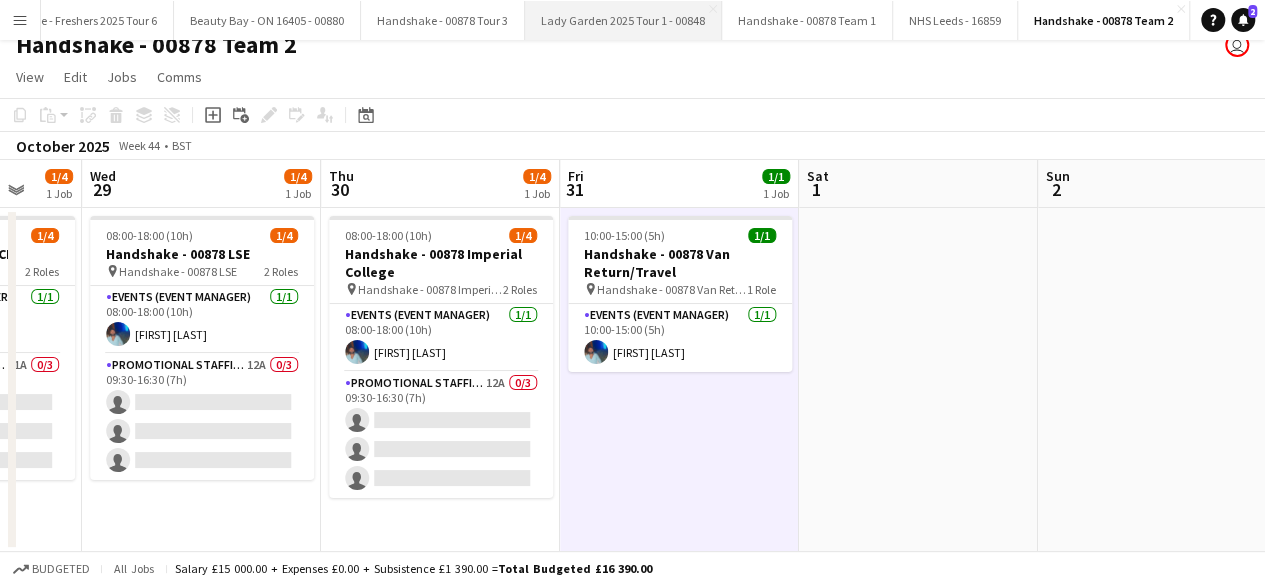 click on "Lady Garden 2025 Tour 1 - 00848
Close" at bounding box center (623, 20) 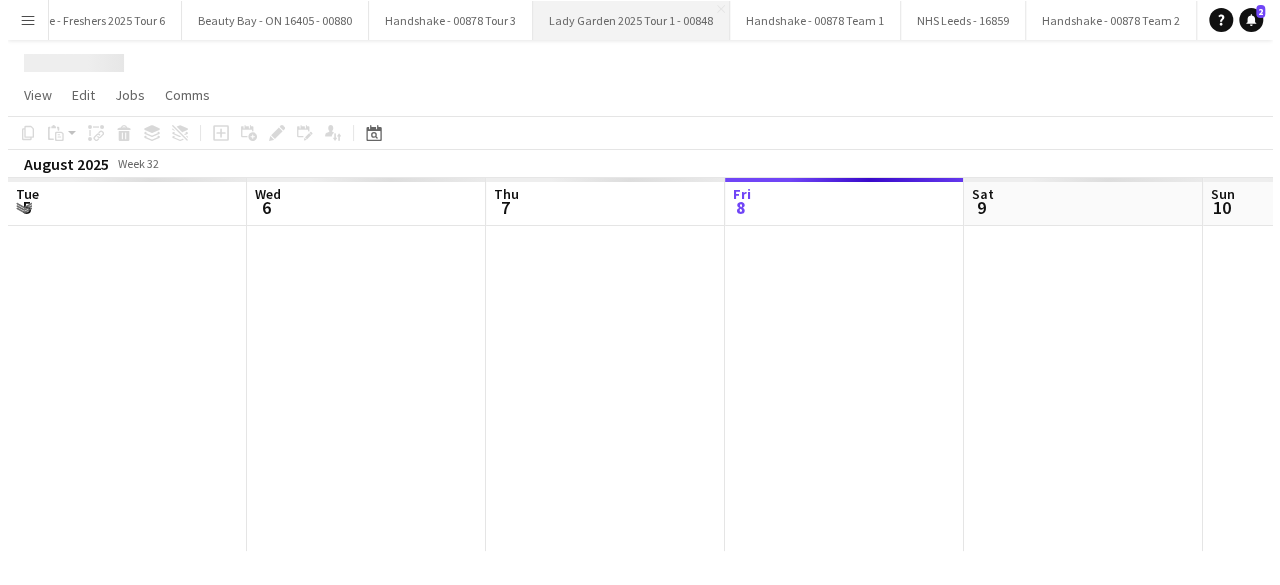 scroll, scrollTop: 0, scrollLeft: 0, axis: both 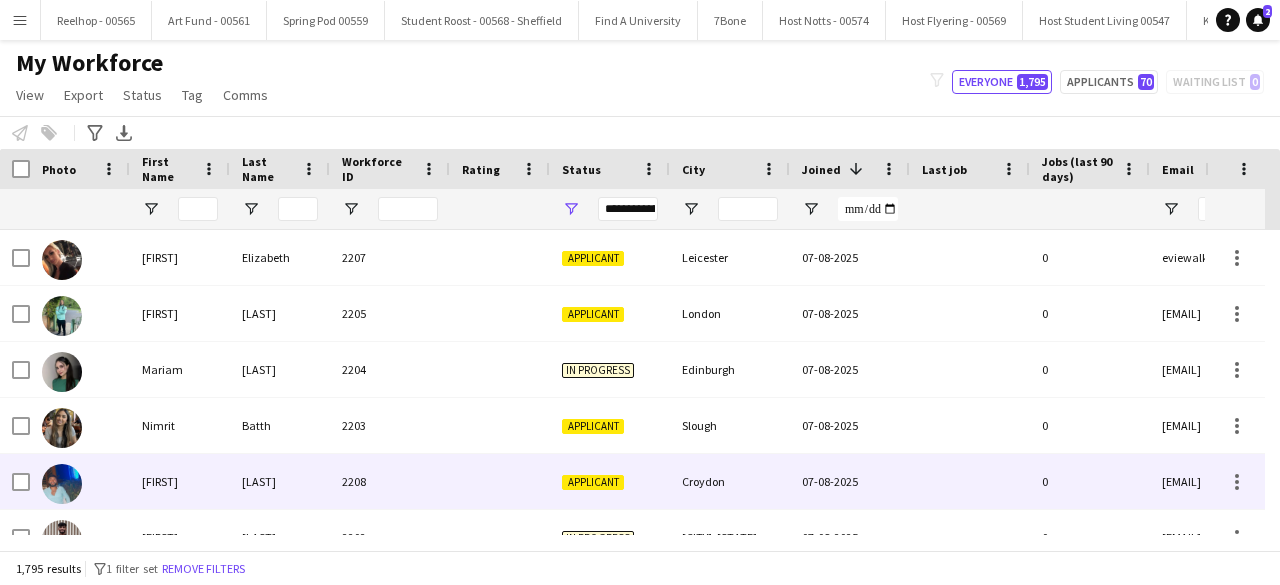 click at bounding box center [500, 481] 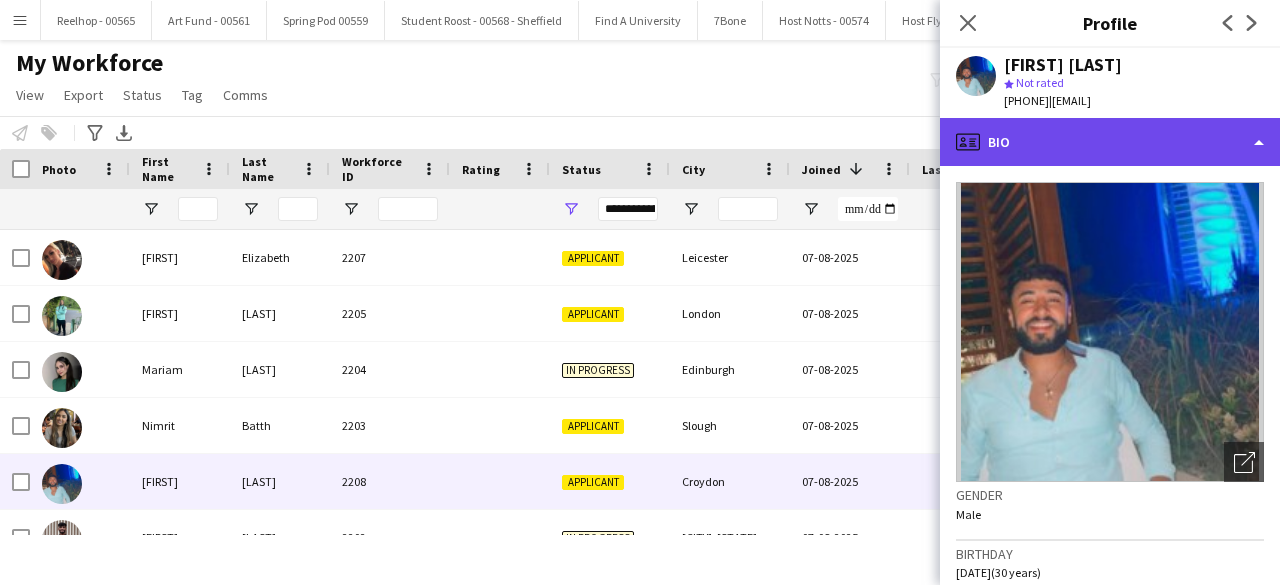 click on "profile
Bio" 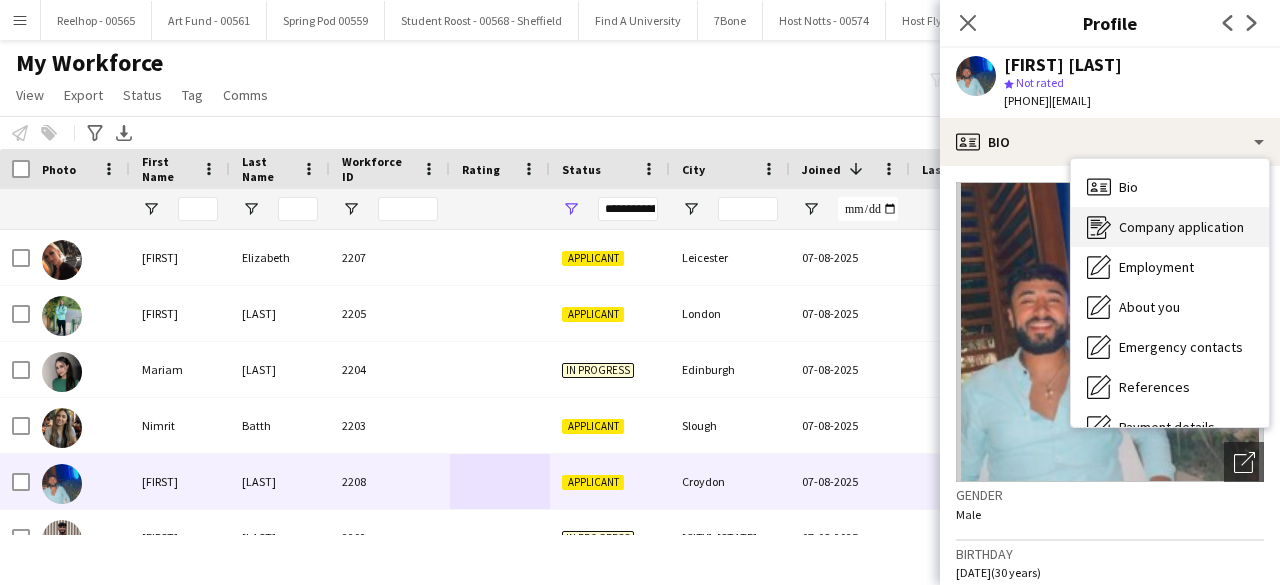 click on "Company application
Company application" at bounding box center [1170, 227] 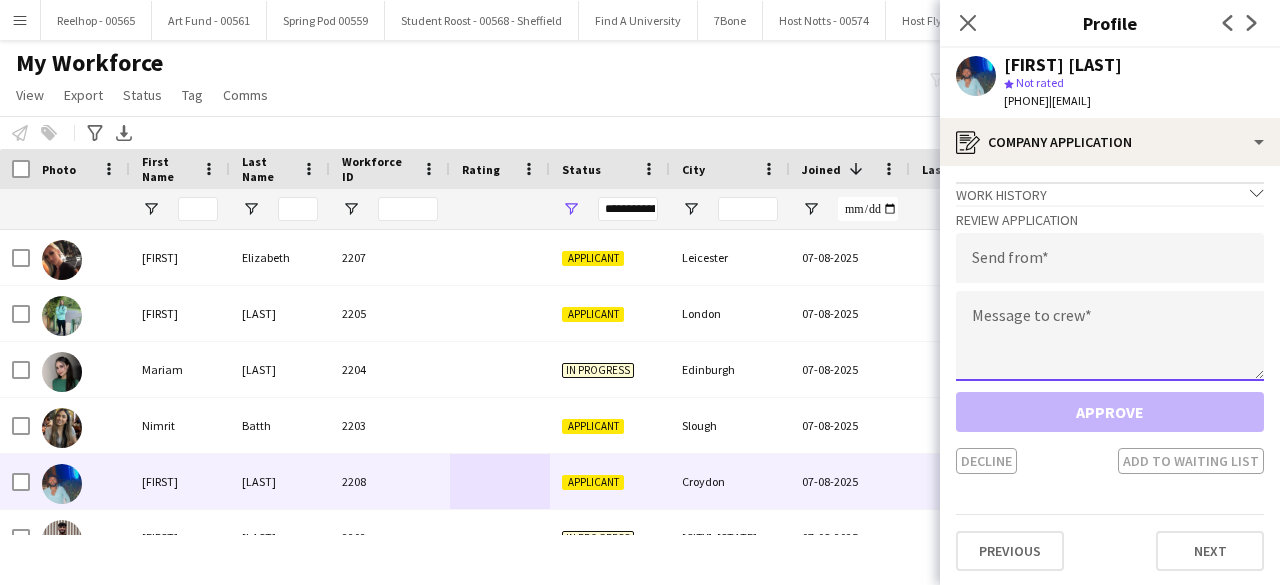 click 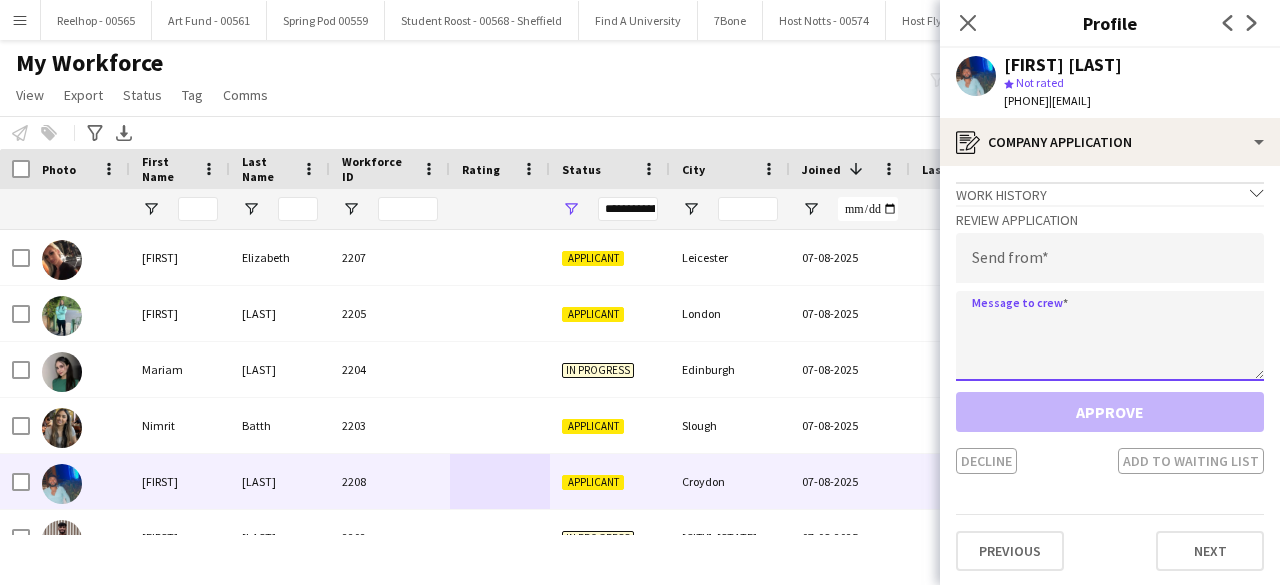 paste on "**********" 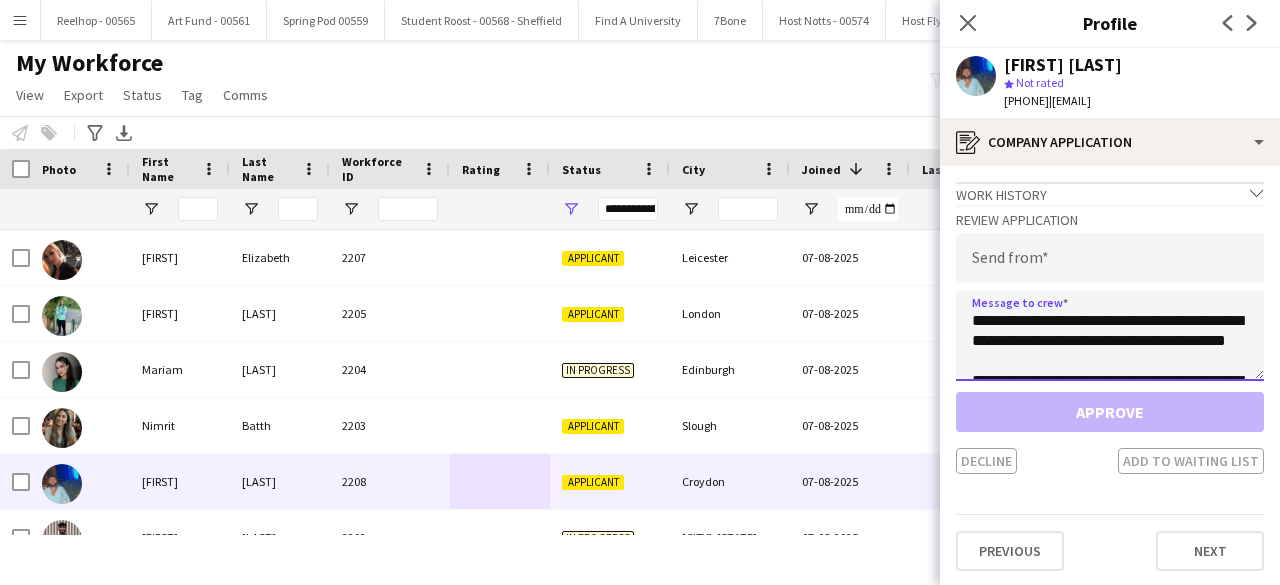 scroll, scrollTop: 1132, scrollLeft: 0, axis: vertical 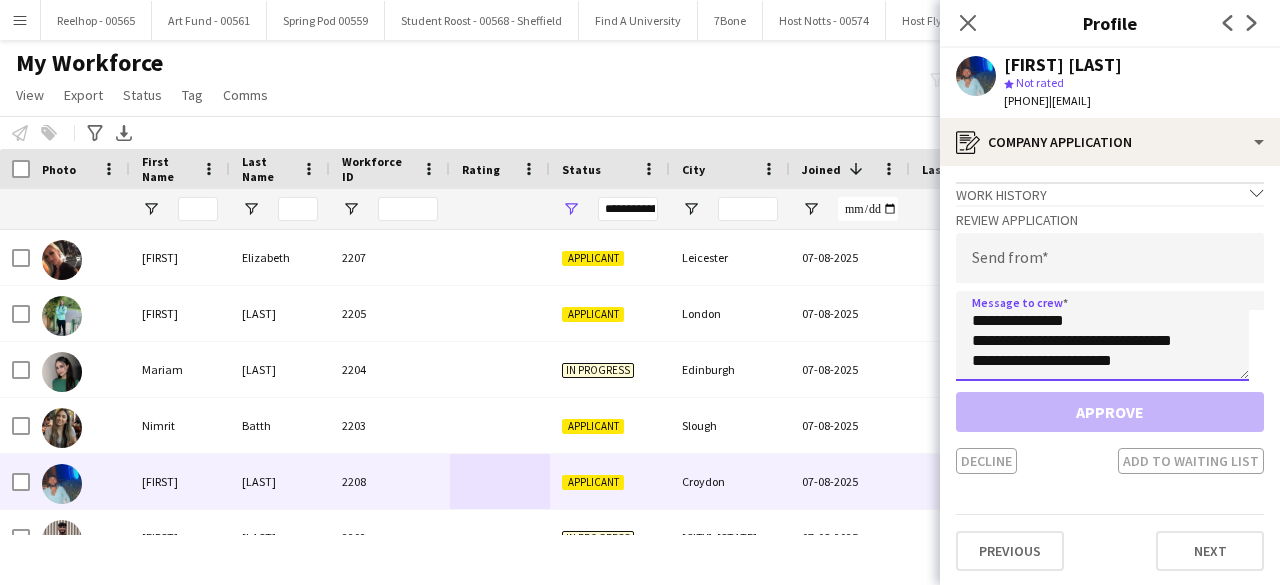 type on "**********" 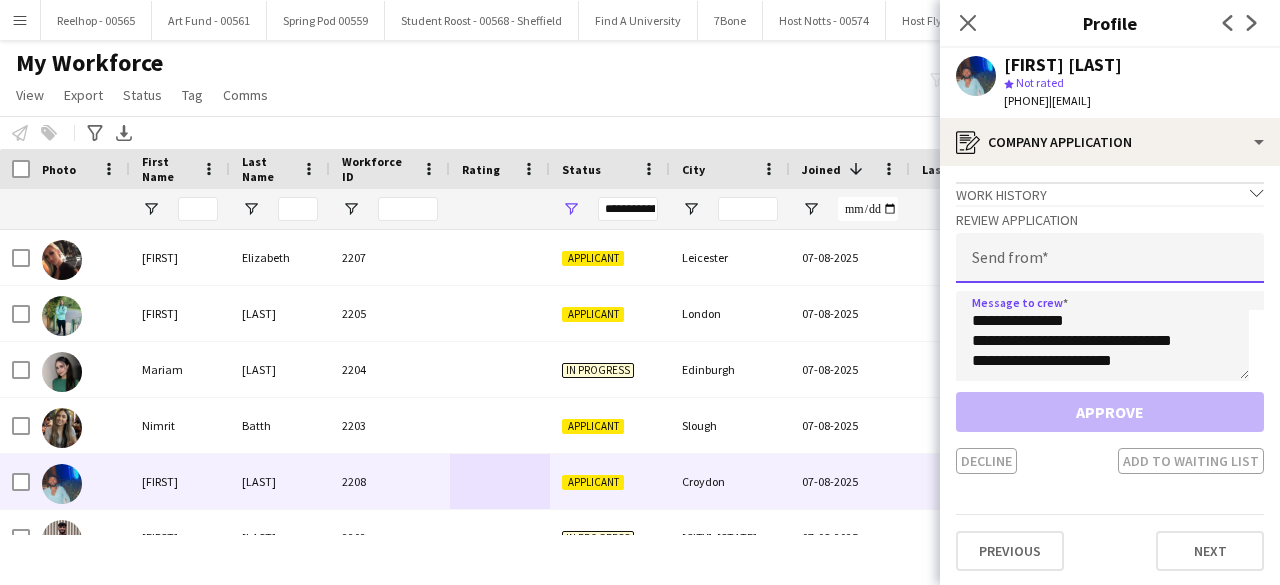 click 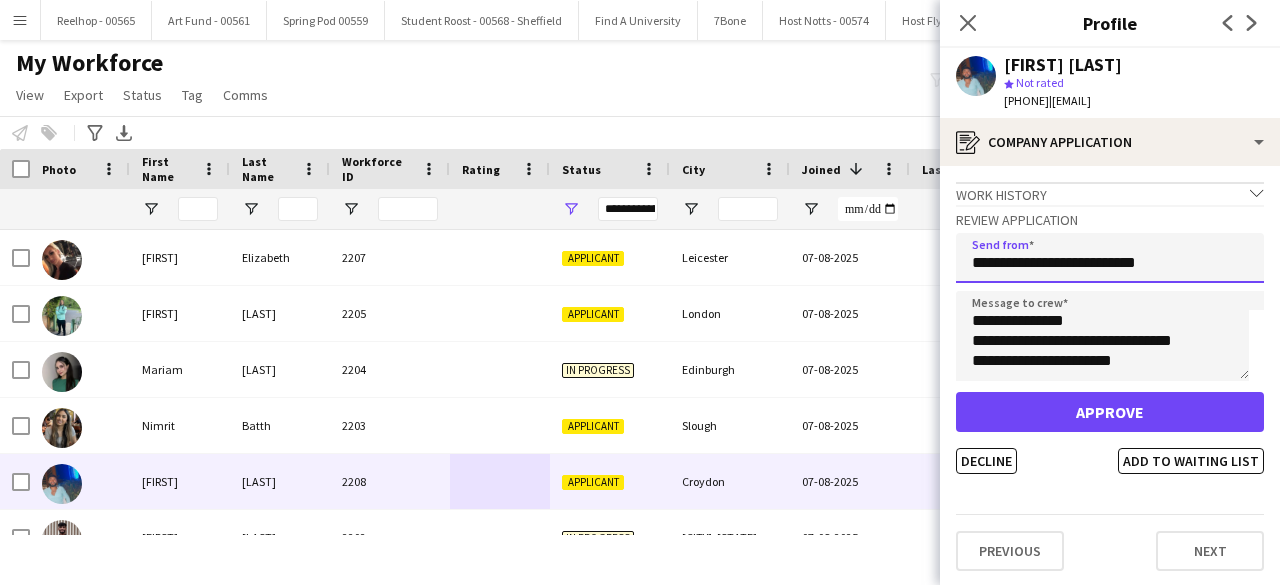 type on "**********" 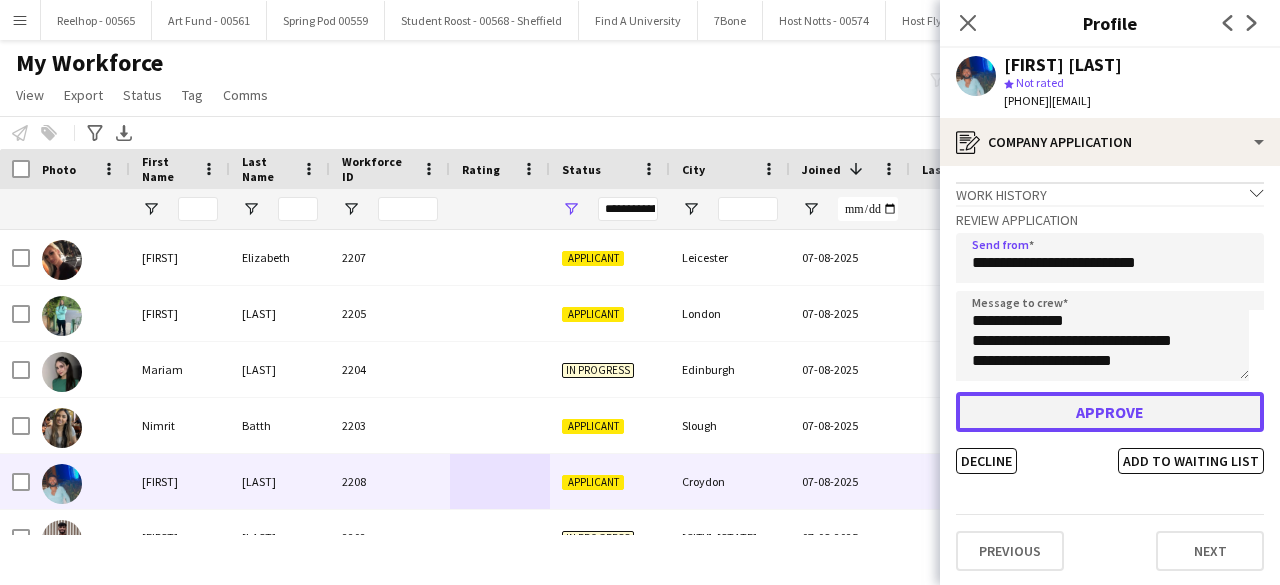 click on "Approve" 